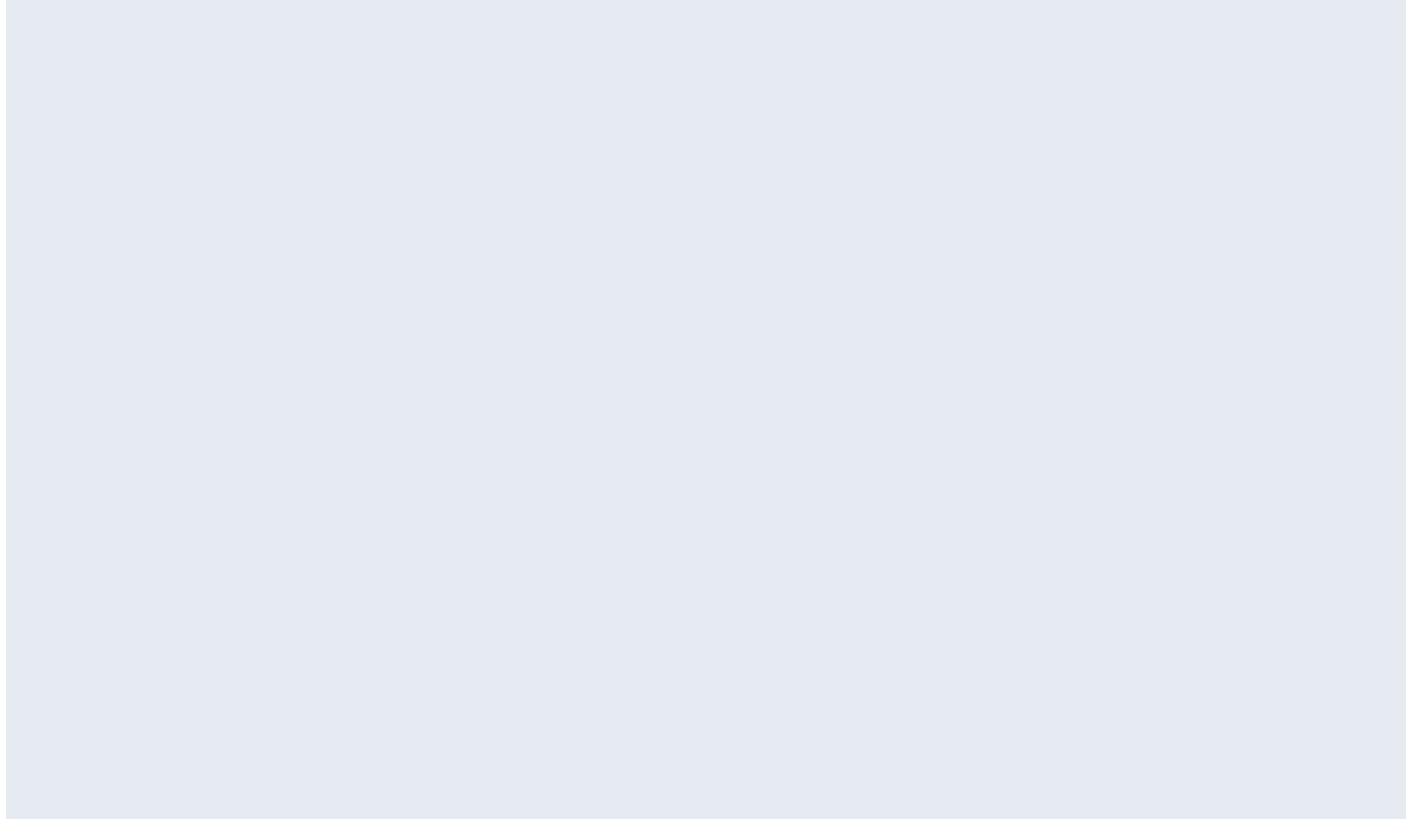 scroll, scrollTop: 0, scrollLeft: 0, axis: both 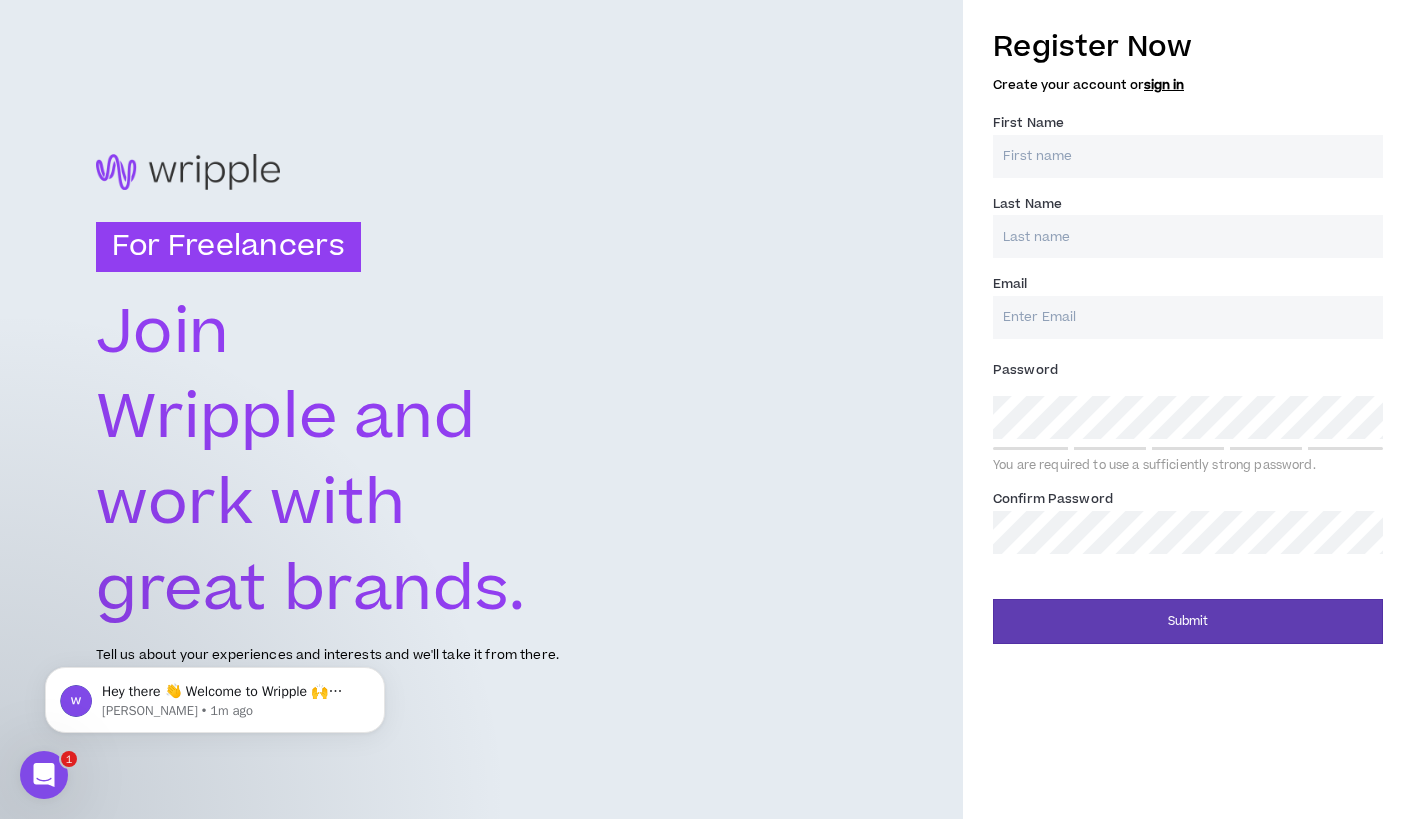 click on "First Name  *" at bounding box center [1188, 156] 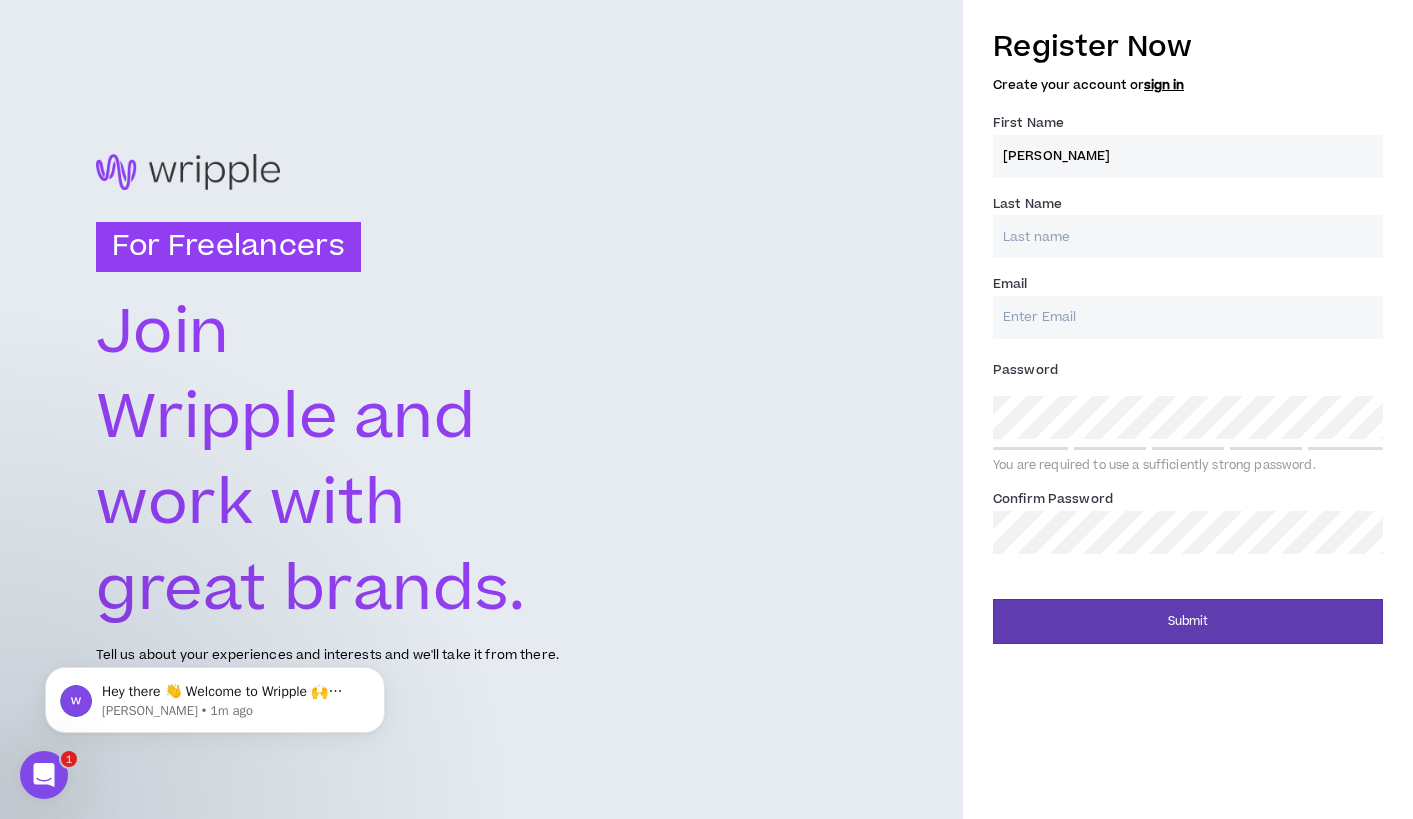 type on "[PERSON_NAME]" 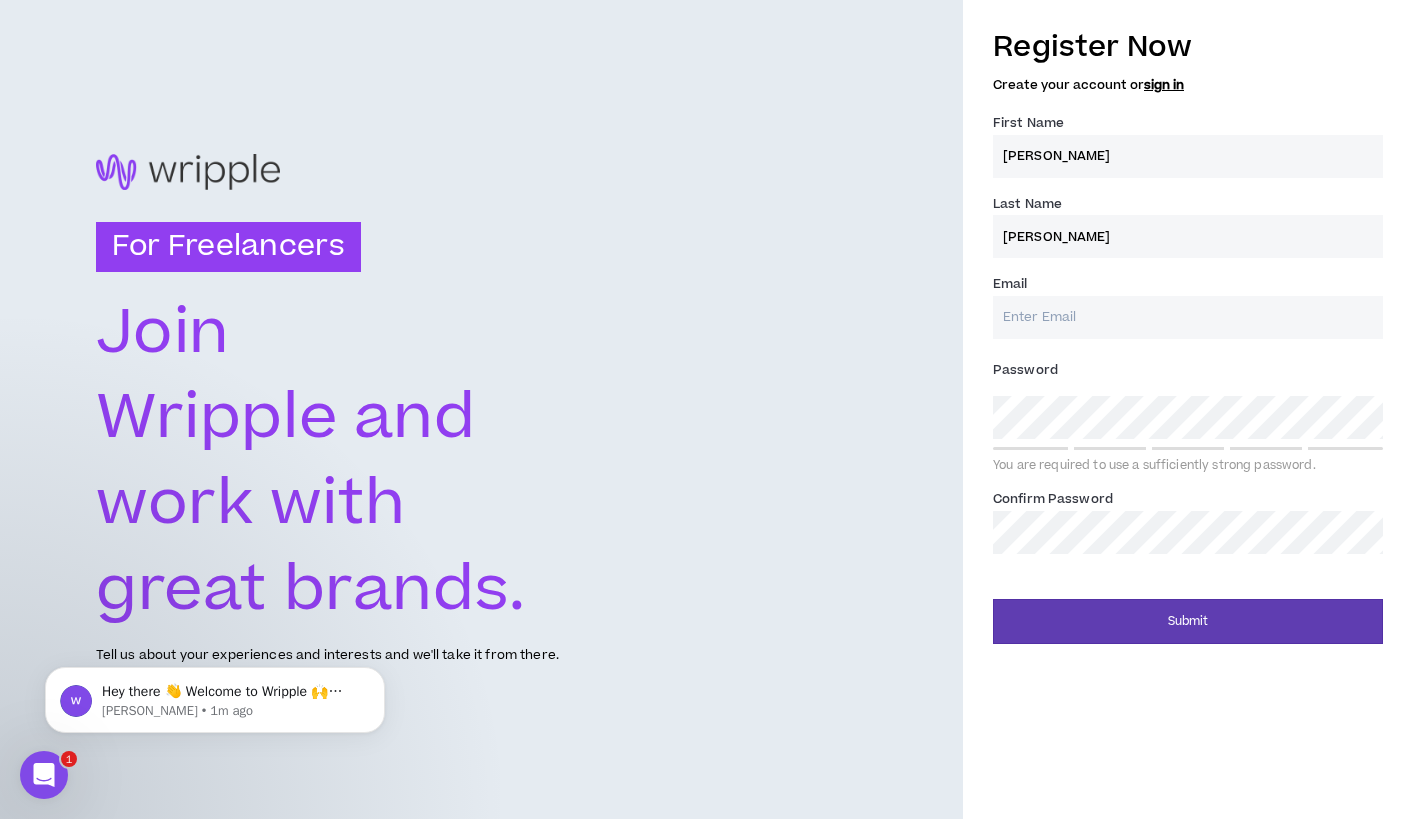 type on "[PERSON_NAME][EMAIL_ADDRESS][PERSON_NAME][DOMAIN_NAME]" 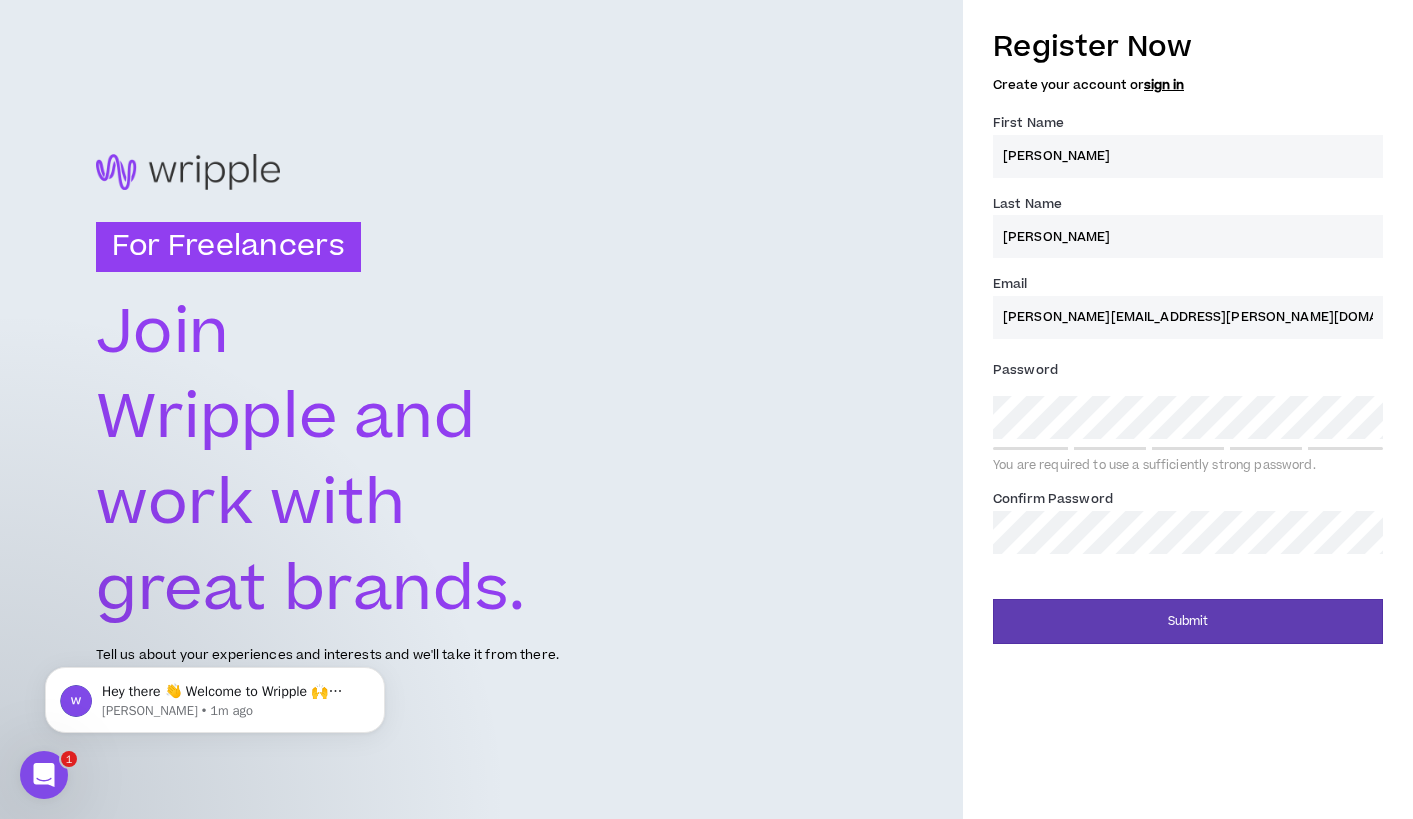 type on "[PERSON_NAME]" 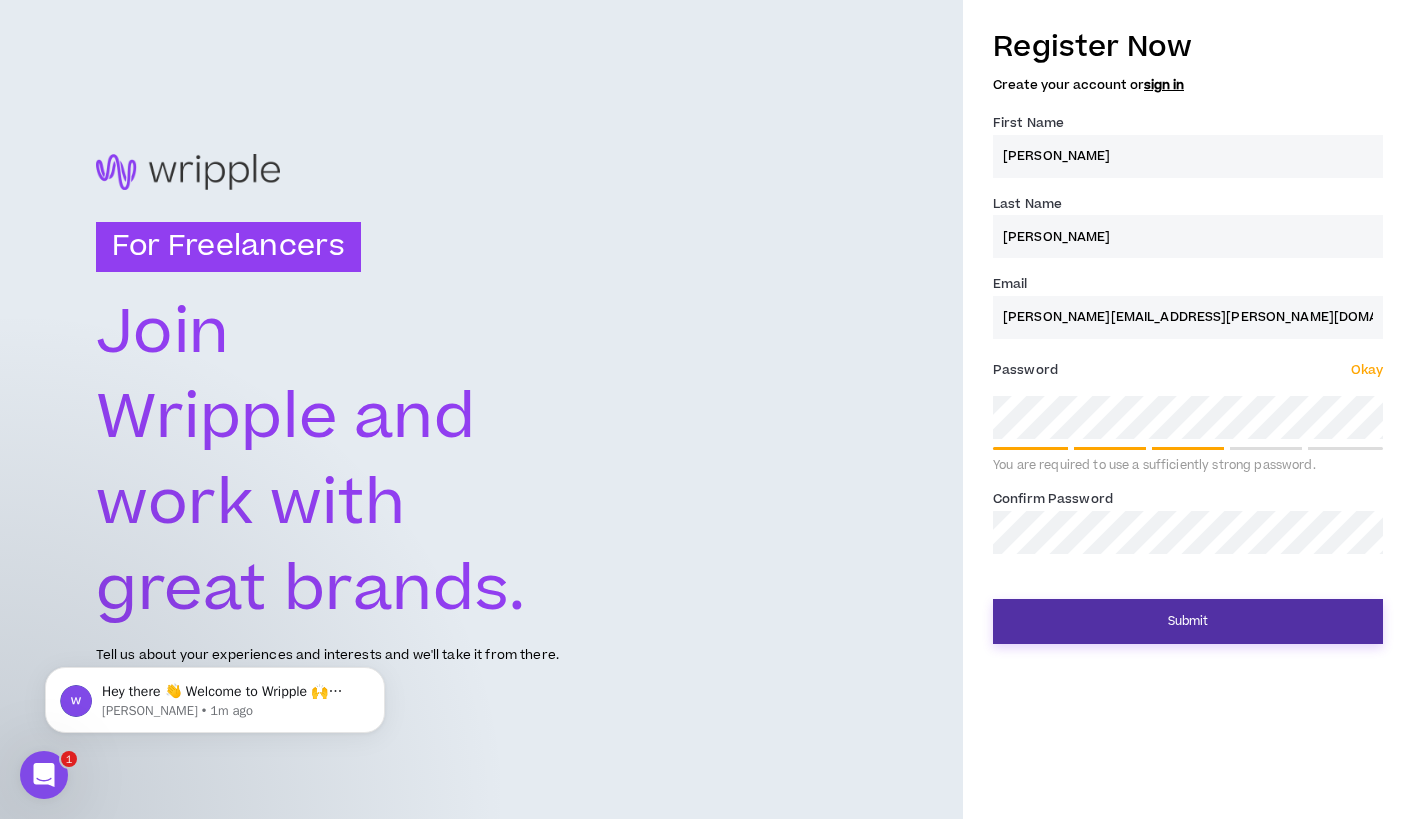 click on "Submit" at bounding box center [1188, 621] 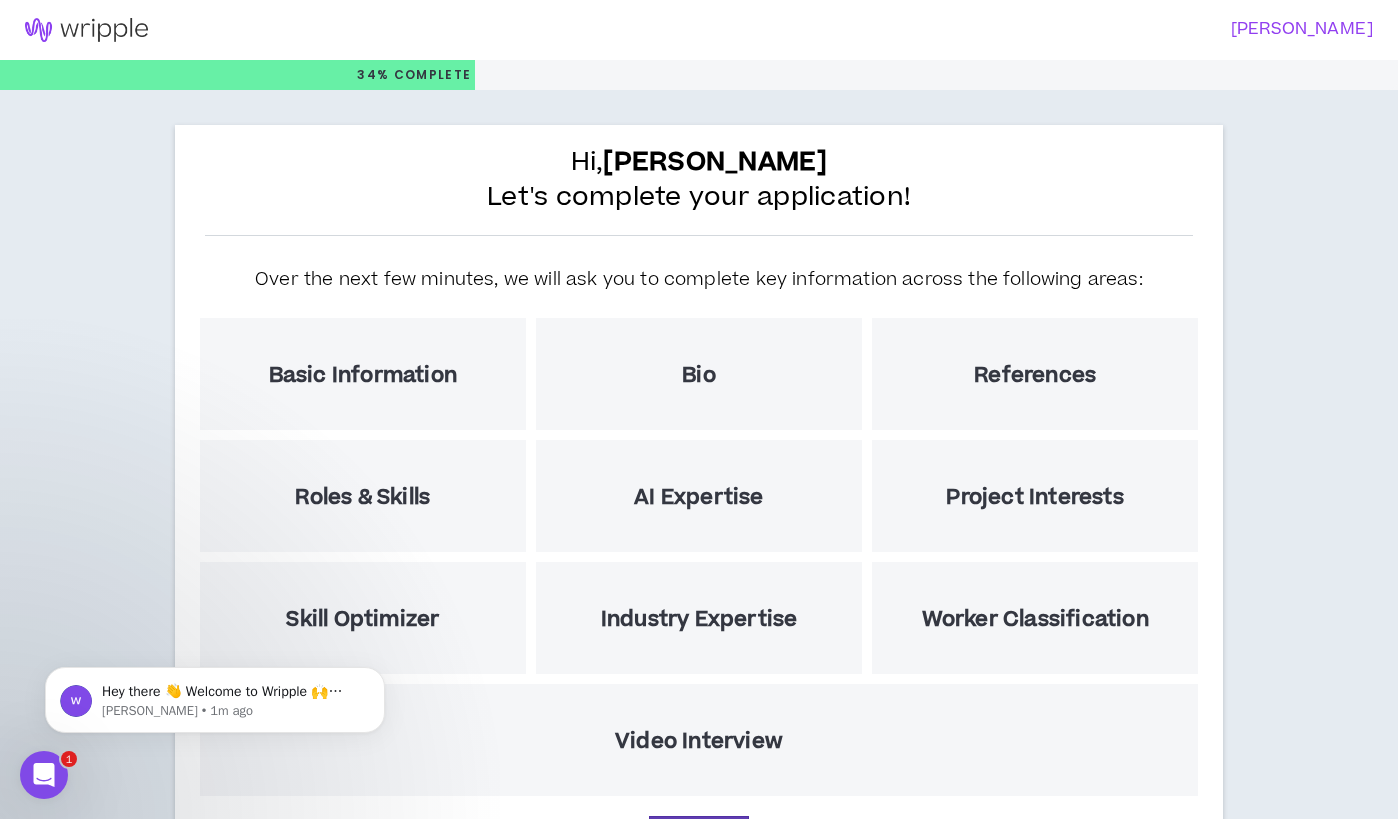 click on "Basic Information" at bounding box center (363, 375) 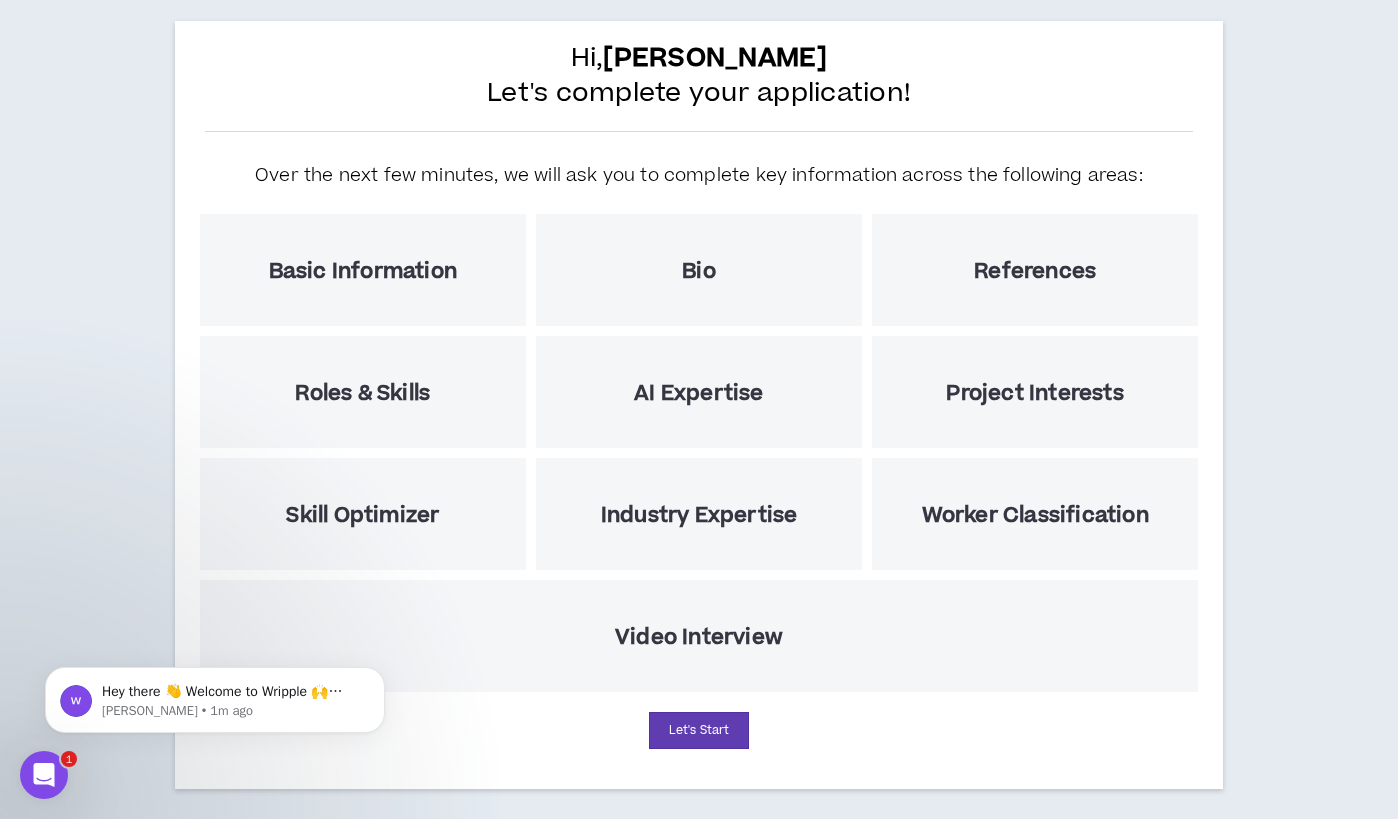 scroll, scrollTop: 119, scrollLeft: 0, axis: vertical 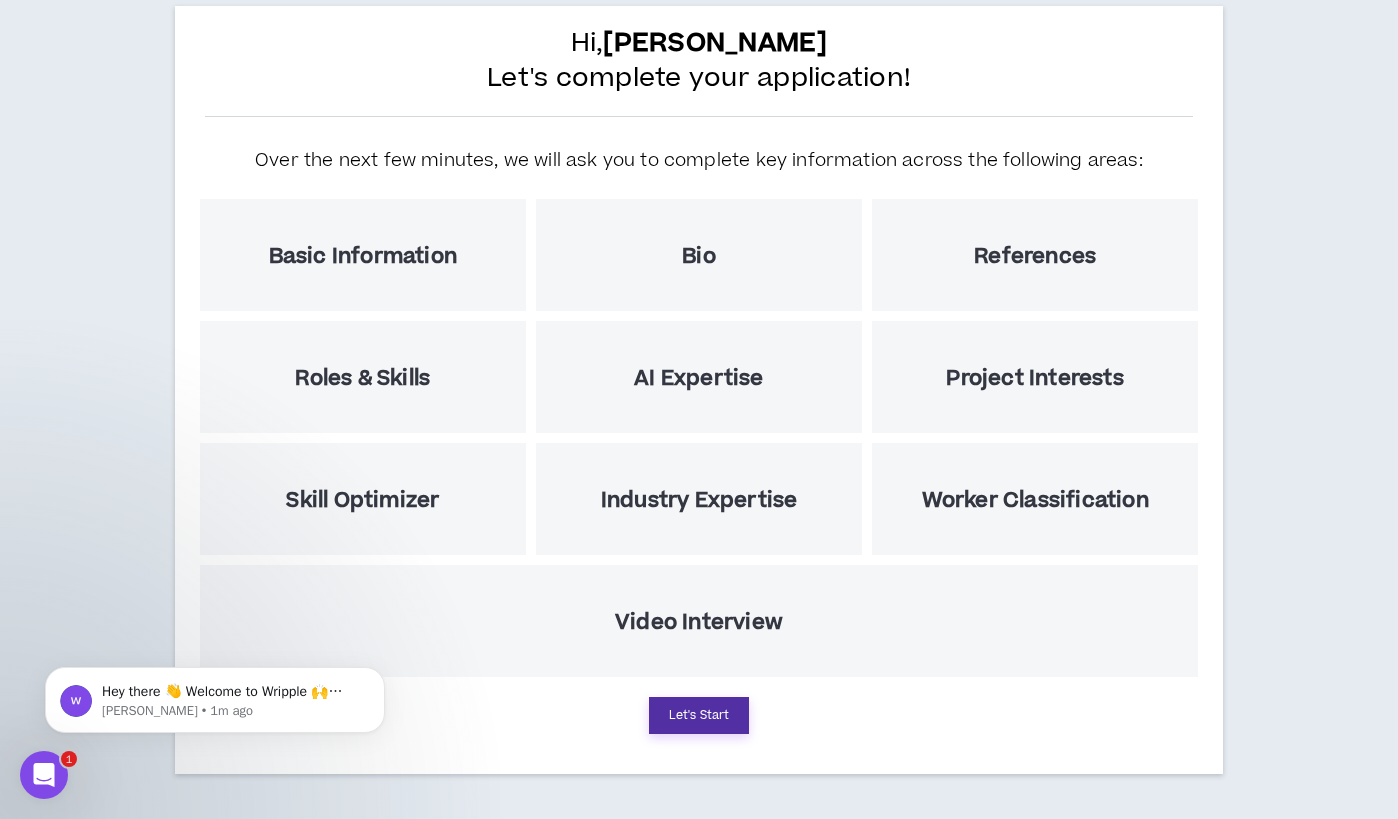 click on "Let's Start" at bounding box center (699, 715) 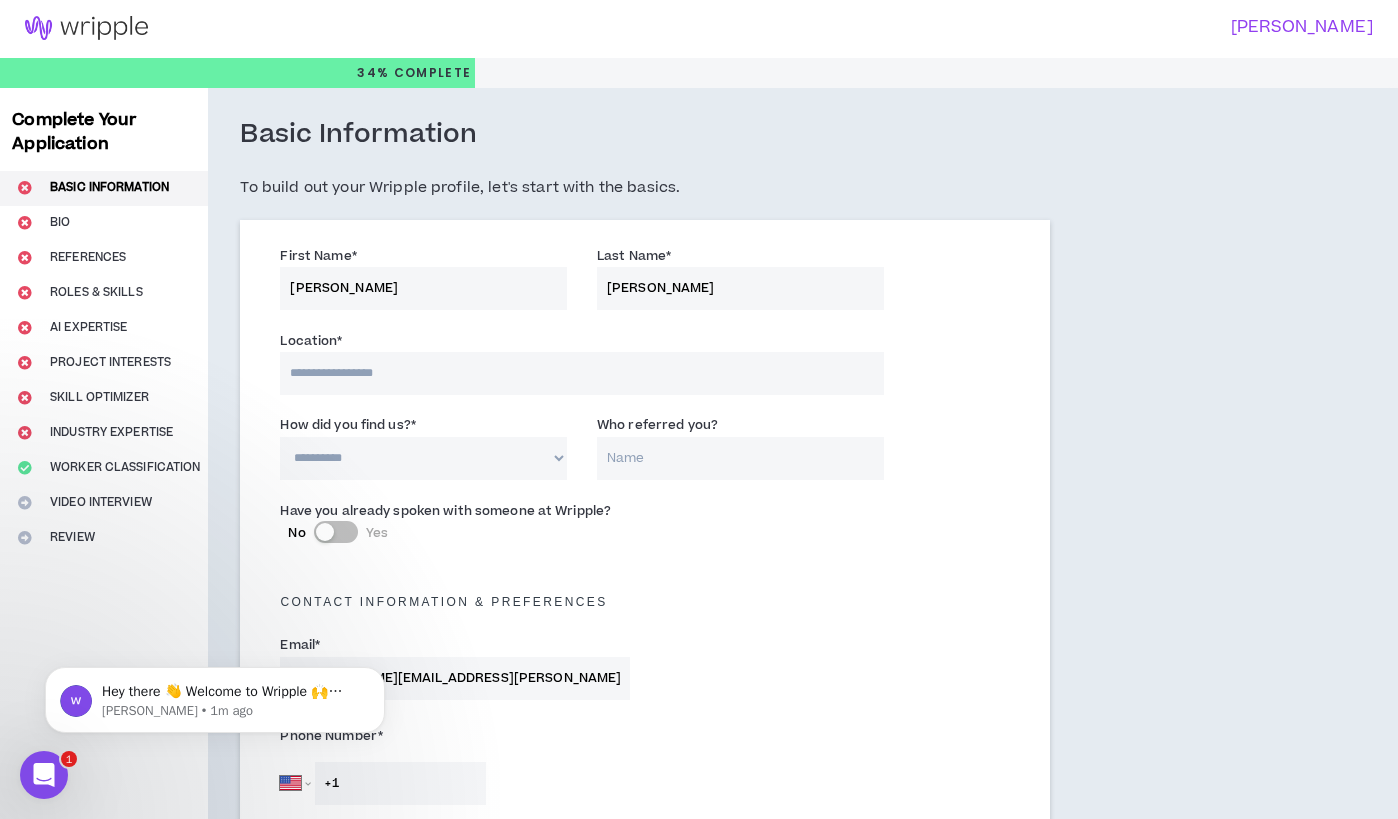 scroll, scrollTop: 0, scrollLeft: 0, axis: both 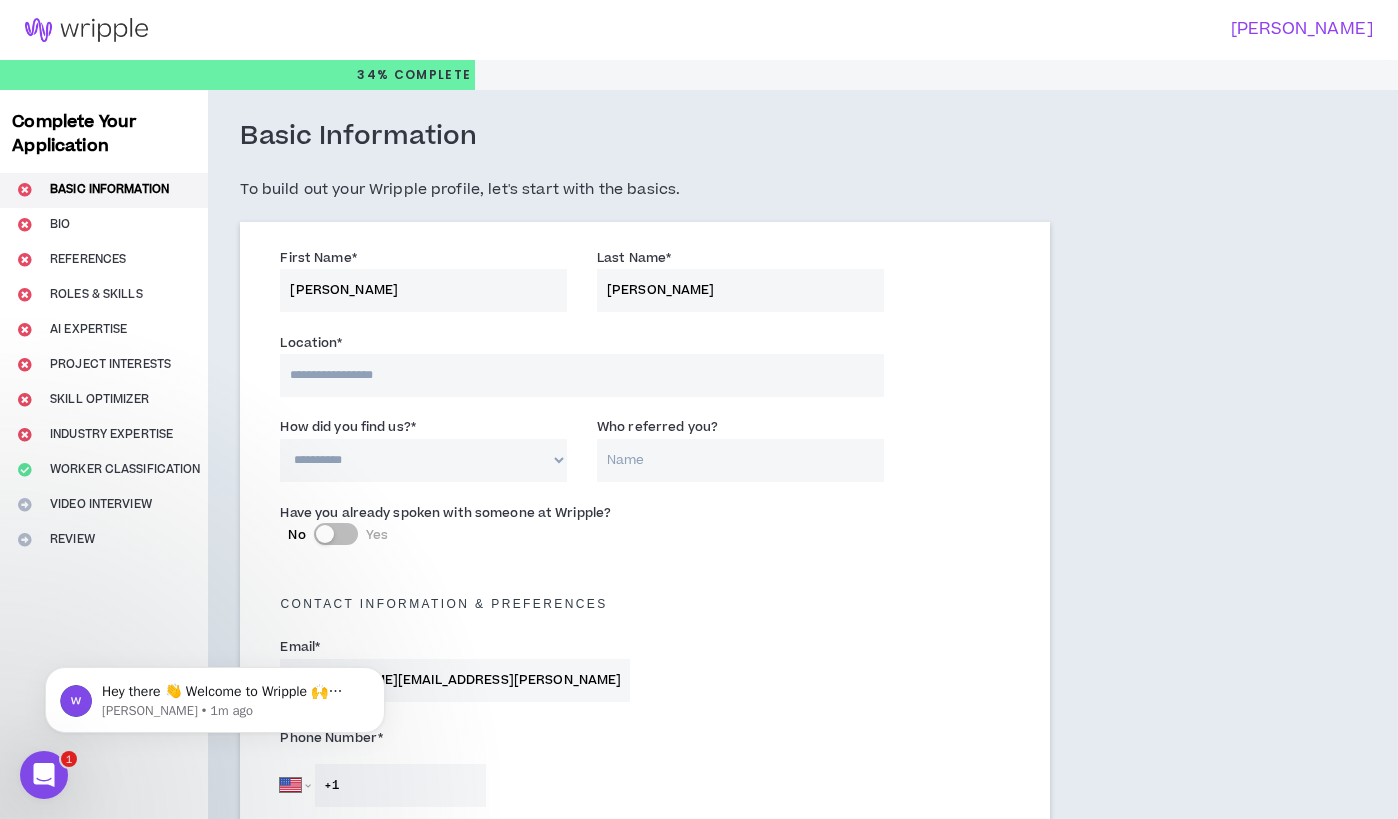 click at bounding box center (581, 375) 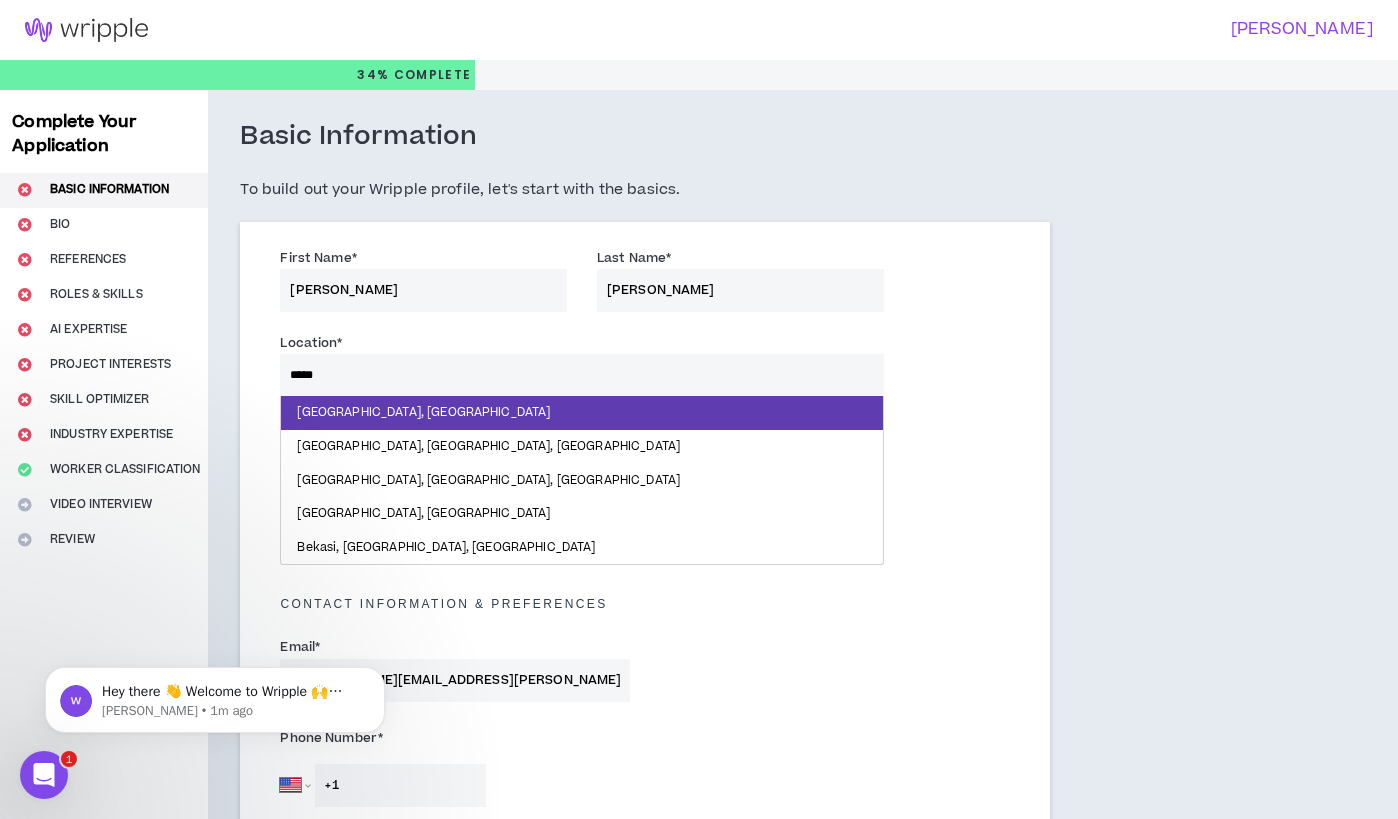 type on "******" 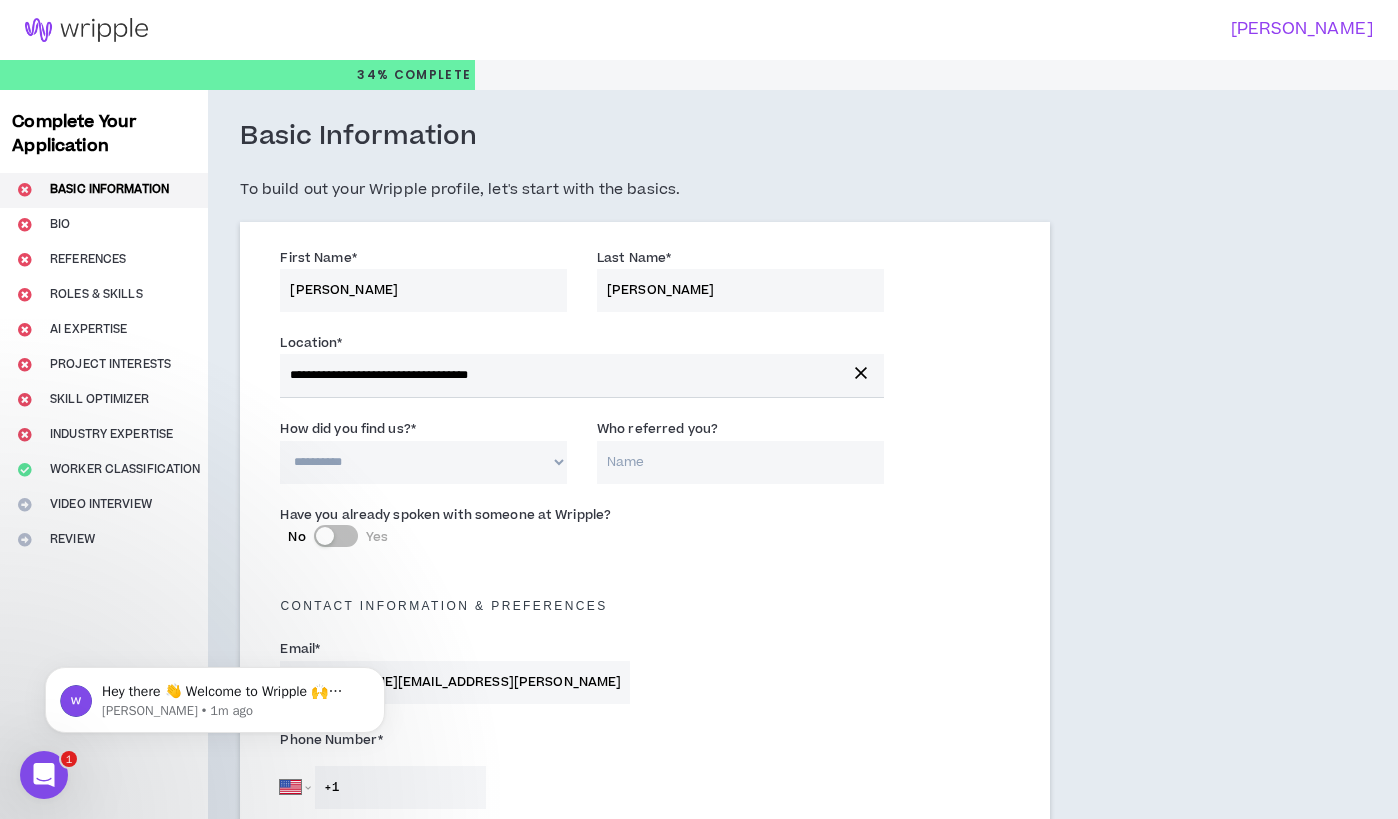 click on "**********" at bounding box center (423, 462) 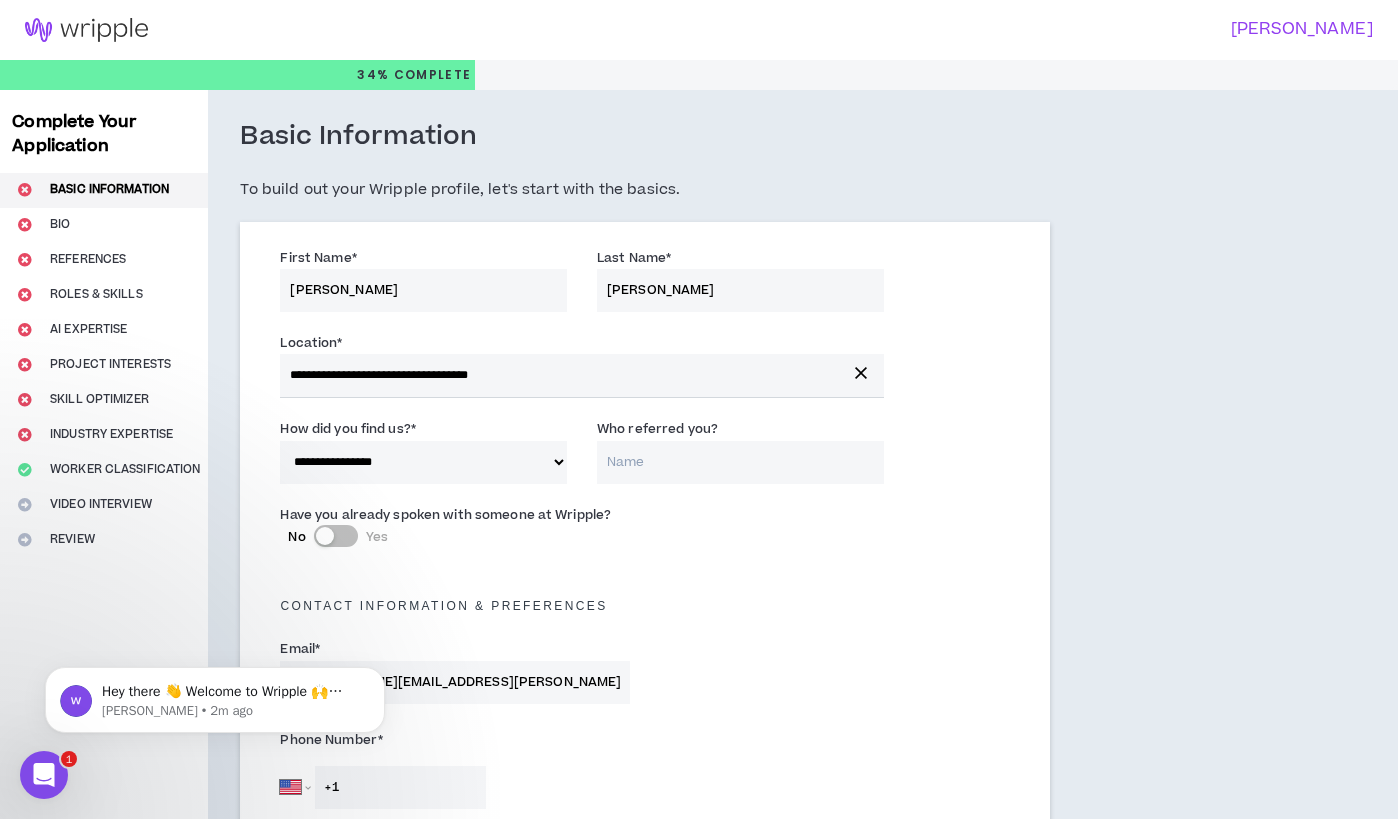 click on "Who referred you?" at bounding box center (740, 462) 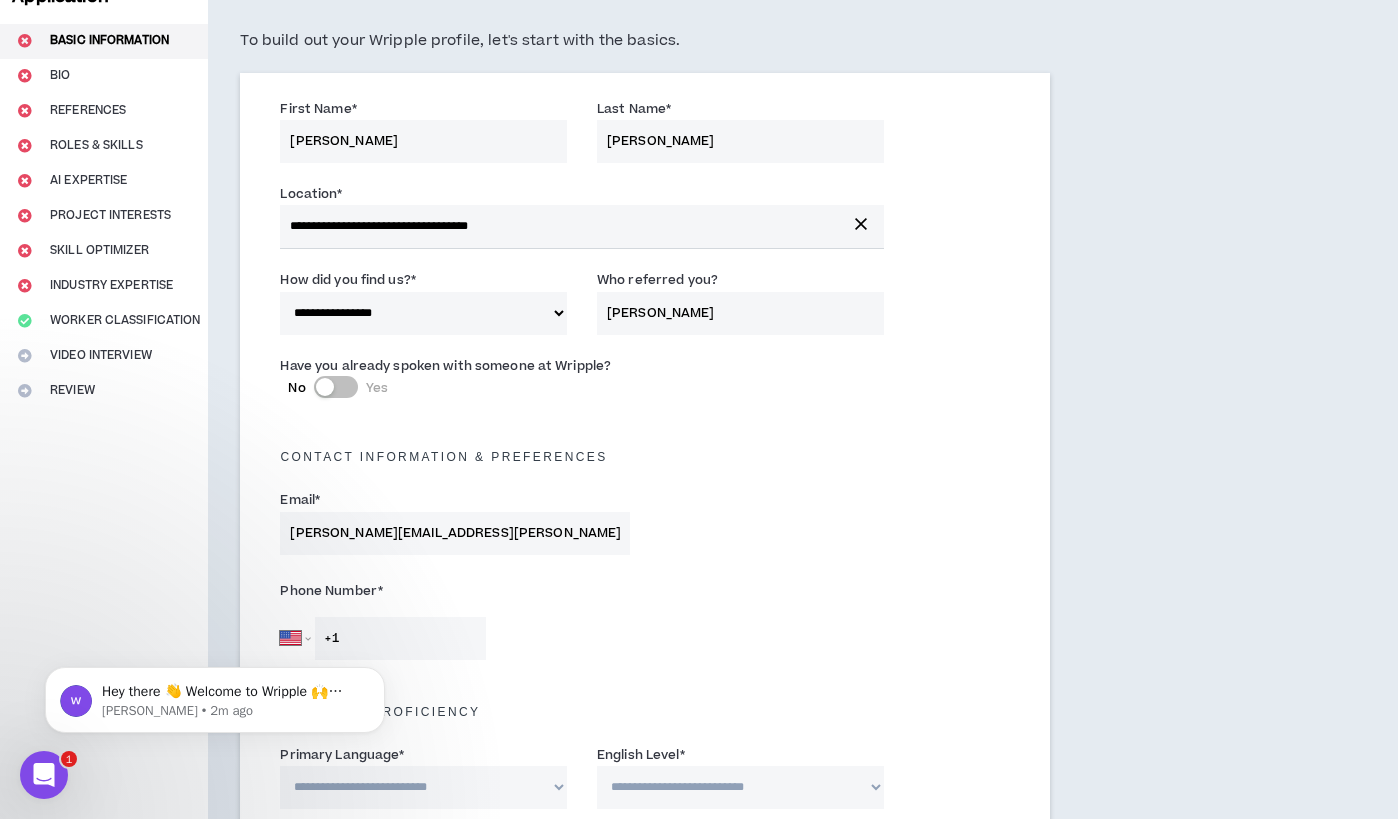 scroll, scrollTop: 255, scrollLeft: 0, axis: vertical 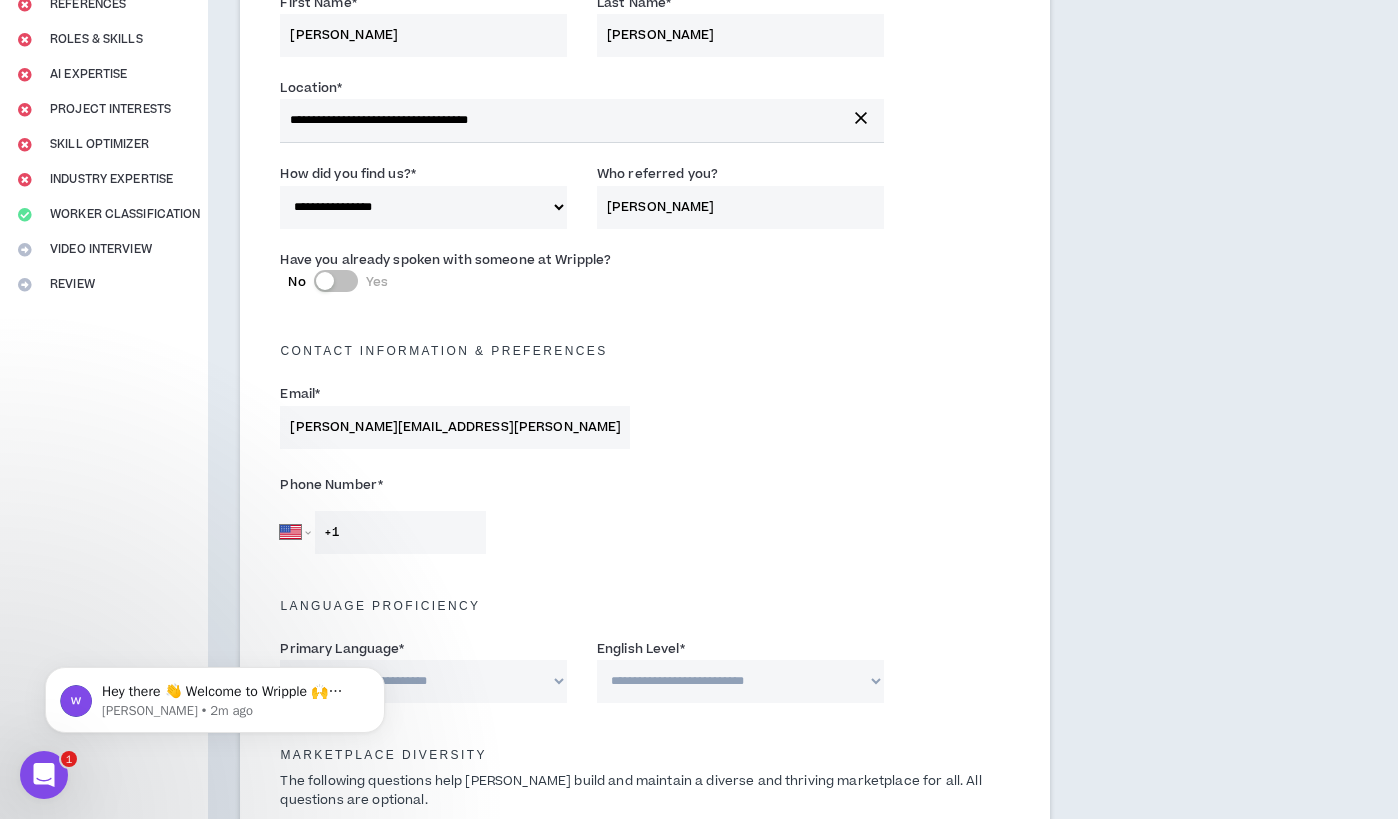 type on "[PERSON_NAME]" 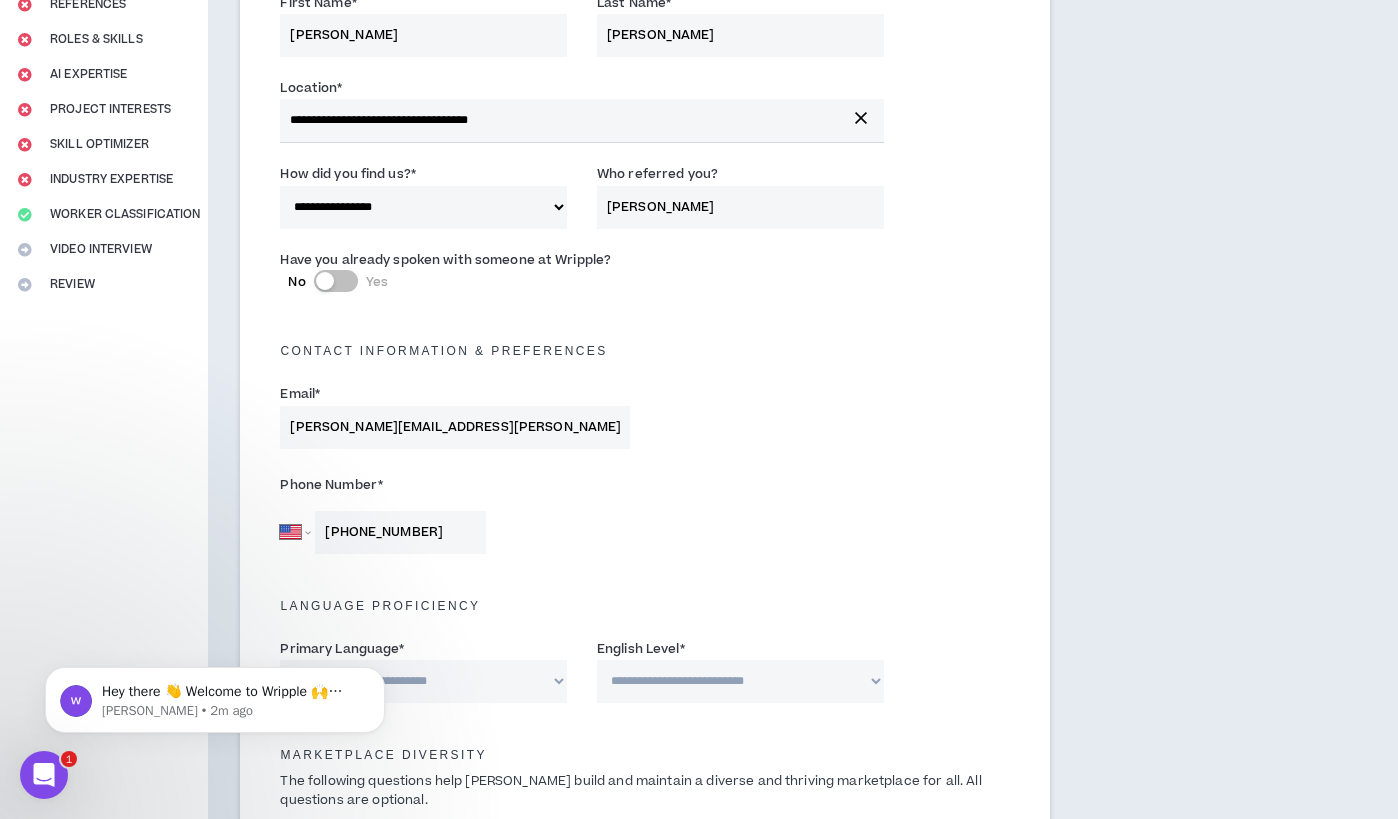 type on "[PHONE_NUMBER]" 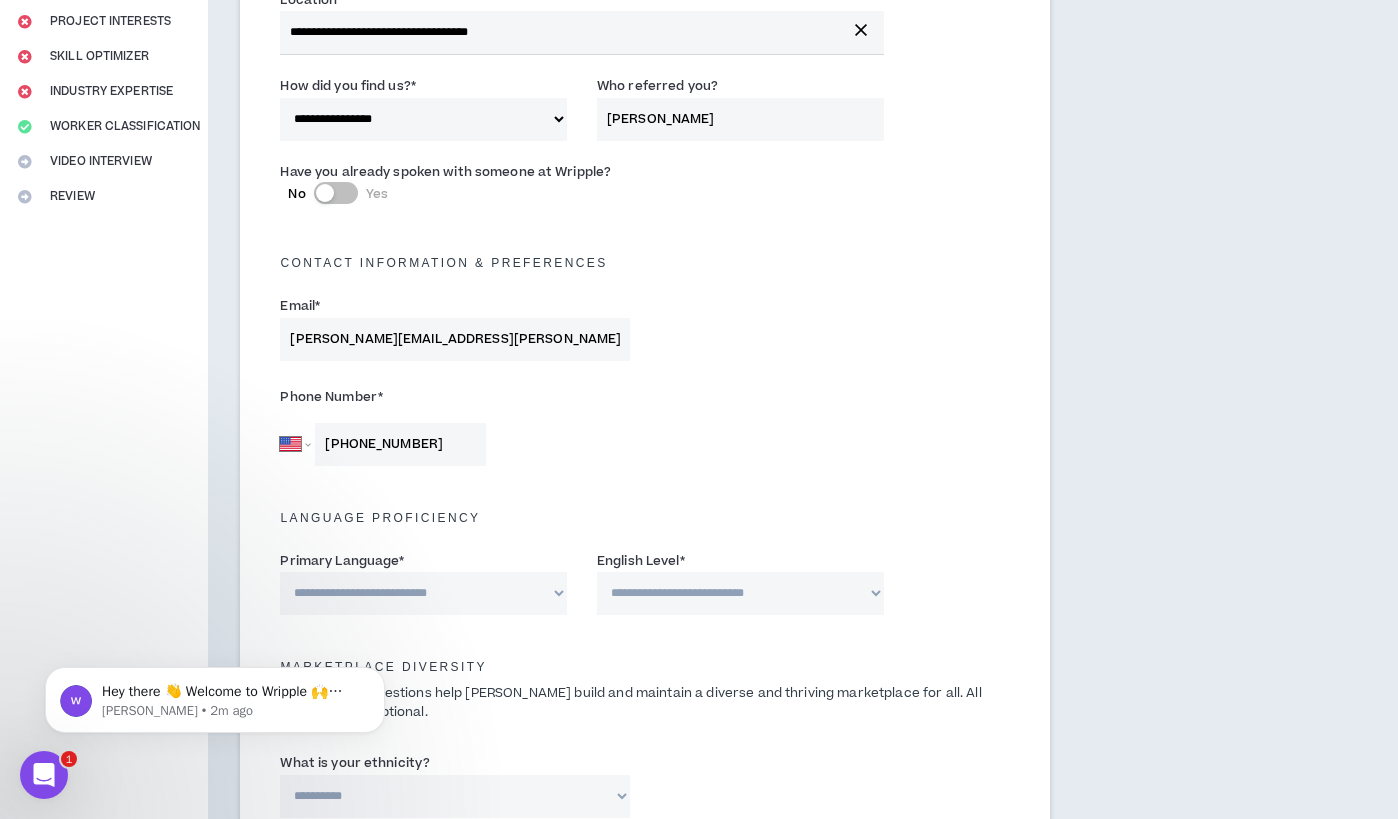 scroll, scrollTop: 430, scrollLeft: 0, axis: vertical 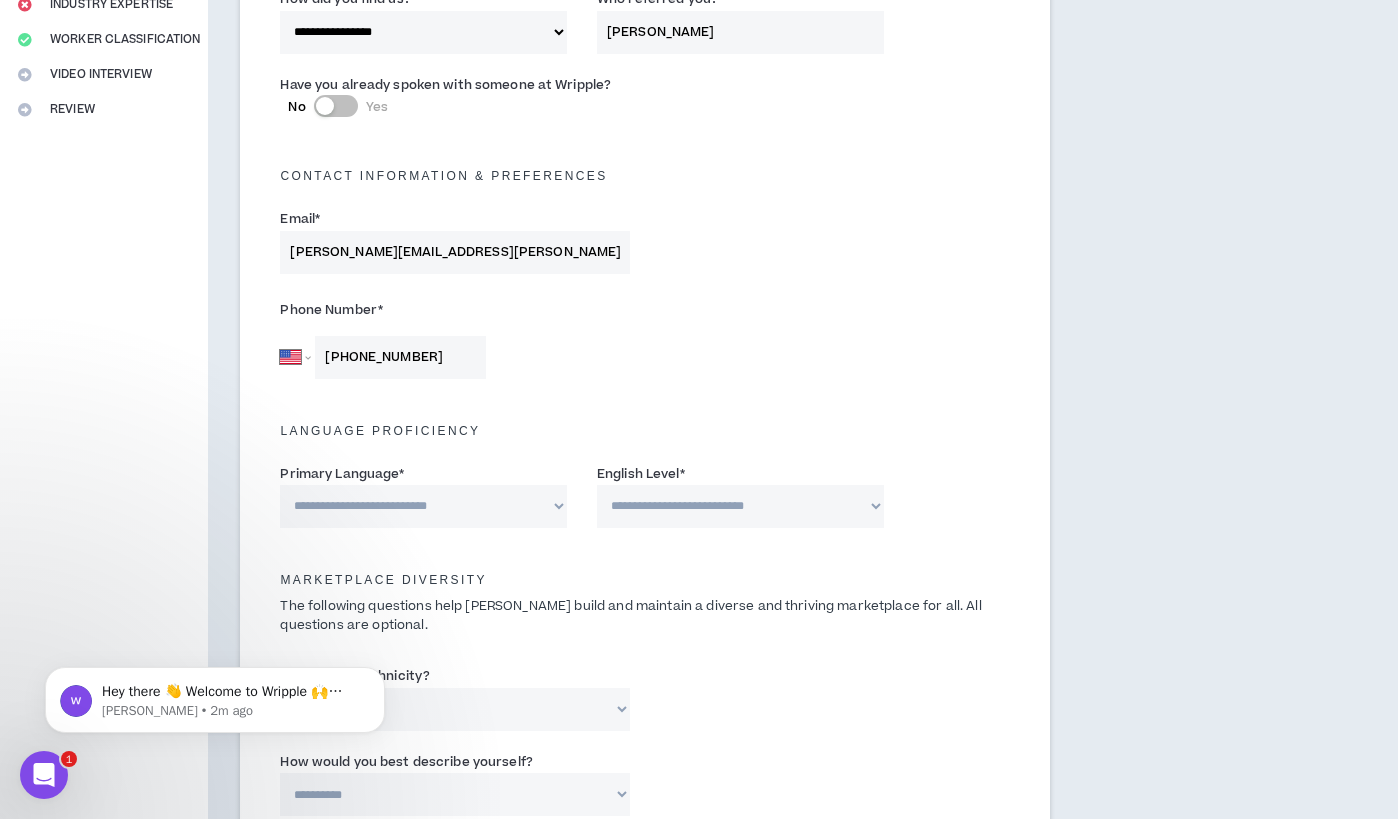 click on "**********" at bounding box center (423, 506) 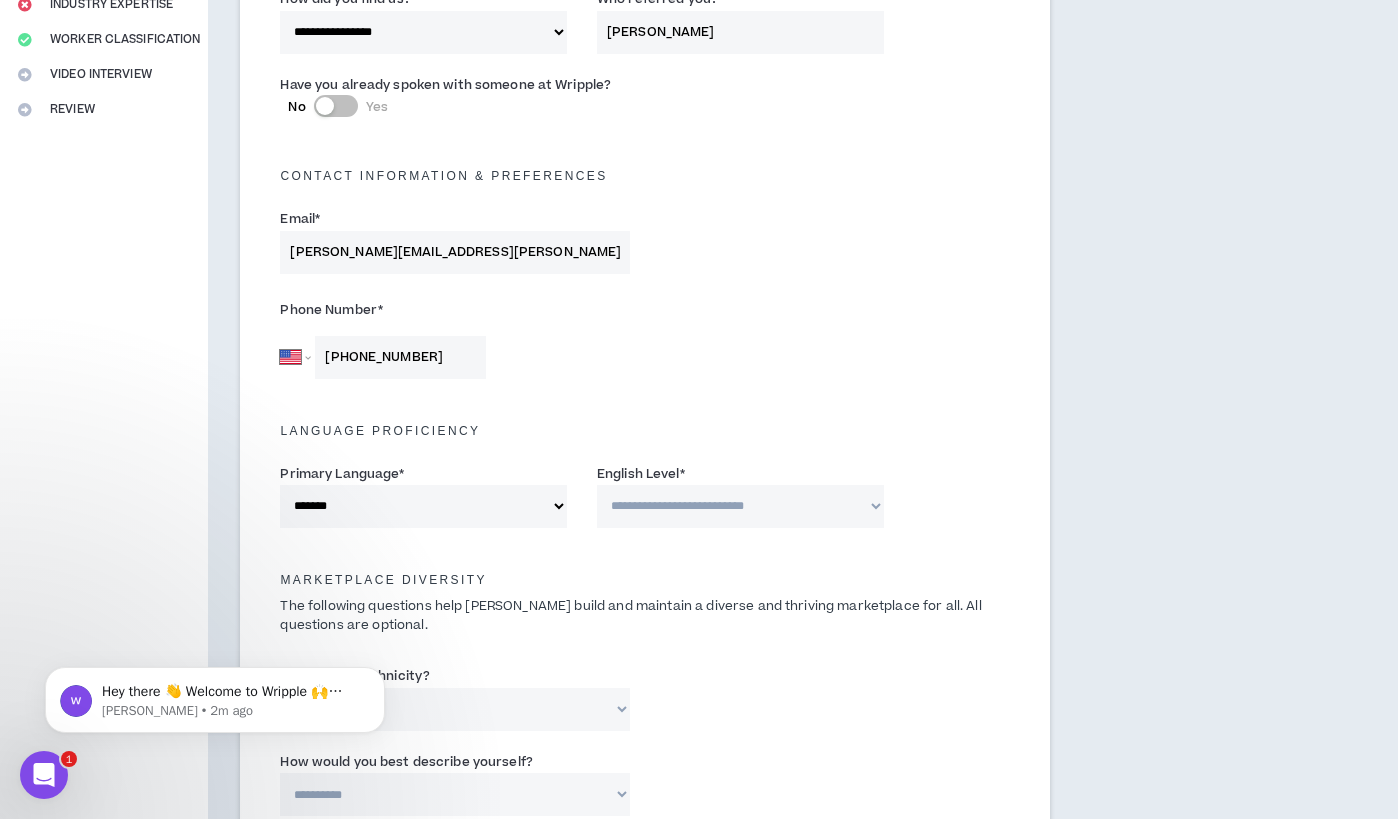 click on "**********" at bounding box center [740, 506] 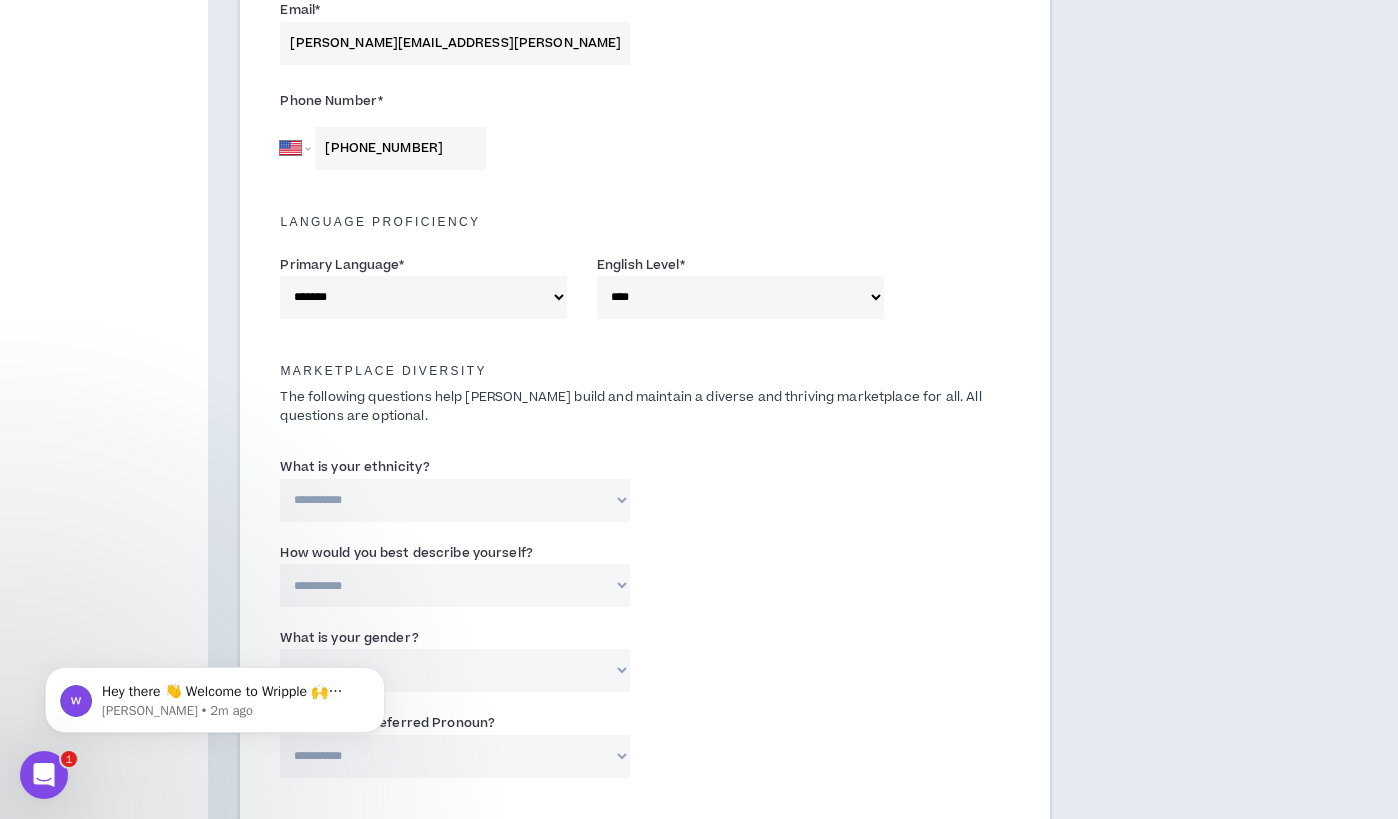 scroll, scrollTop: 656, scrollLeft: 0, axis: vertical 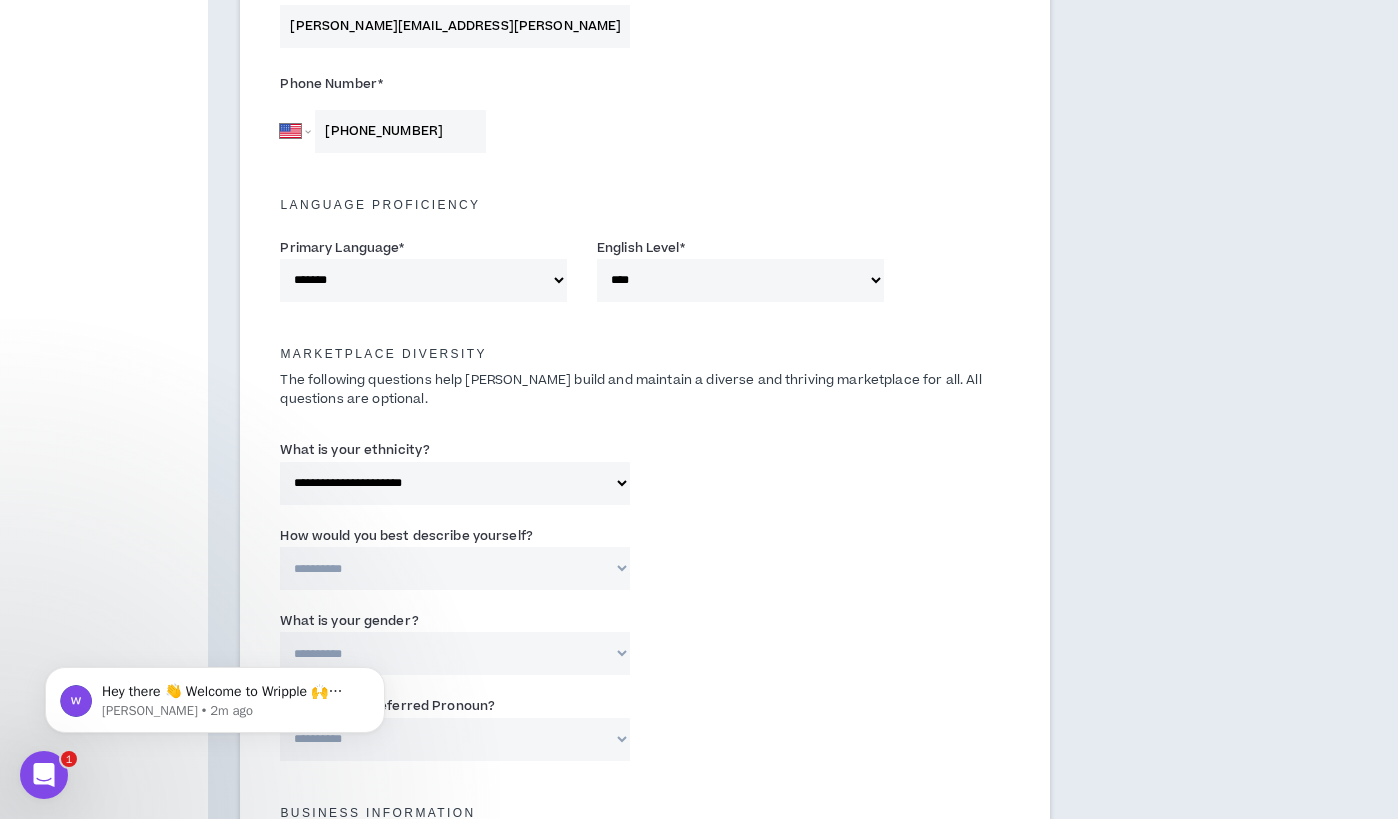 click on "**********" at bounding box center [455, 483] 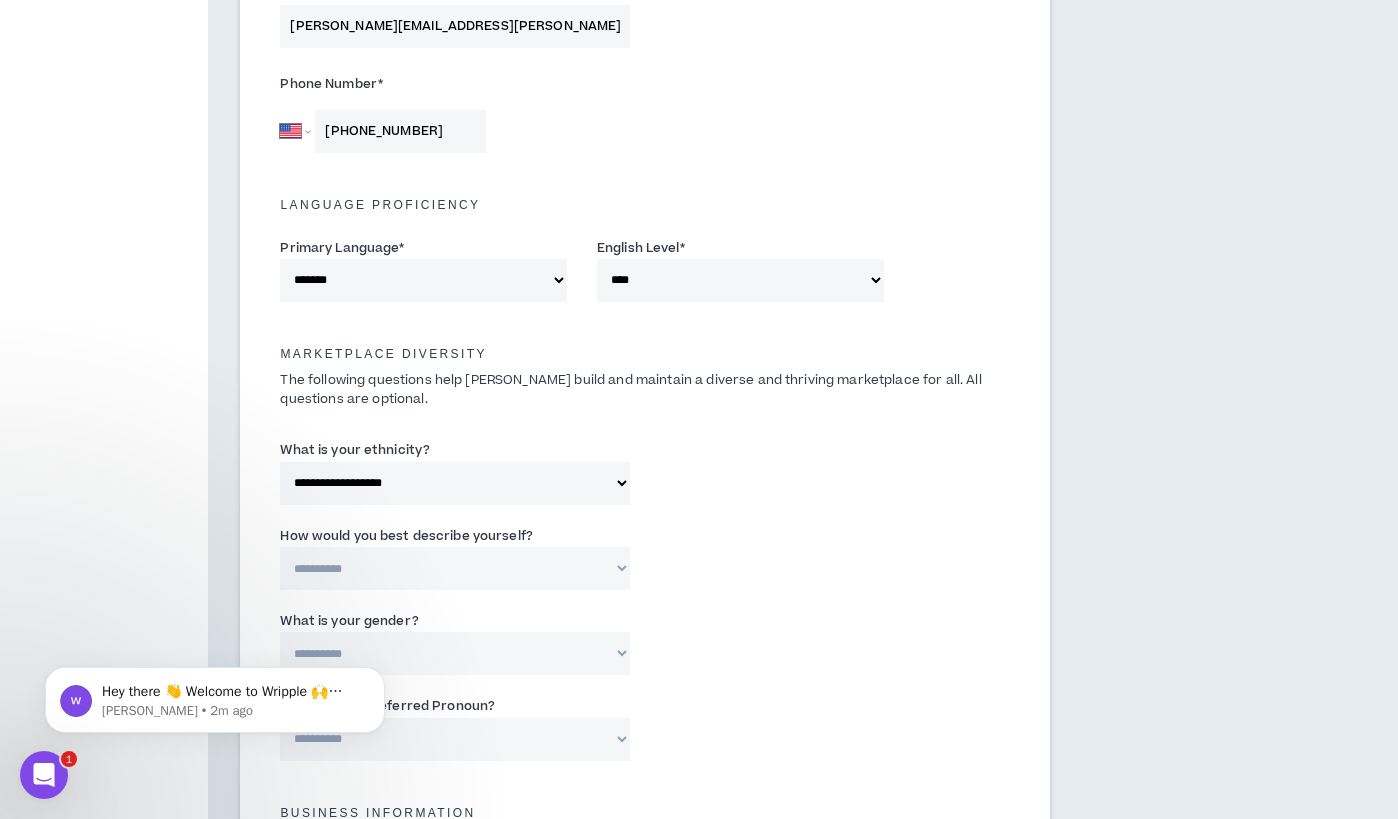 click on "**********" at bounding box center [455, 568] 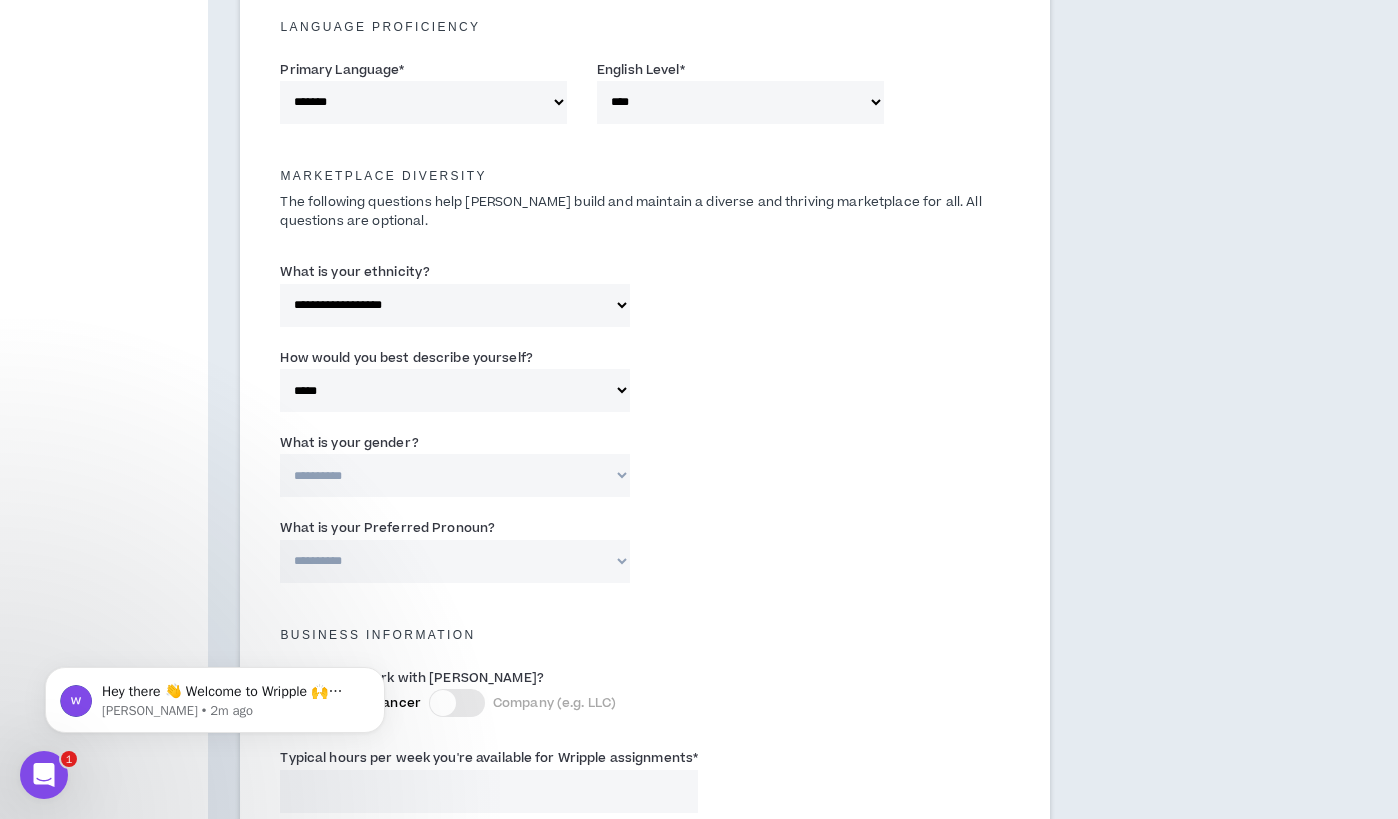 scroll, scrollTop: 1041, scrollLeft: 0, axis: vertical 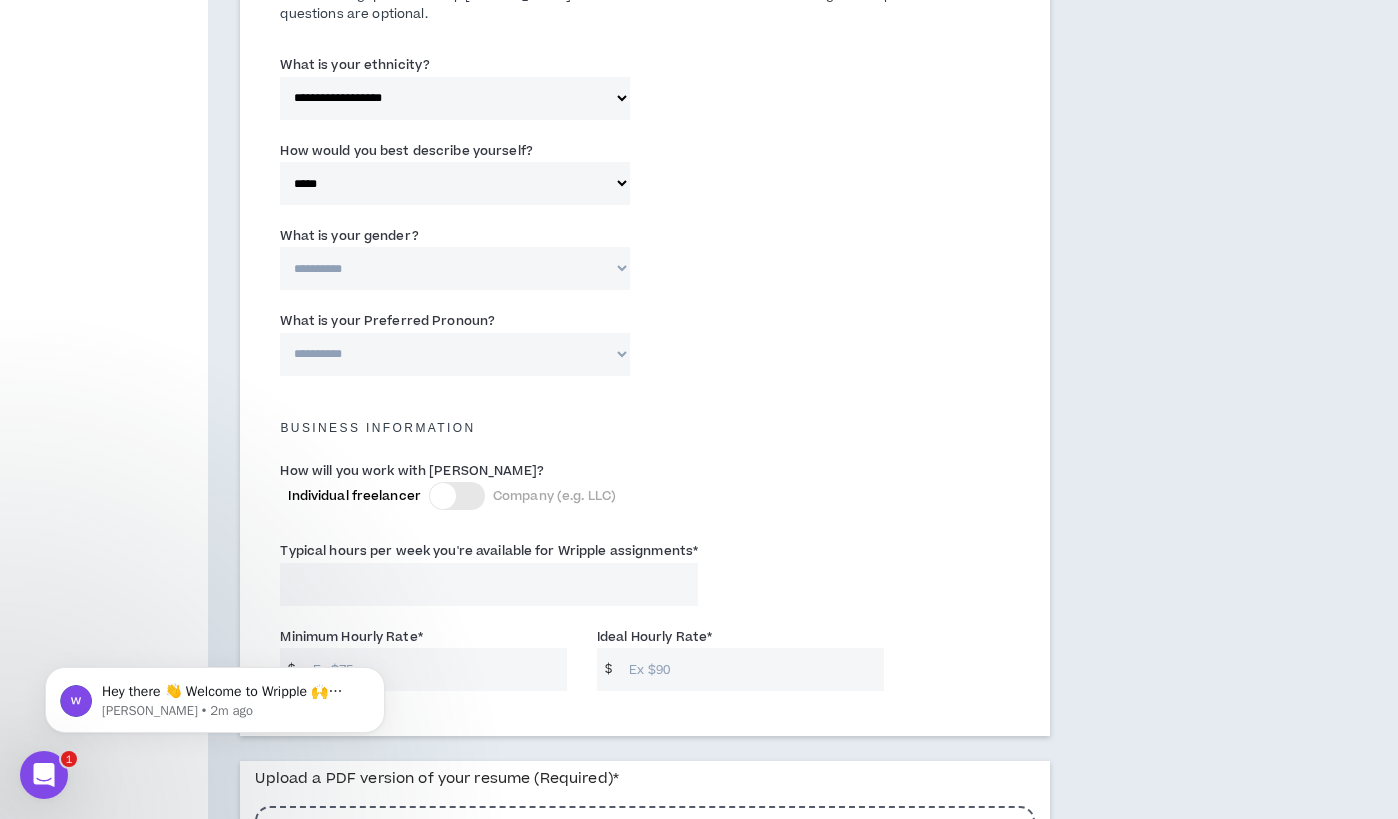 click on "**********" at bounding box center (455, 268) 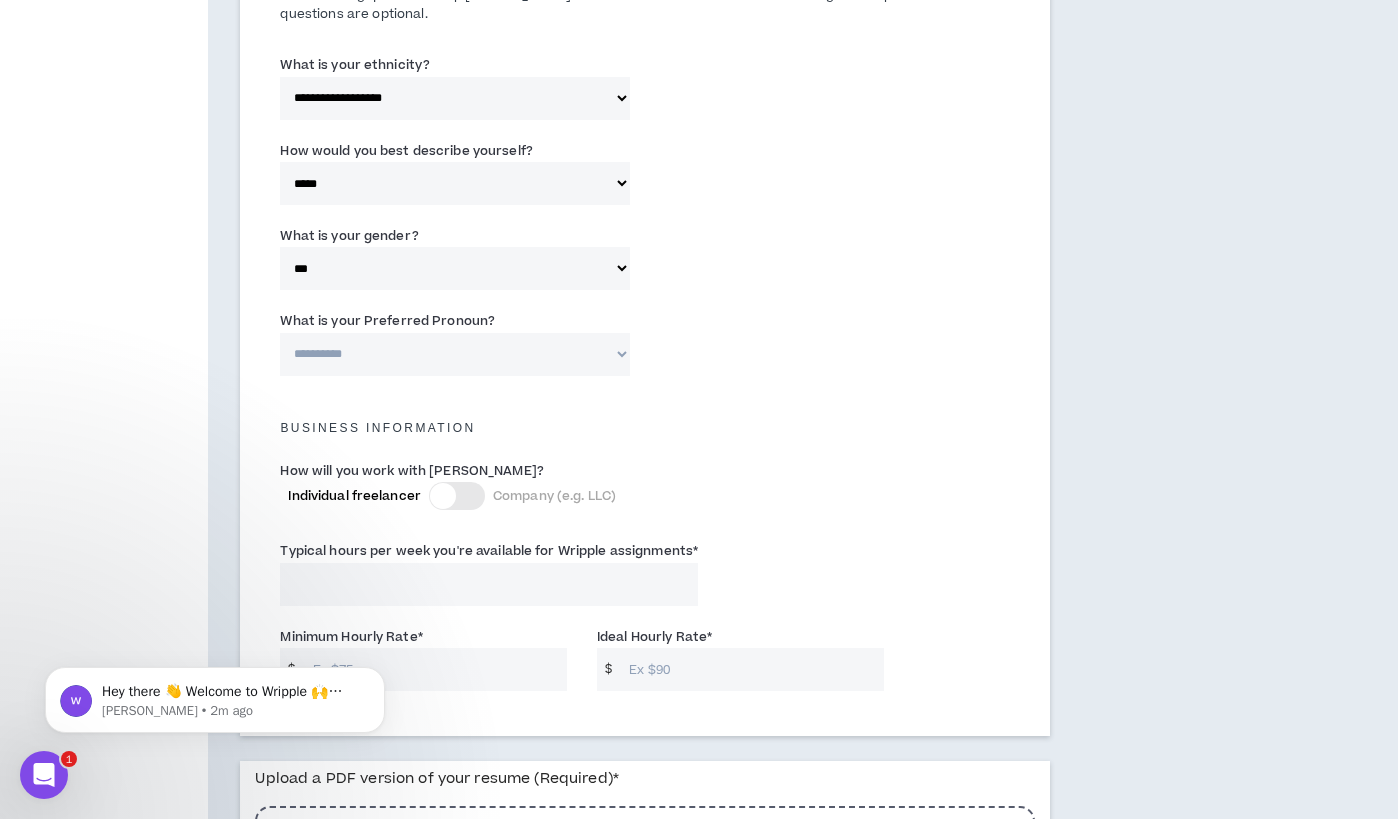 click on "**********" at bounding box center (455, 354) 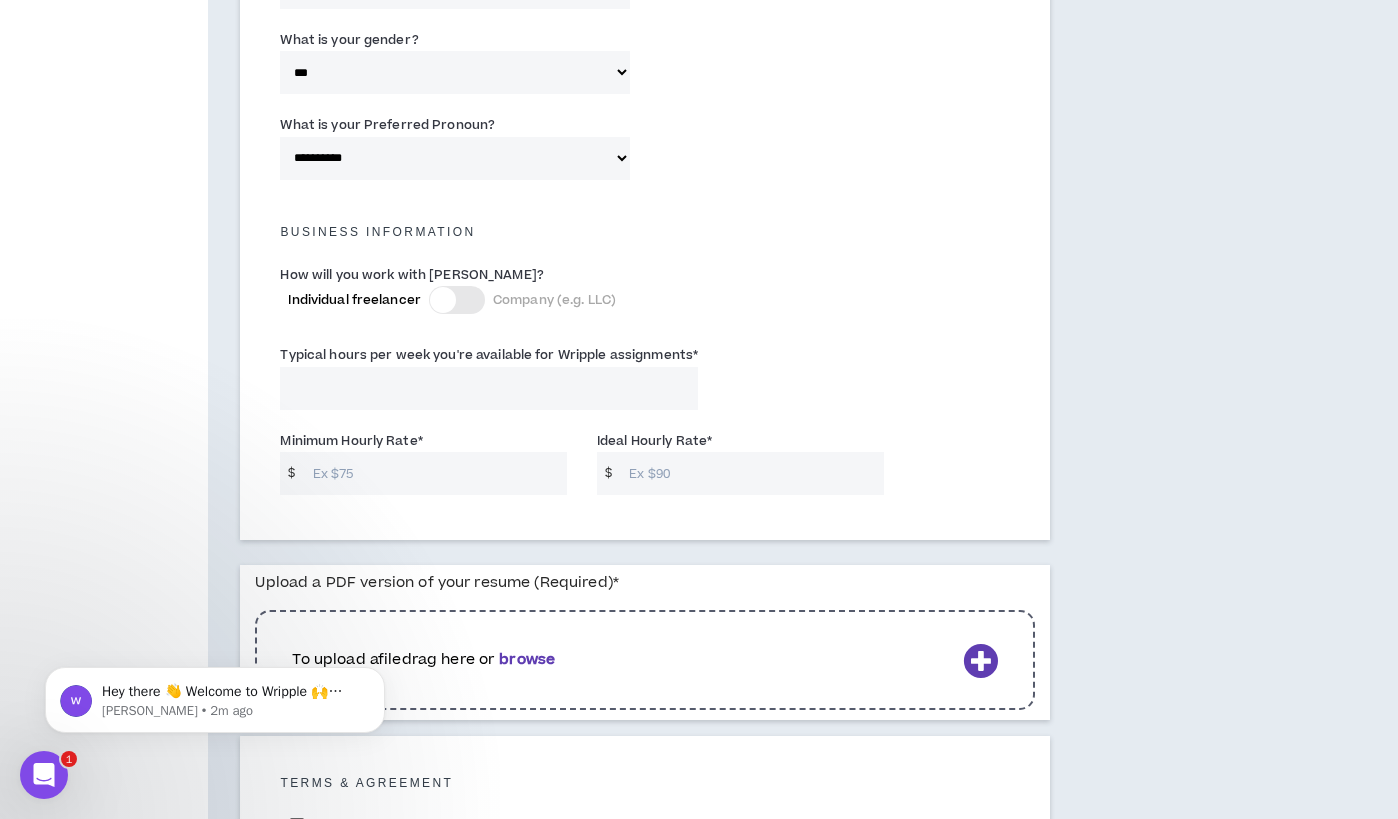 scroll, scrollTop: 1322, scrollLeft: 0, axis: vertical 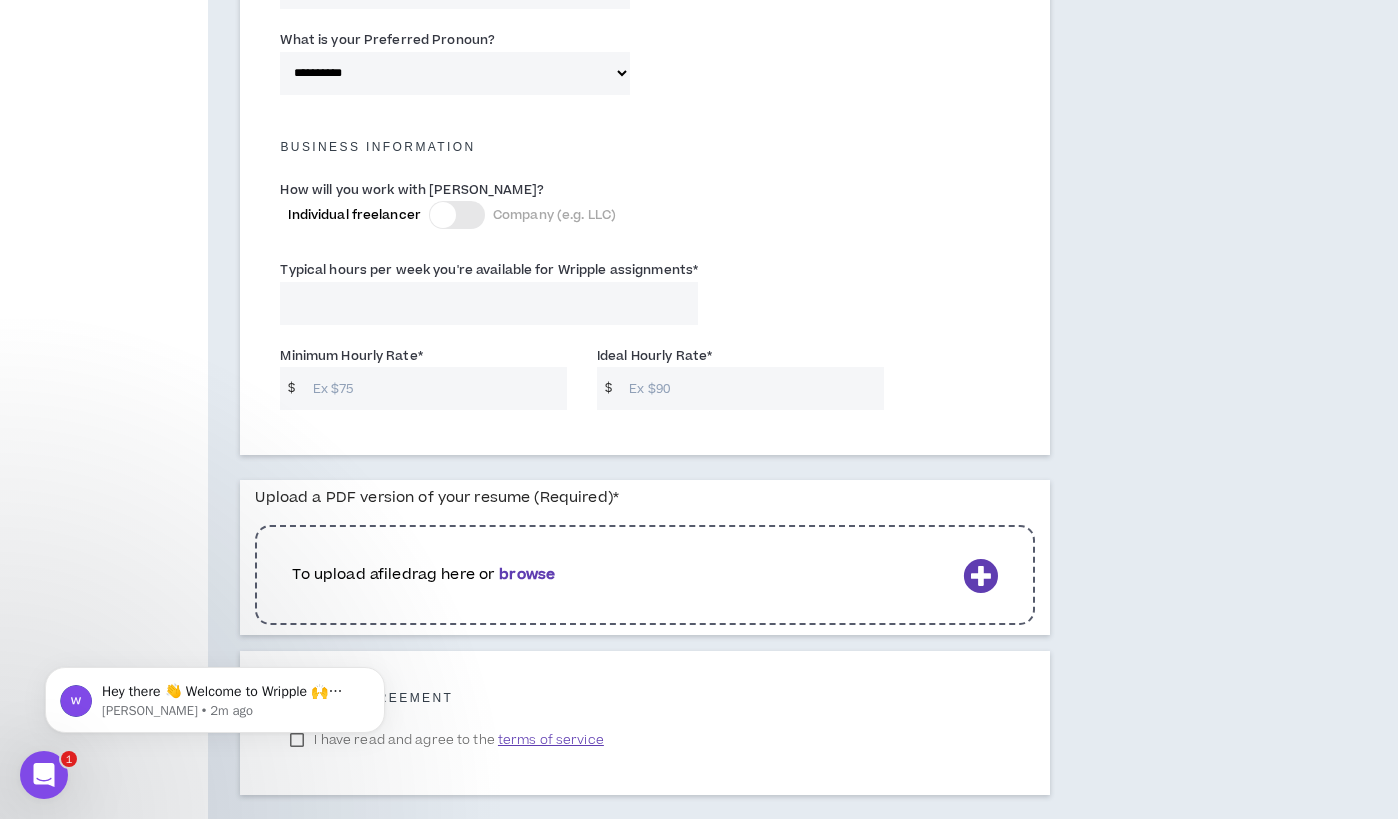 click on "Typical hours per week you're available for Wripple assignments  *" at bounding box center (489, 303) 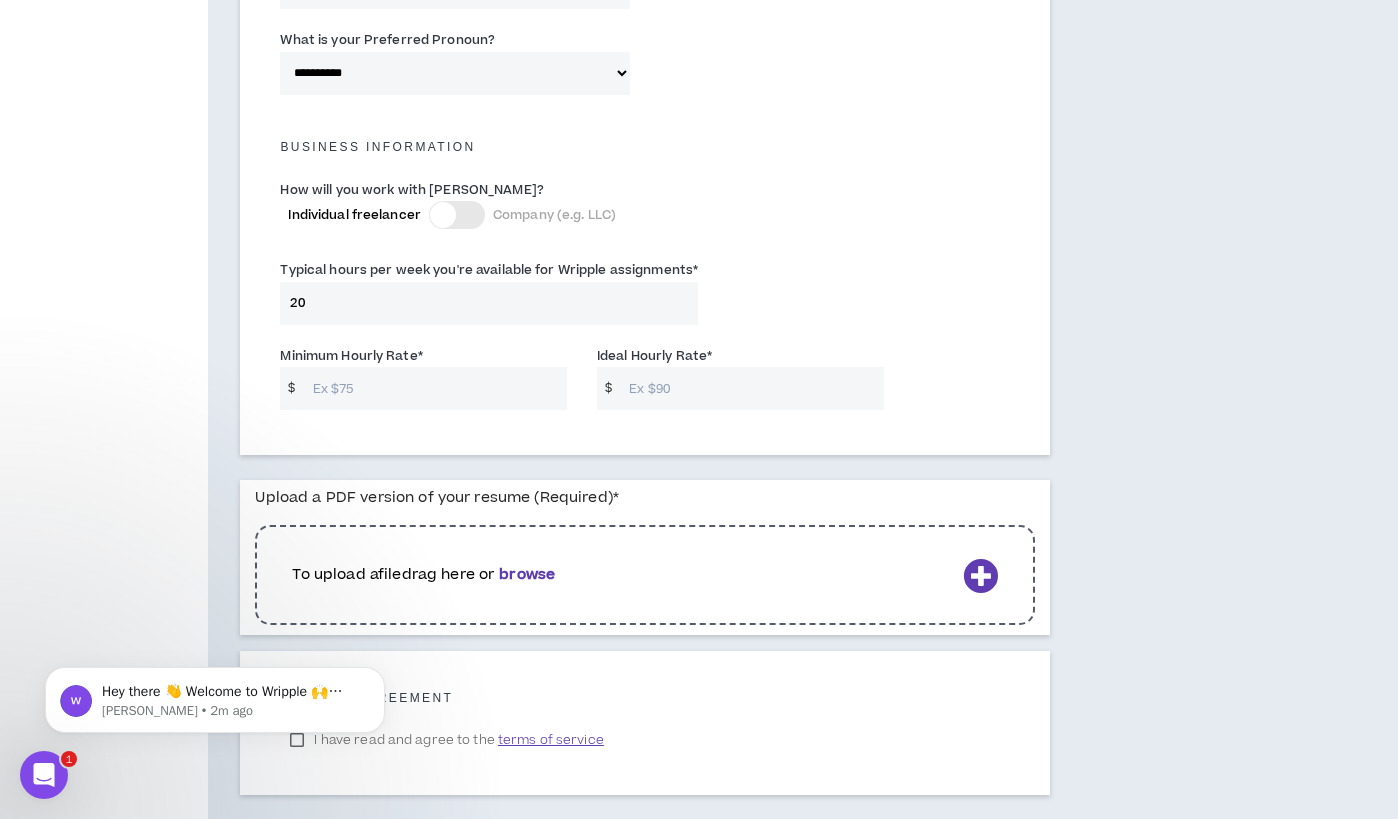 type on "20" 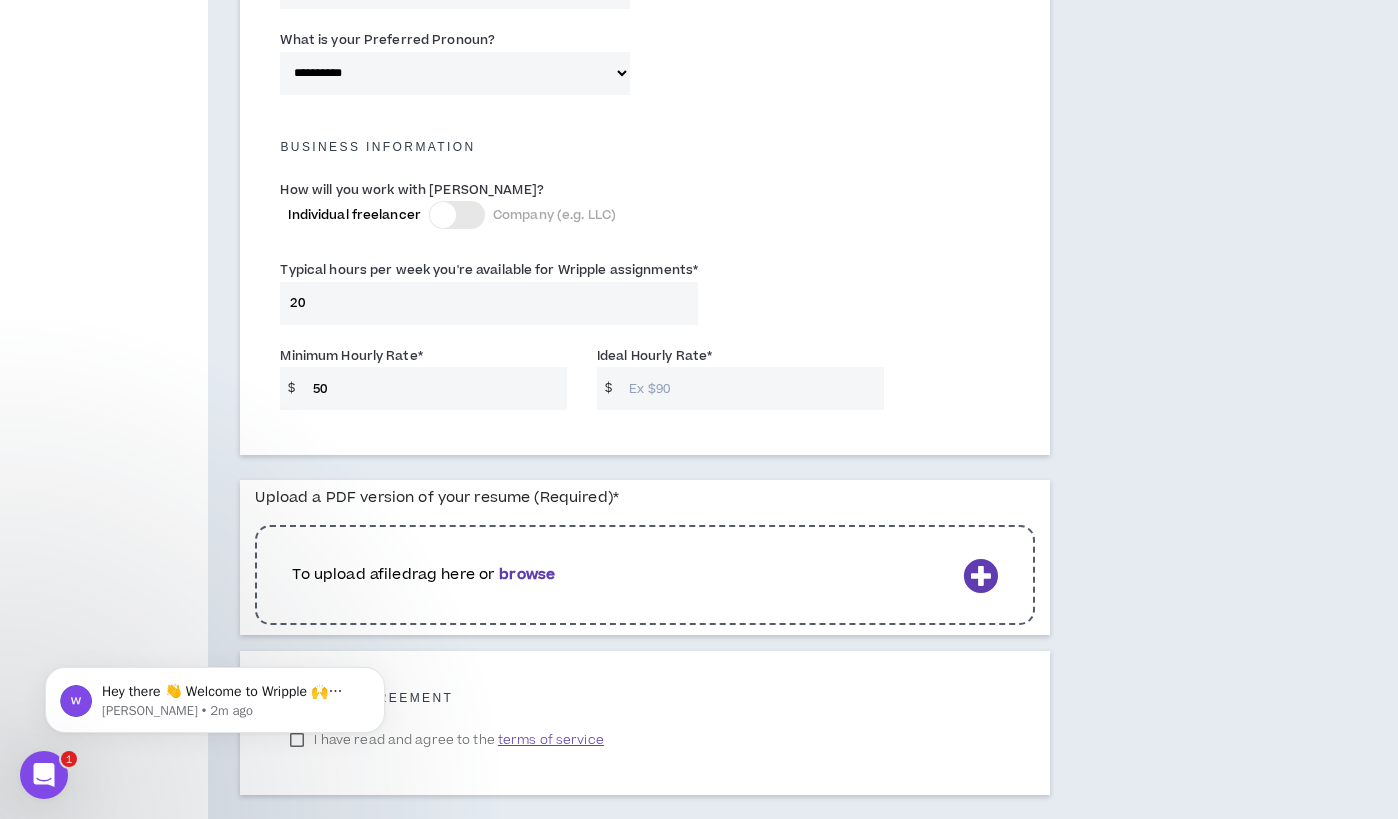 type on "50" 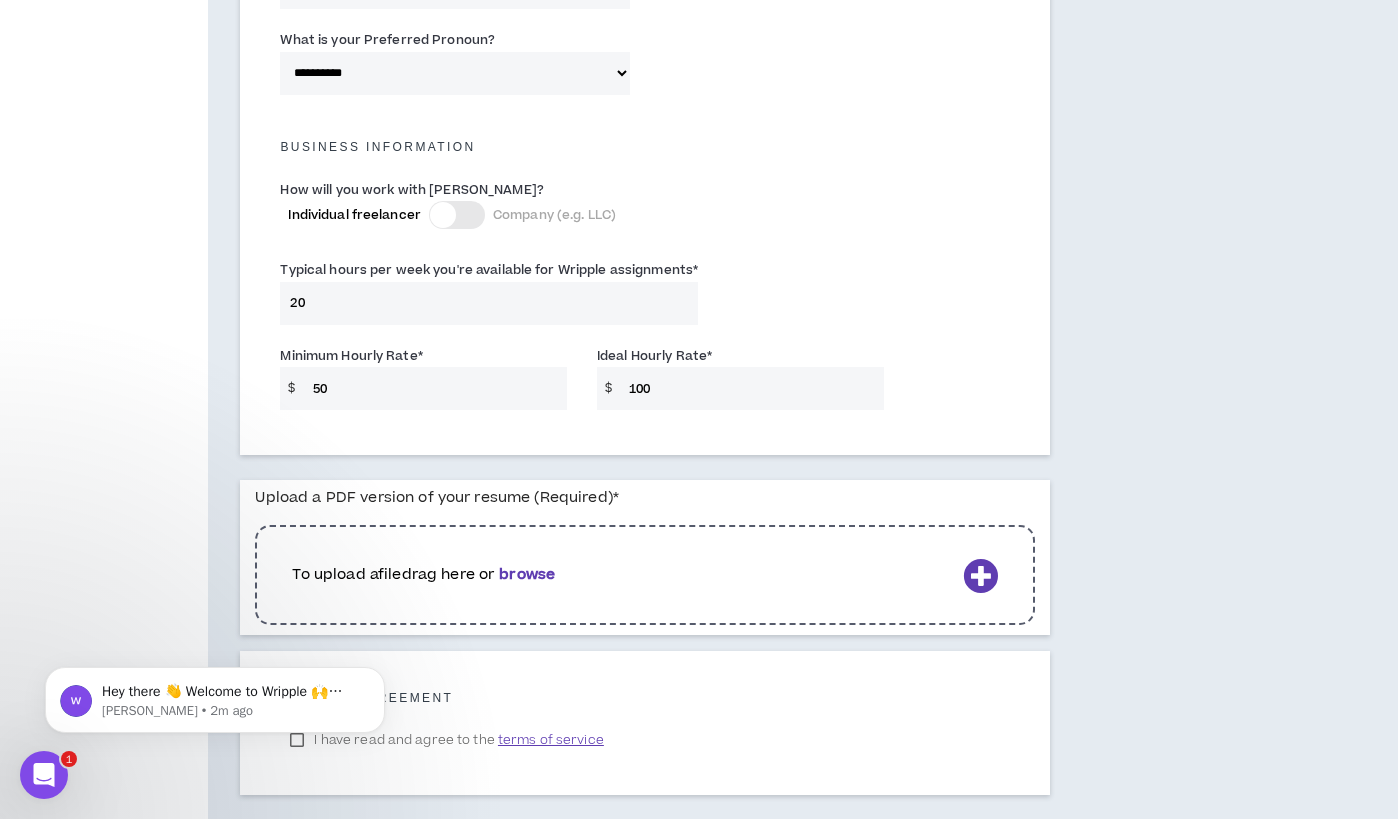 type on "100" 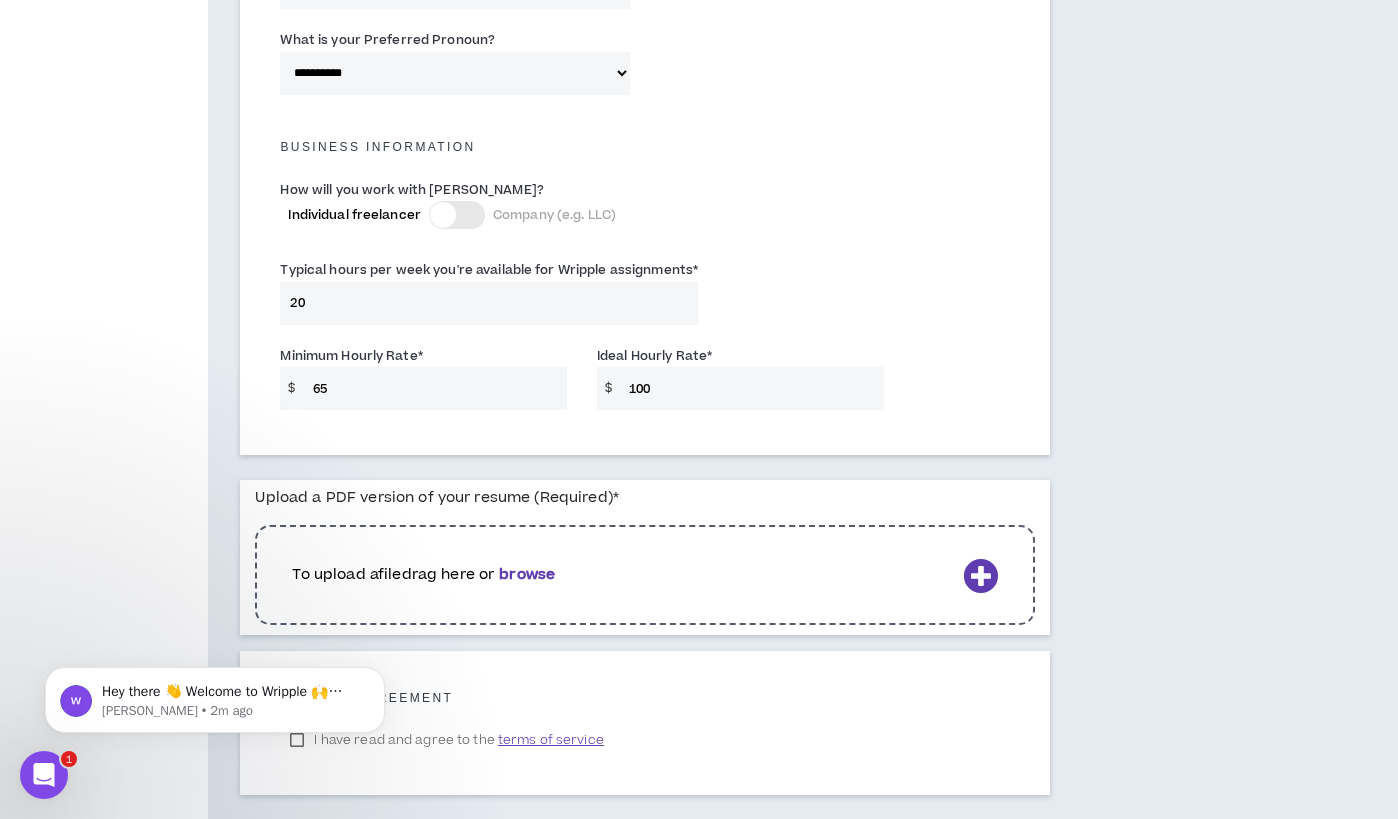 type on "65" 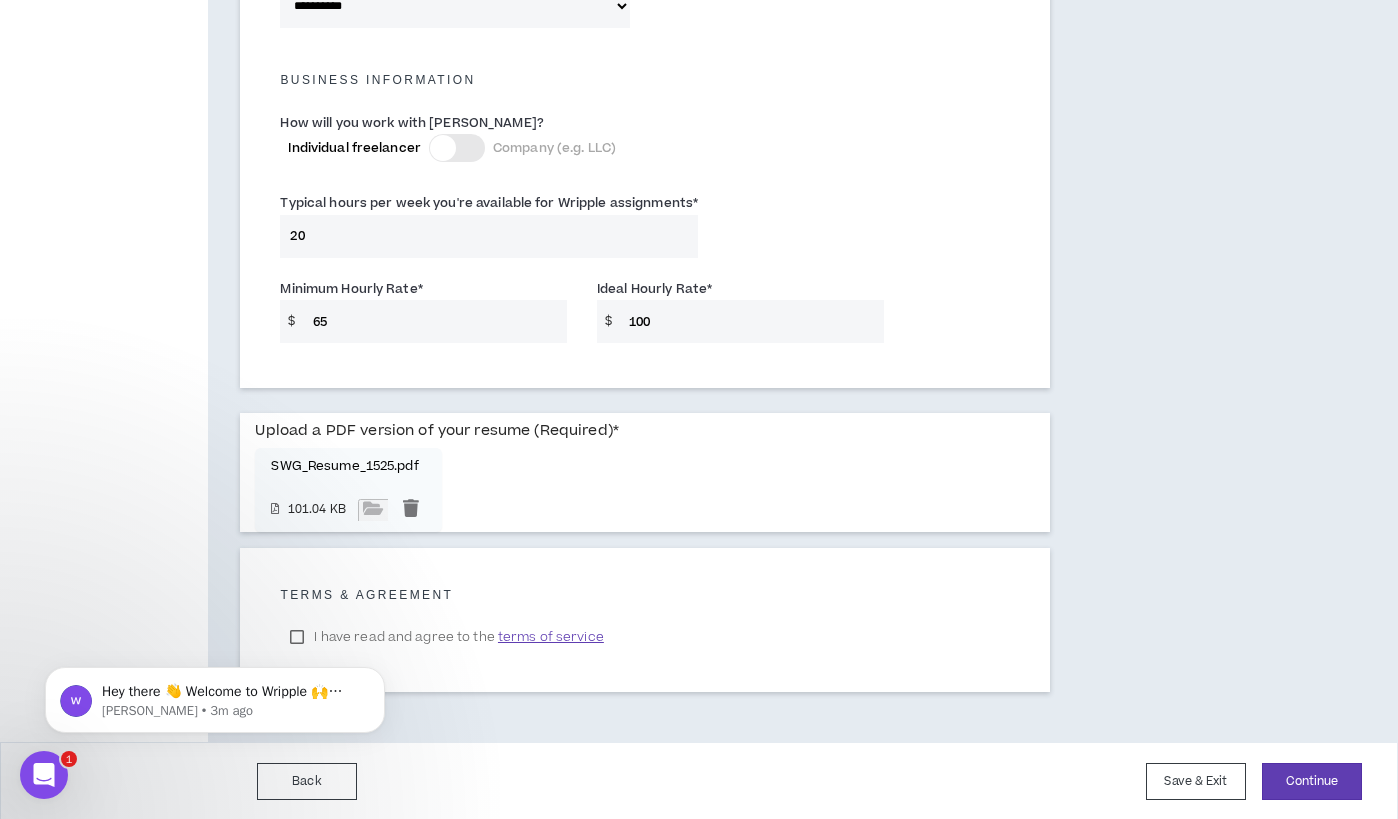 scroll, scrollTop: 1391, scrollLeft: 0, axis: vertical 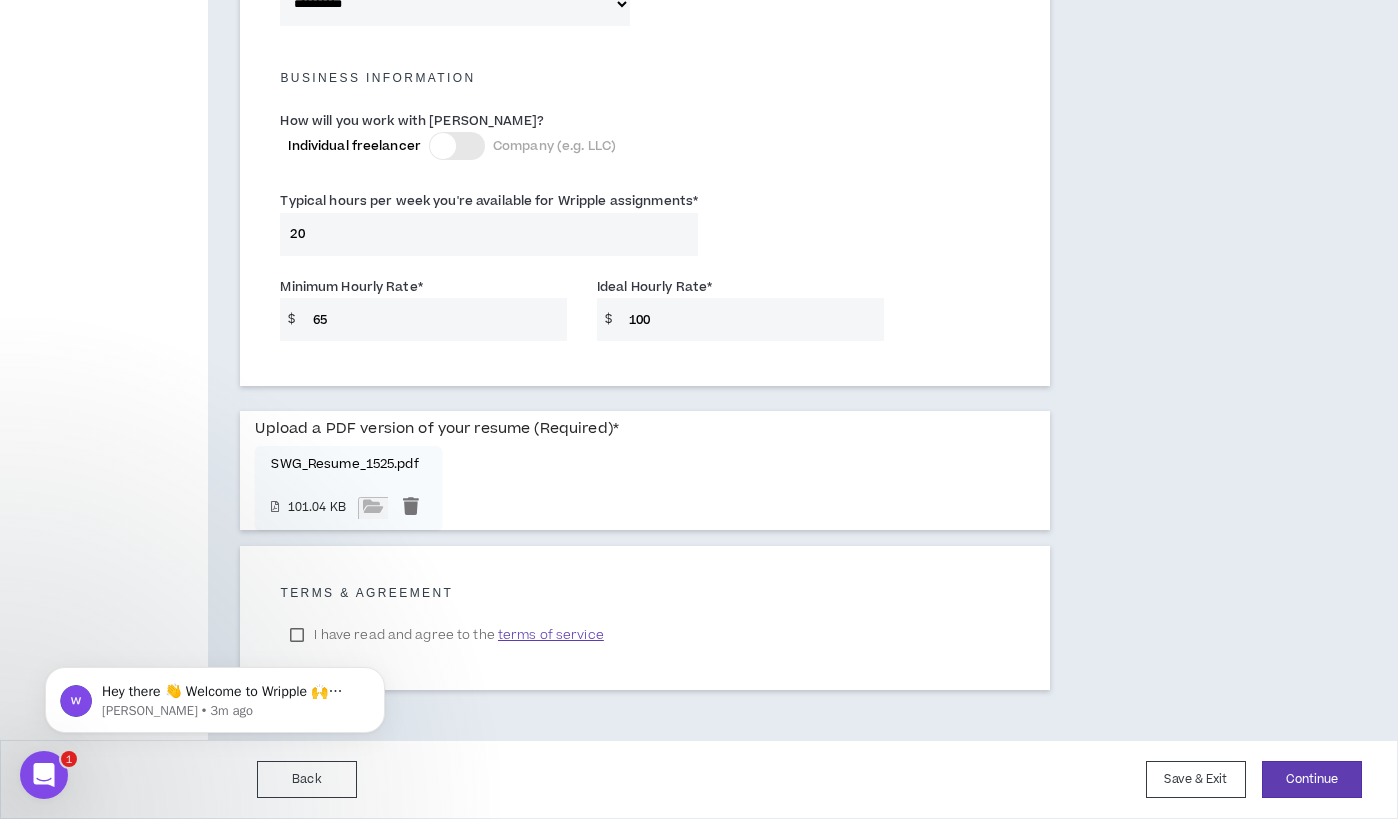click on "Hey there 👋 Welcome to Wripple 🙌 Take a look around! If you have any questions, just reply to this message. [PERSON_NAME] • 3m ago" at bounding box center [215, 608] 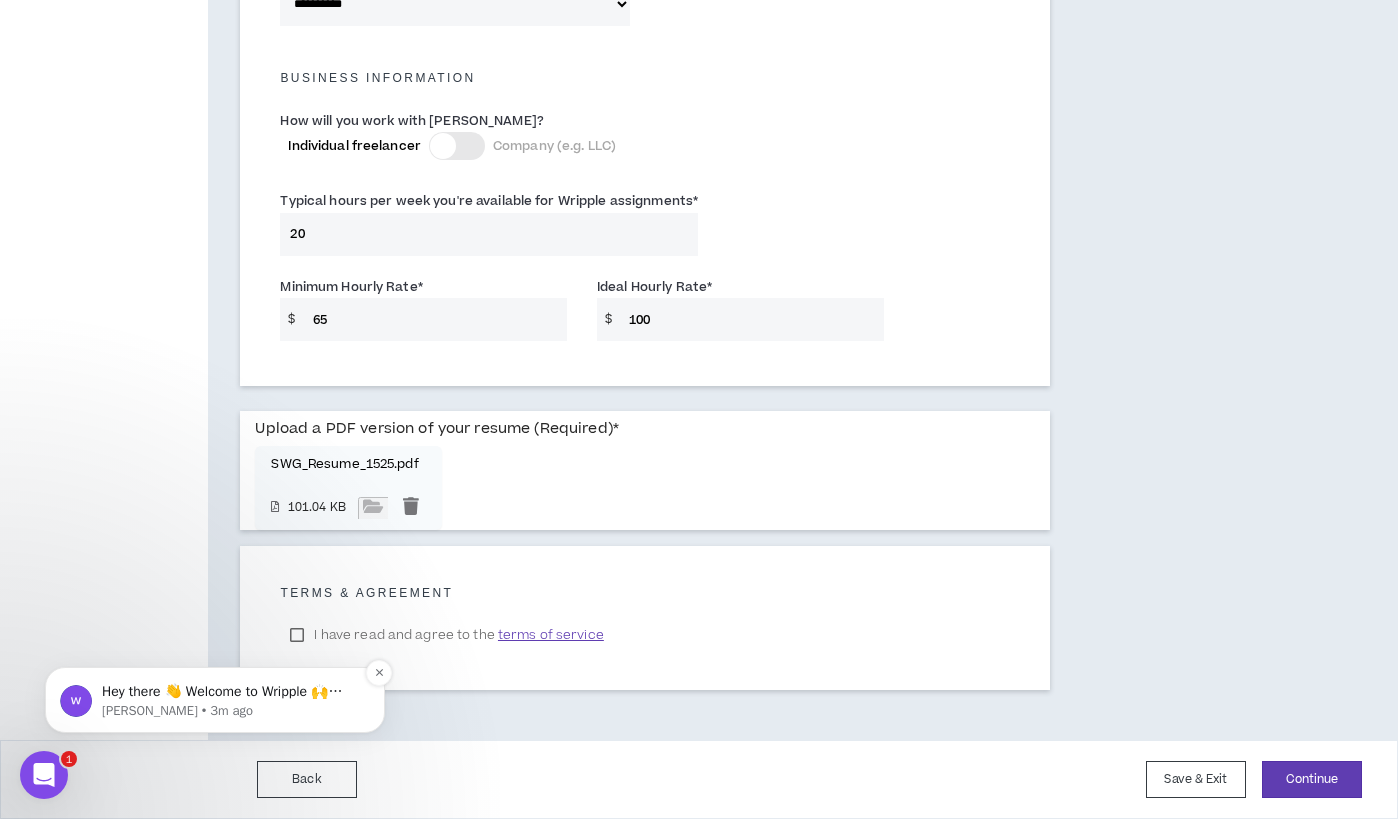 click on "Hey there 👋 Welcome to Wripple 🙌 Take a look around! If you have any questions, just reply to this message. Morgan" at bounding box center (231, 692) 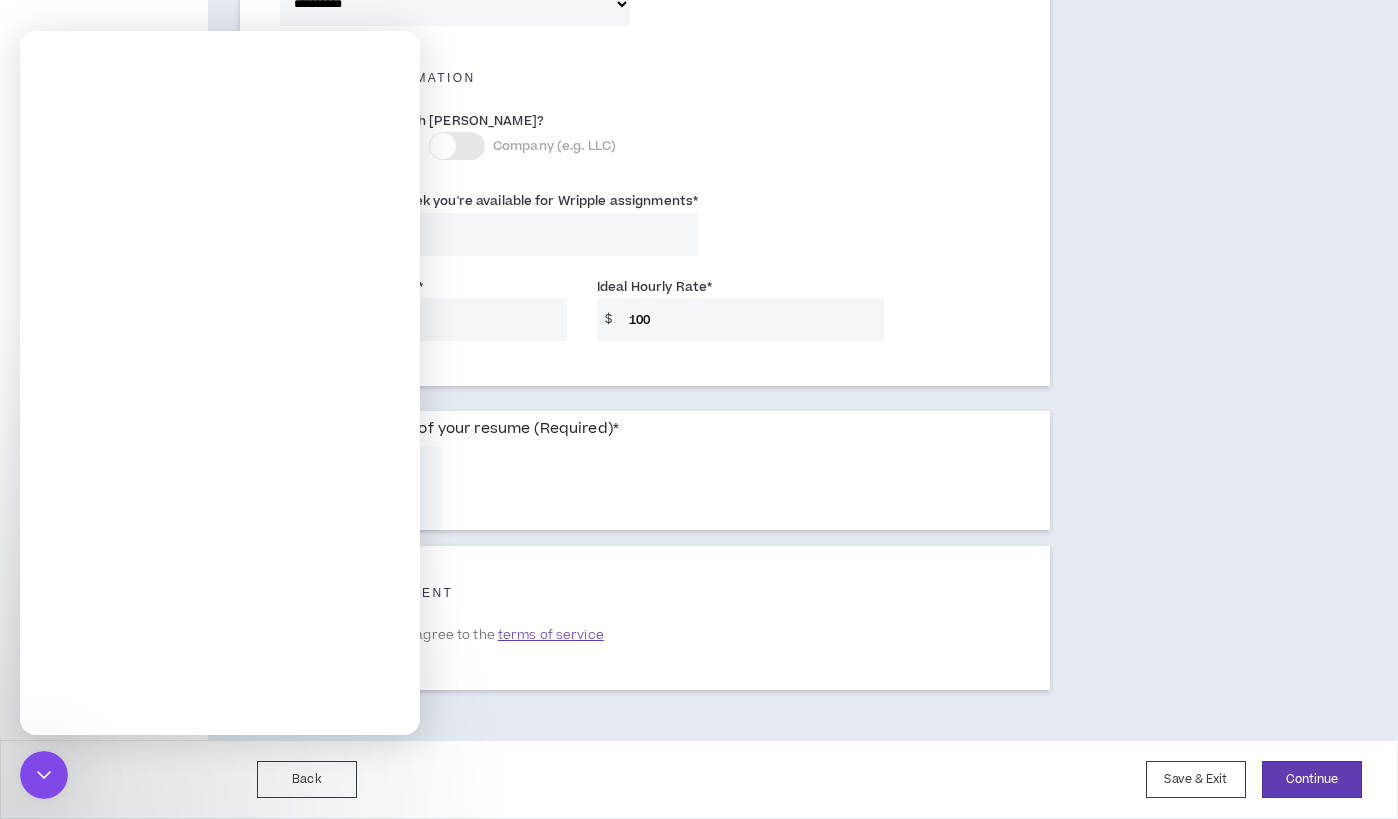 scroll, scrollTop: 0, scrollLeft: 0, axis: both 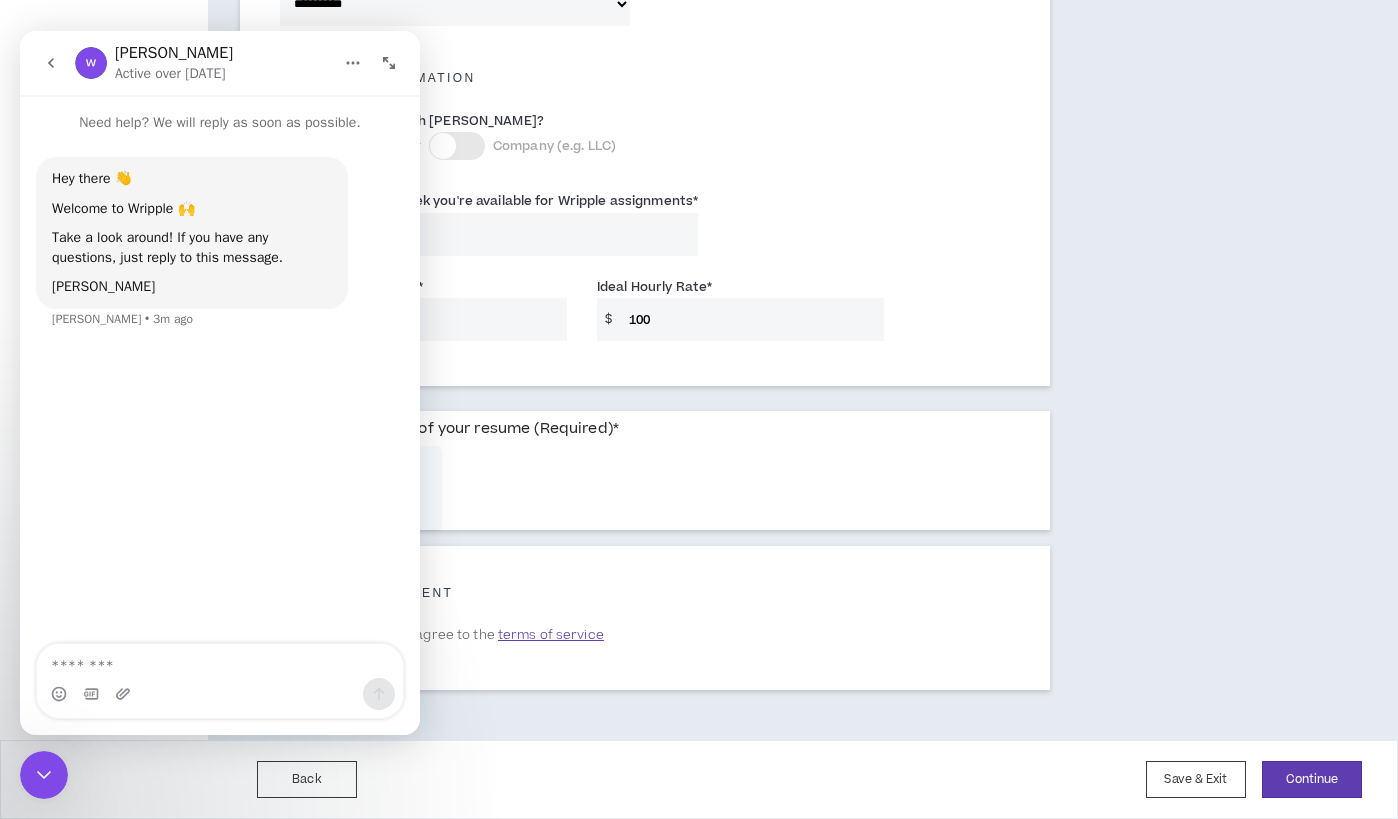 click 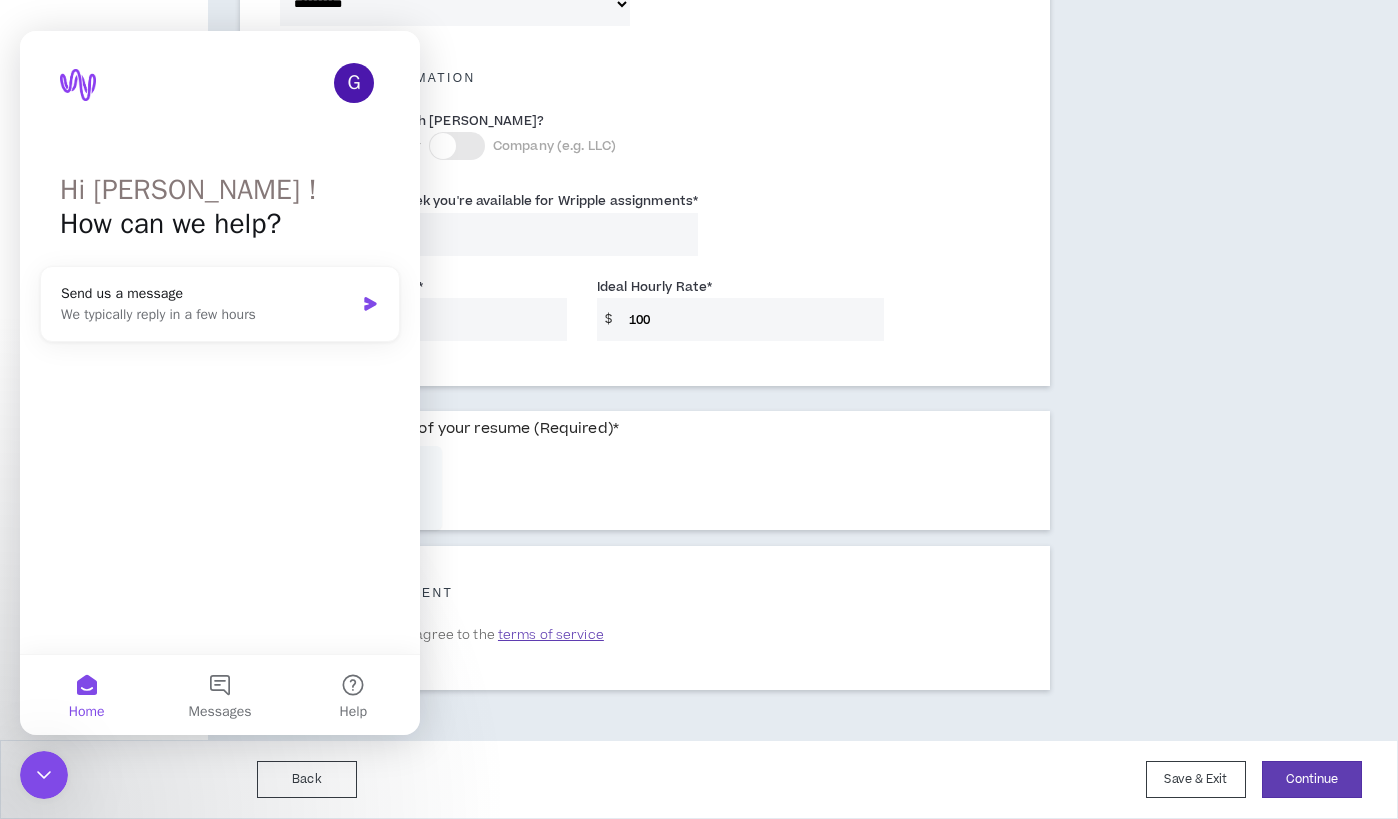 click on "**********" at bounding box center (645, -281) 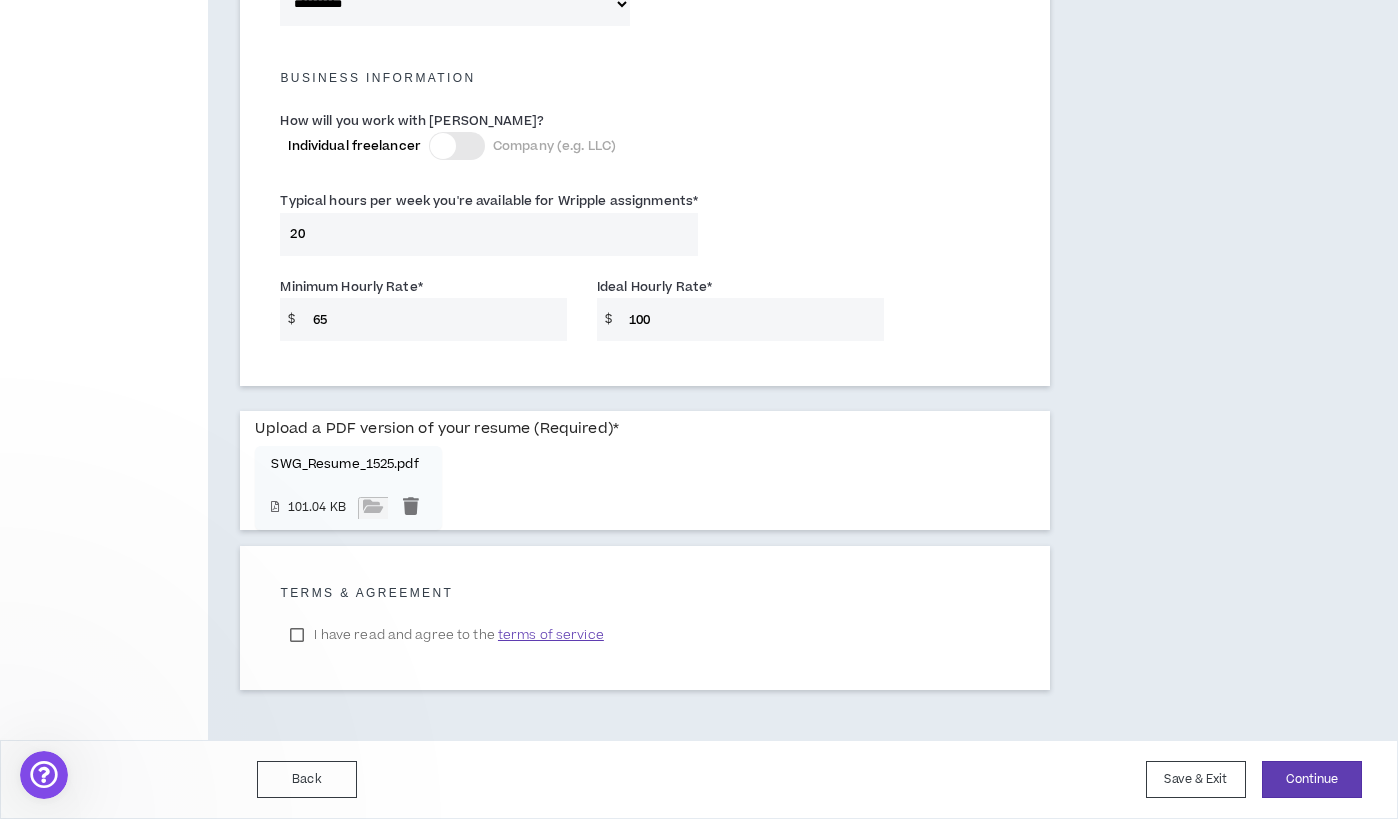 scroll, scrollTop: 0, scrollLeft: 0, axis: both 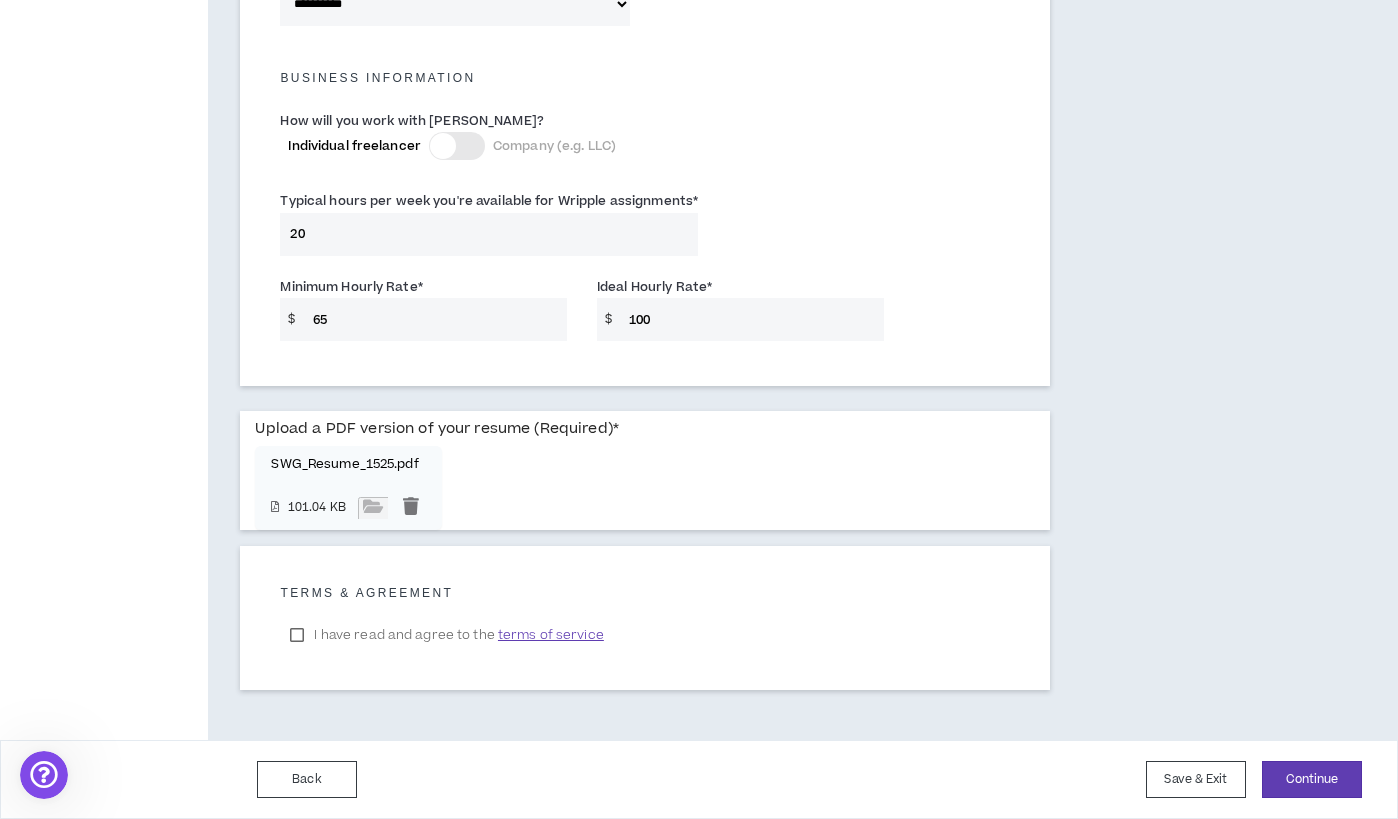 click on "I have read and agree to the    terms of service" at bounding box center (446, 635) 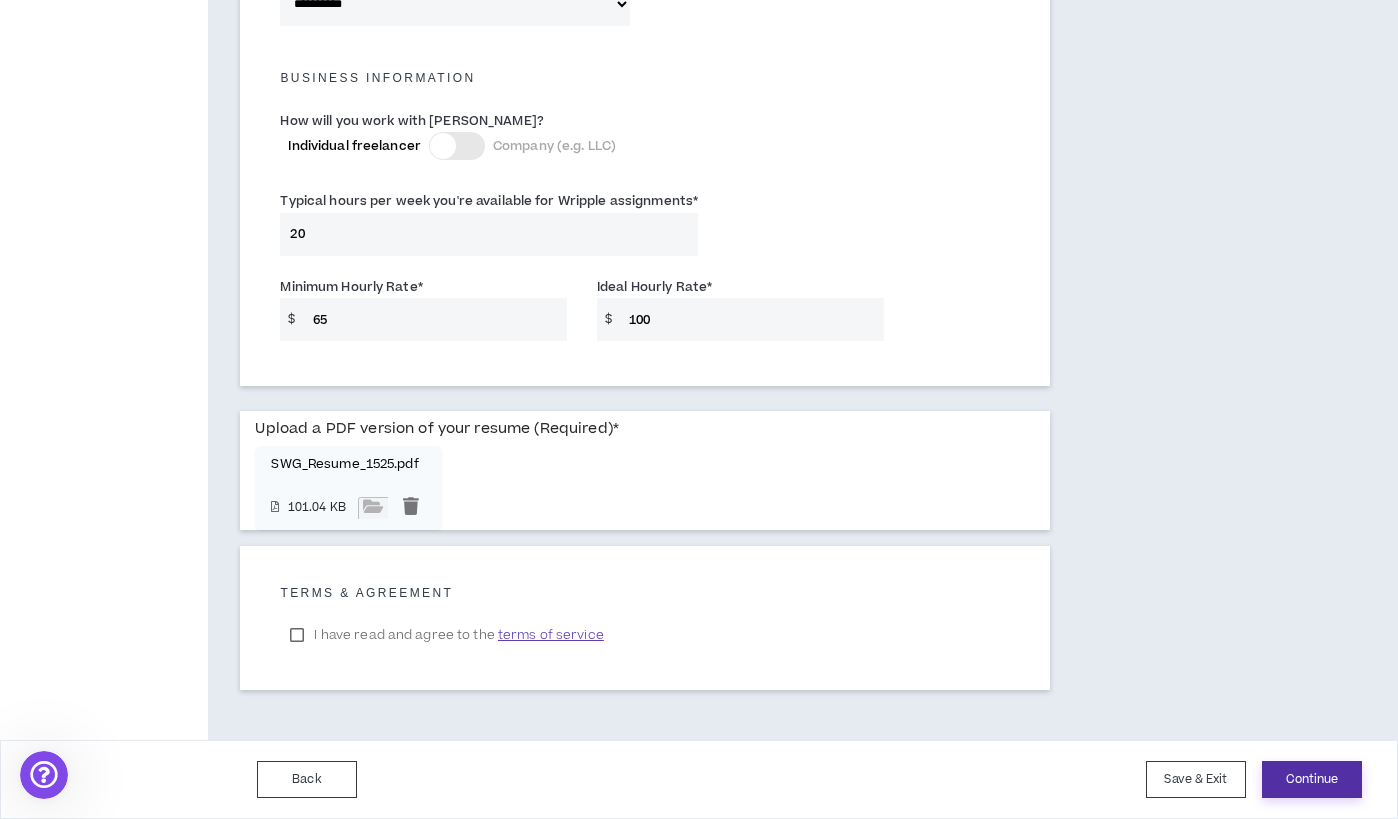 click on "Continue" at bounding box center (1312, 779) 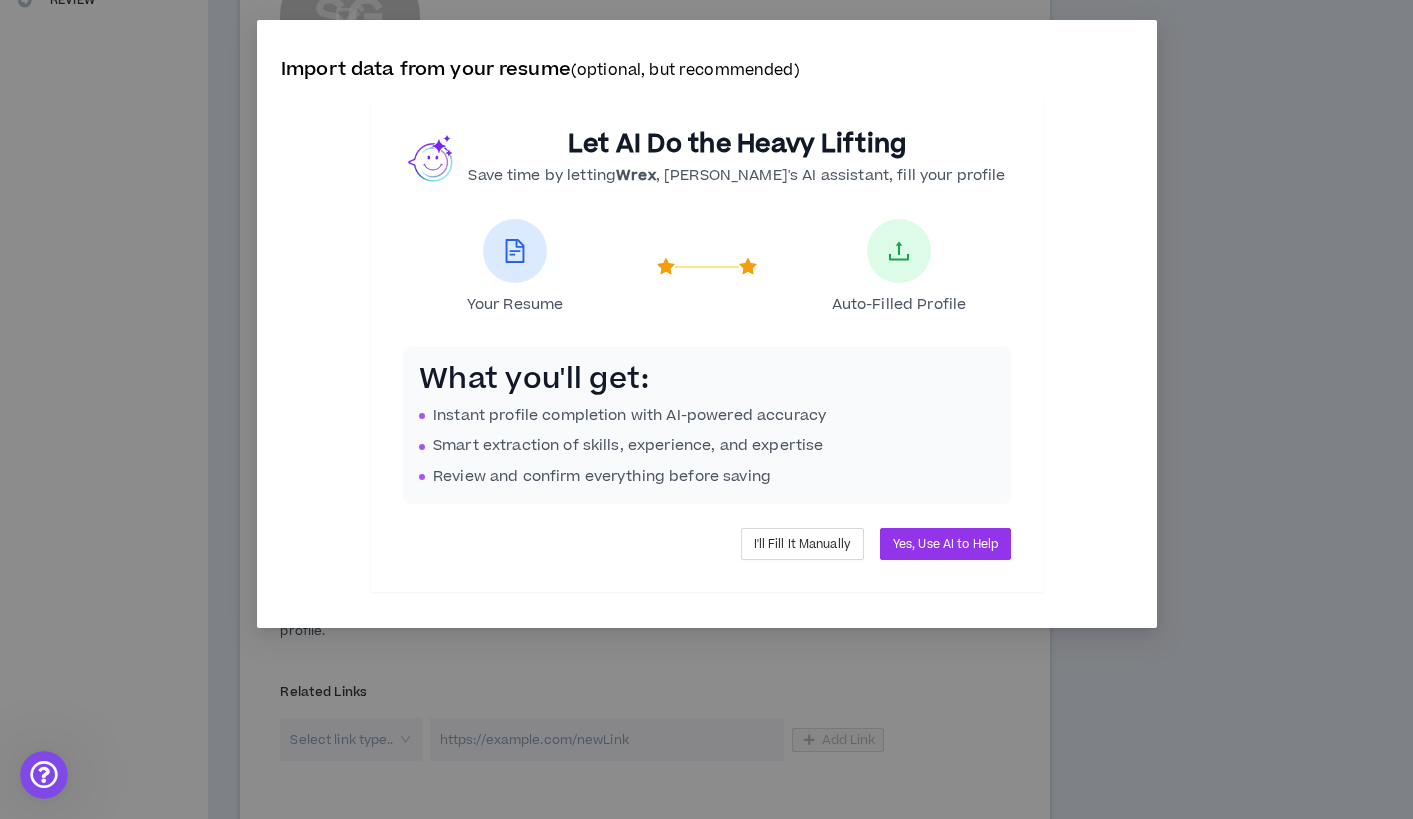 scroll, scrollTop: 17, scrollLeft: 0, axis: vertical 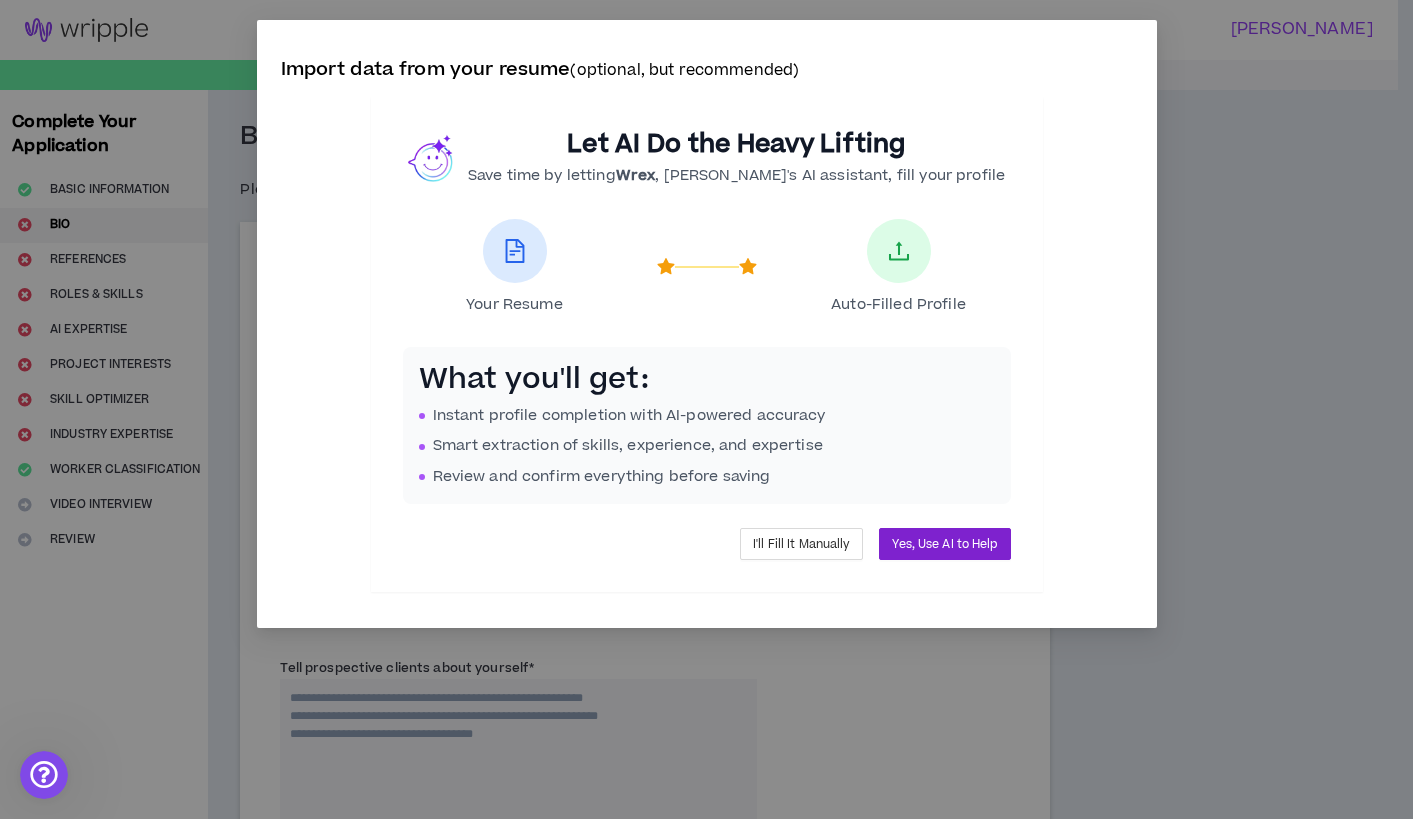 click on "Yes, Use AI to Help" at bounding box center [944, 544] 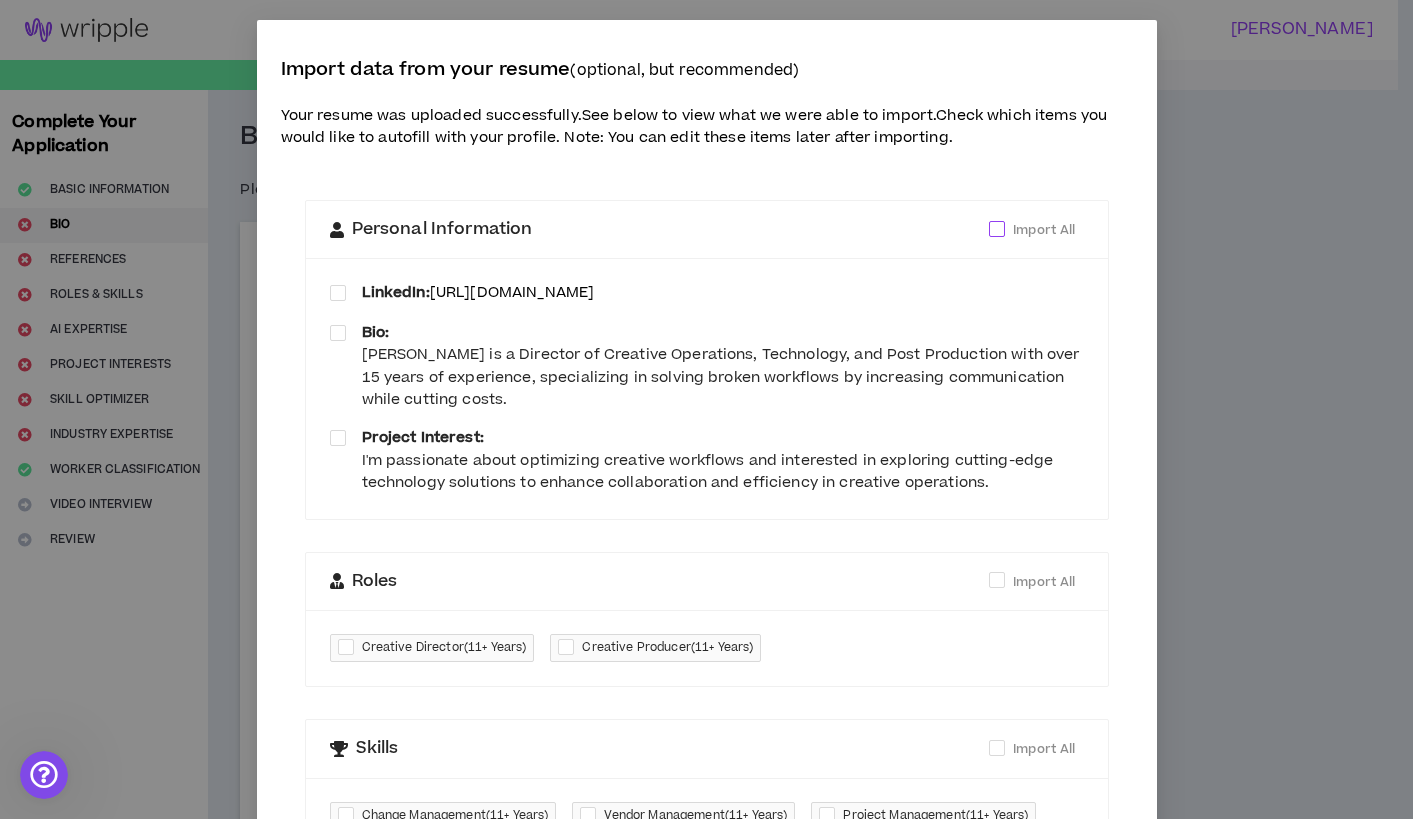click on "Import All" at bounding box center (1044, 230) 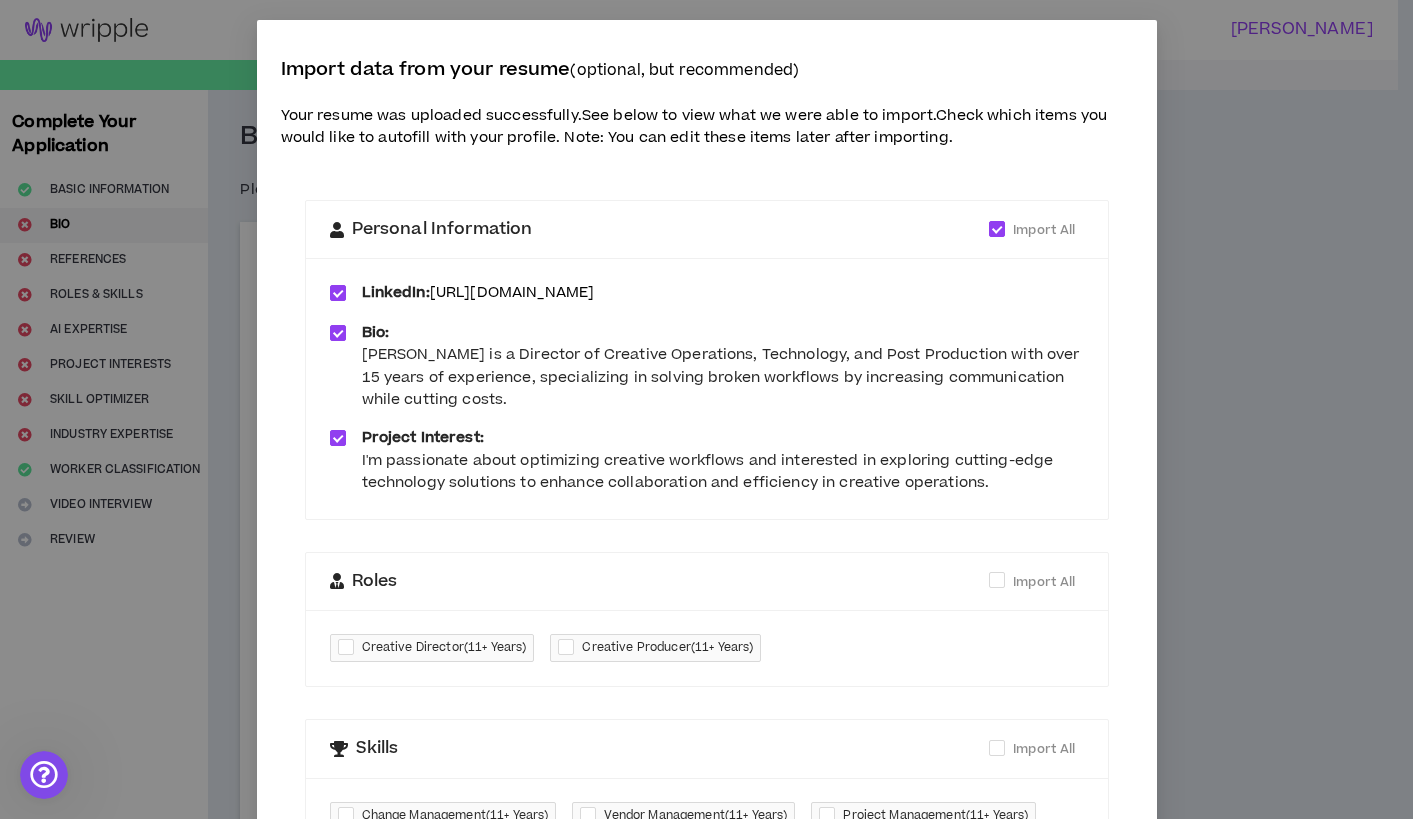 scroll, scrollTop: 323, scrollLeft: 0, axis: vertical 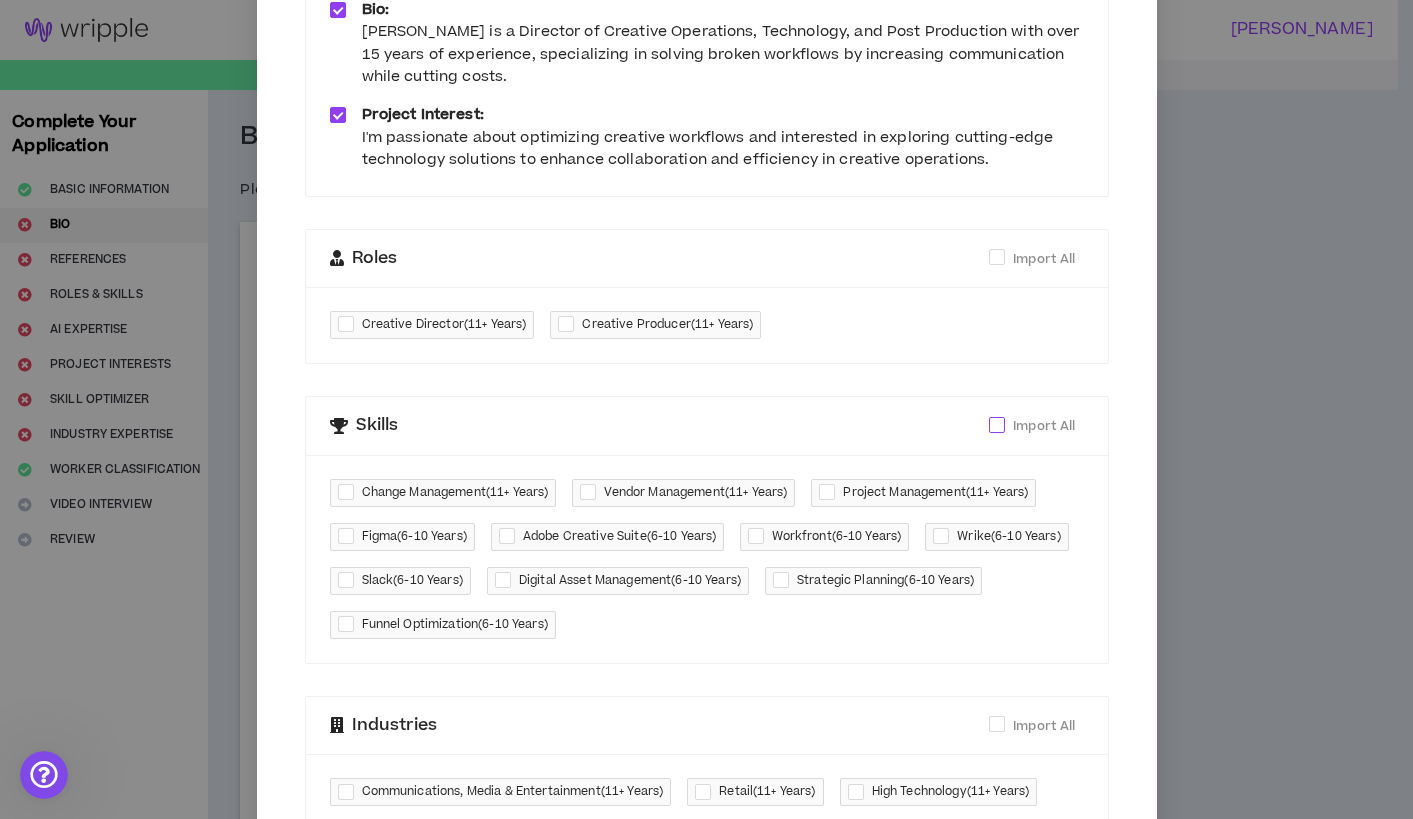 click on "Import All" at bounding box center [1044, 426] 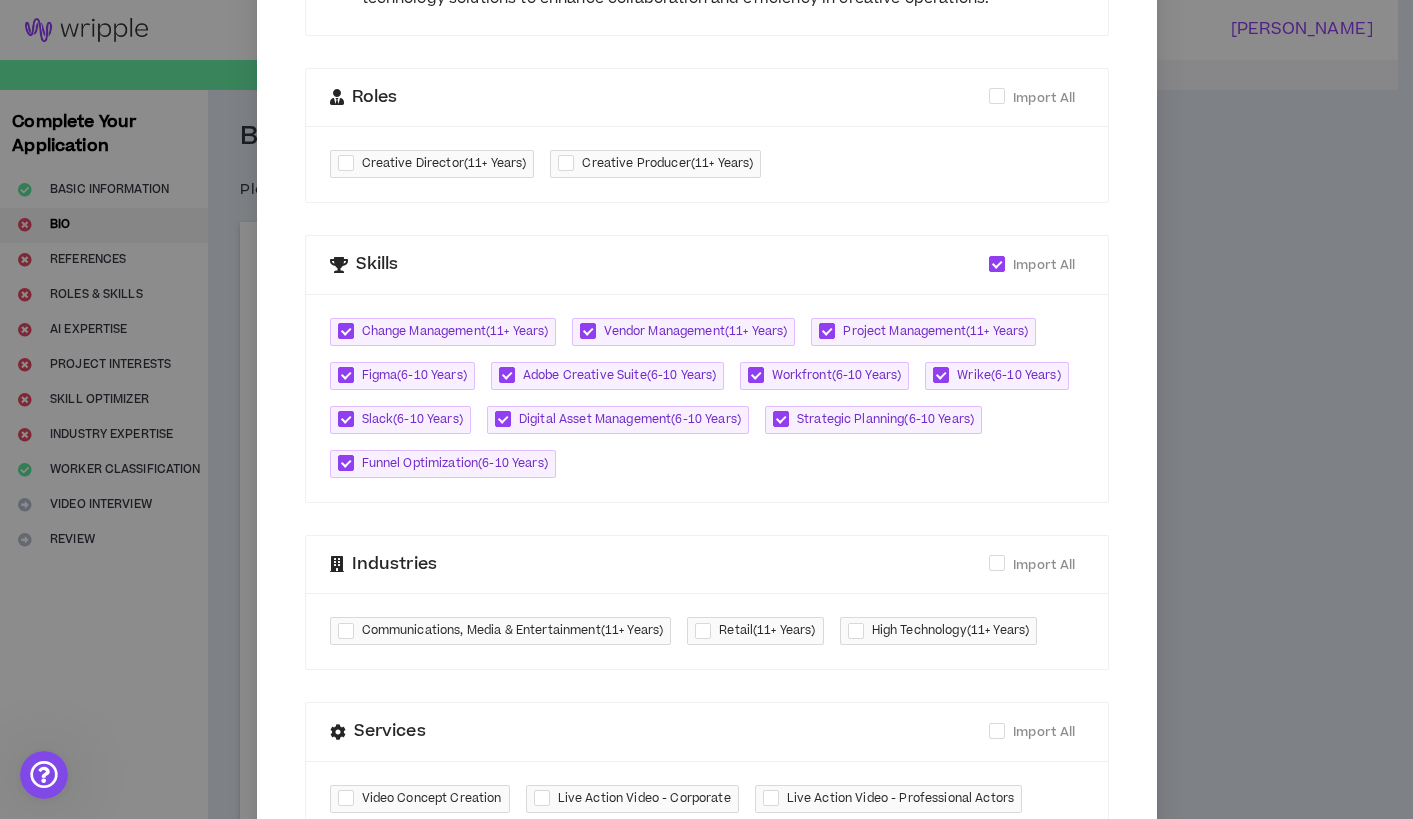 scroll, scrollTop: 590, scrollLeft: 0, axis: vertical 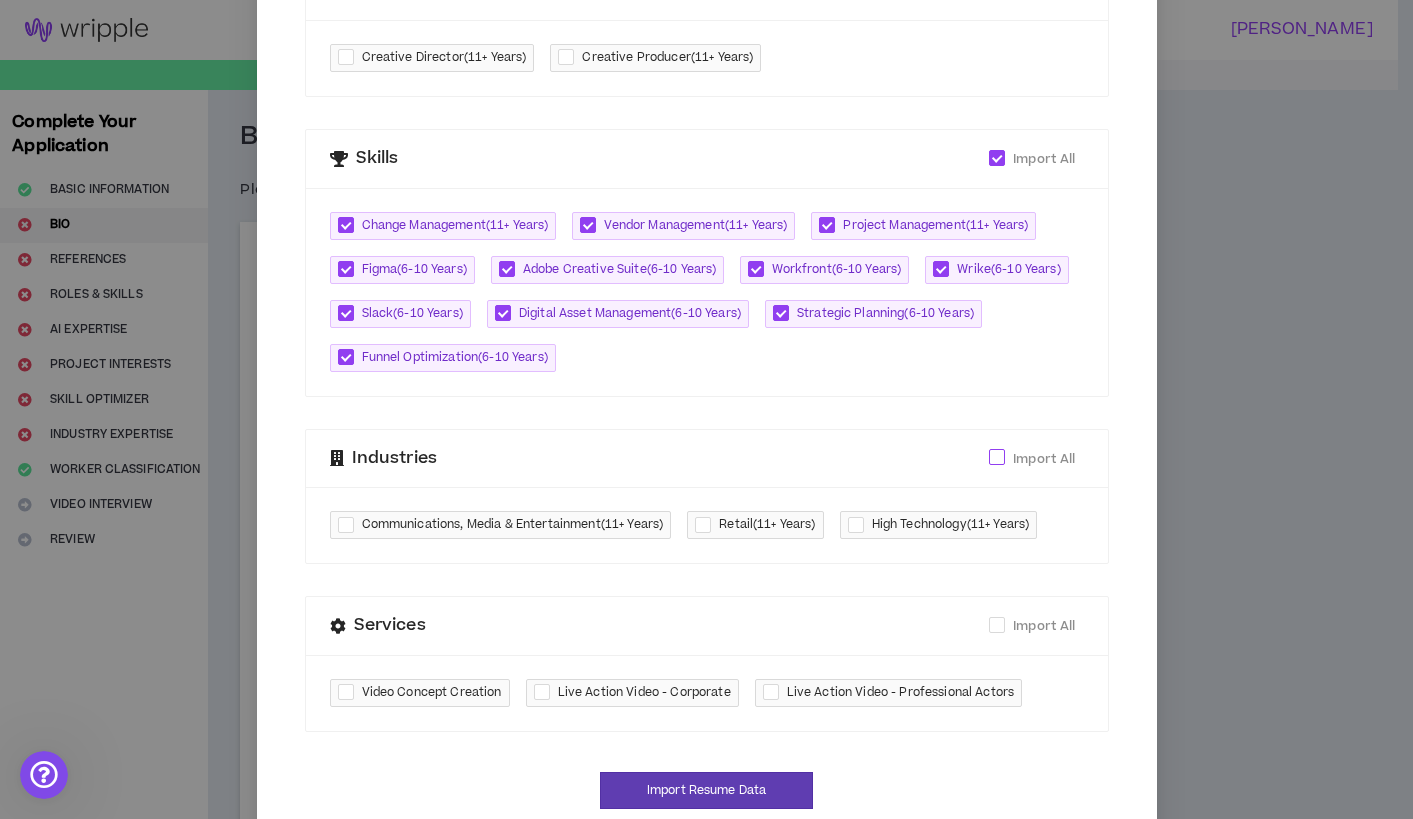 click on "Import All" at bounding box center (1044, 459) 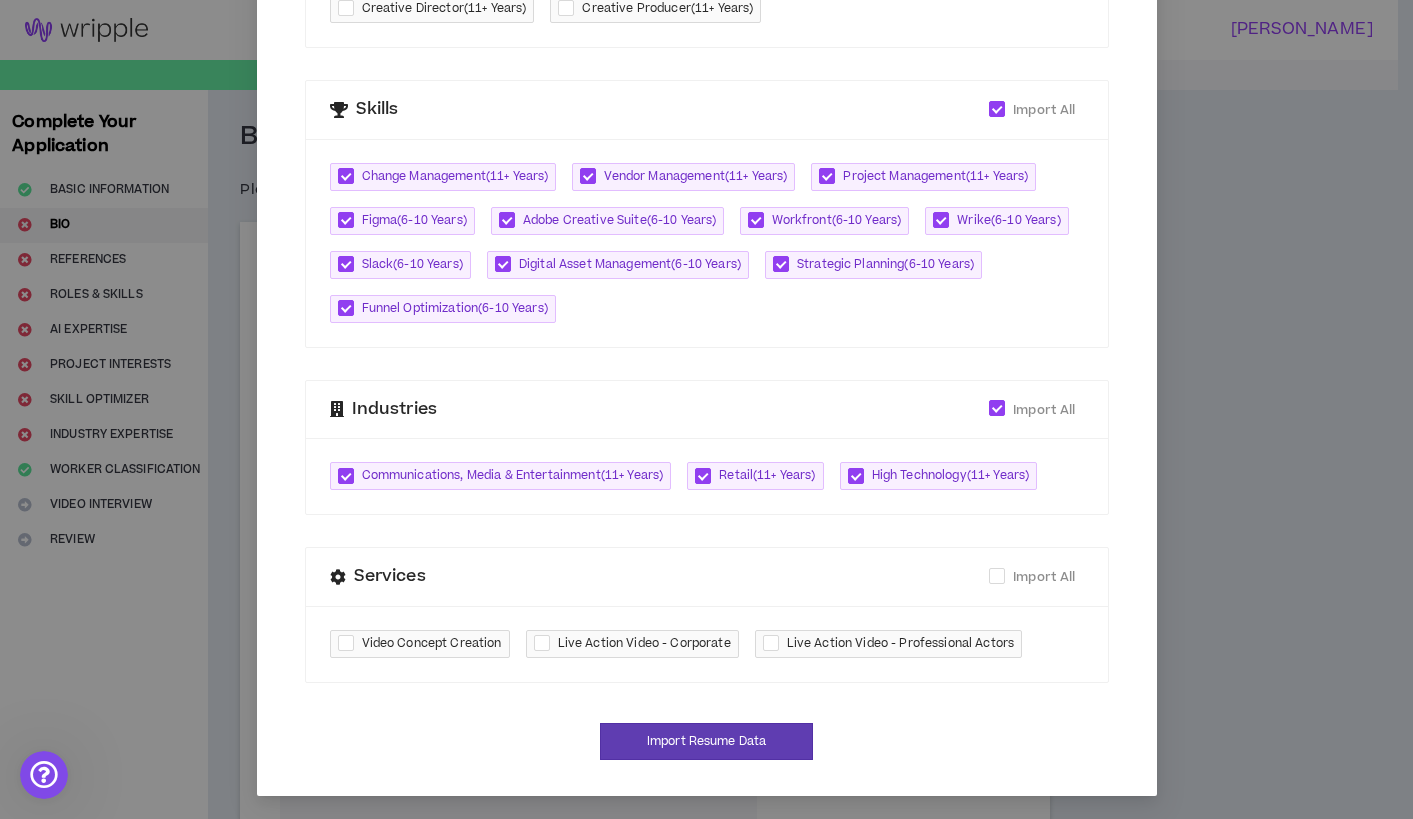 scroll, scrollTop: 640, scrollLeft: 0, axis: vertical 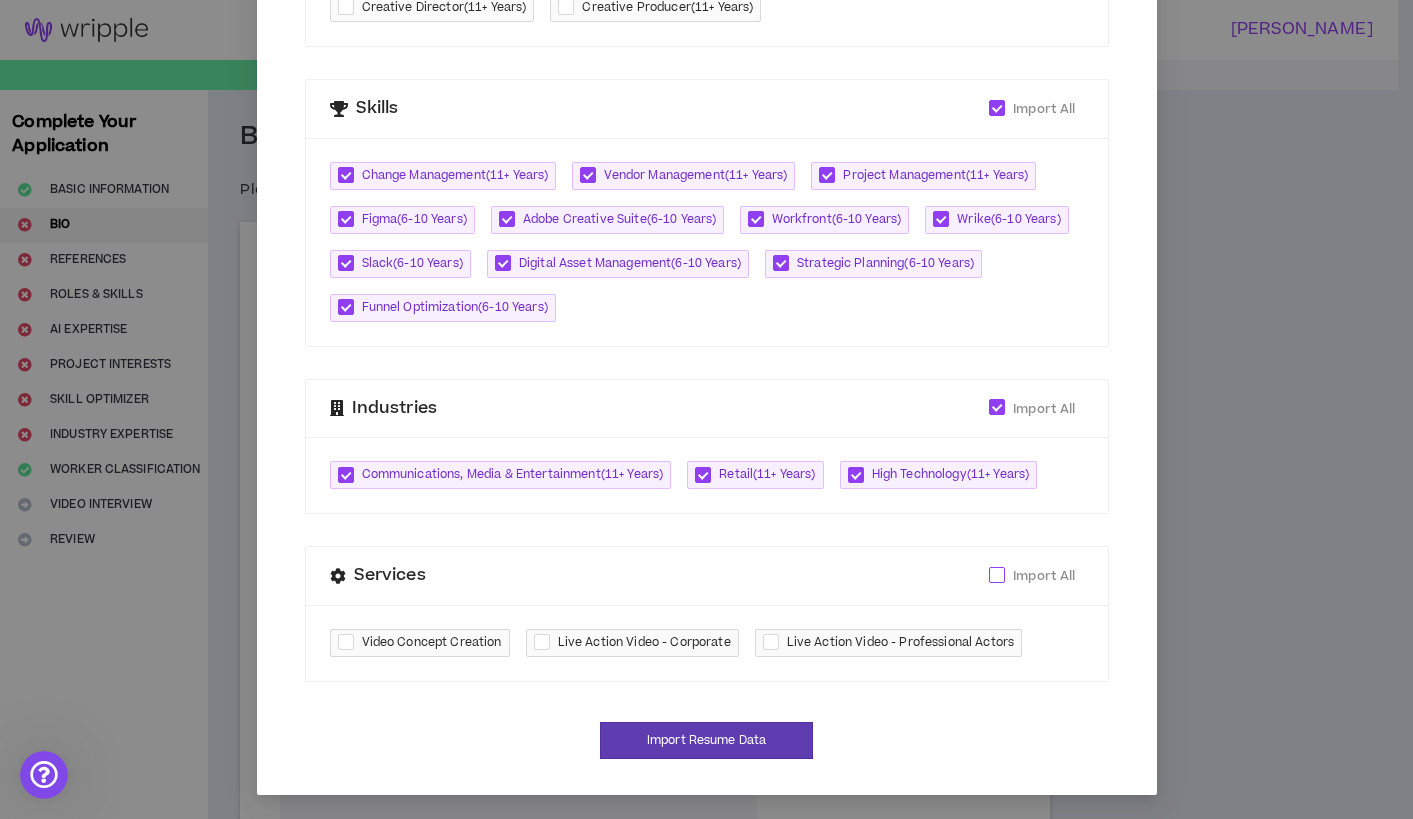 click on "Import All" at bounding box center [1044, 576] 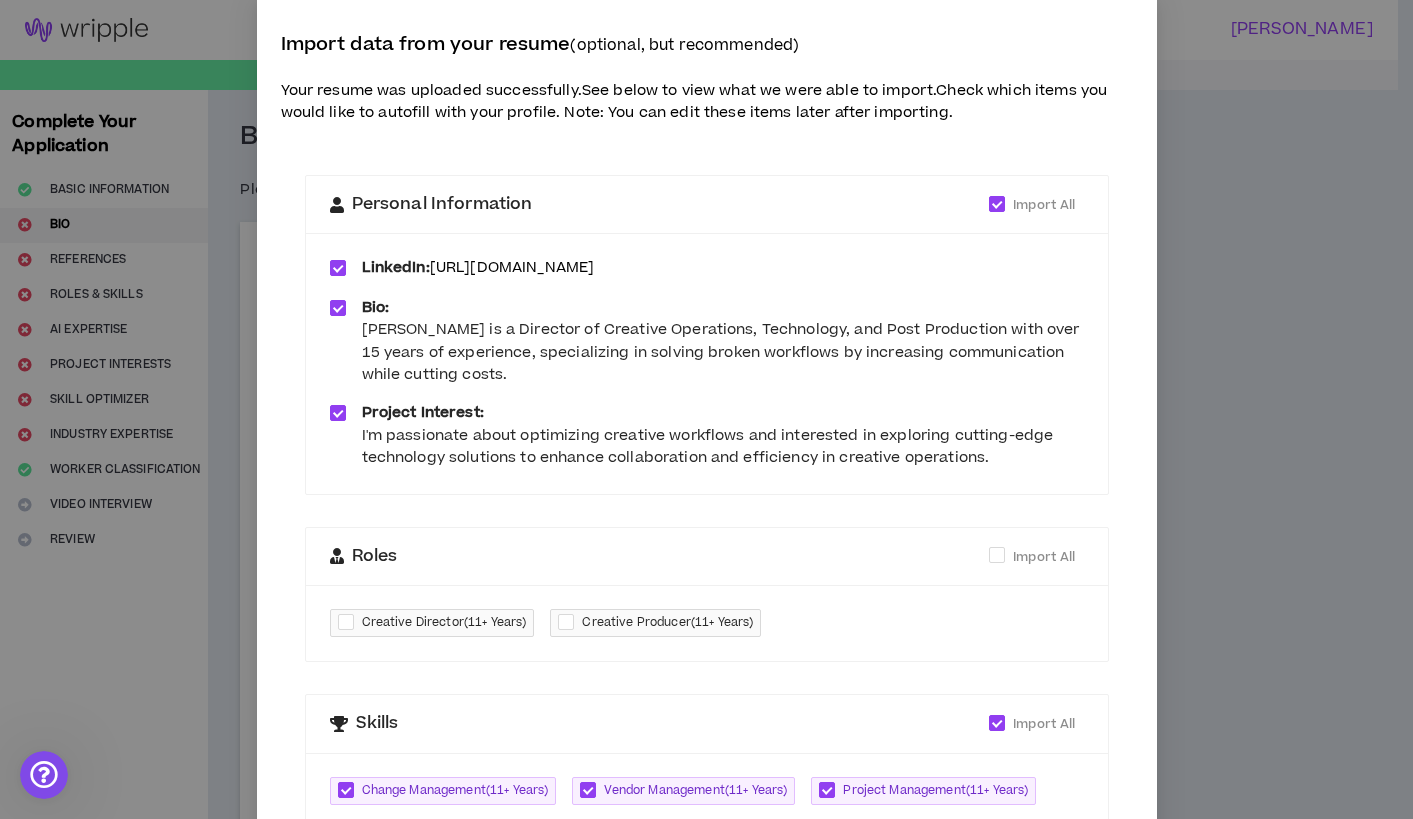 scroll, scrollTop: 0, scrollLeft: 0, axis: both 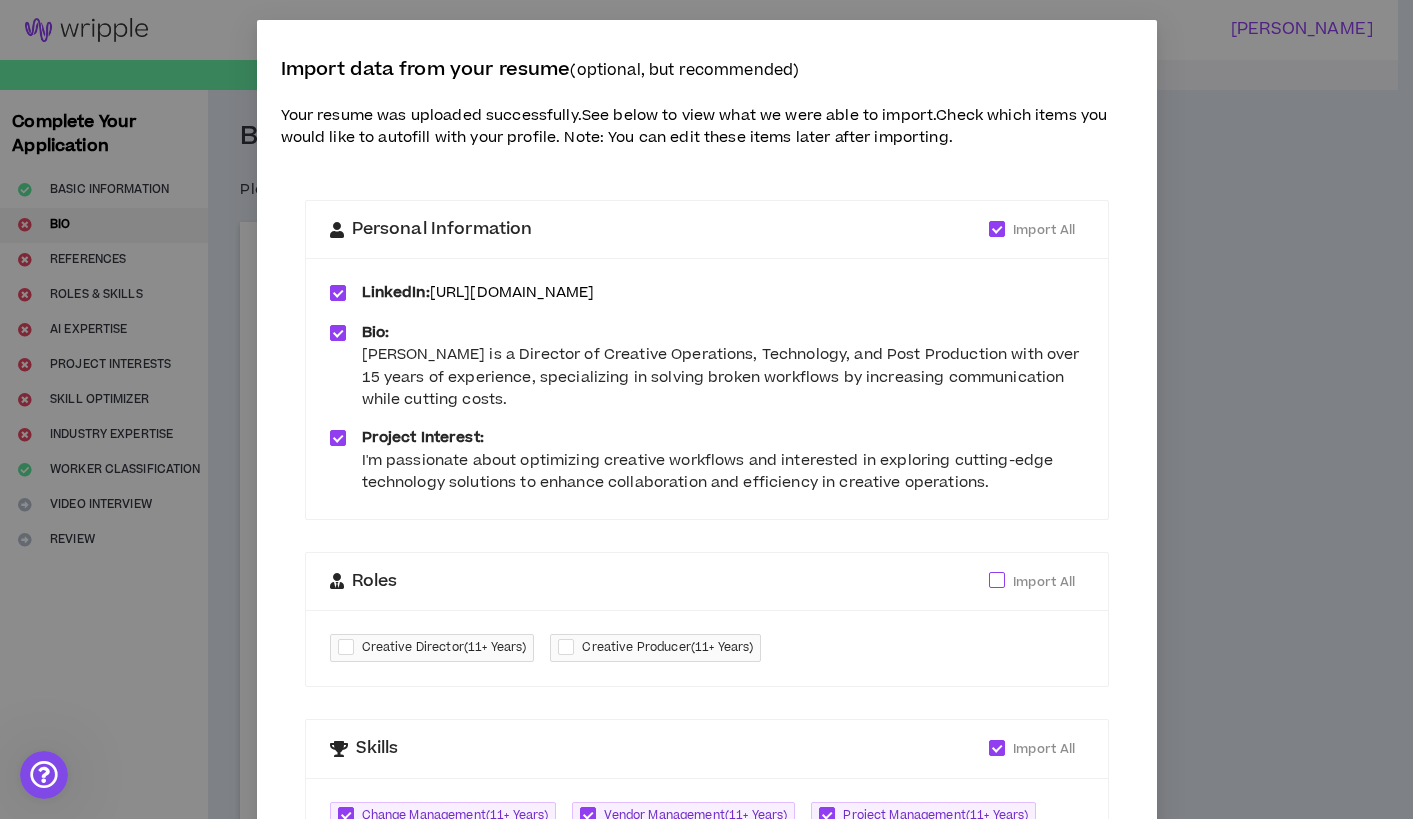 click on "Import All" at bounding box center (1044, 582) 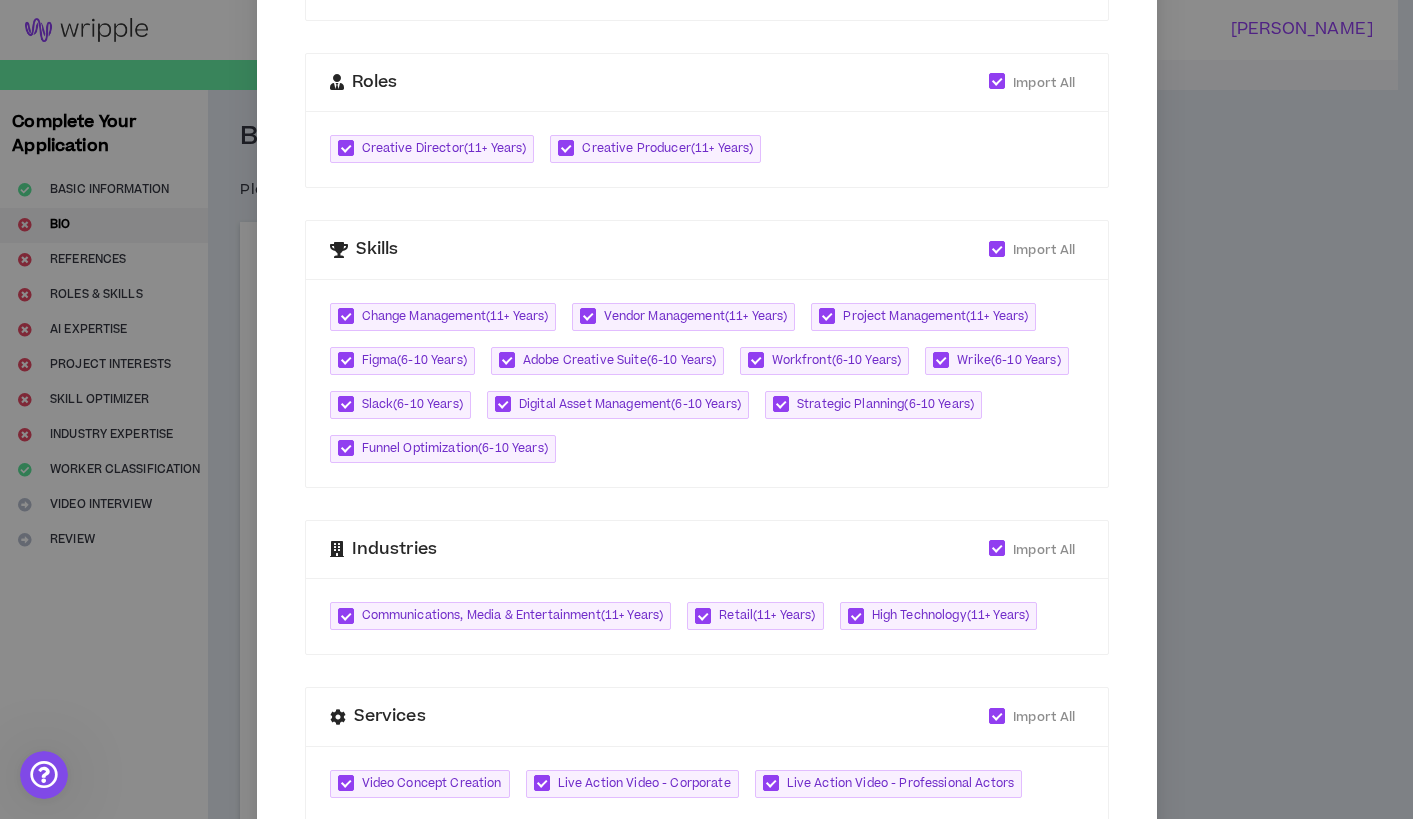 scroll, scrollTop: 640, scrollLeft: 0, axis: vertical 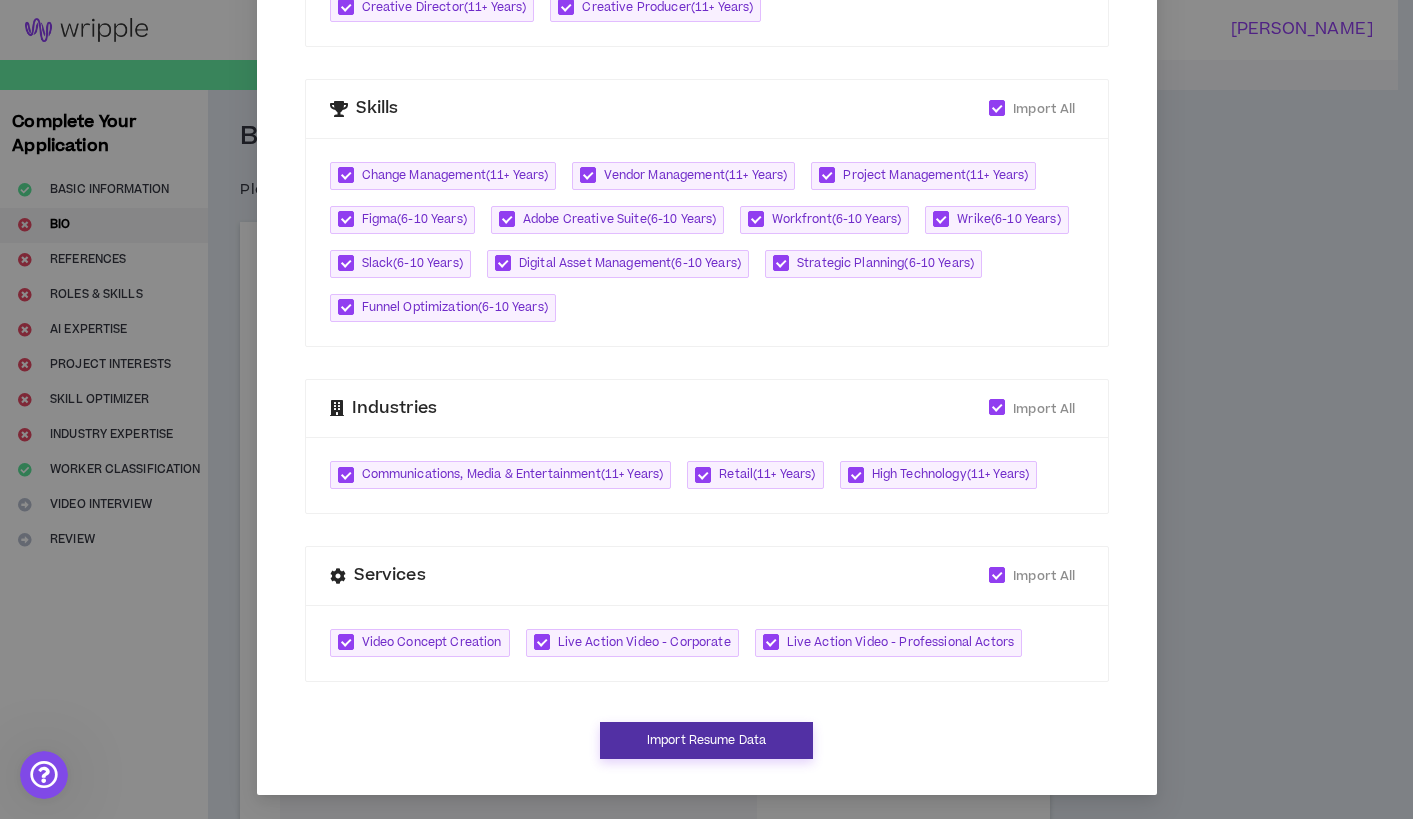 click on "Import Resume Data" at bounding box center [706, 740] 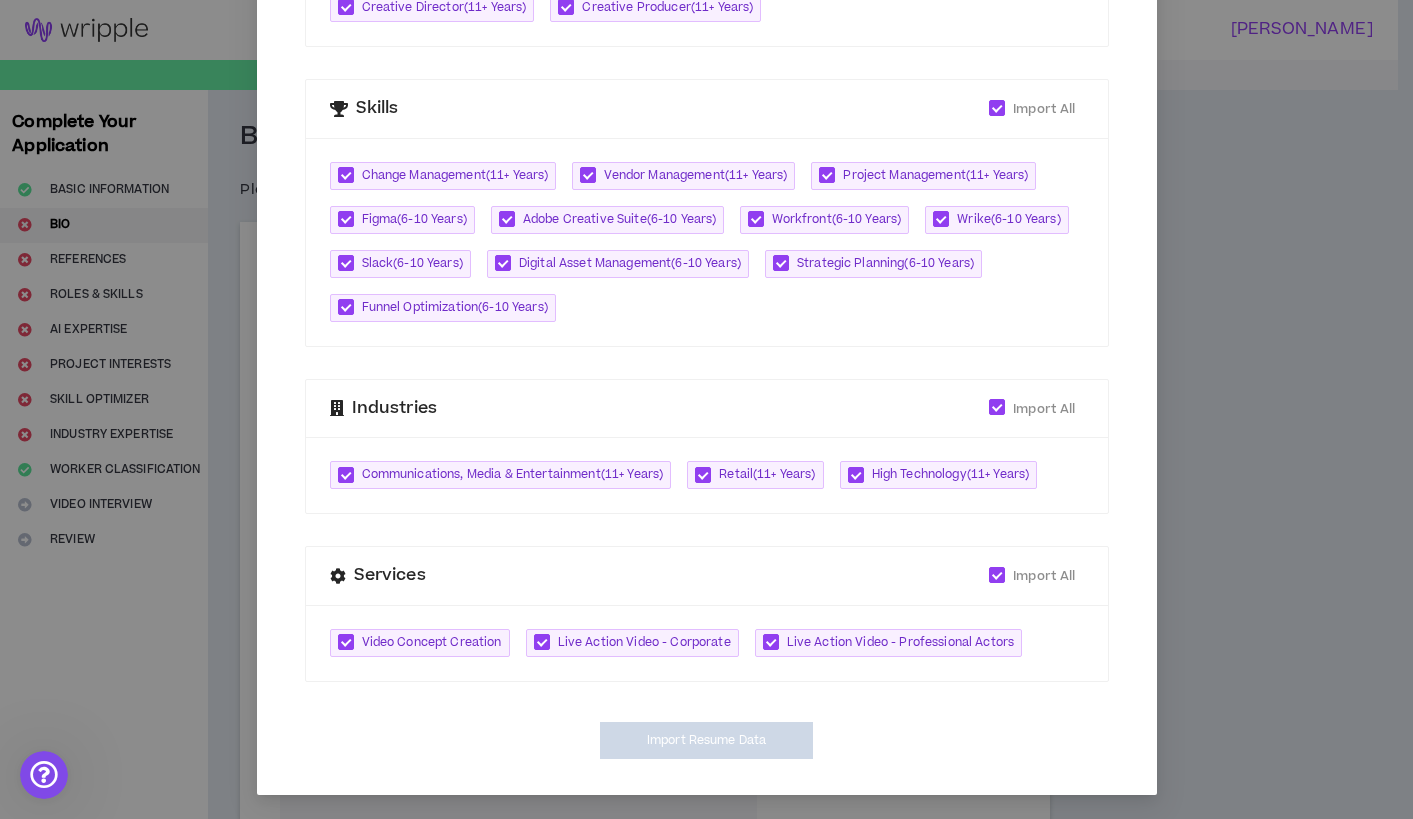 type on "[URL][DOMAIN_NAME]" 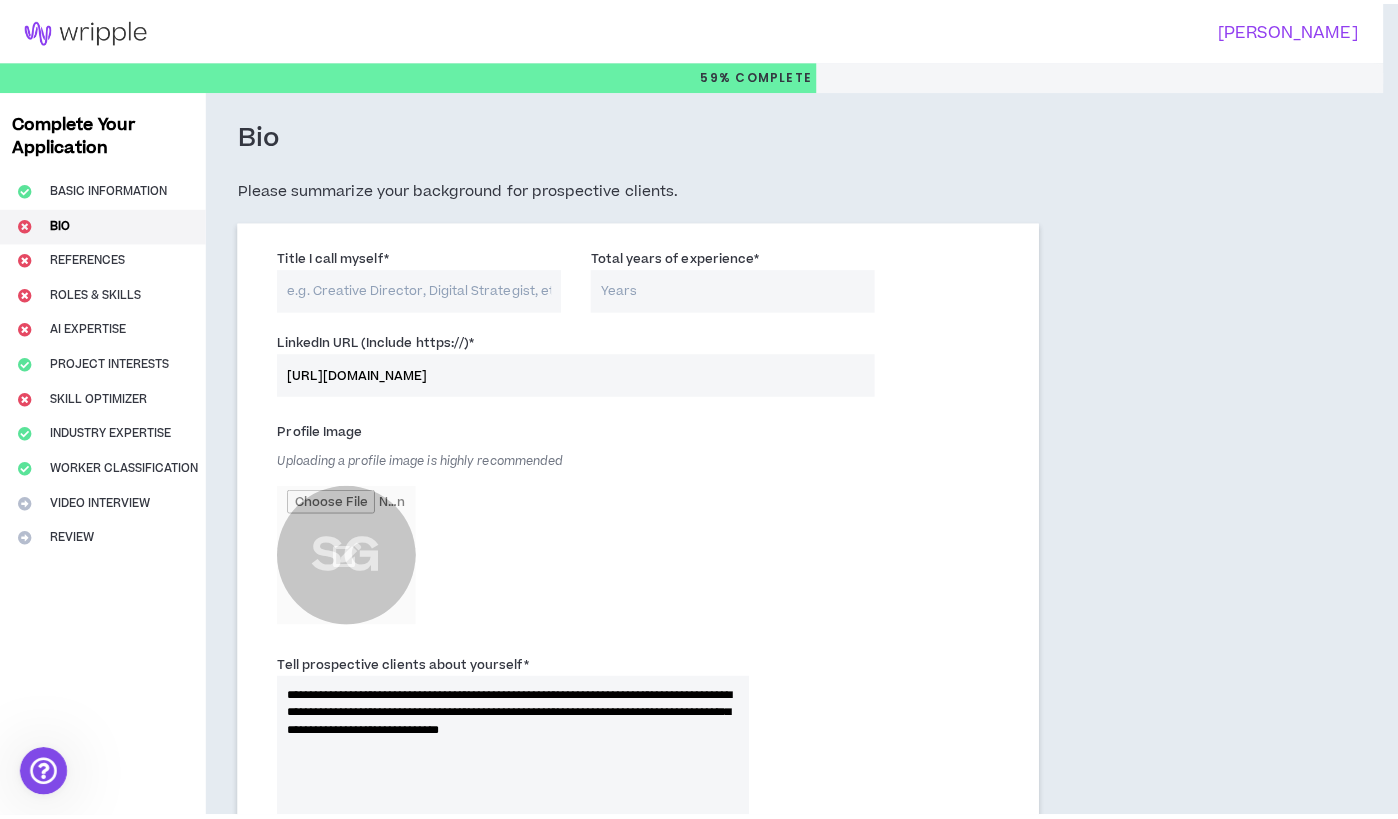 scroll, scrollTop: 620, scrollLeft: 0, axis: vertical 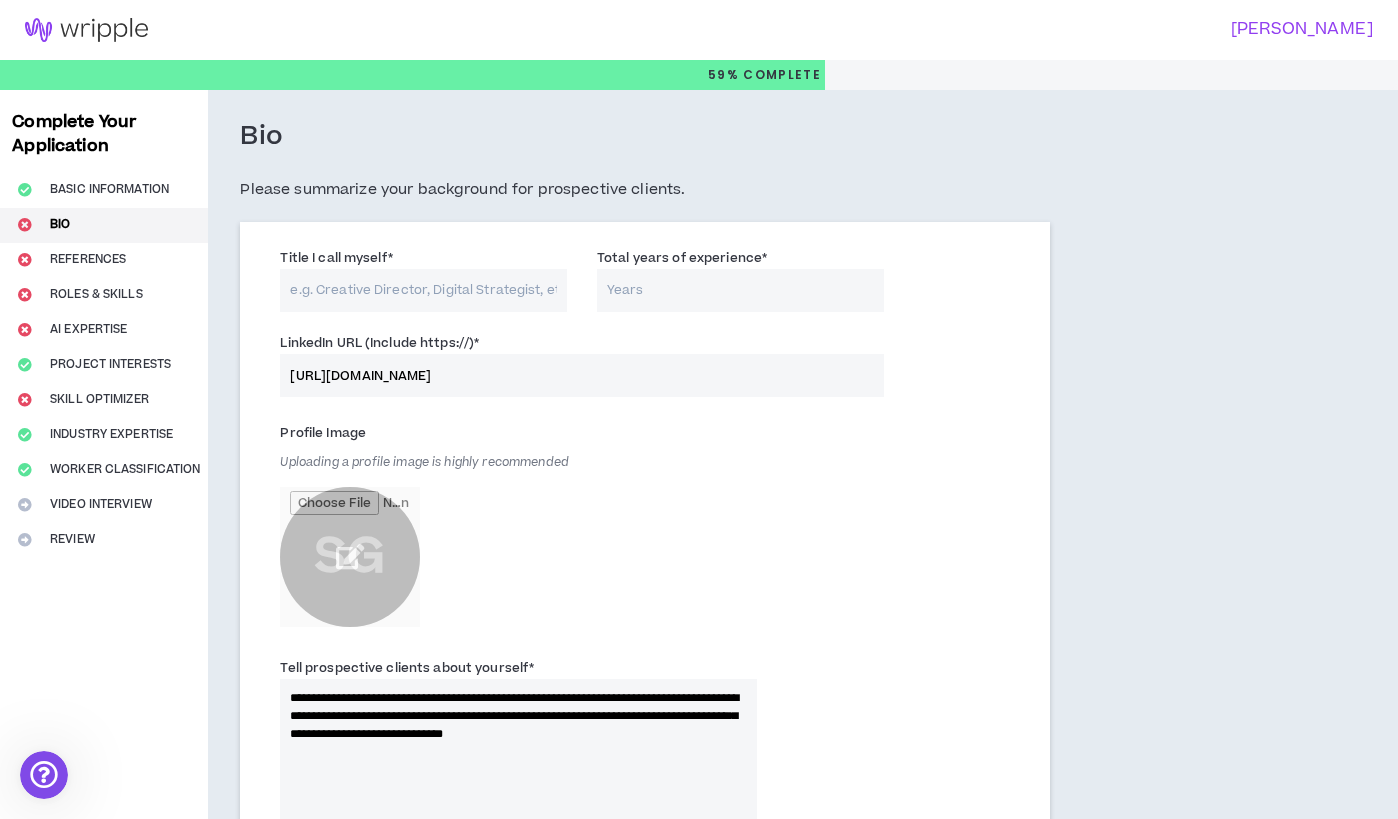 click at bounding box center (350, 557) 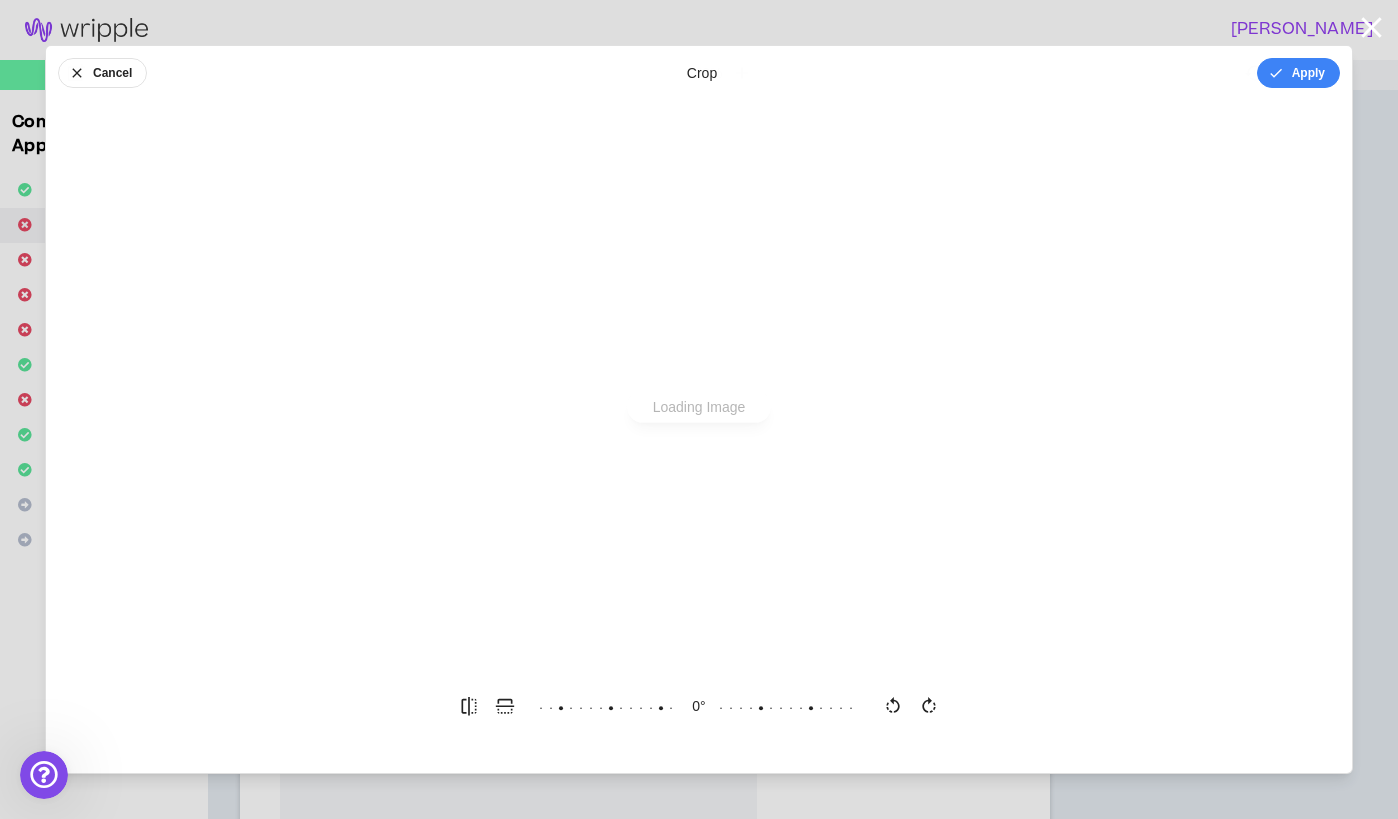 scroll, scrollTop: 0, scrollLeft: 0, axis: both 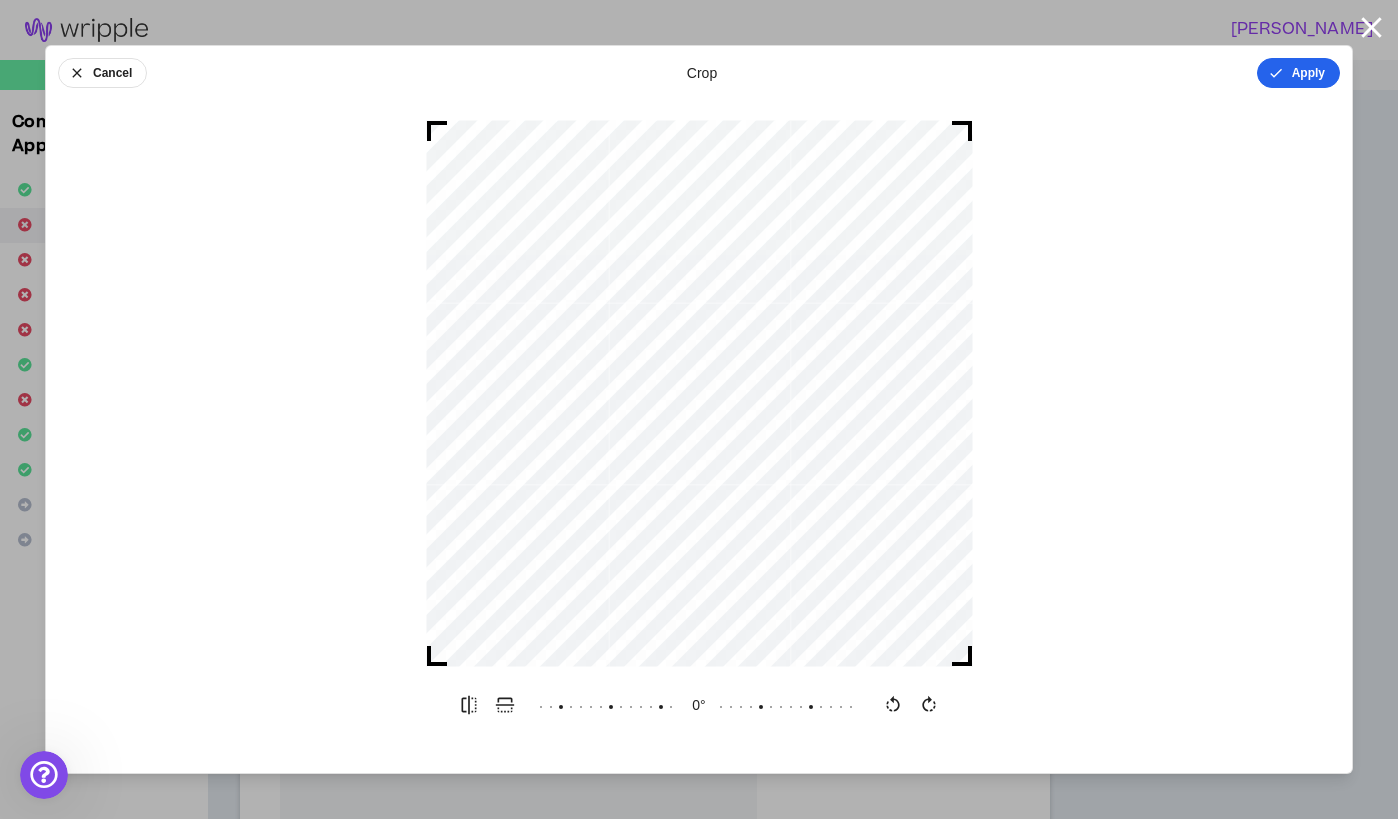 click on "Apply" at bounding box center [1298, 73] 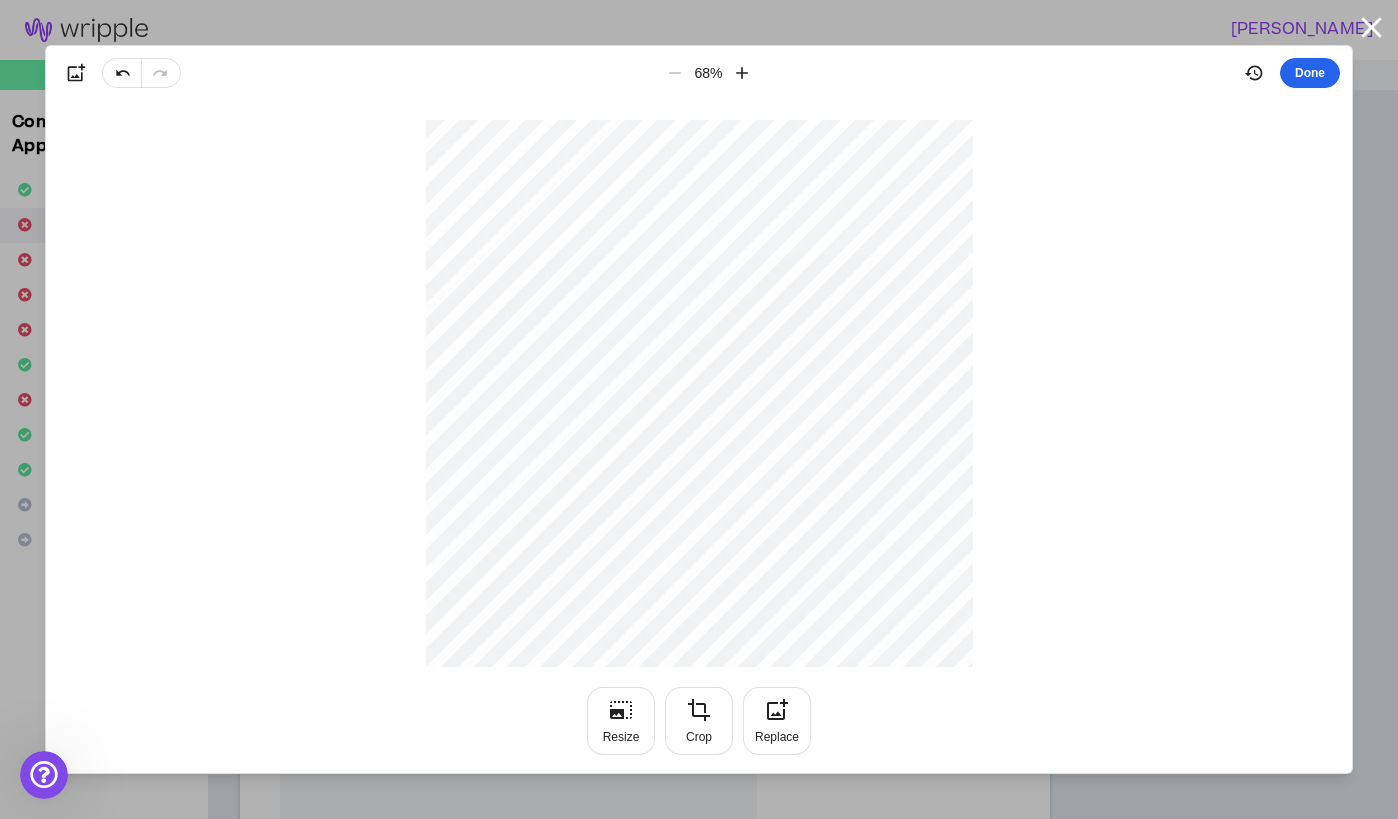 click on "Done" at bounding box center [1310, 73] 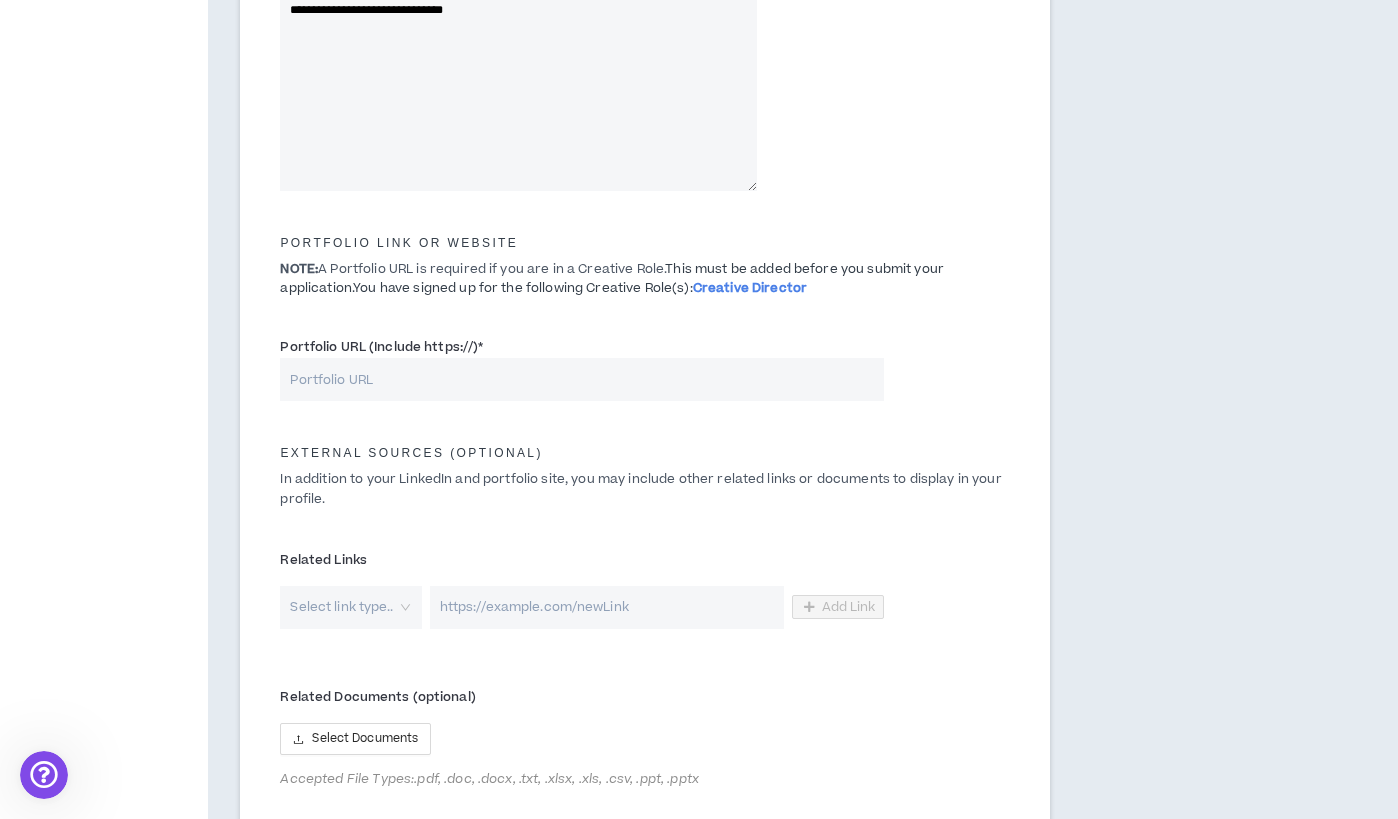 scroll, scrollTop: 811, scrollLeft: 0, axis: vertical 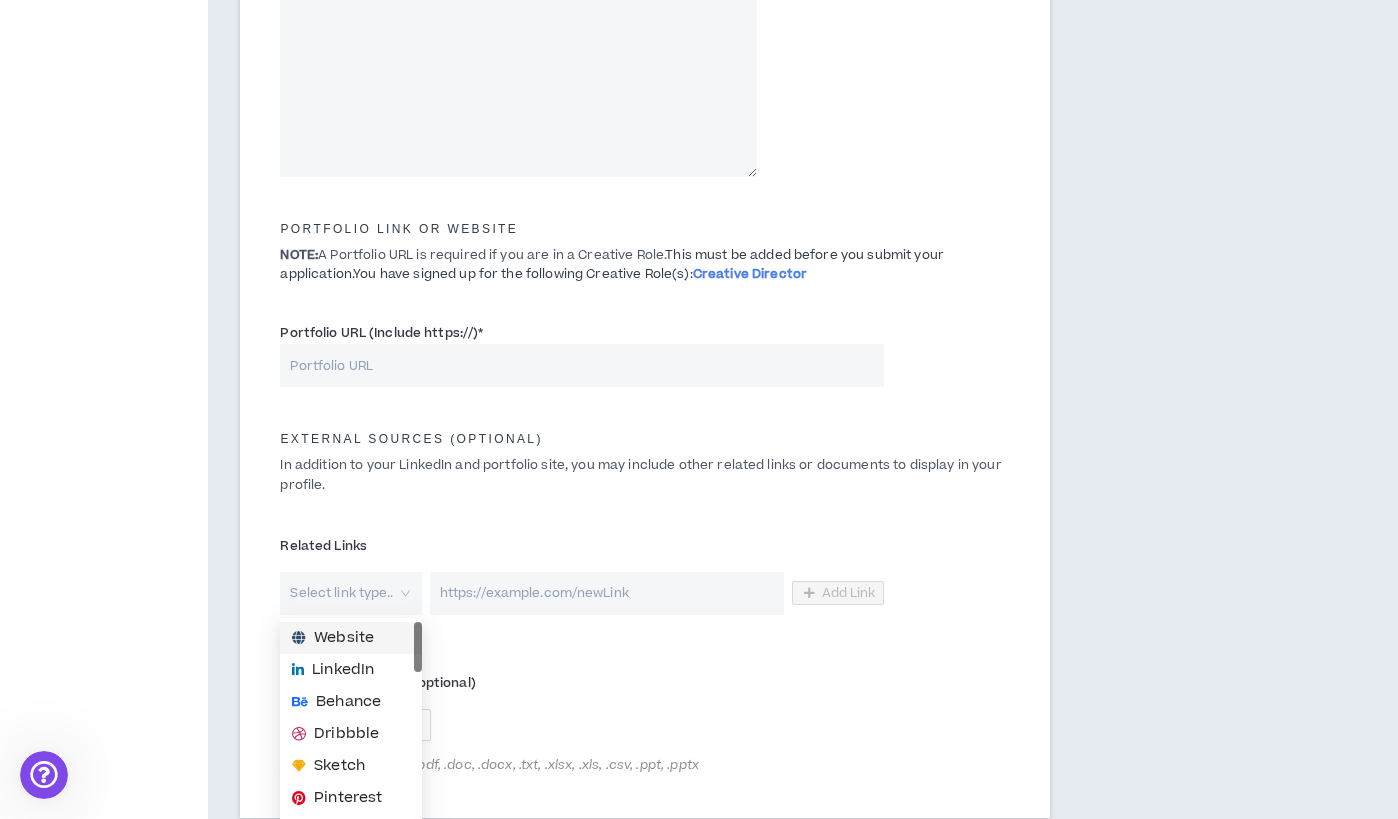 click at bounding box center [343, 593] 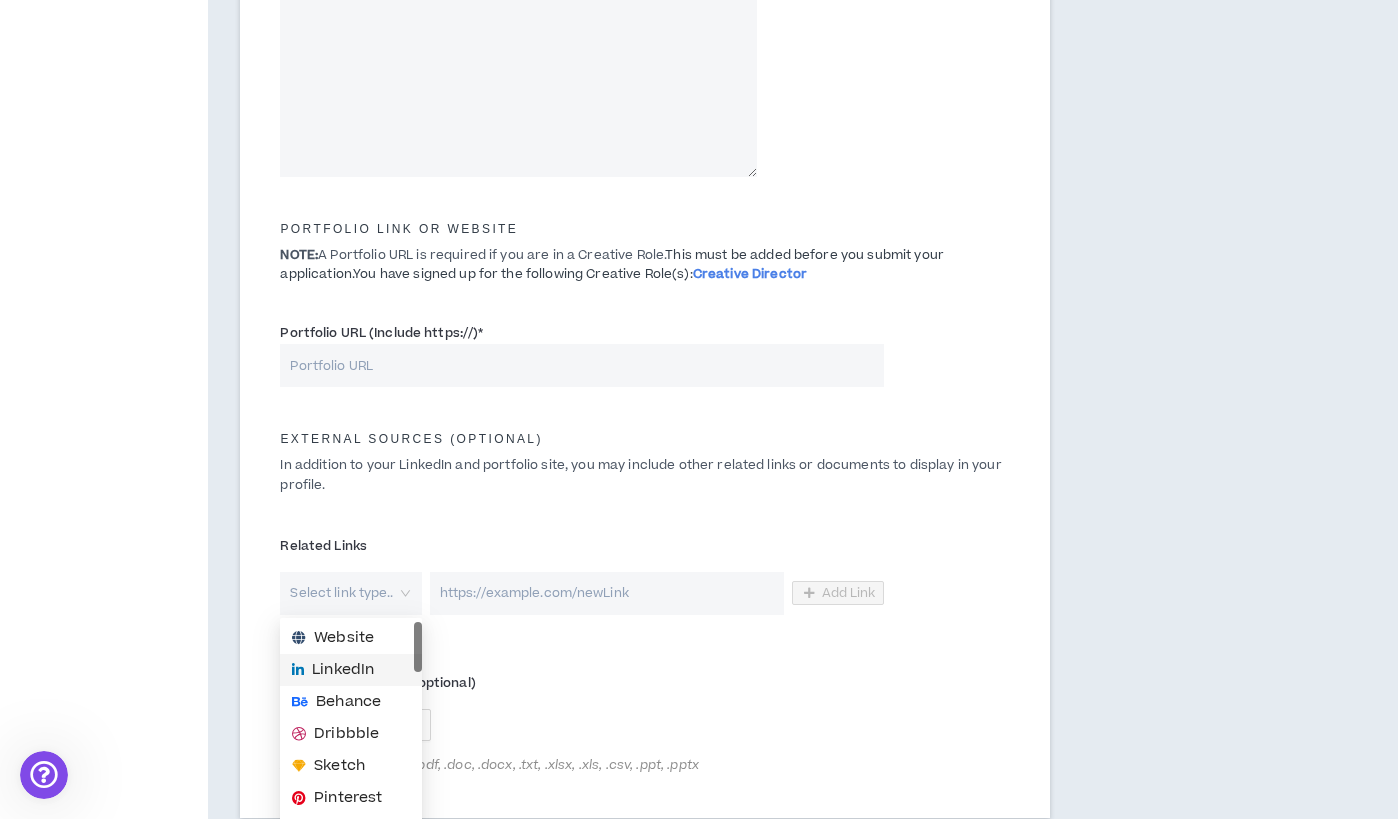 click on "LinkedIn" at bounding box center (343, 670) 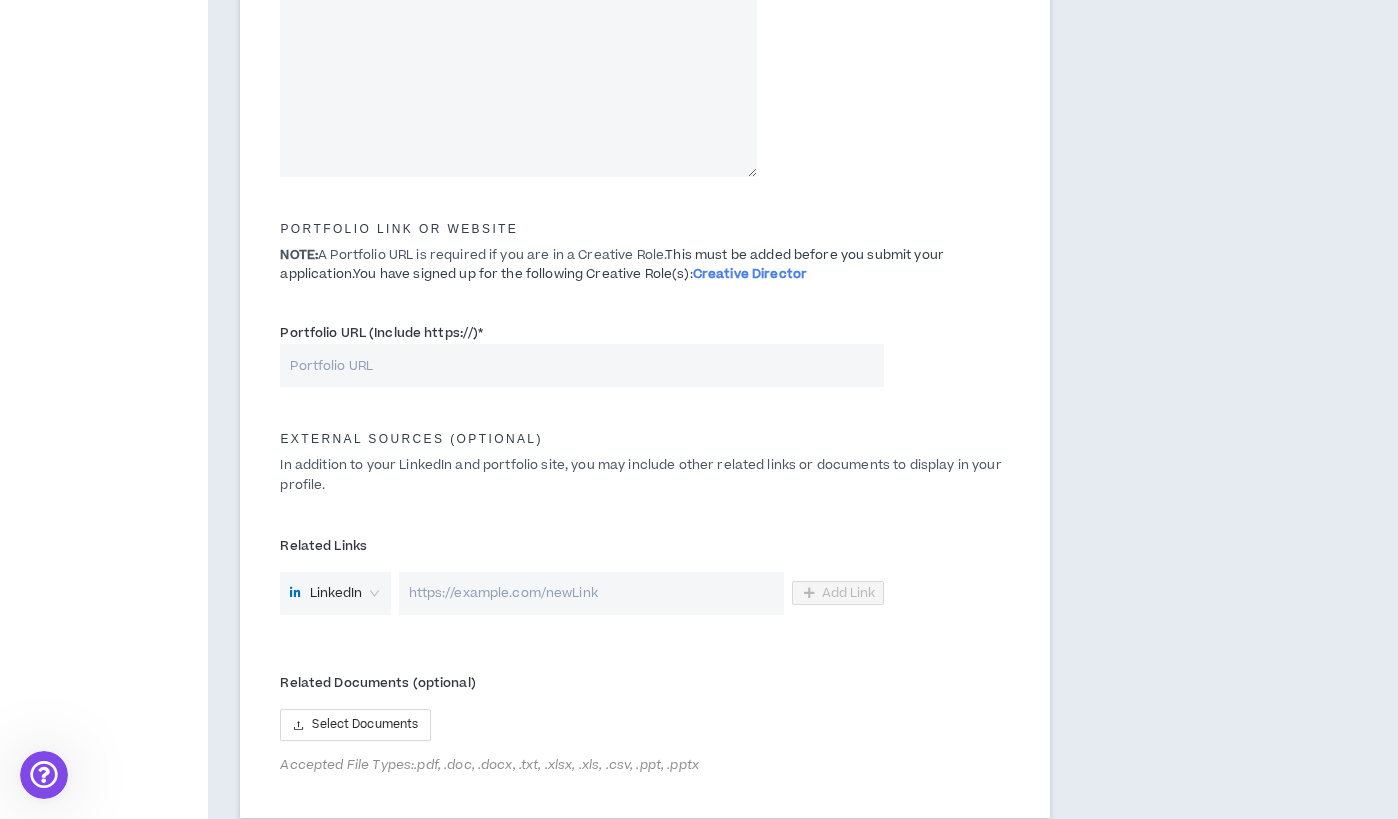click at bounding box center (592, 593) 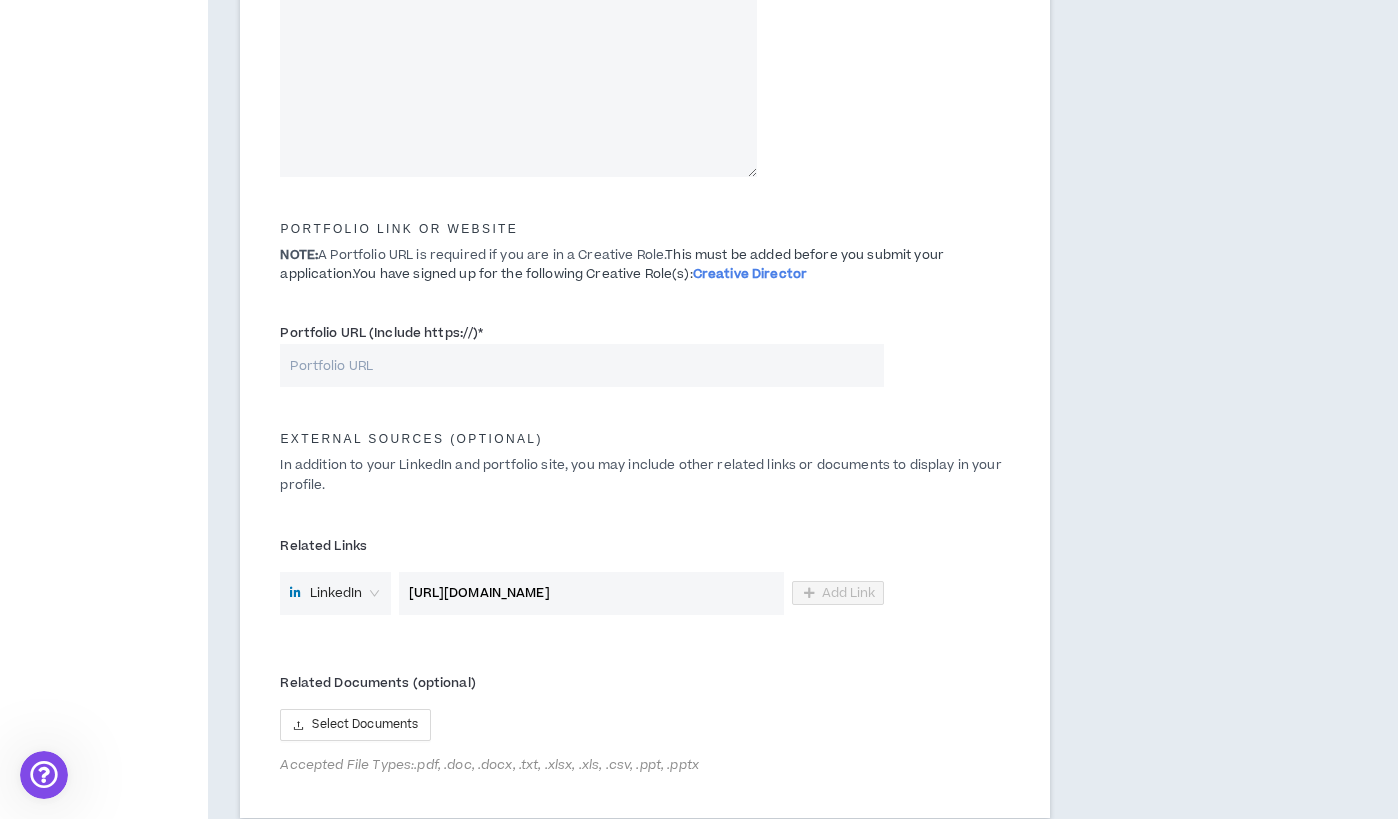 type on "[URL][DOMAIN_NAME]" 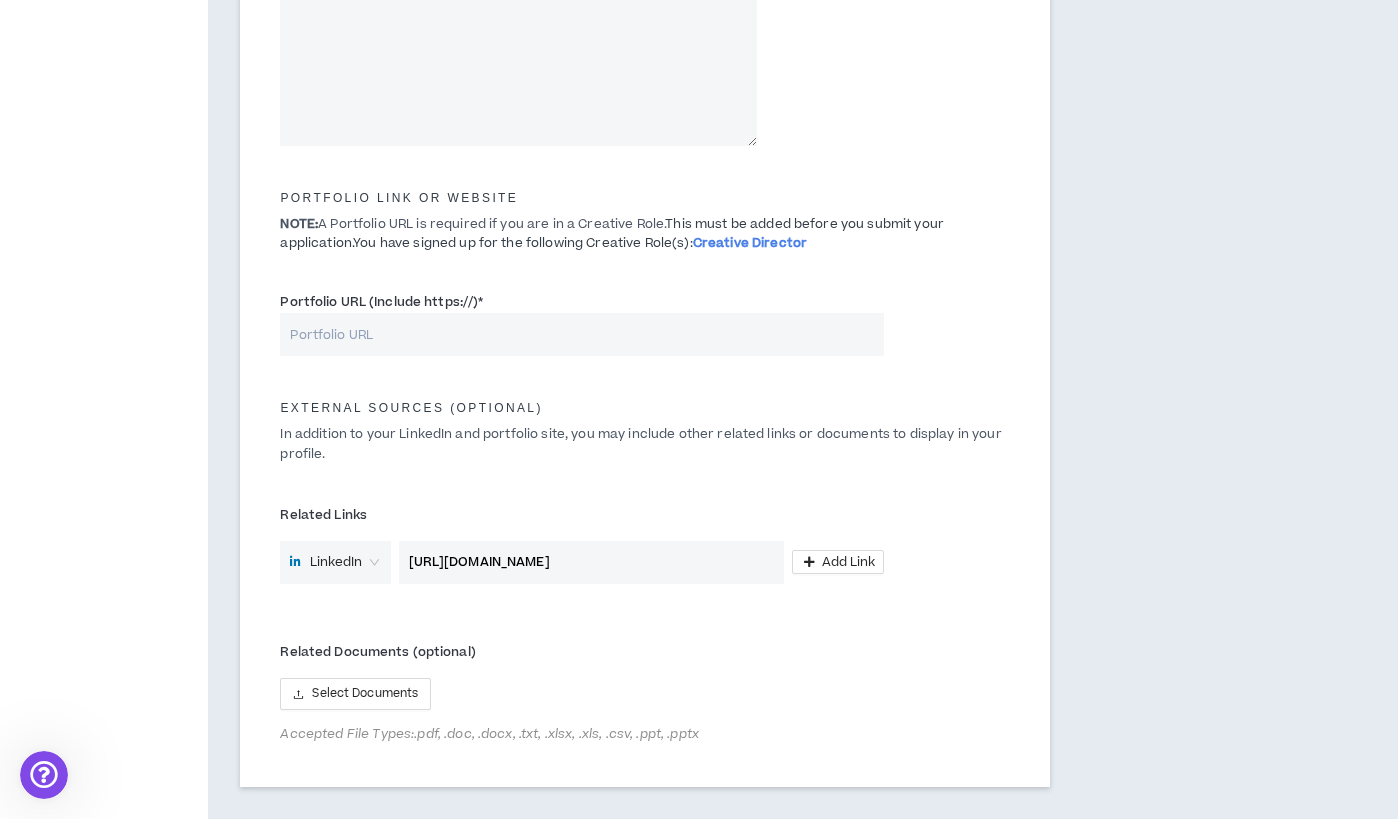scroll, scrollTop: 964, scrollLeft: 0, axis: vertical 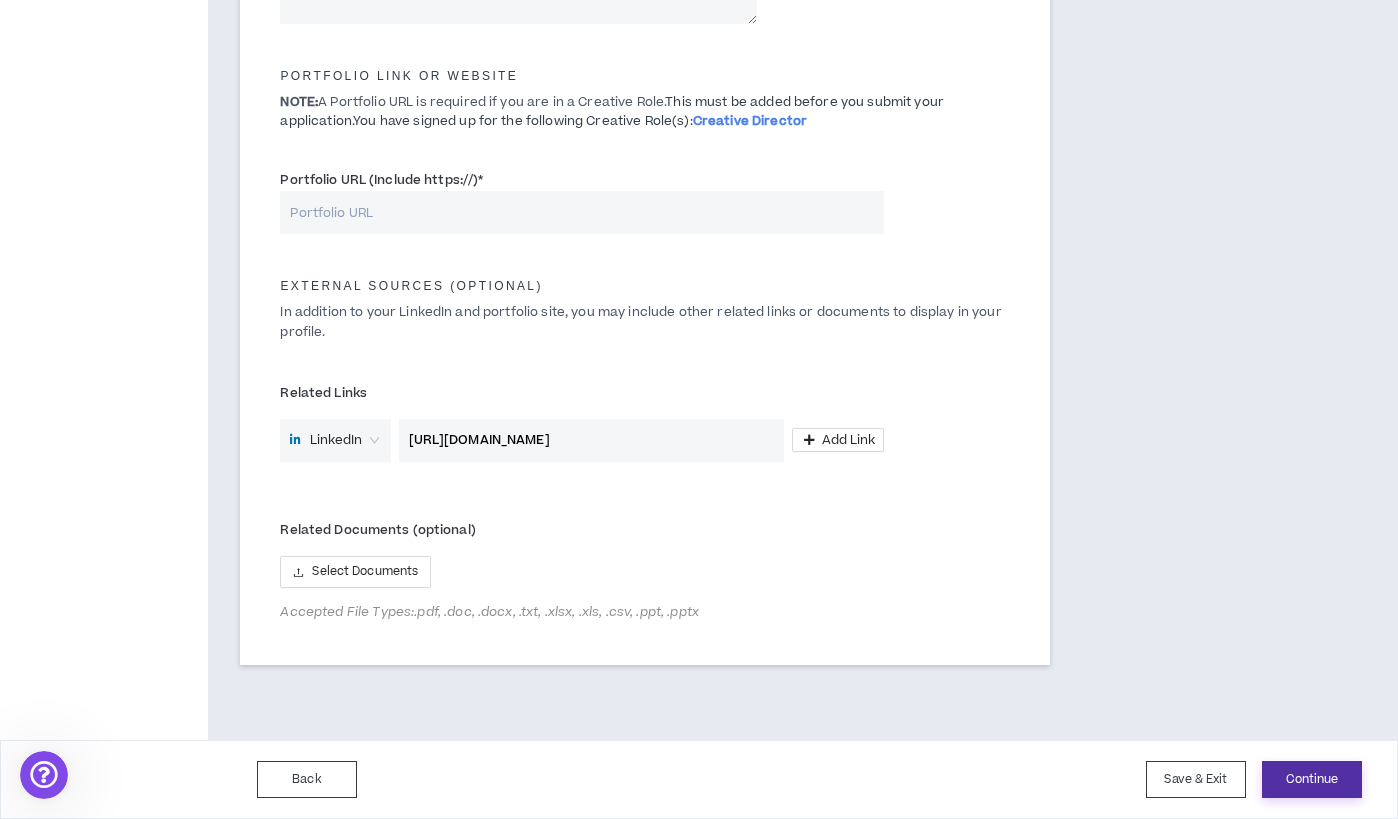 click on "Continue" at bounding box center (1312, 779) 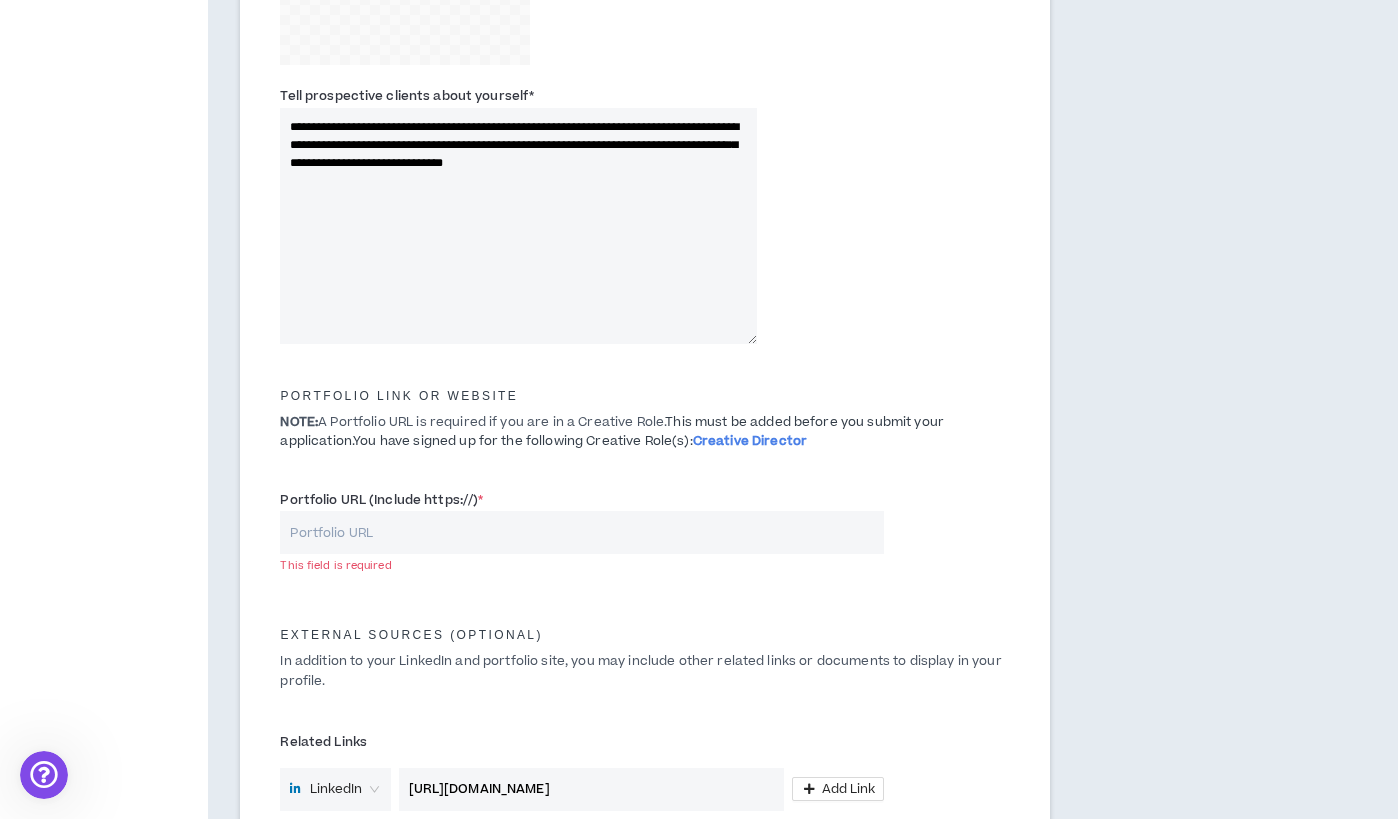 click on "**********" at bounding box center (645, 291) 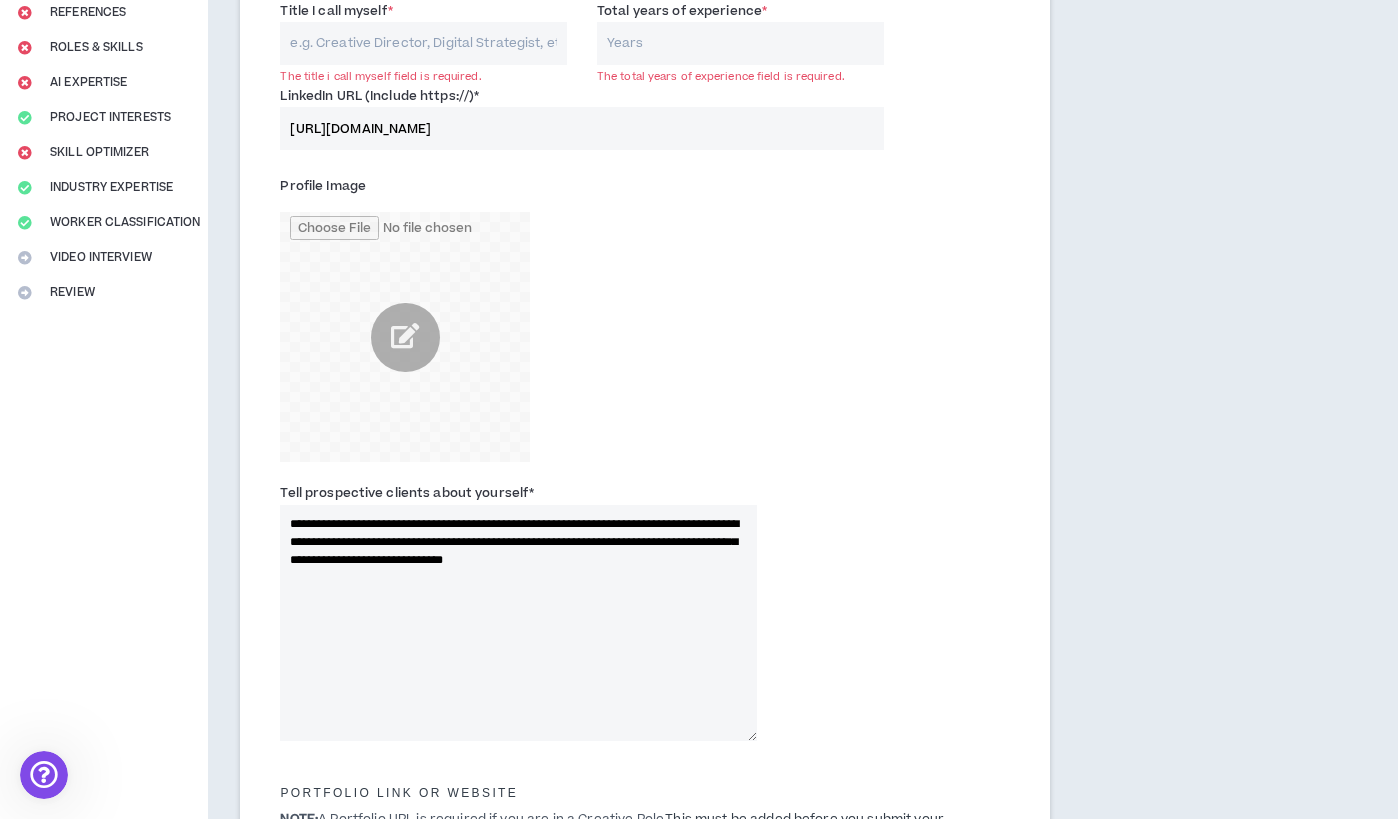 scroll, scrollTop: 939, scrollLeft: 0, axis: vertical 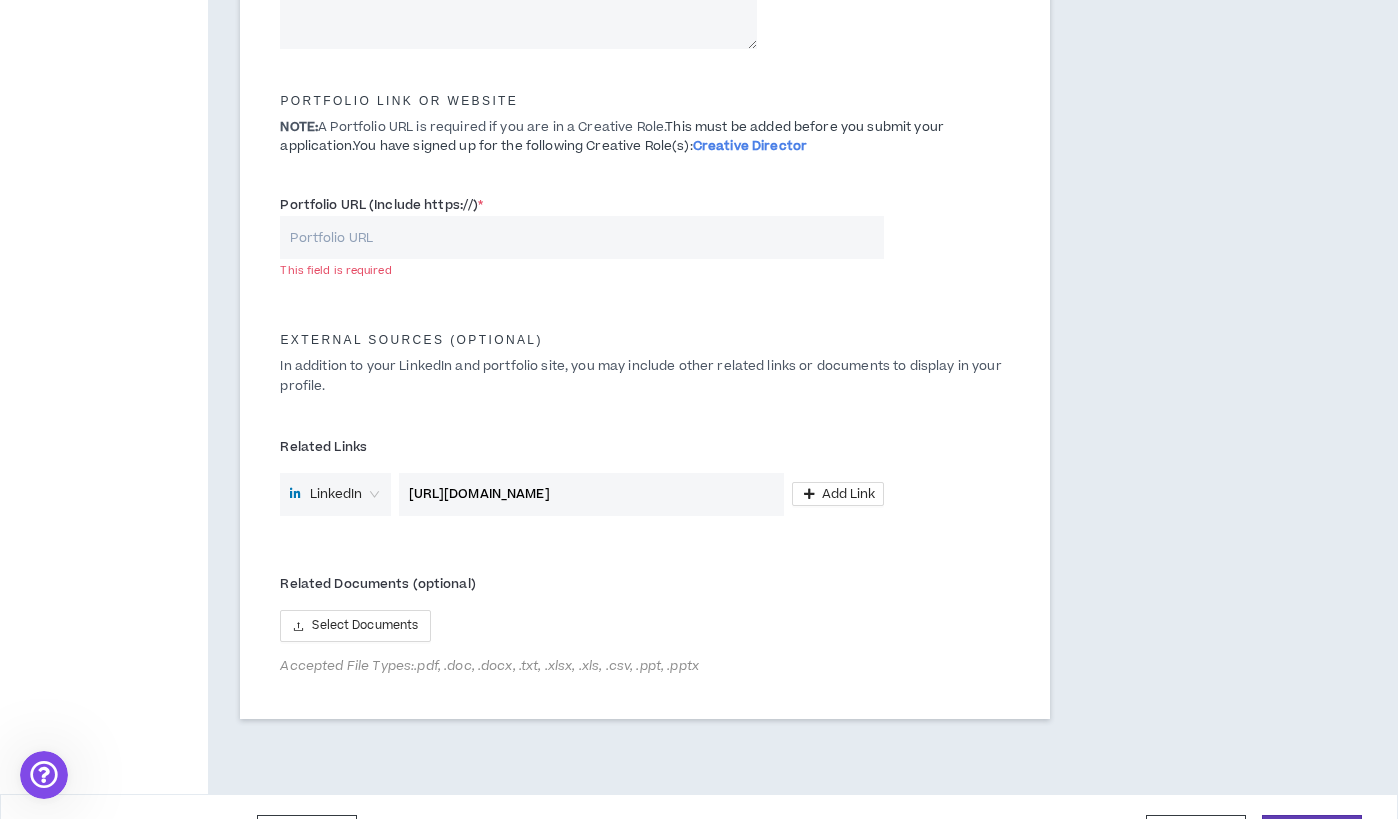 click on "Portfolio URL (Include https://)  * This field is required" at bounding box center [581, 236] 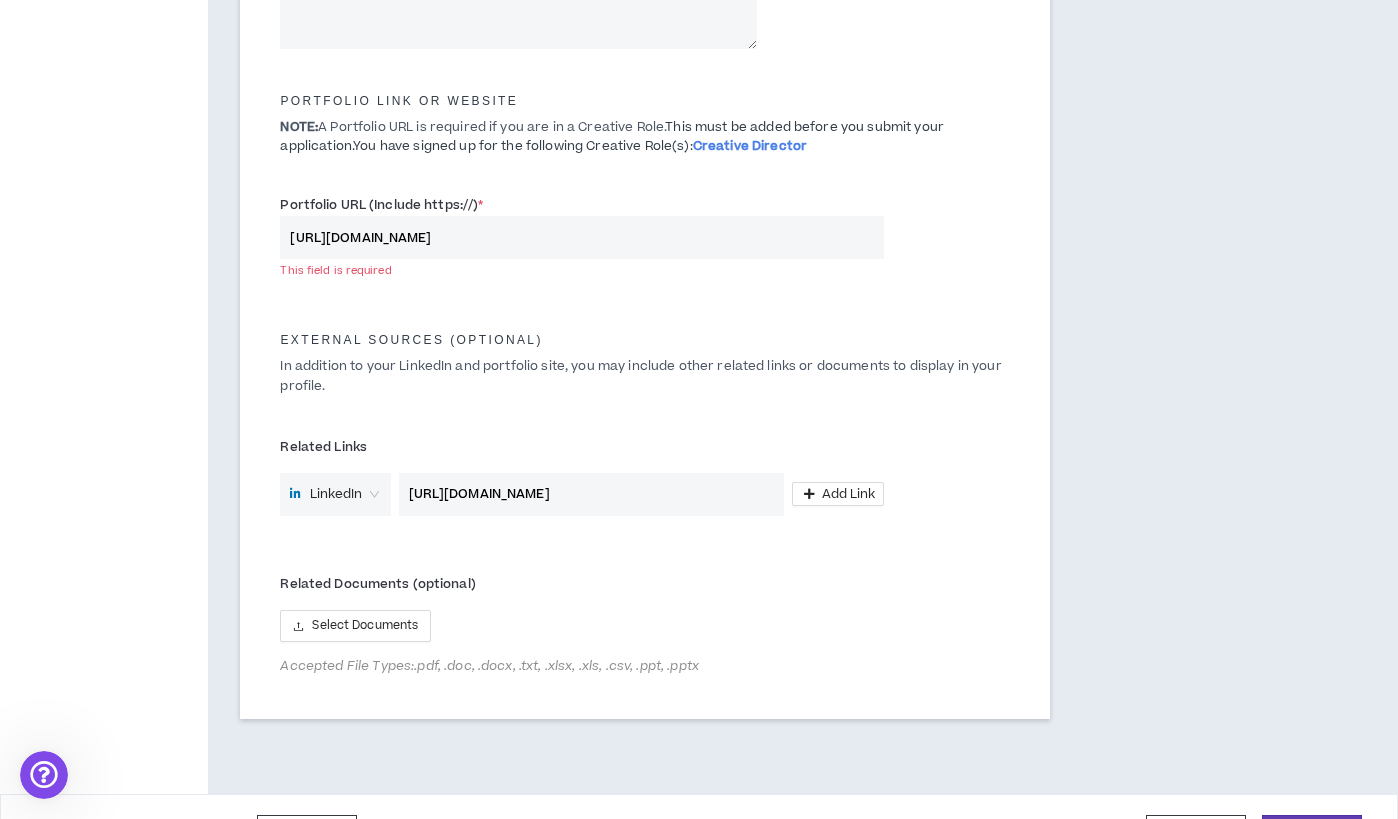 type on "[URL][DOMAIN_NAME]" 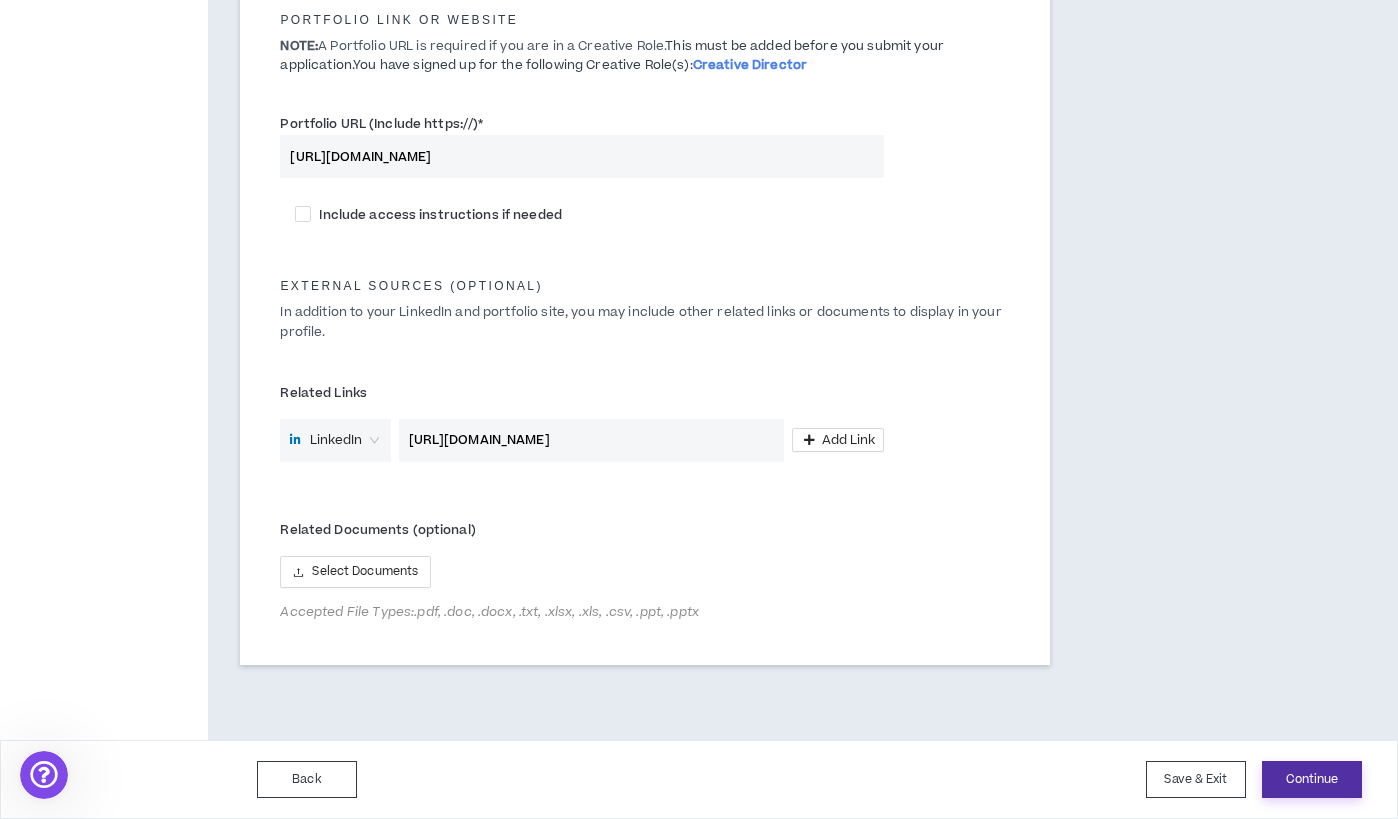 click on "Continue" at bounding box center (1312, 779) 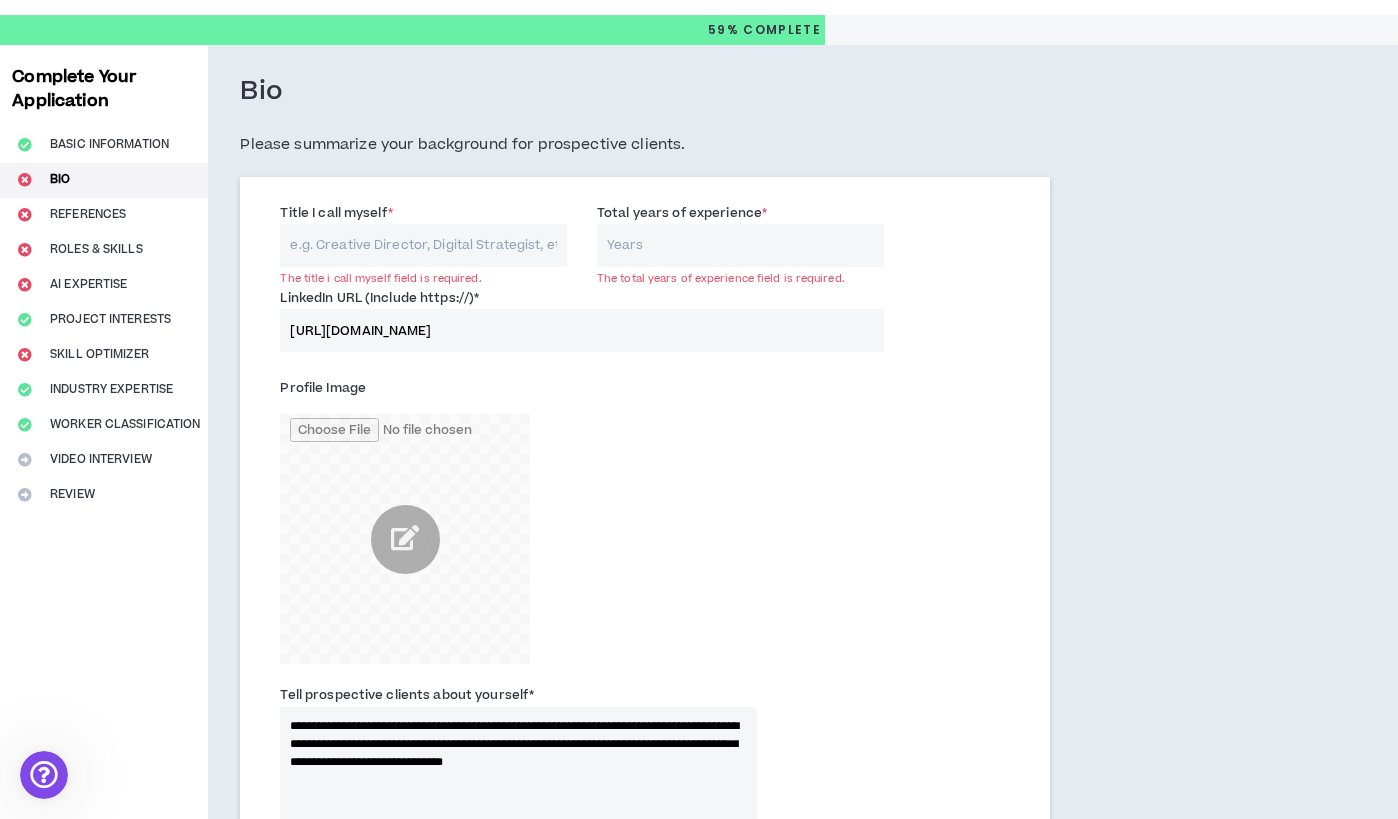 scroll, scrollTop: 41, scrollLeft: 0, axis: vertical 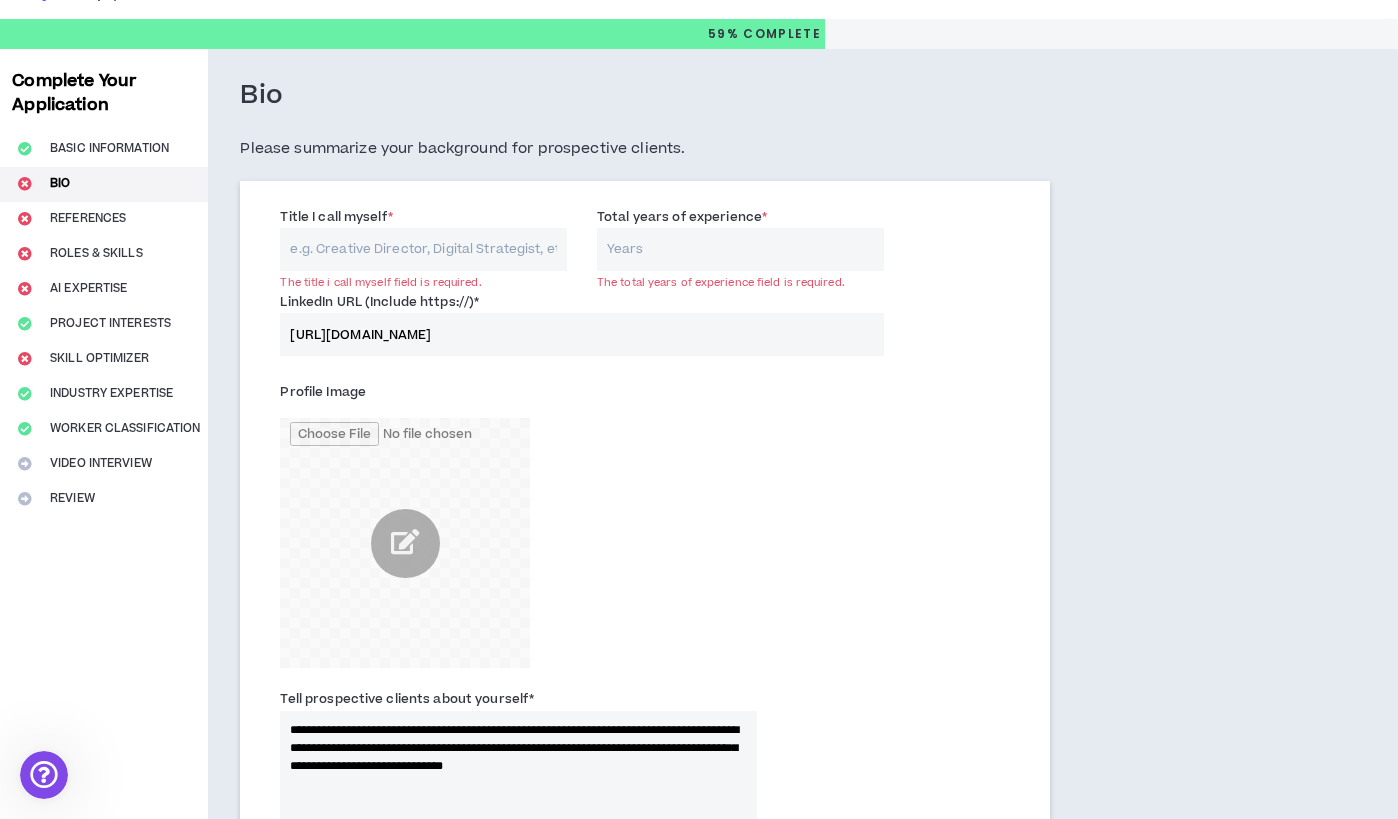click on "Title I call myself  *" at bounding box center (423, 249) 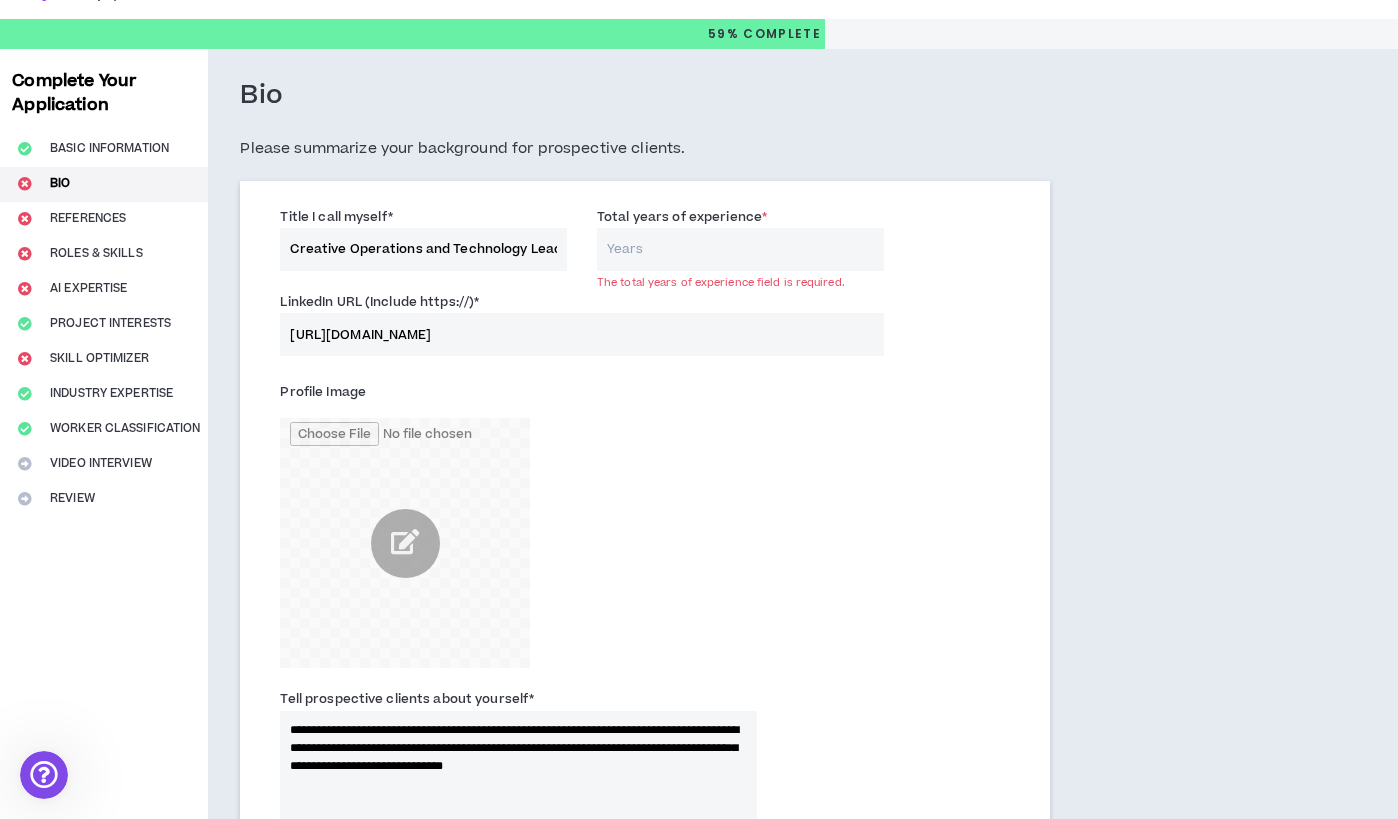 scroll, scrollTop: 0, scrollLeft: 1, axis: horizontal 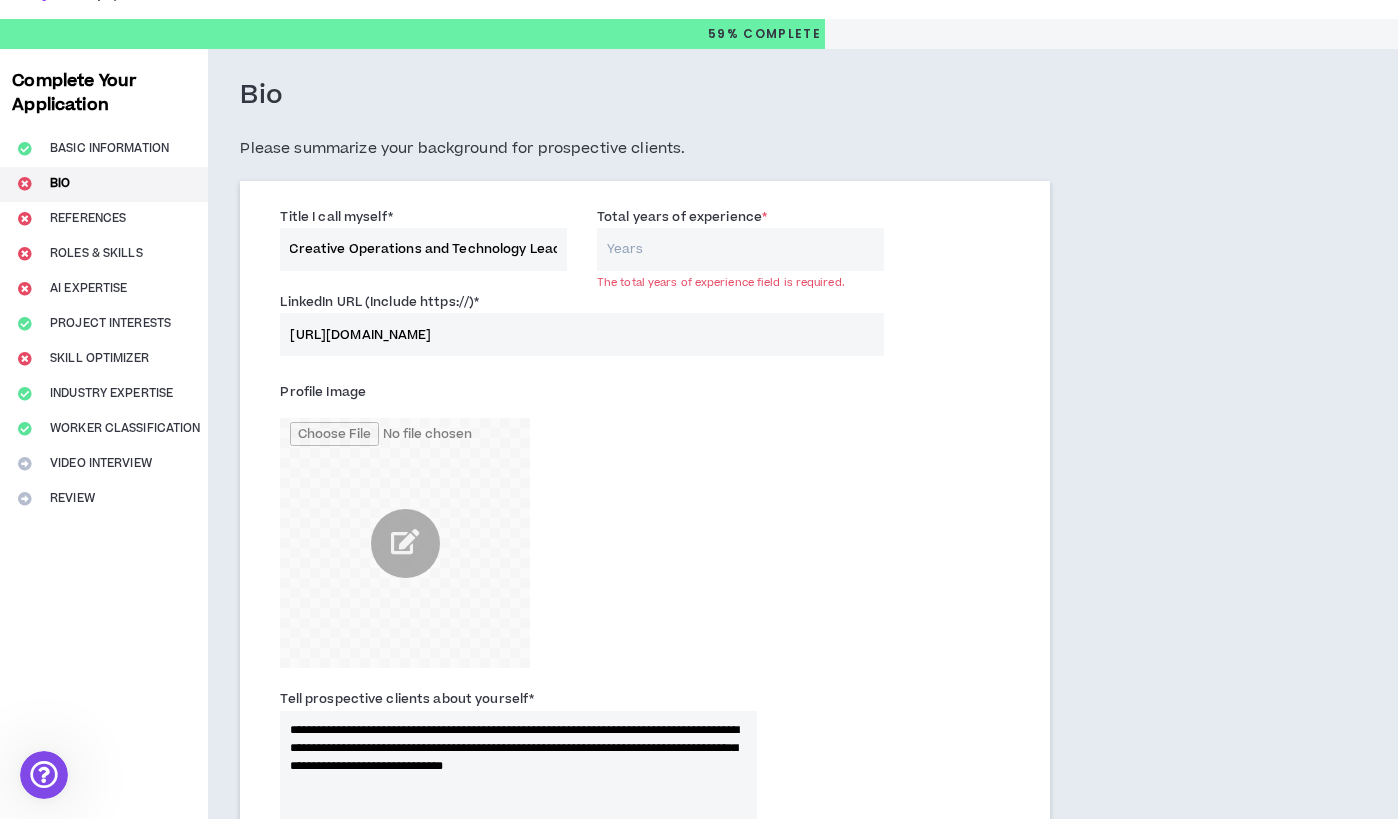 type on "Creative Operations and Technology Lead" 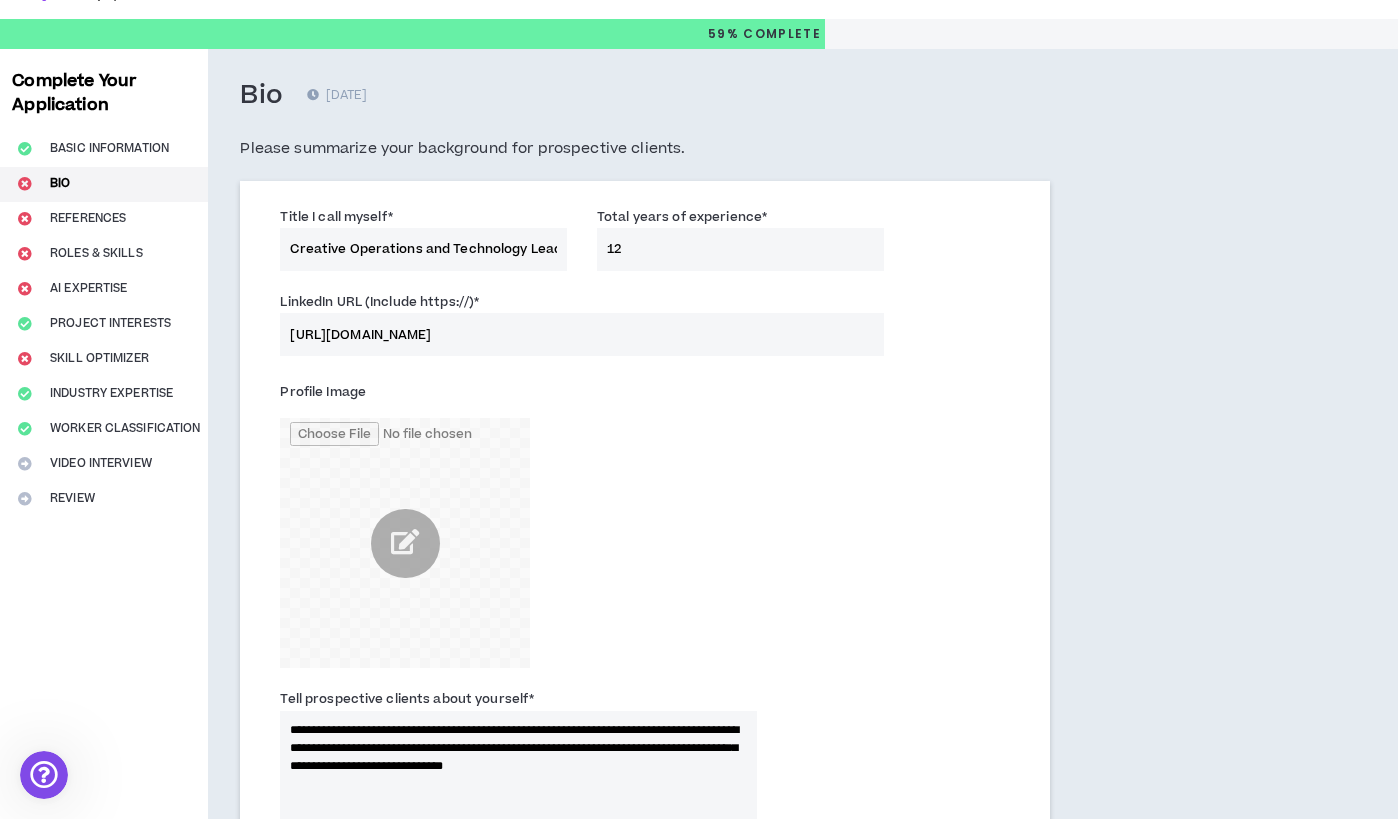 type on "12" 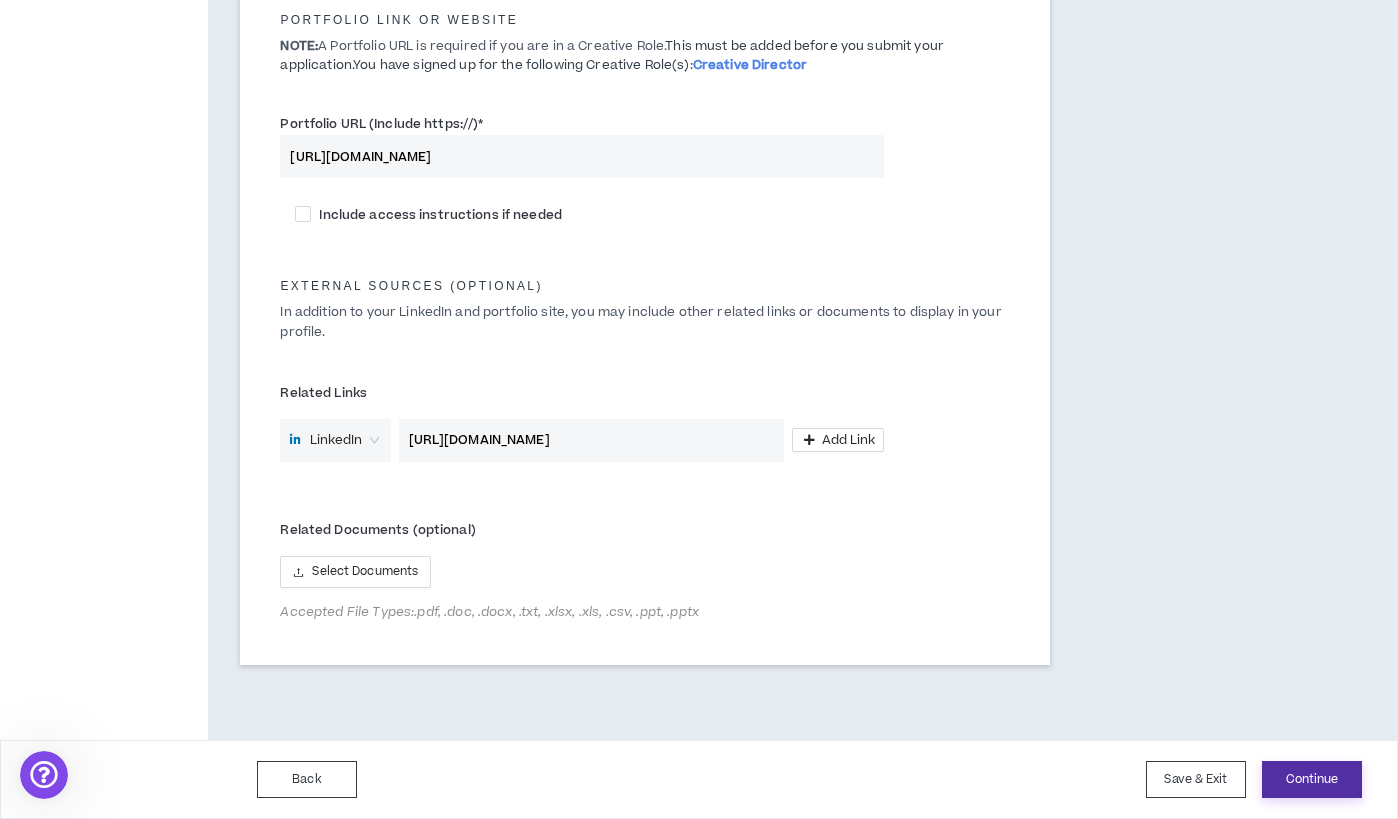 click on "Continue" at bounding box center (1312, 779) 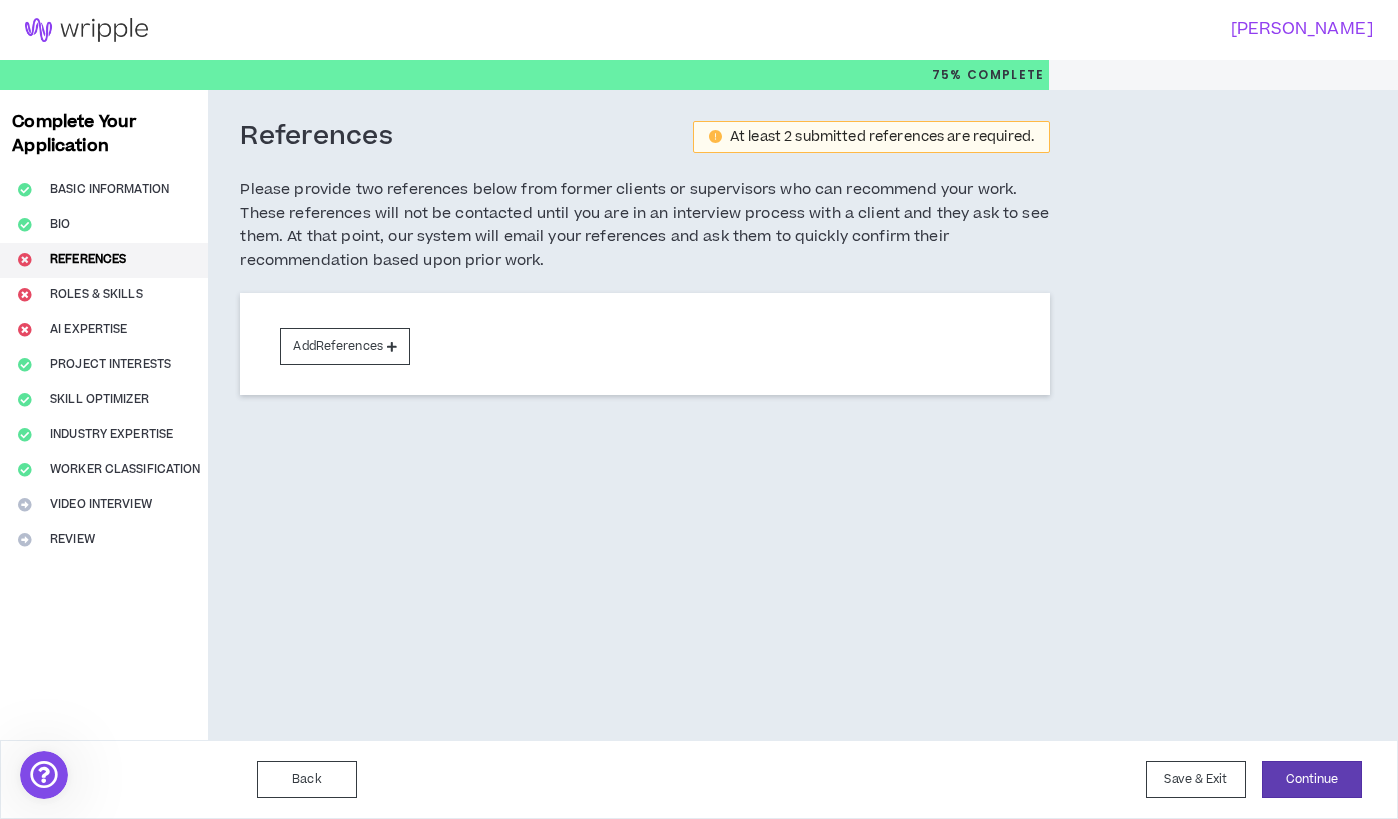scroll, scrollTop: 0, scrollLeft: 0, axis: both 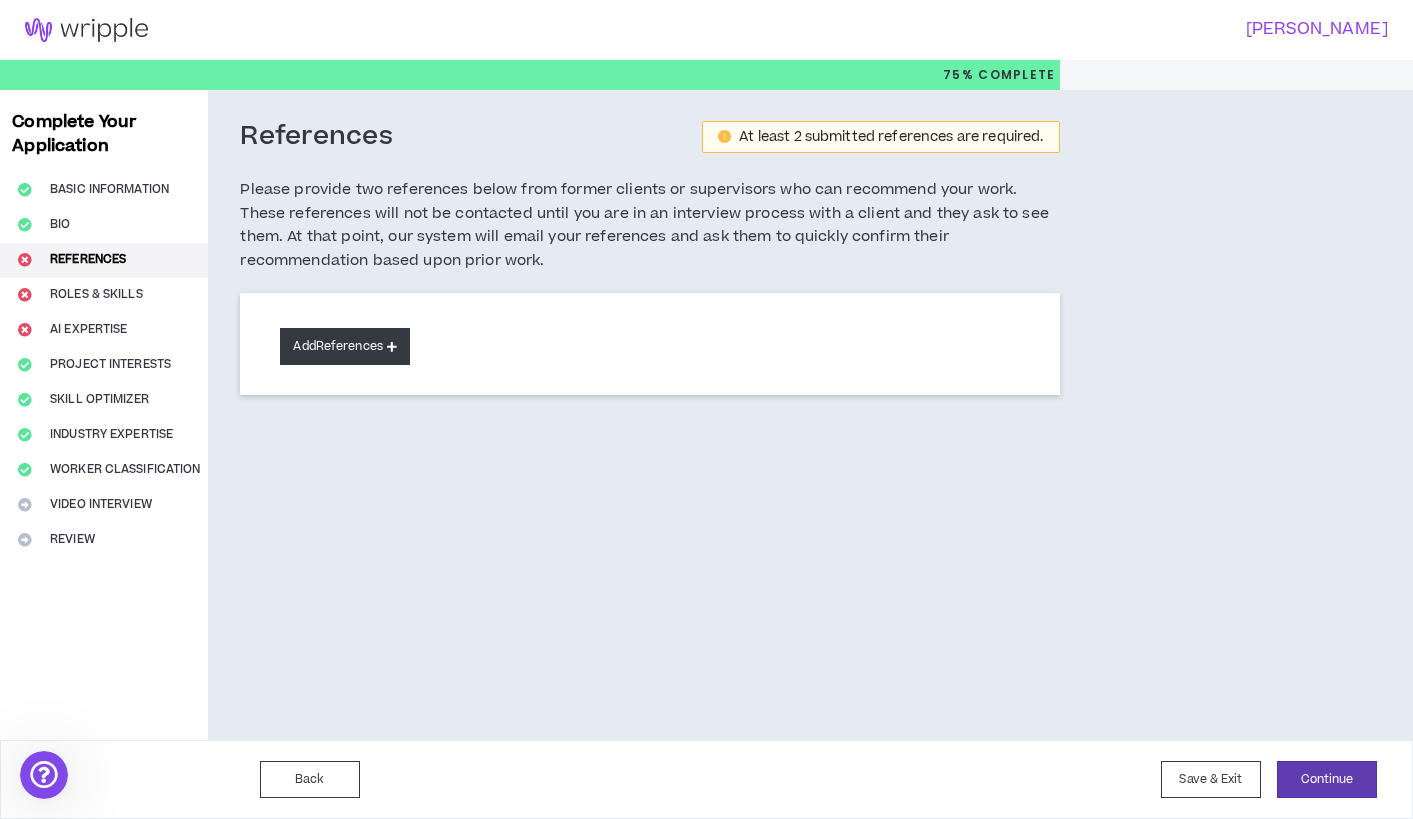 click on "Add  References" at bounding box center [345, 346] 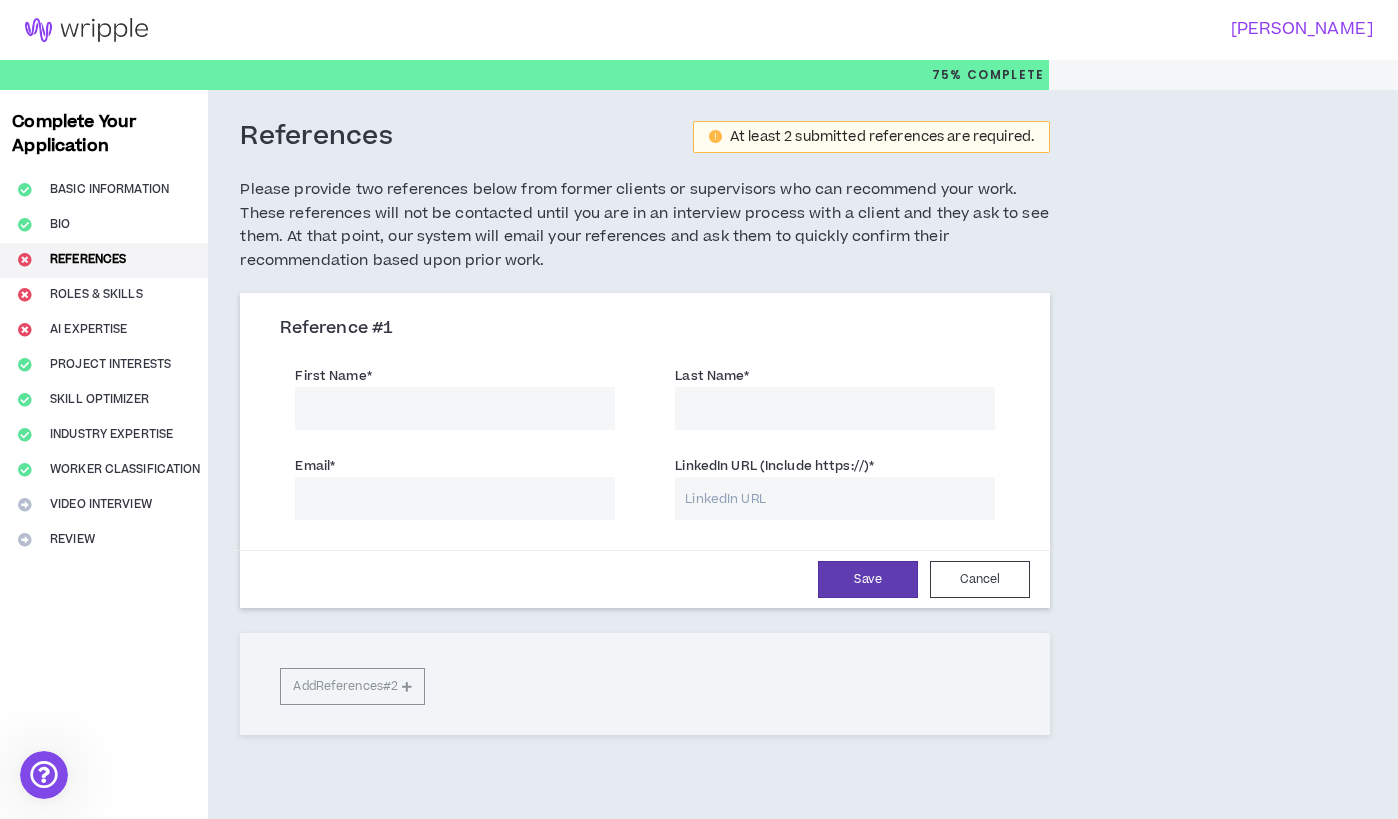 click on "First Name  *" at bounding box center (455, 408) 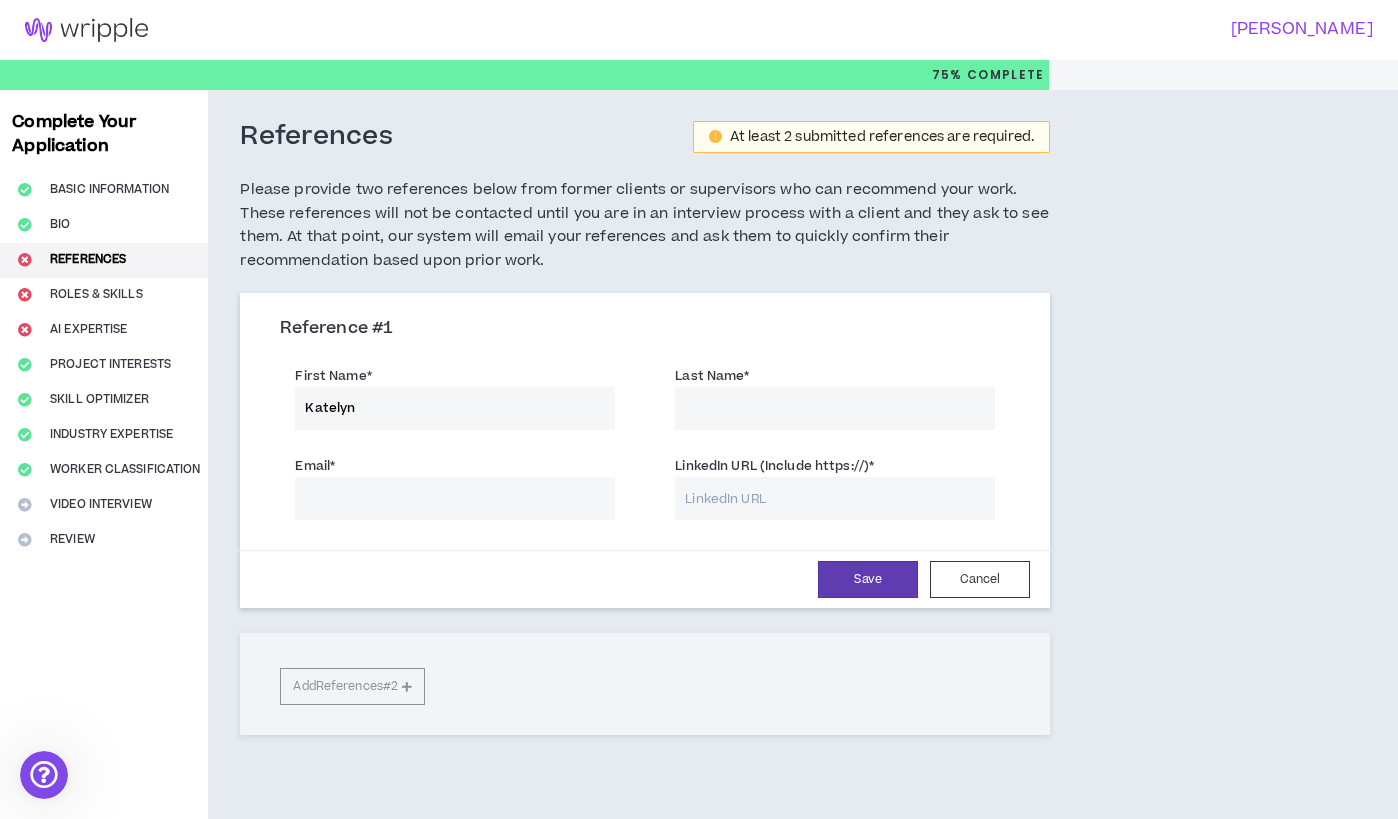 type on "Katelyn" 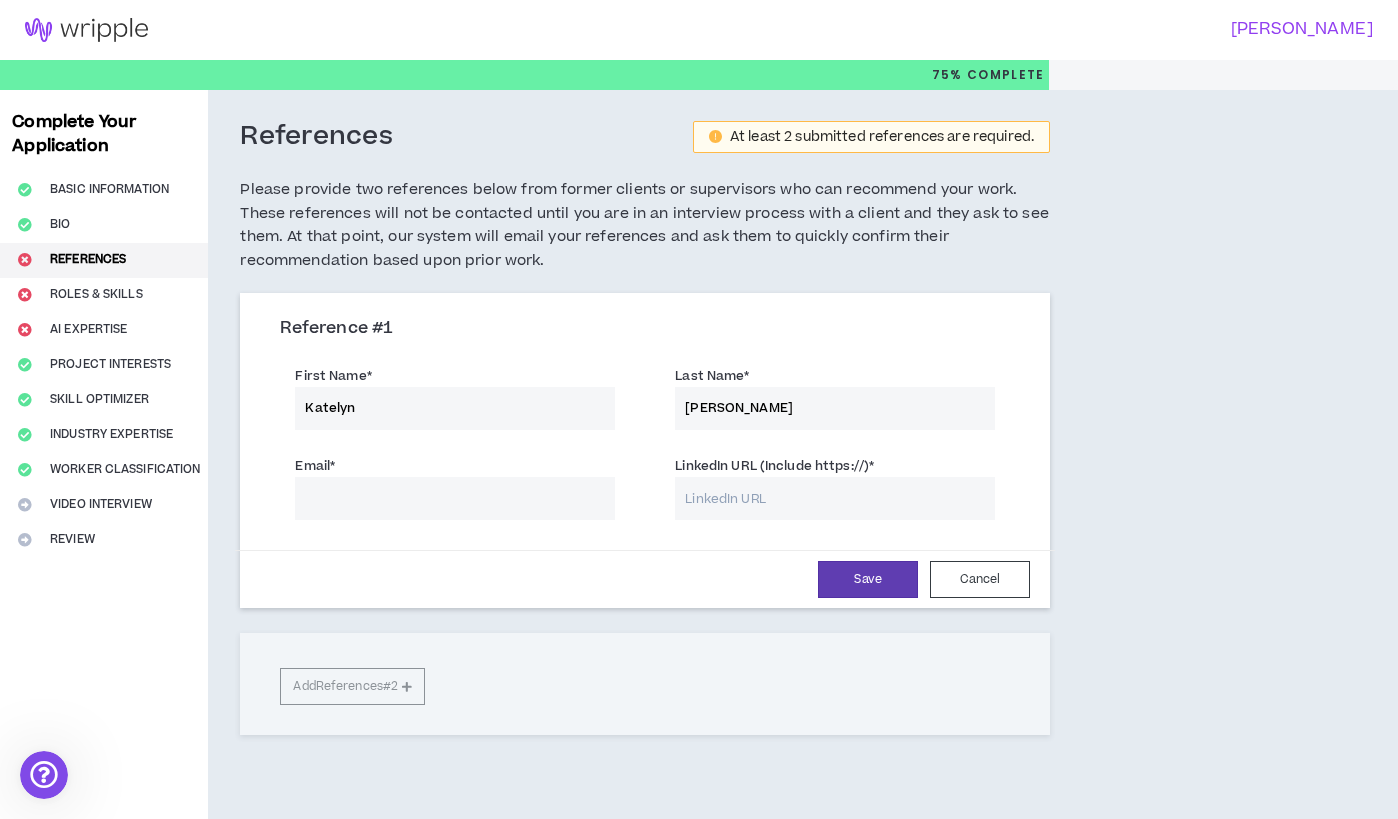 type on "[PERSON_NAME]" 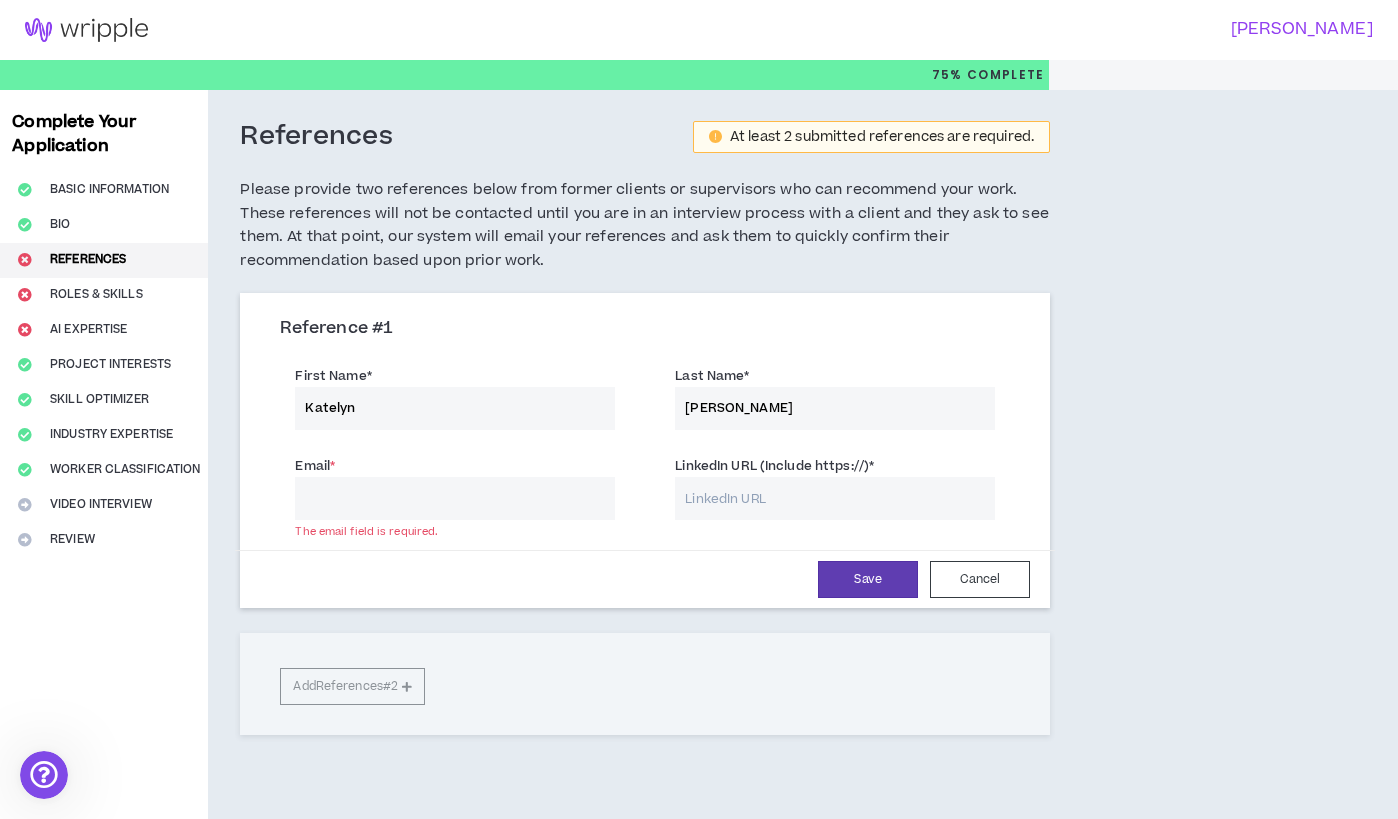 paste on "[EMAIL_ADDRESS][DOMAIN_NAME]" 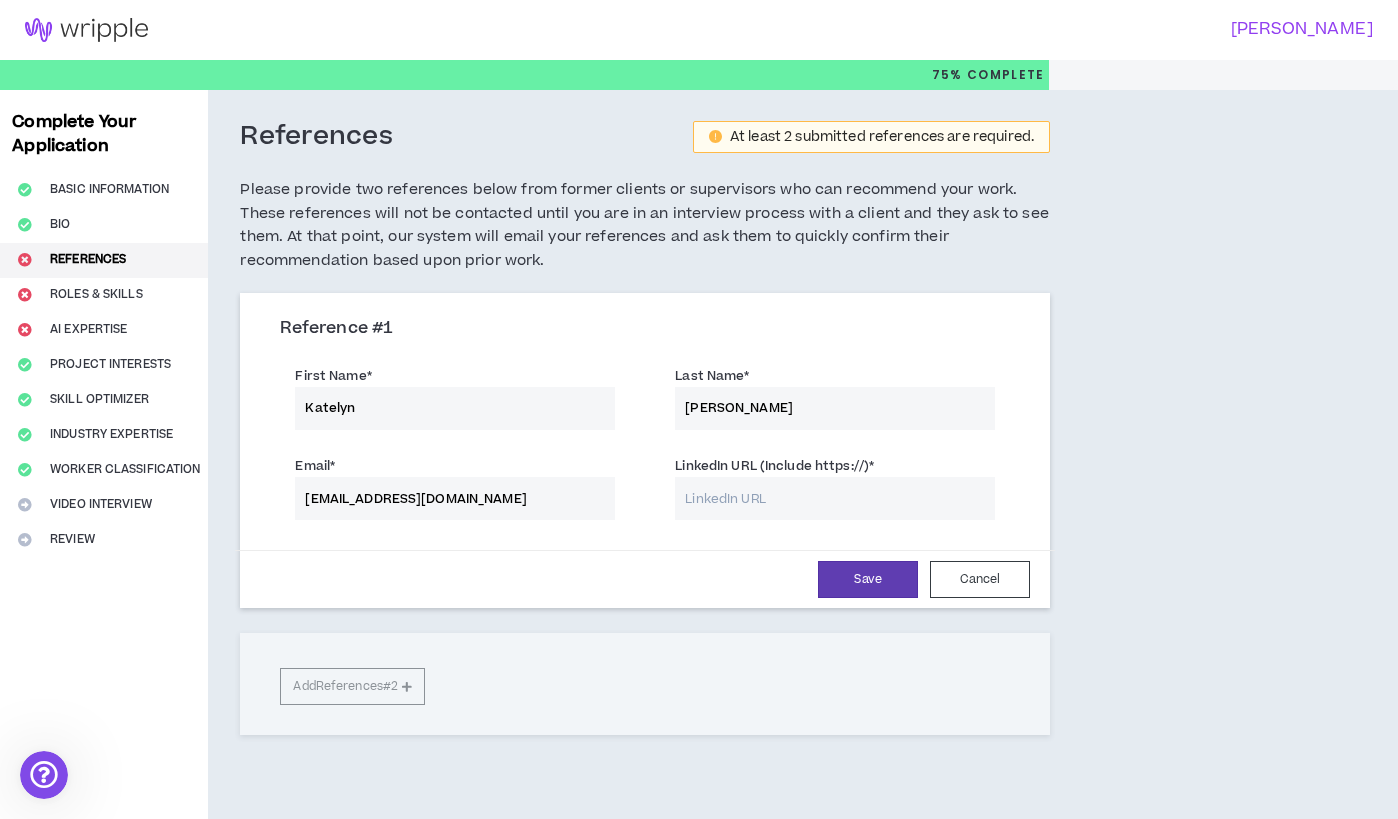 type on "[EMAIL_ADDRESS][DOMAIN_NAME]" 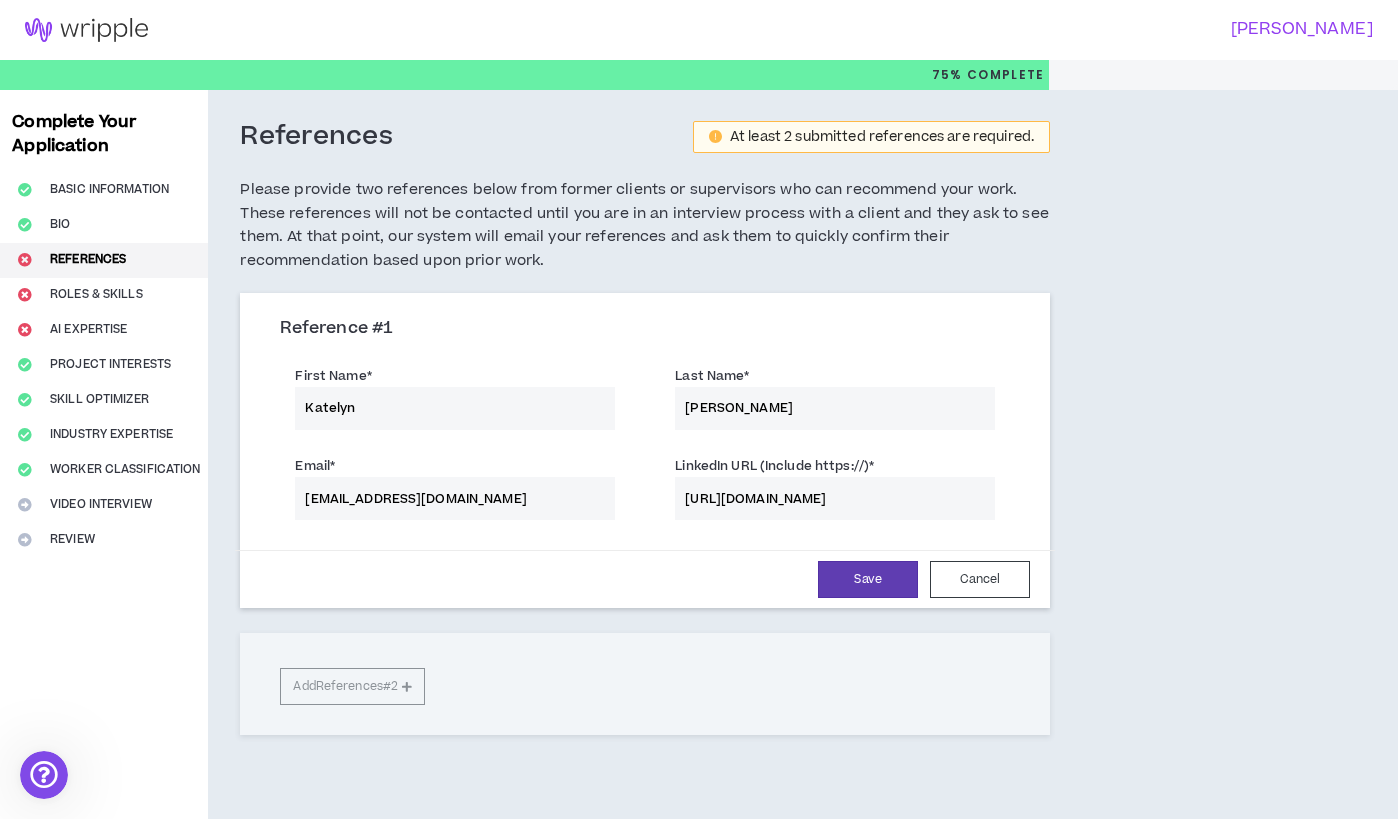 type on "[URL][DOMAIN_NAME]" 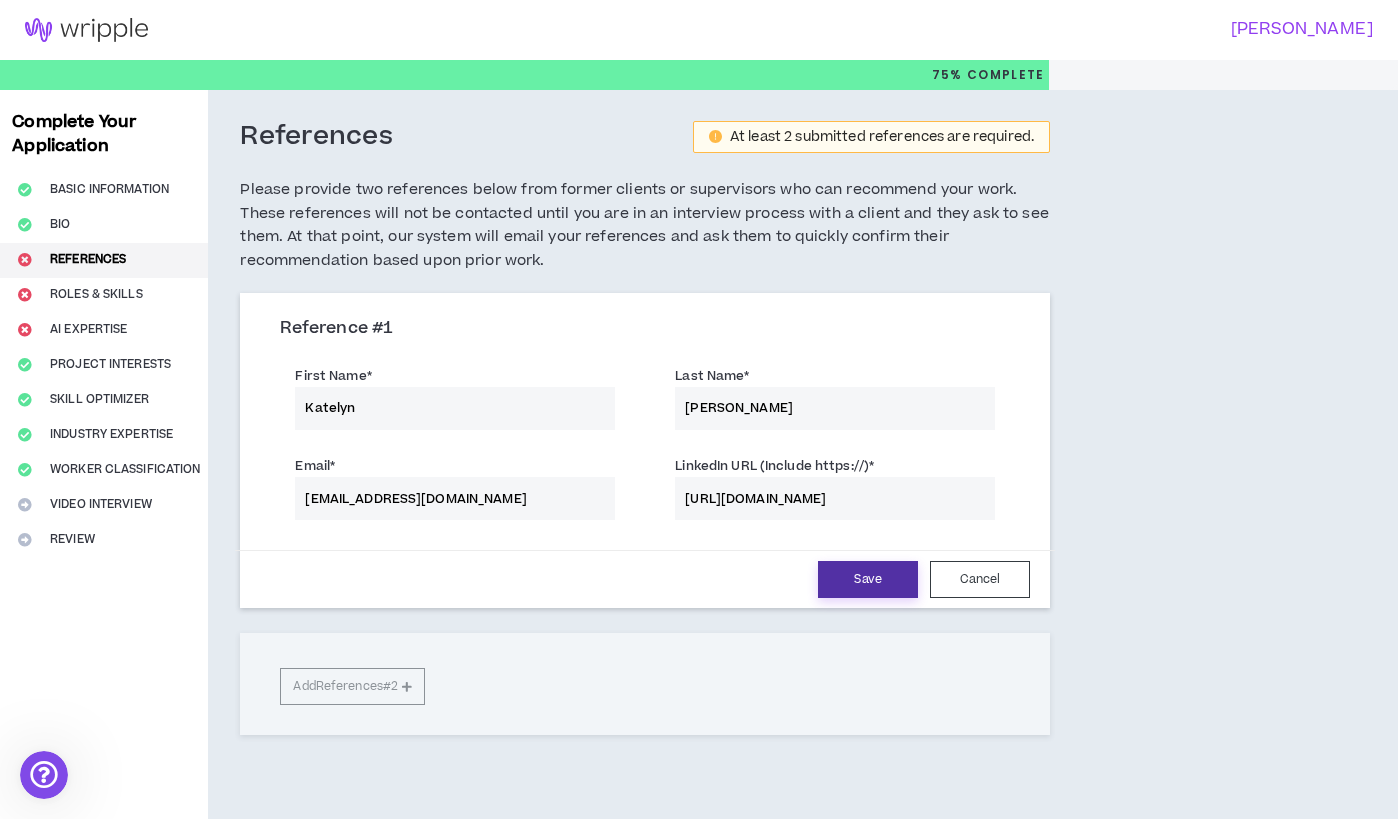 click on "Save" at bounding box center (868, 579) 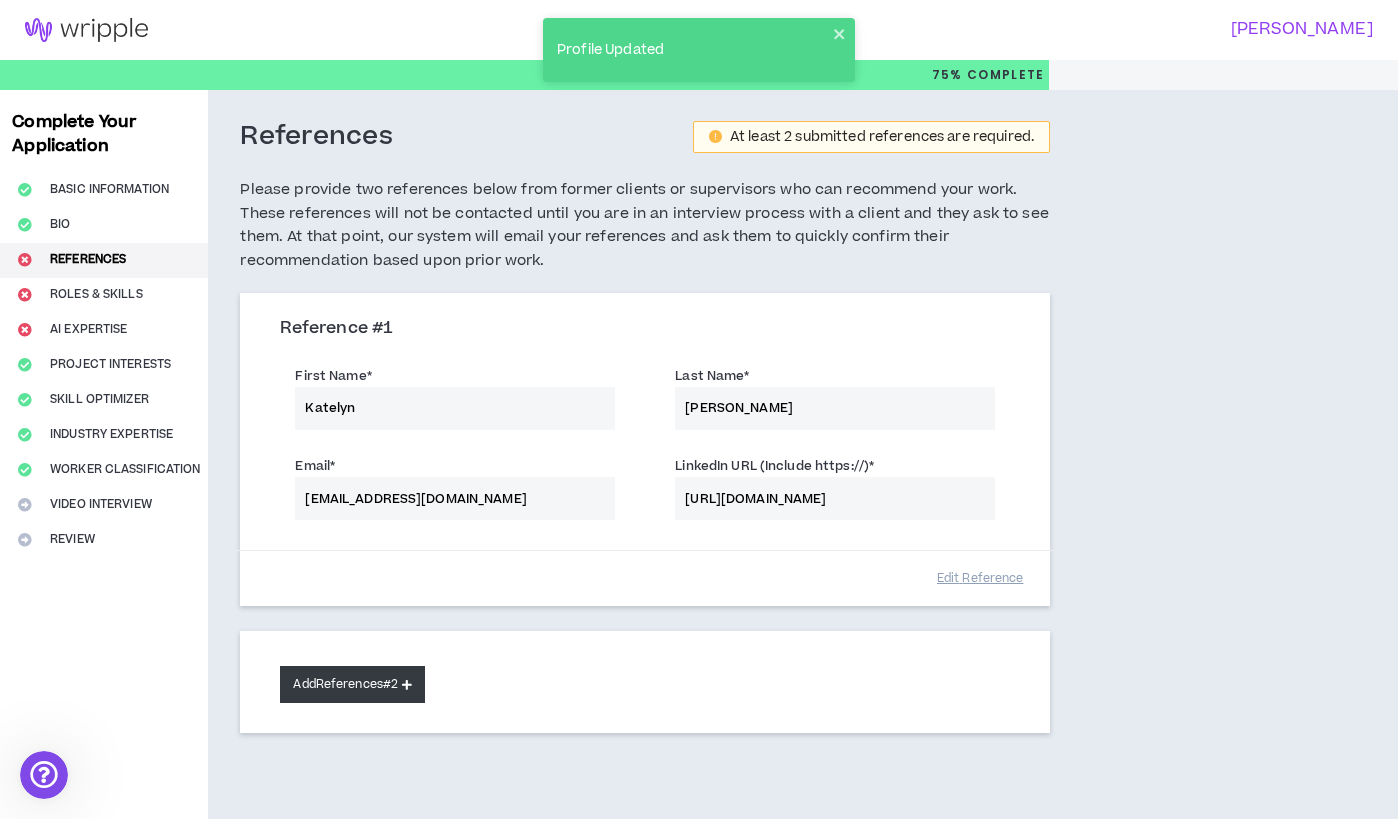 click on "Add  References  #2" at bounding box center (352, 684) 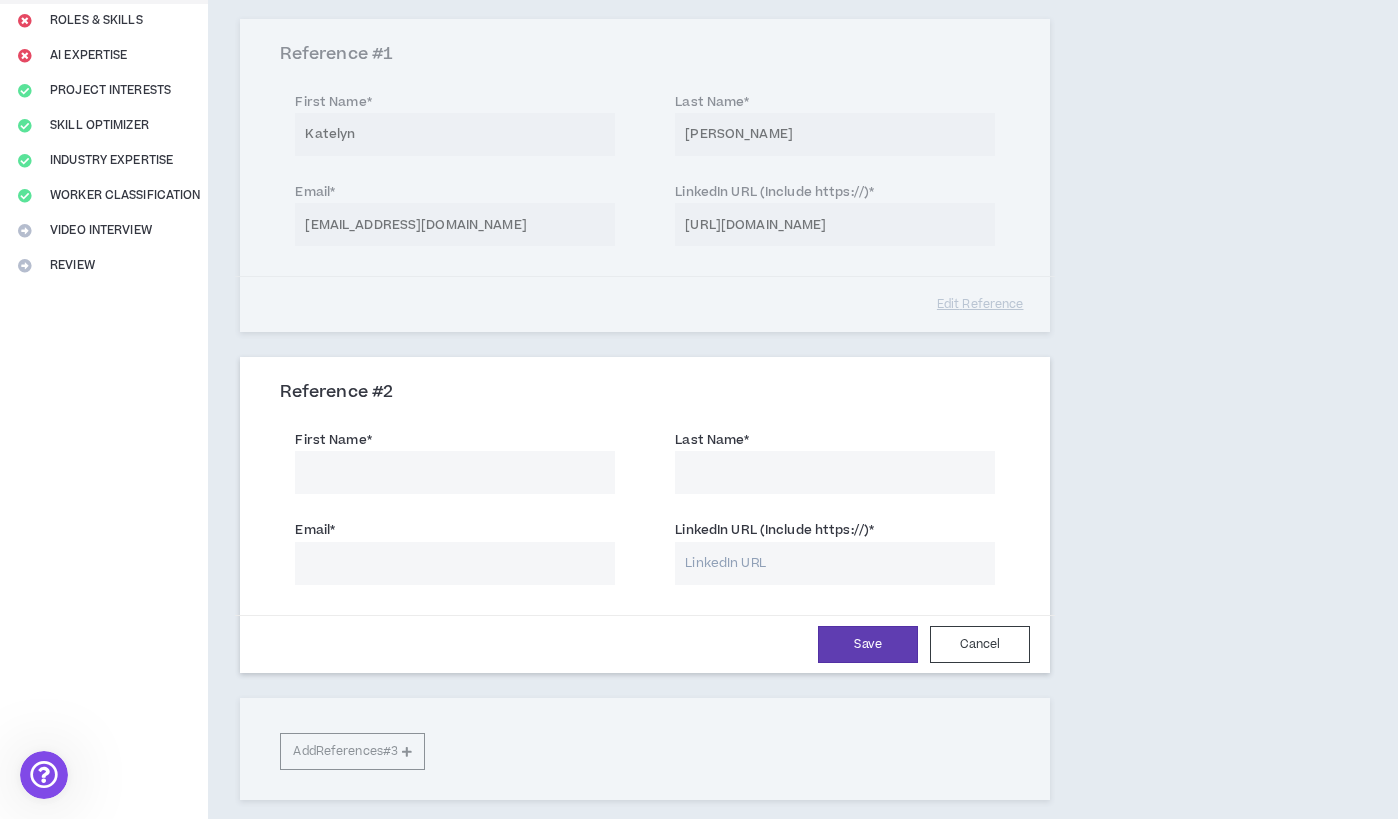scroll, scrollTop: 367, scrollLeft: 0, axis: vertical 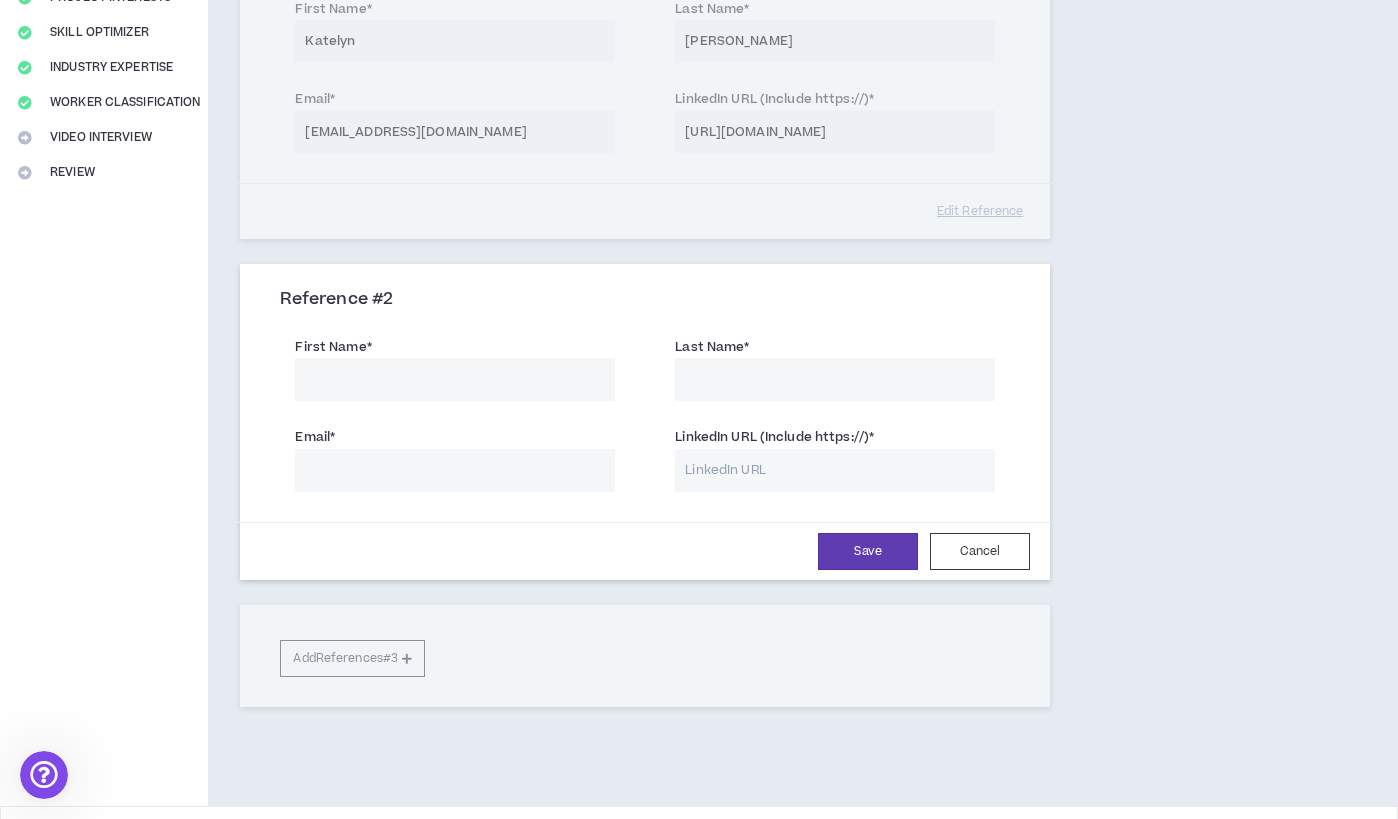 click on "First Name  *" at bounding box center (455, 379) 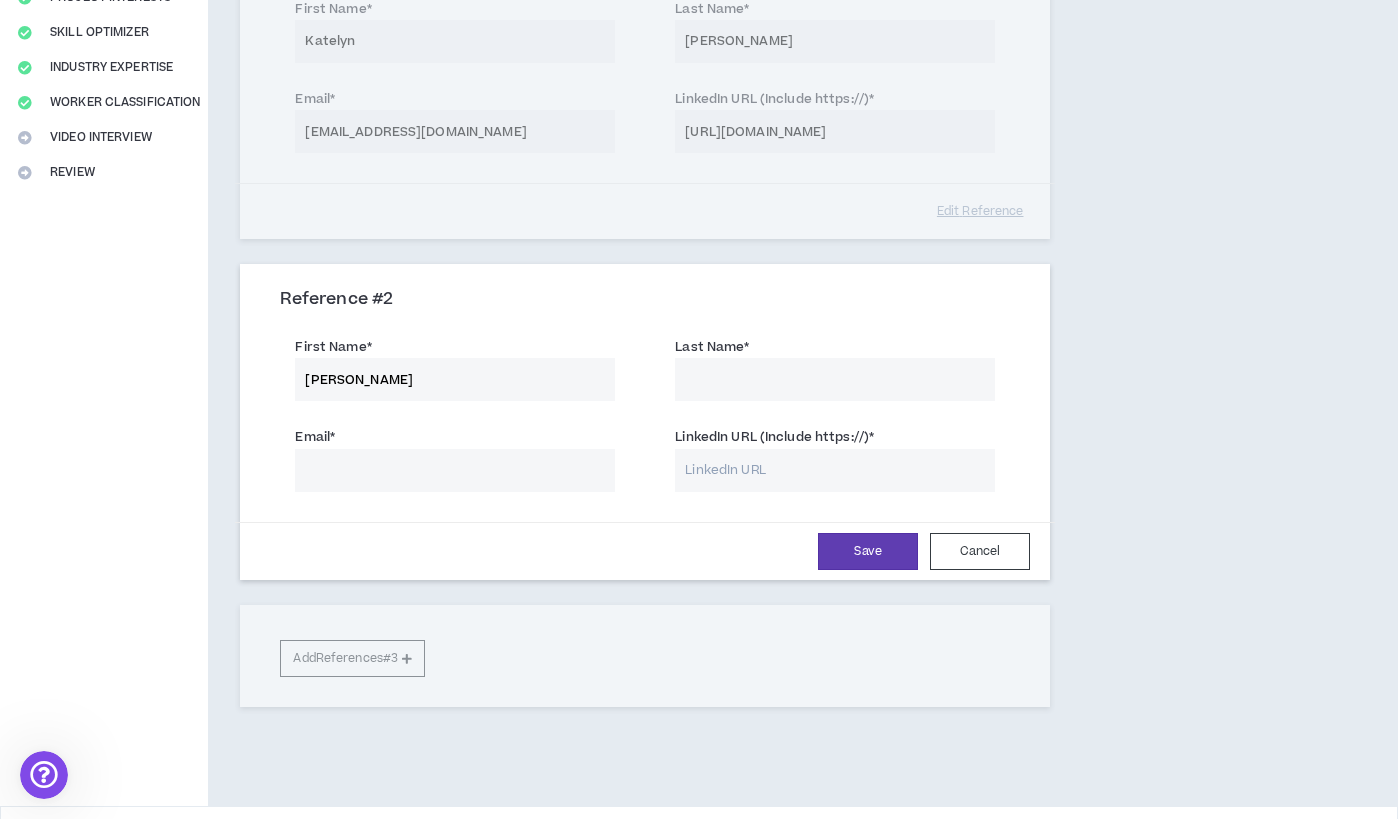type on "[PERSON_NAME]" 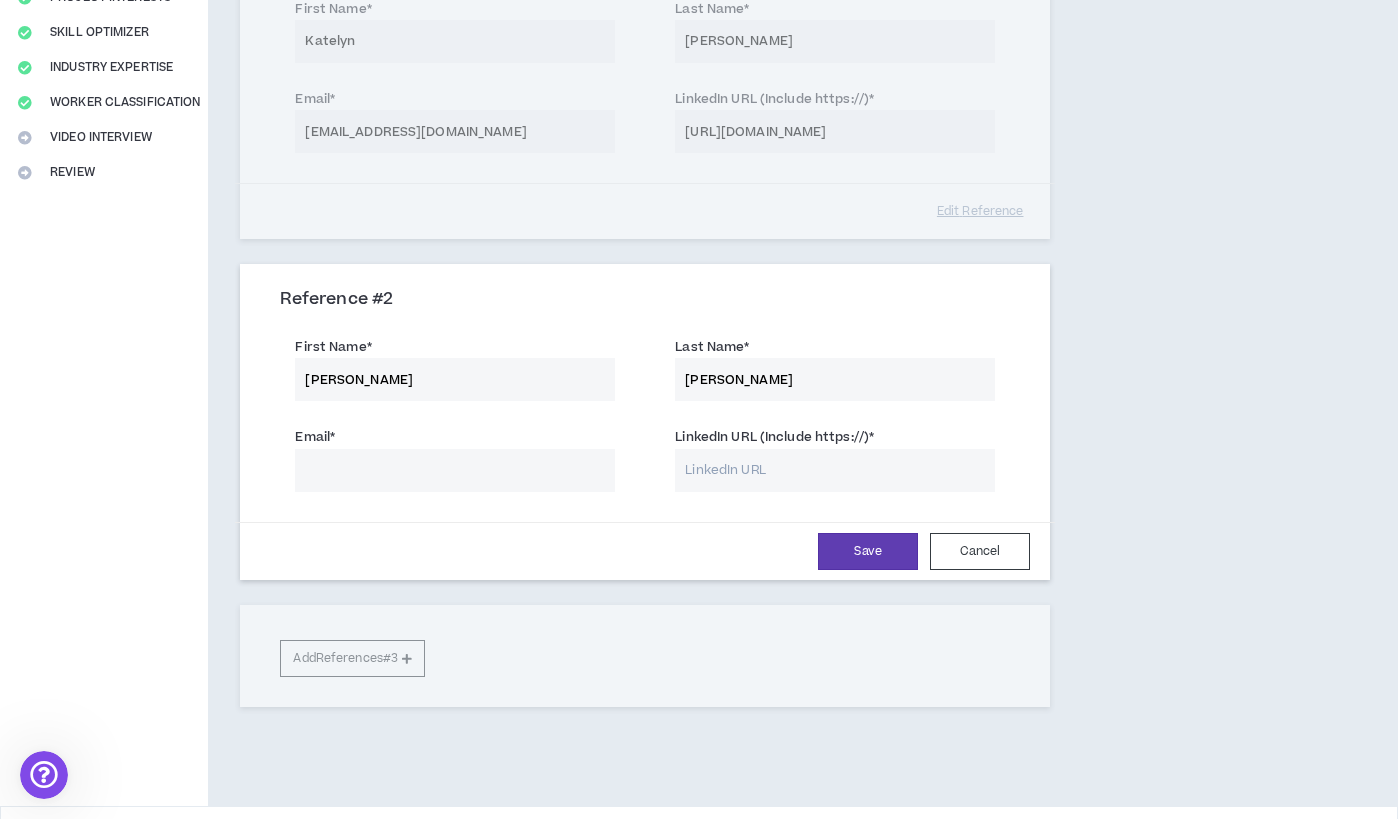 type on "[PERSON_NAME]" 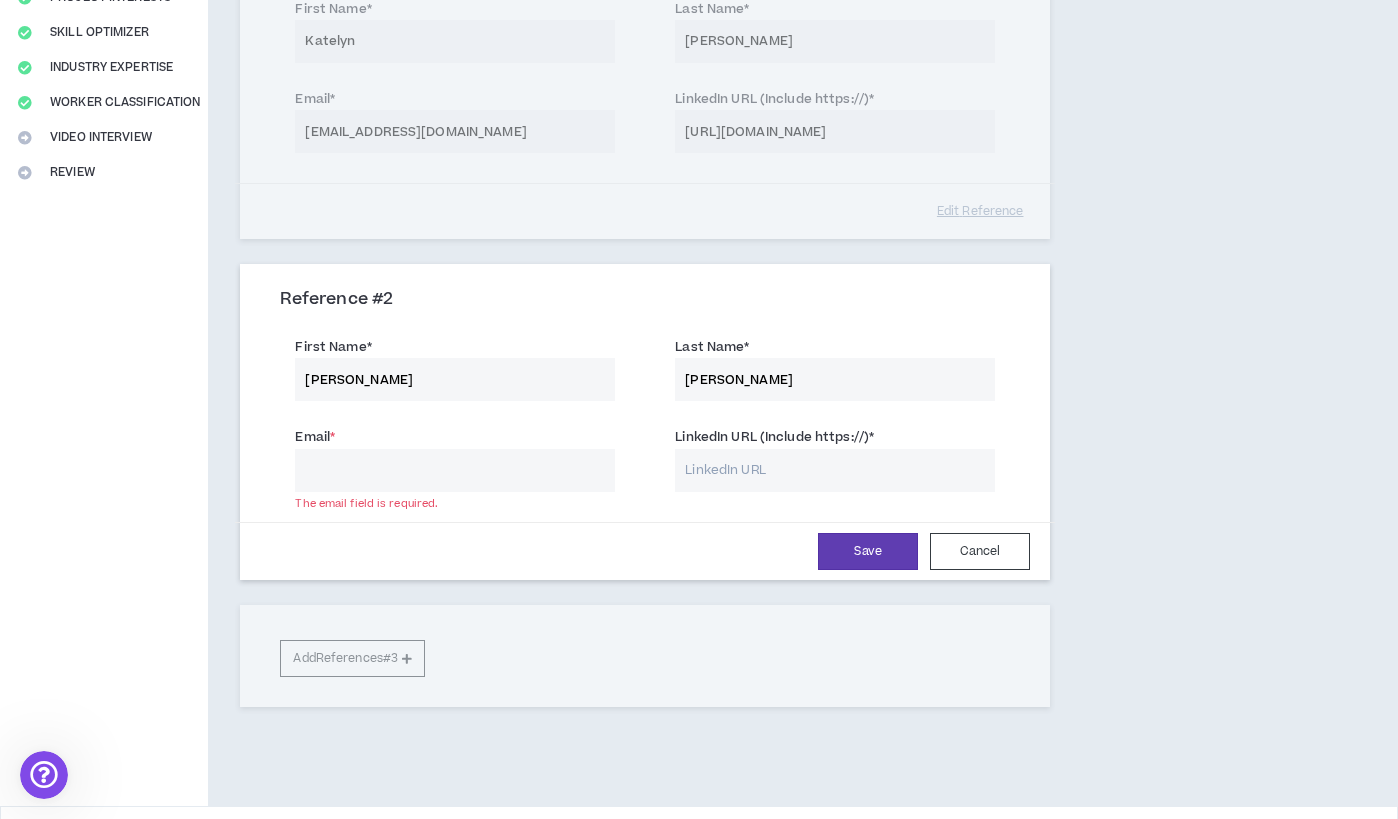 paste on "<[EMAIL_ADDRESS][DOMAIN_NAME]>" 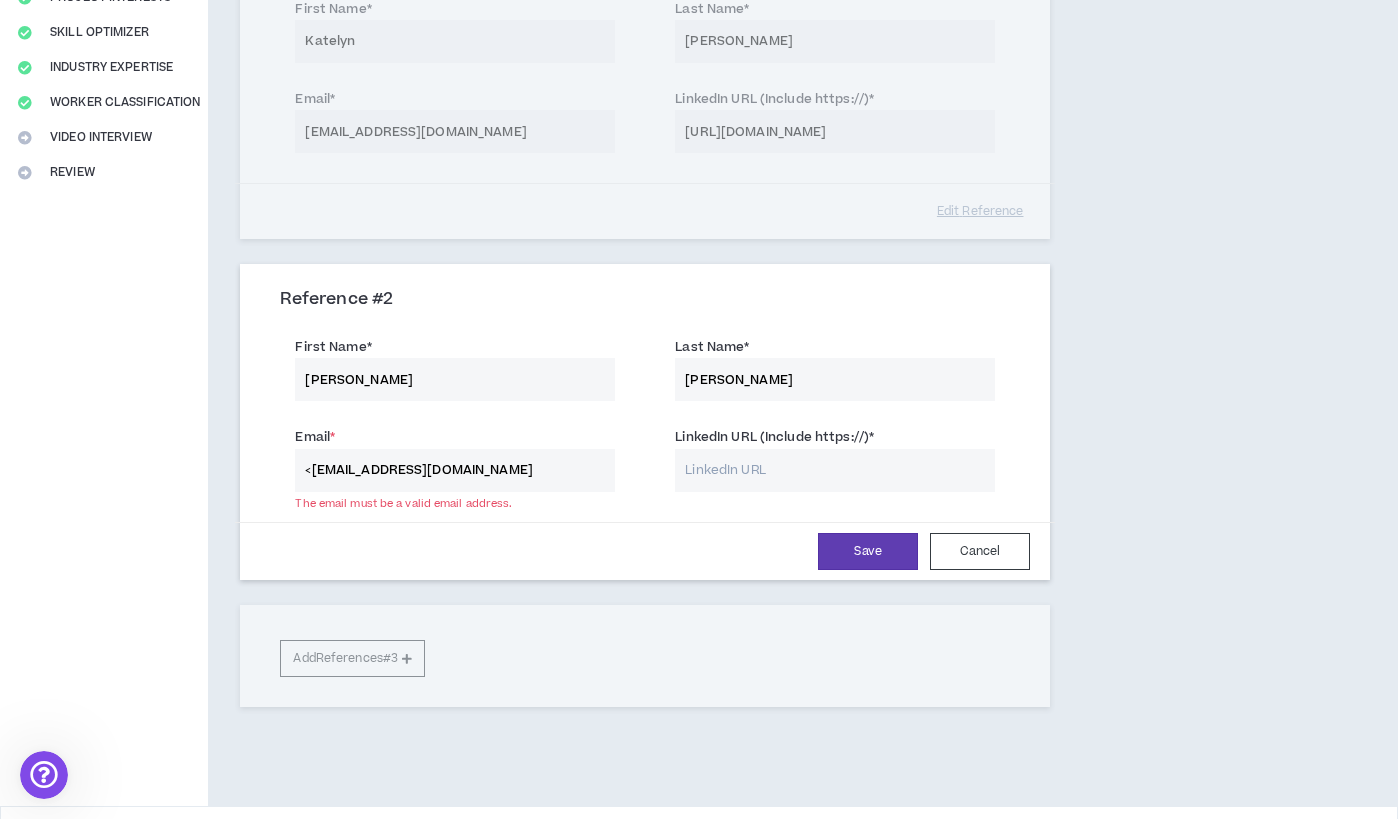 drag, startPoint x: 316, startPoint y: 471, endPoint x: 268, endPoint y: 471, distance: 48 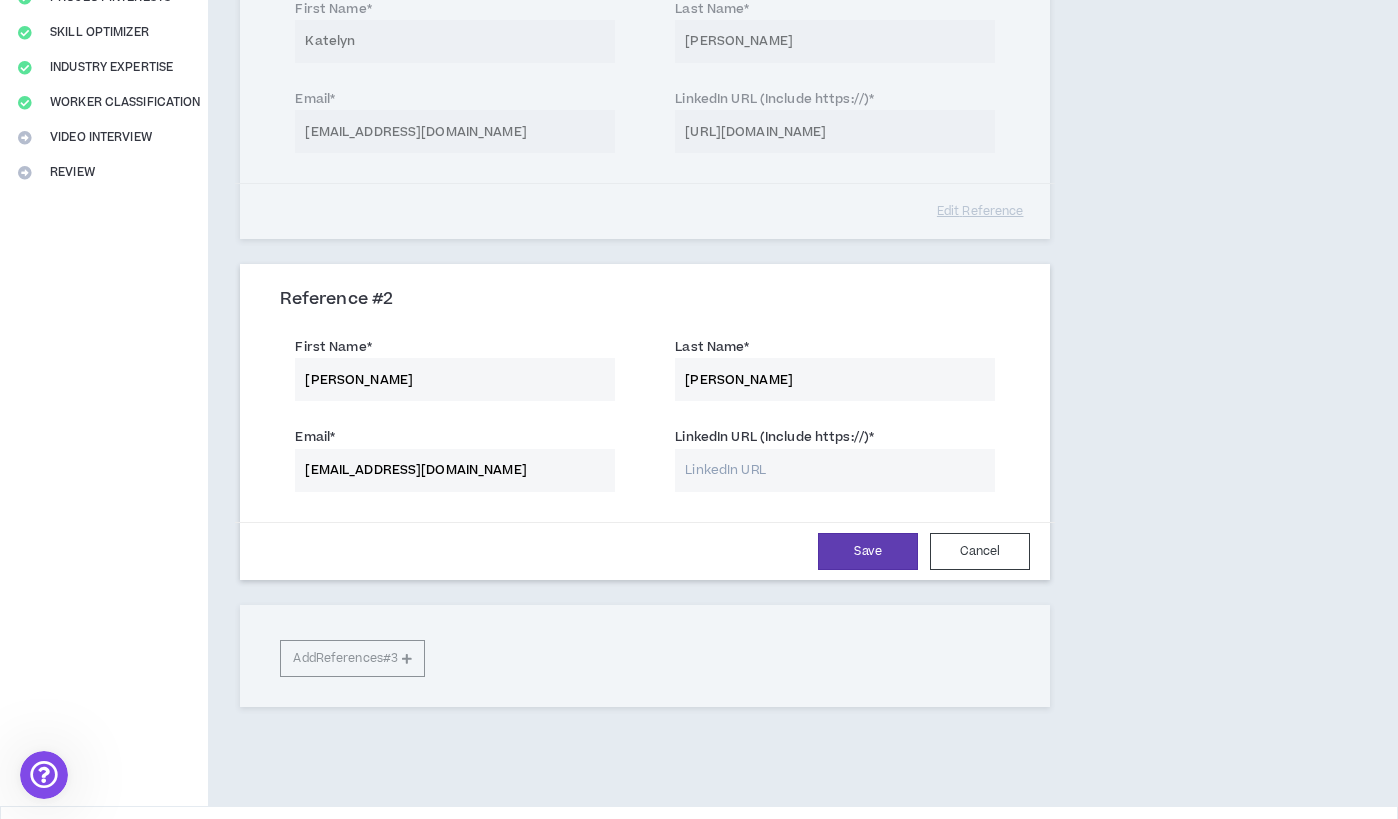 type on "[EMAIL_ADDRESS][DOMAIN_NAME]" 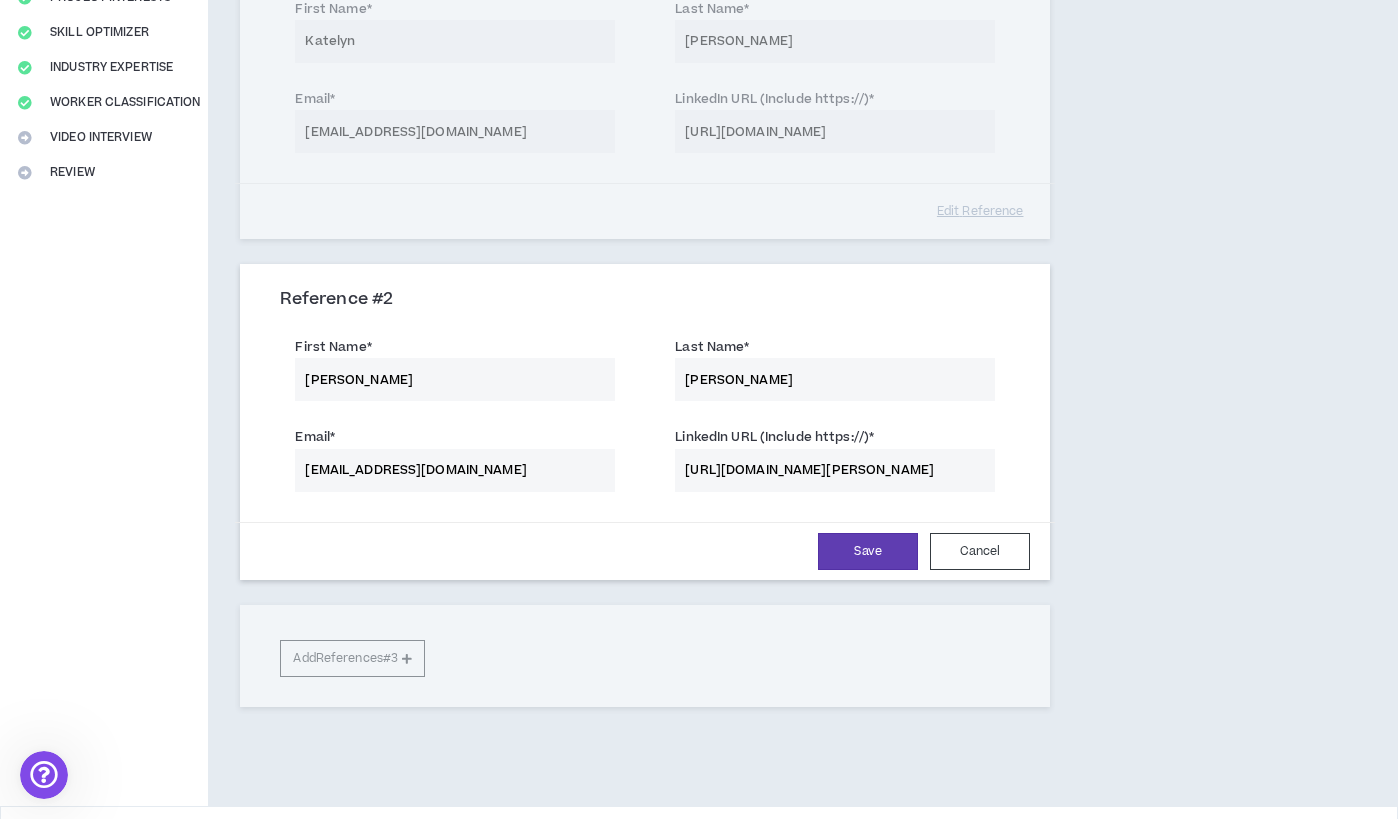 scroll, scrollTop: 0, scrollLeft: 76, axis: horizontal 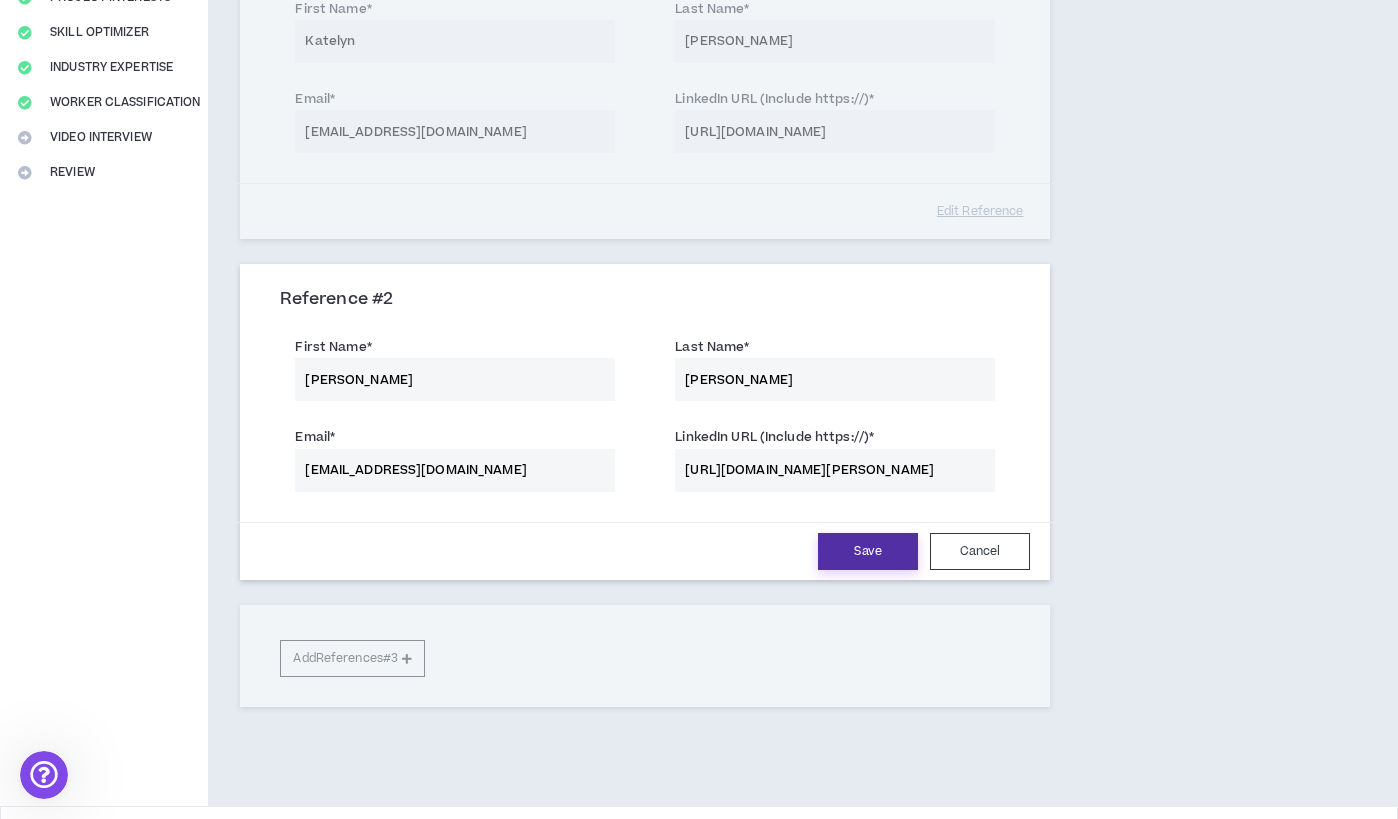 click on "Save" at bounding box center (868, 551) 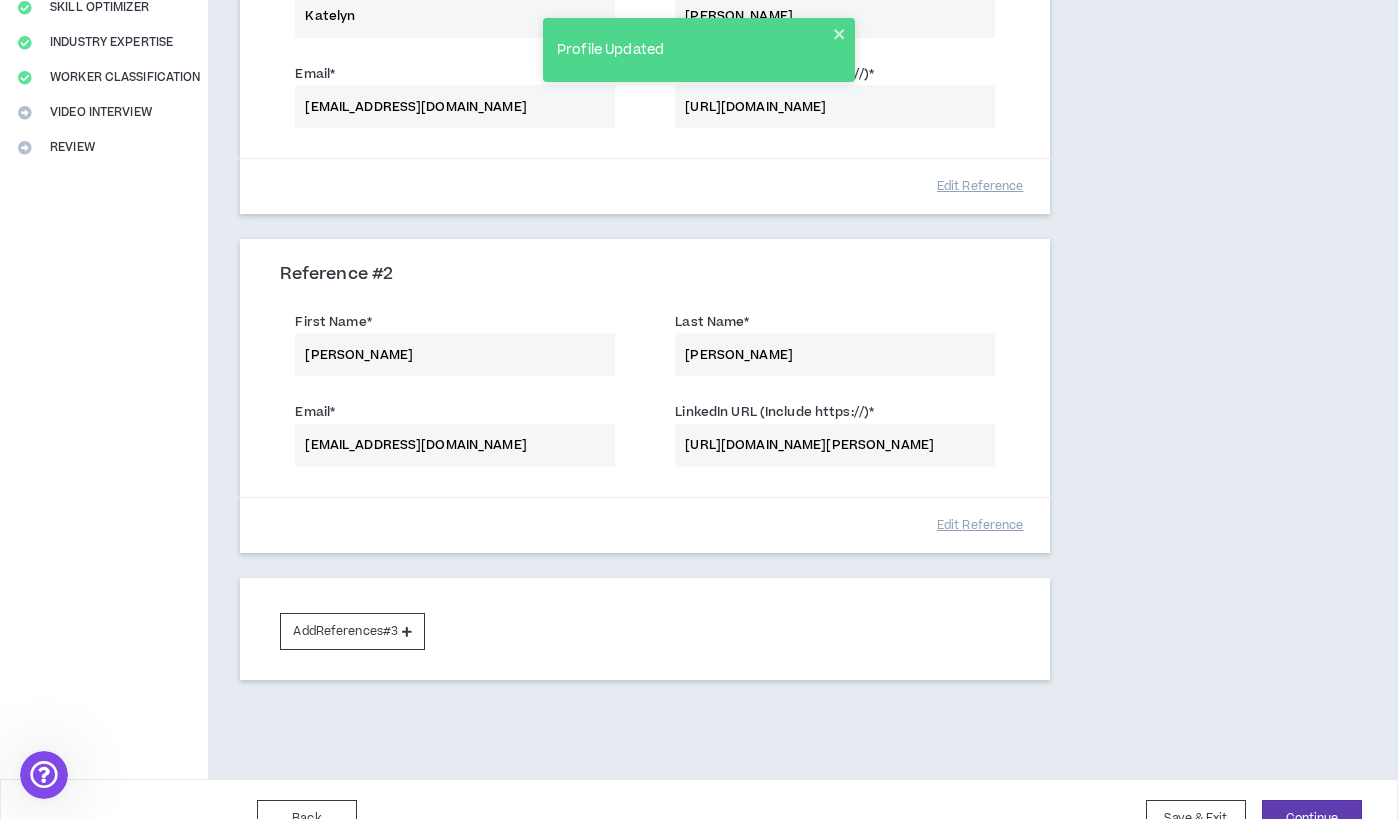 scroll, scrollTop: 431, scrollLeft: 0, axis: vertical 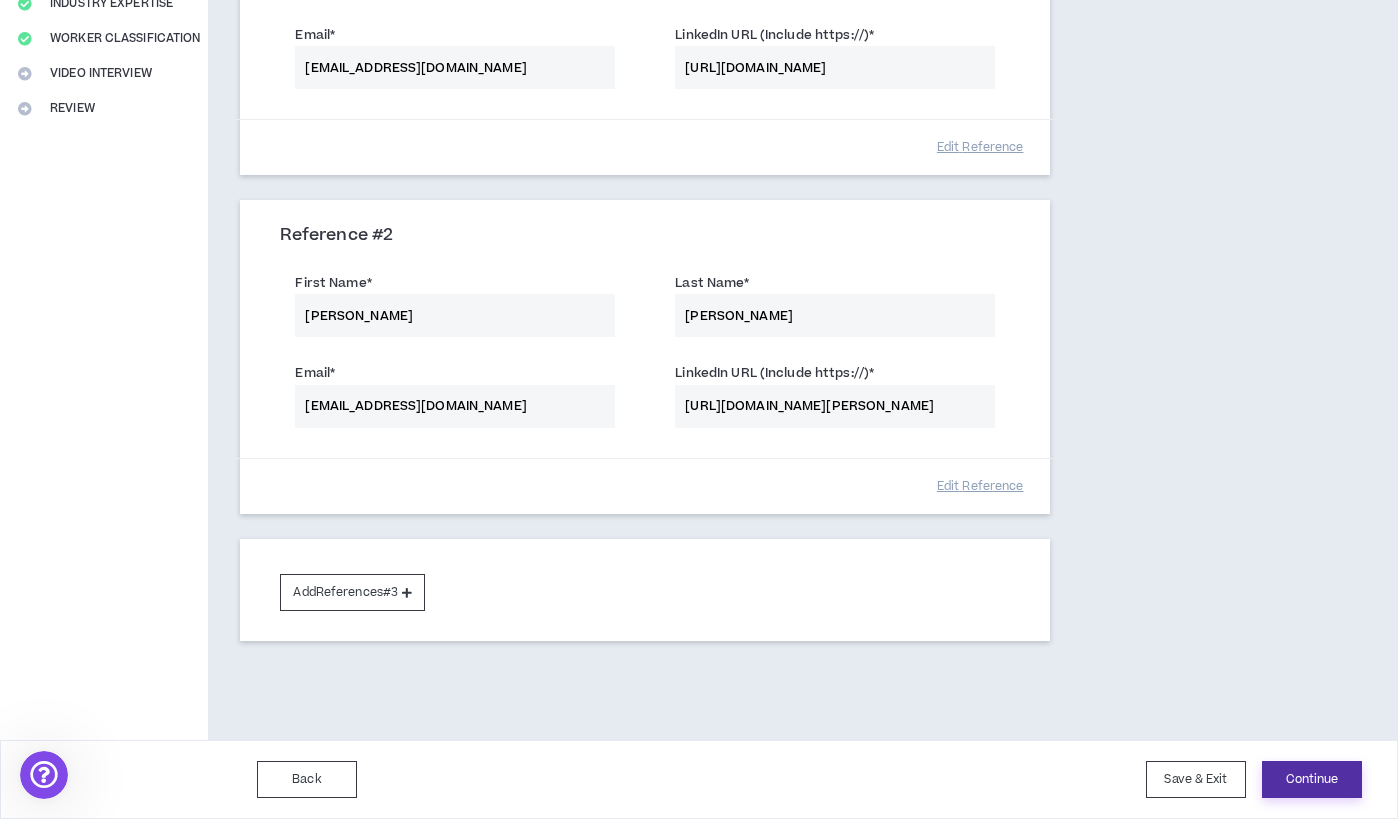 click on "Continue" at bounding box center [1312, 779] 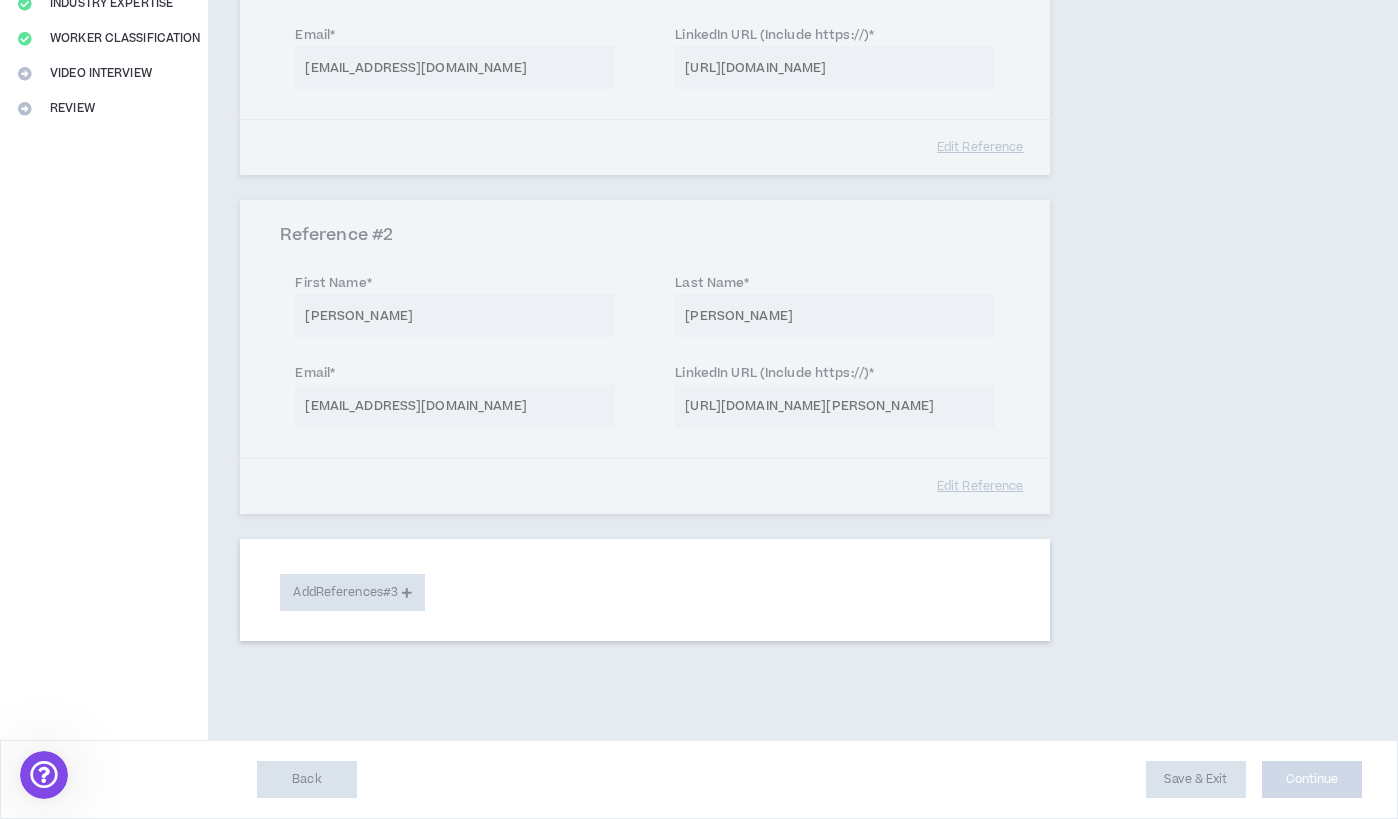 select on "***" 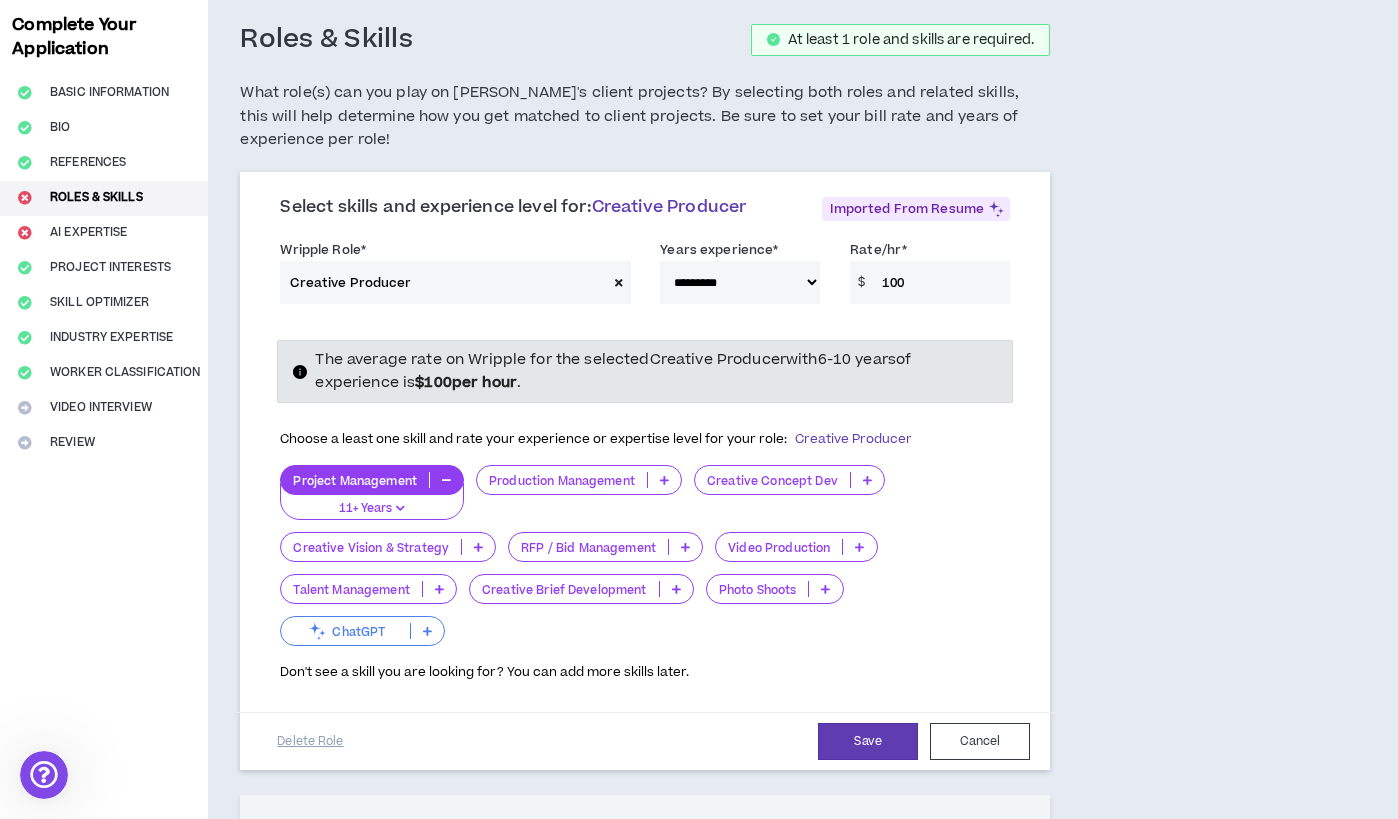 scroll, scrollTop: 0, scrollLeft: 0, axis: both 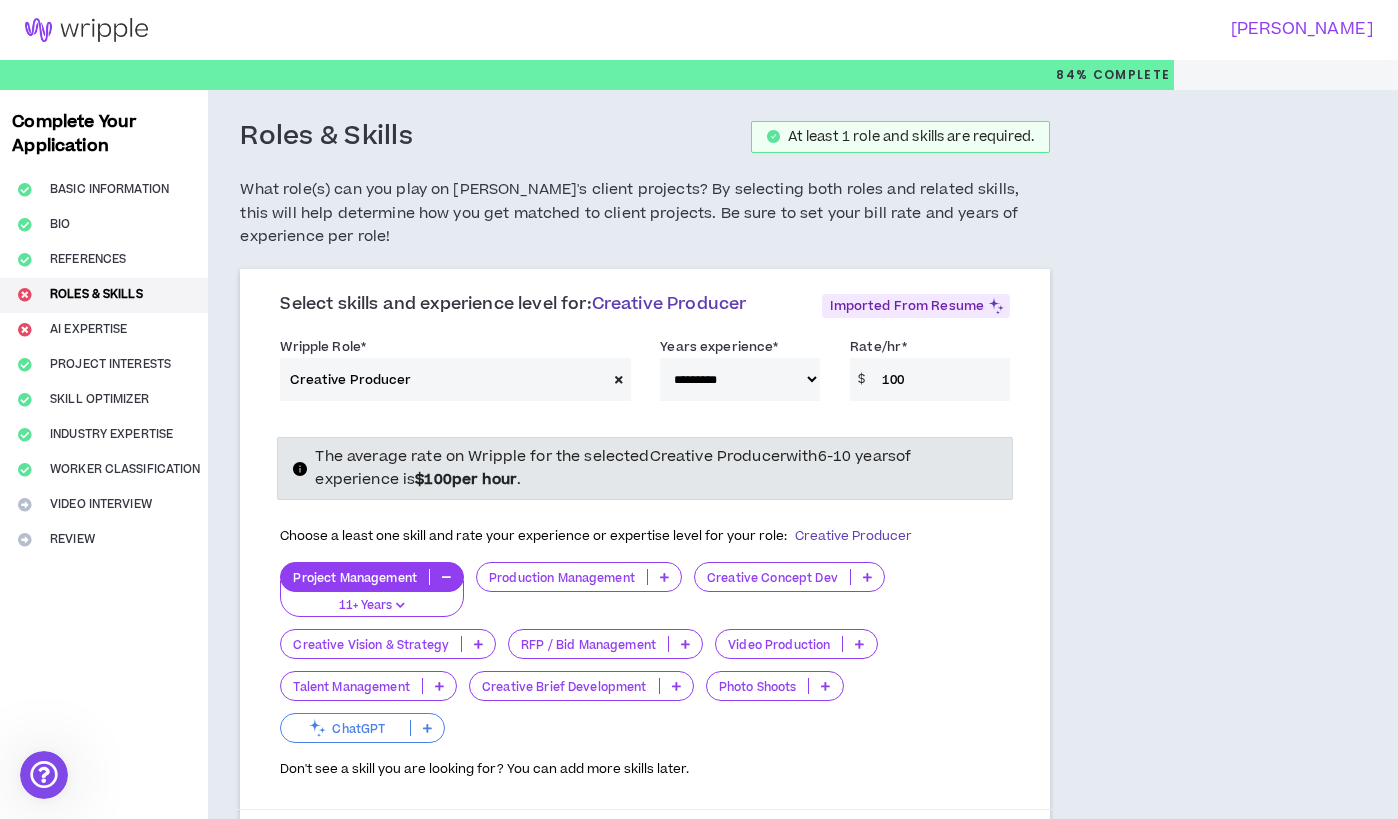 click on "**********" at bounding box center (732, 945) 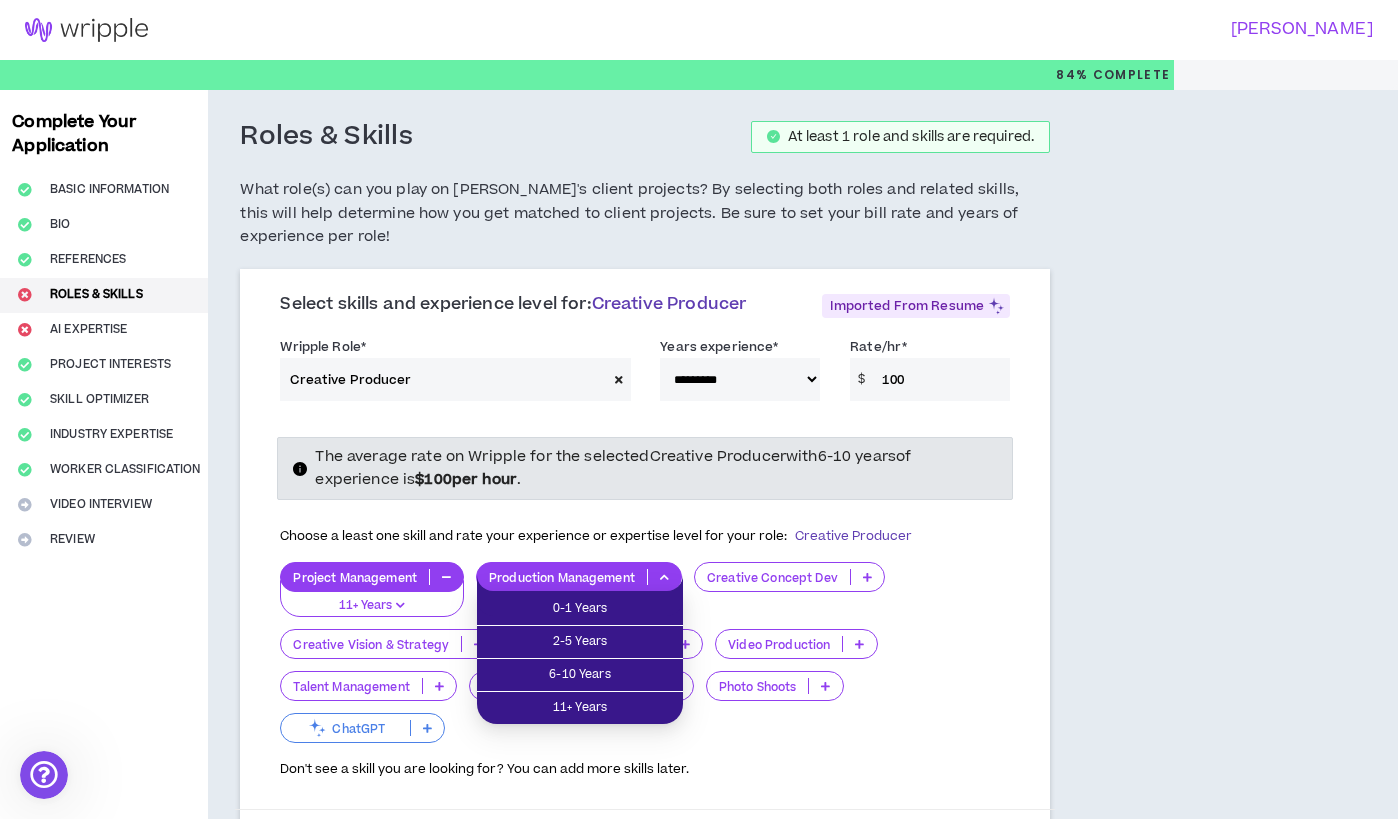 click on "Project Management 11+ Years Production Management Creative Concept Dev Creative Vision & Strategy RFP / Bid Management Video Production Talent Management Creative Brief Development Photo Shoots ChatGPT" at bounding box center (645, 654) 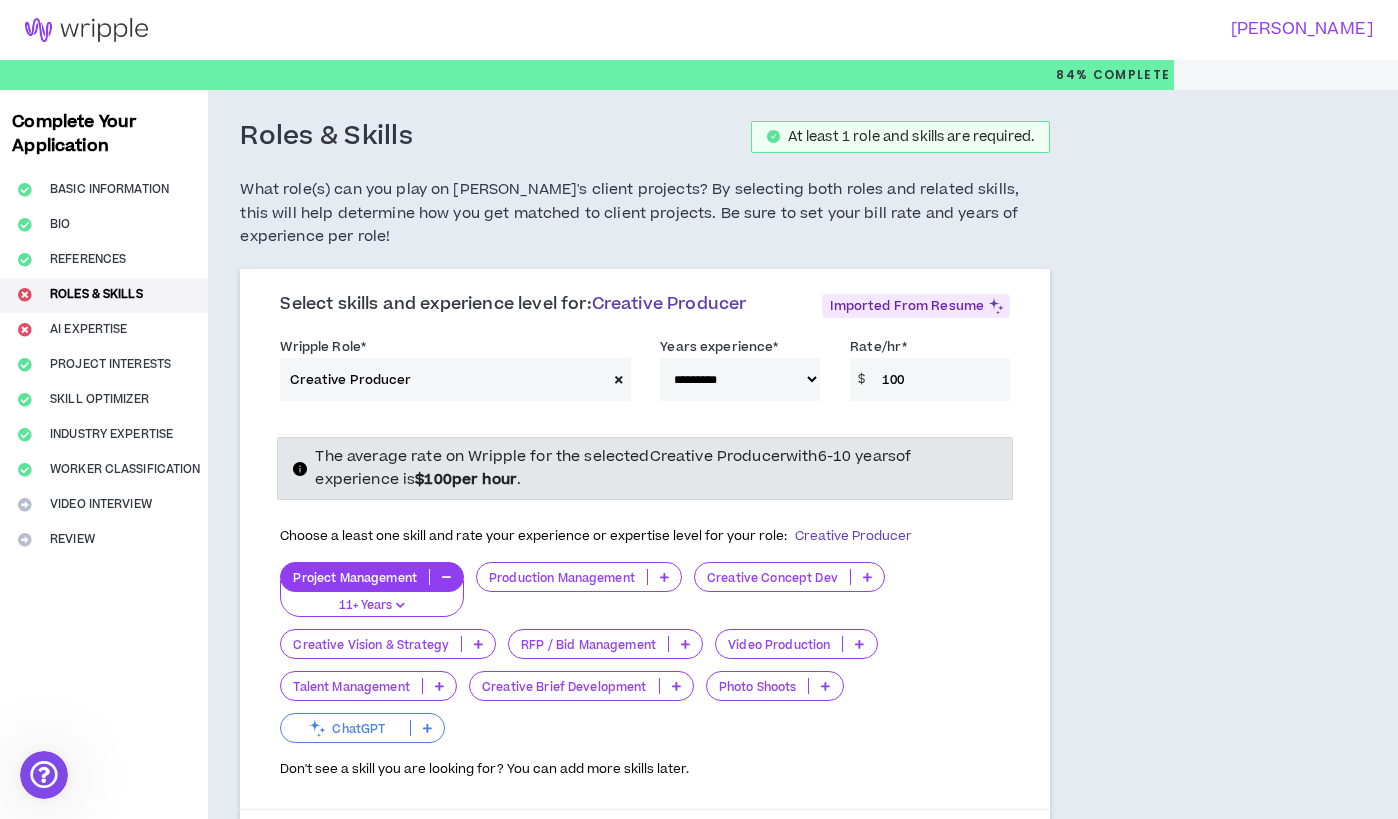 click at bounding box center [859, 644] 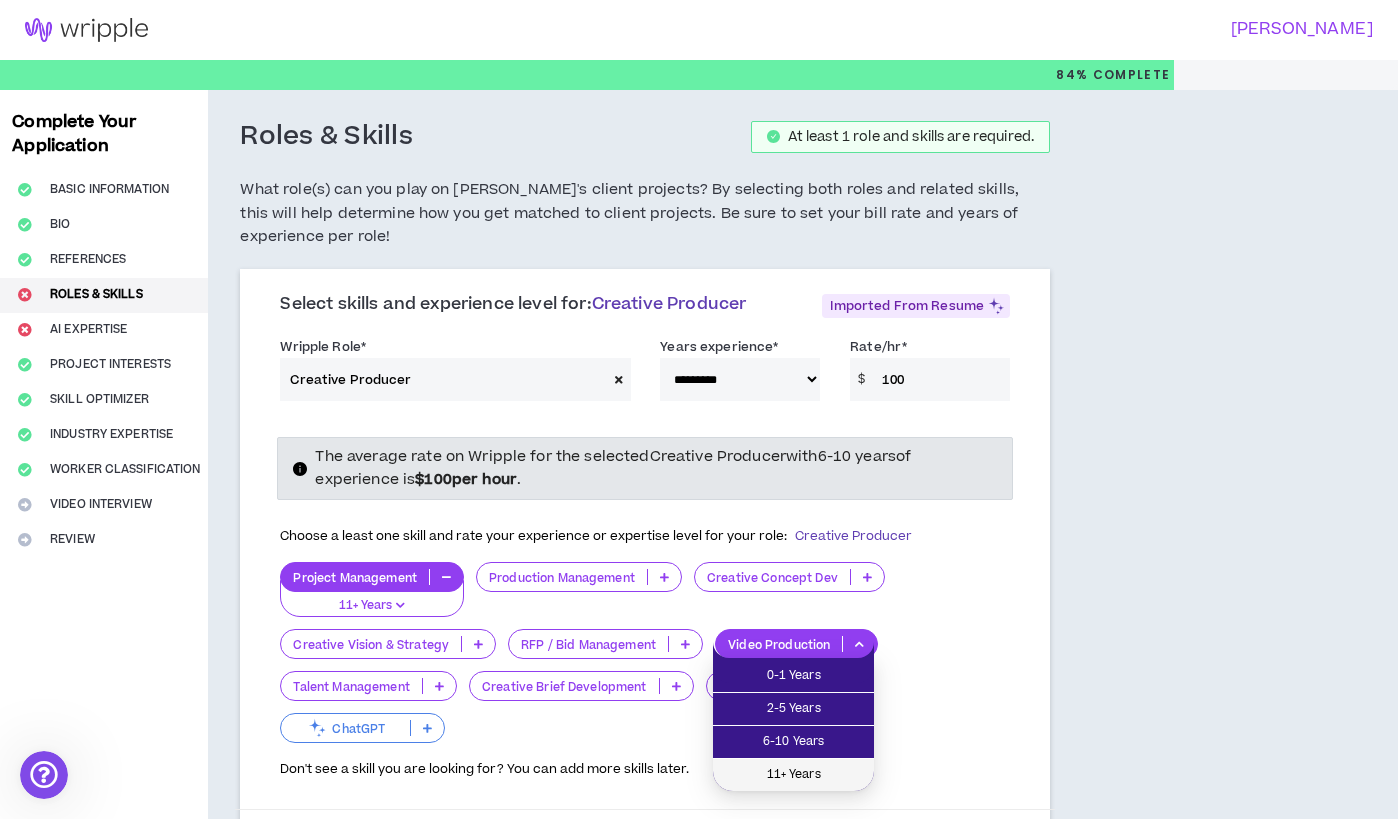 click on "11+ Years" at bounding box center [793, 775] 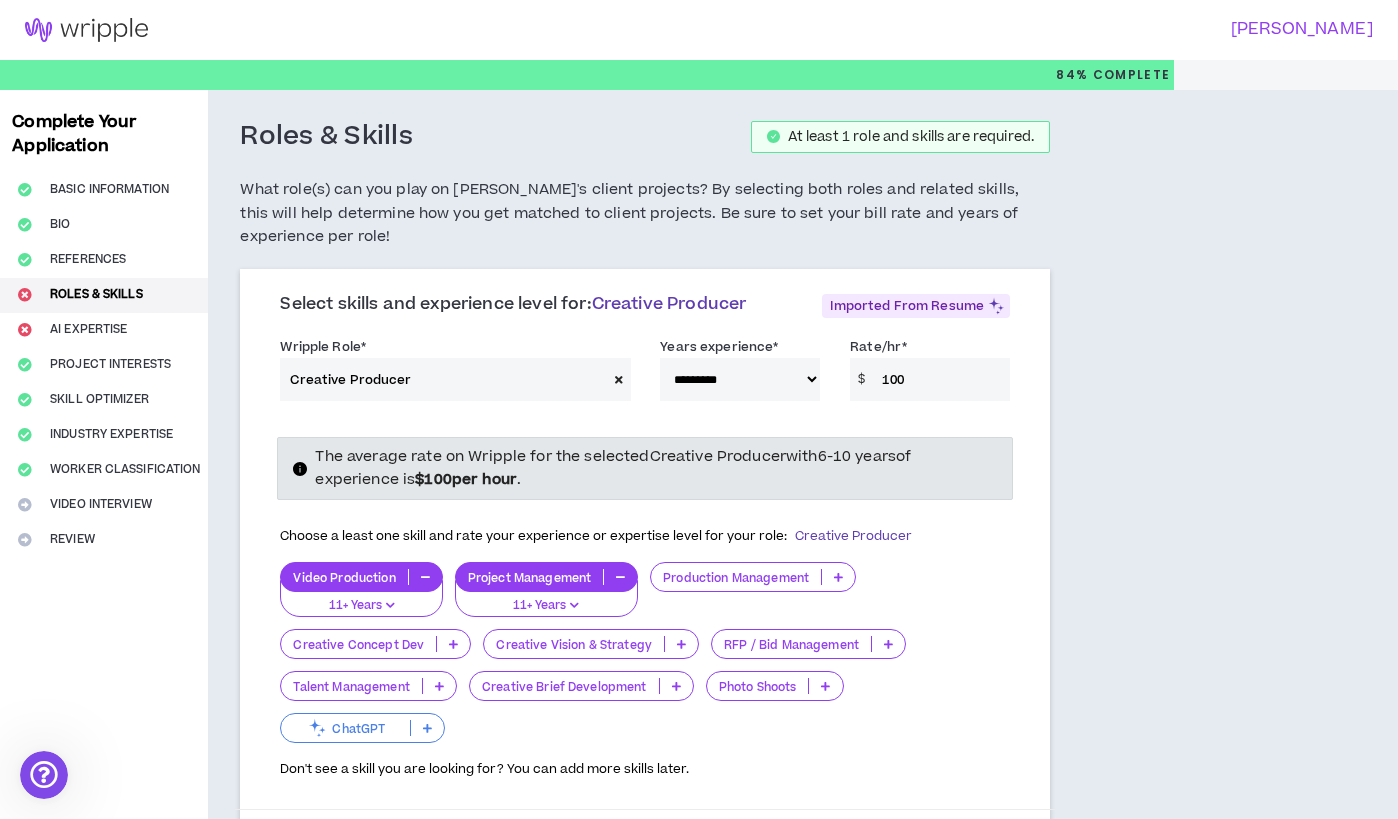 click at bounding box center [888, 644] 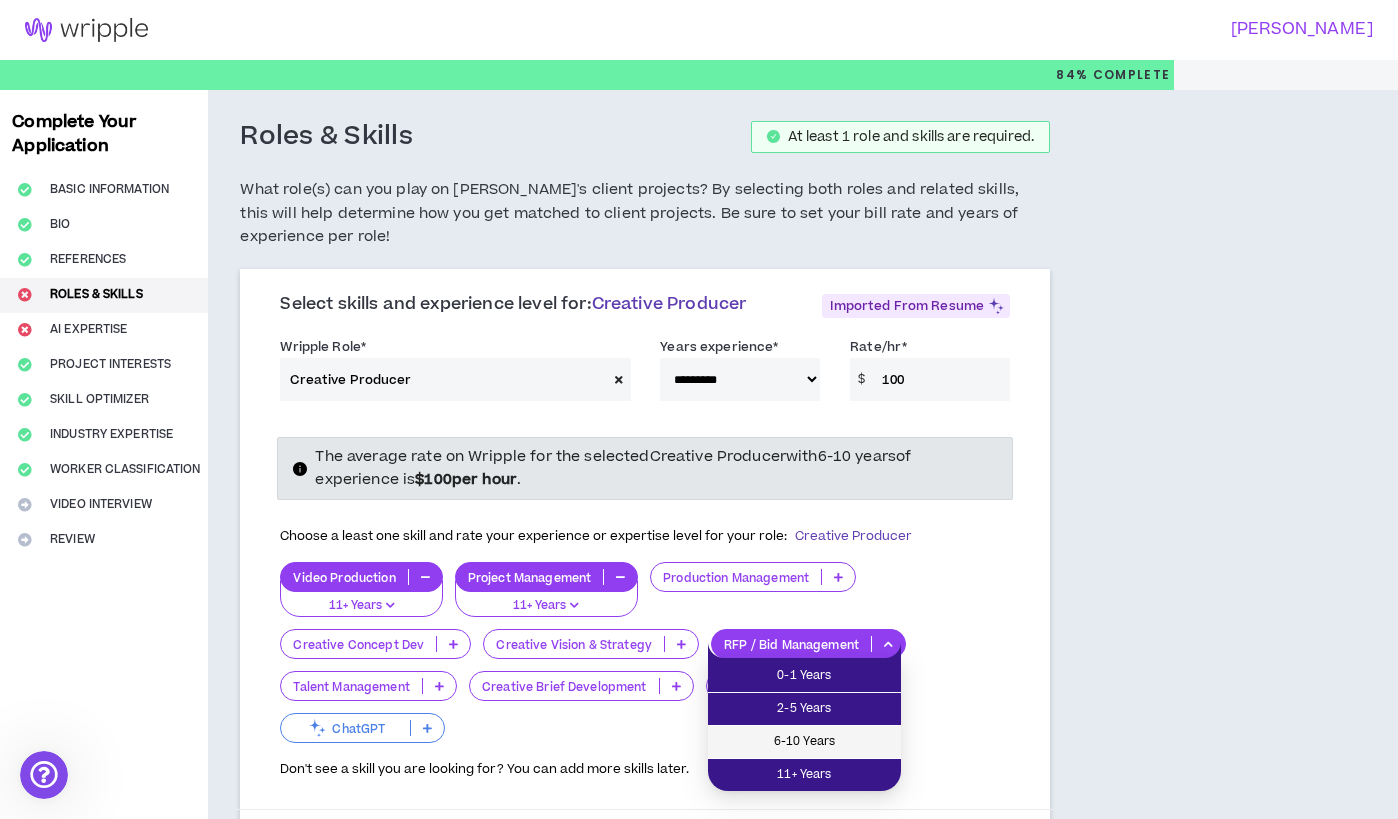 click on "6-10 Years" at bounding box center (804, 742) 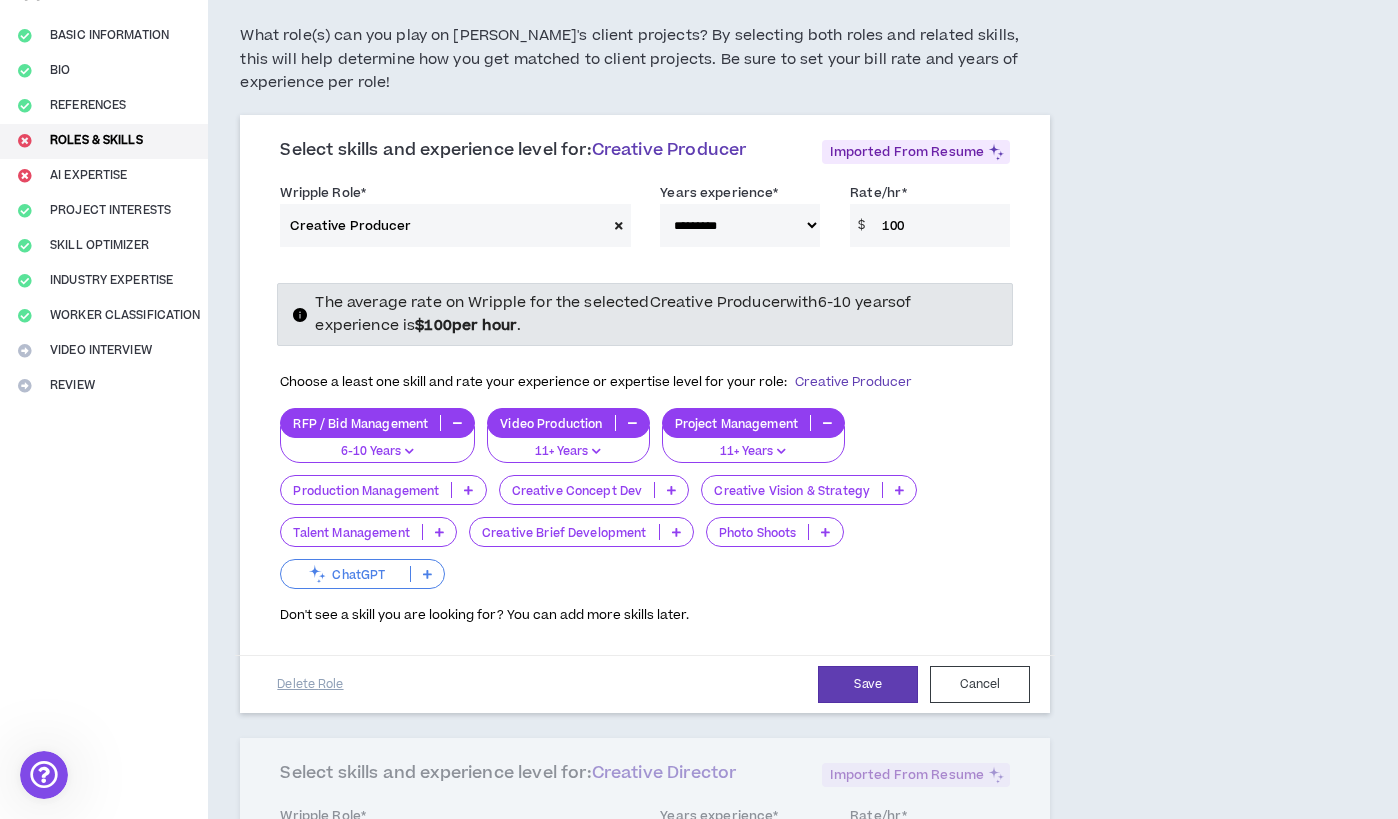 scroll, scrollTop: 155, scrollLeft: 0, axis: vertical 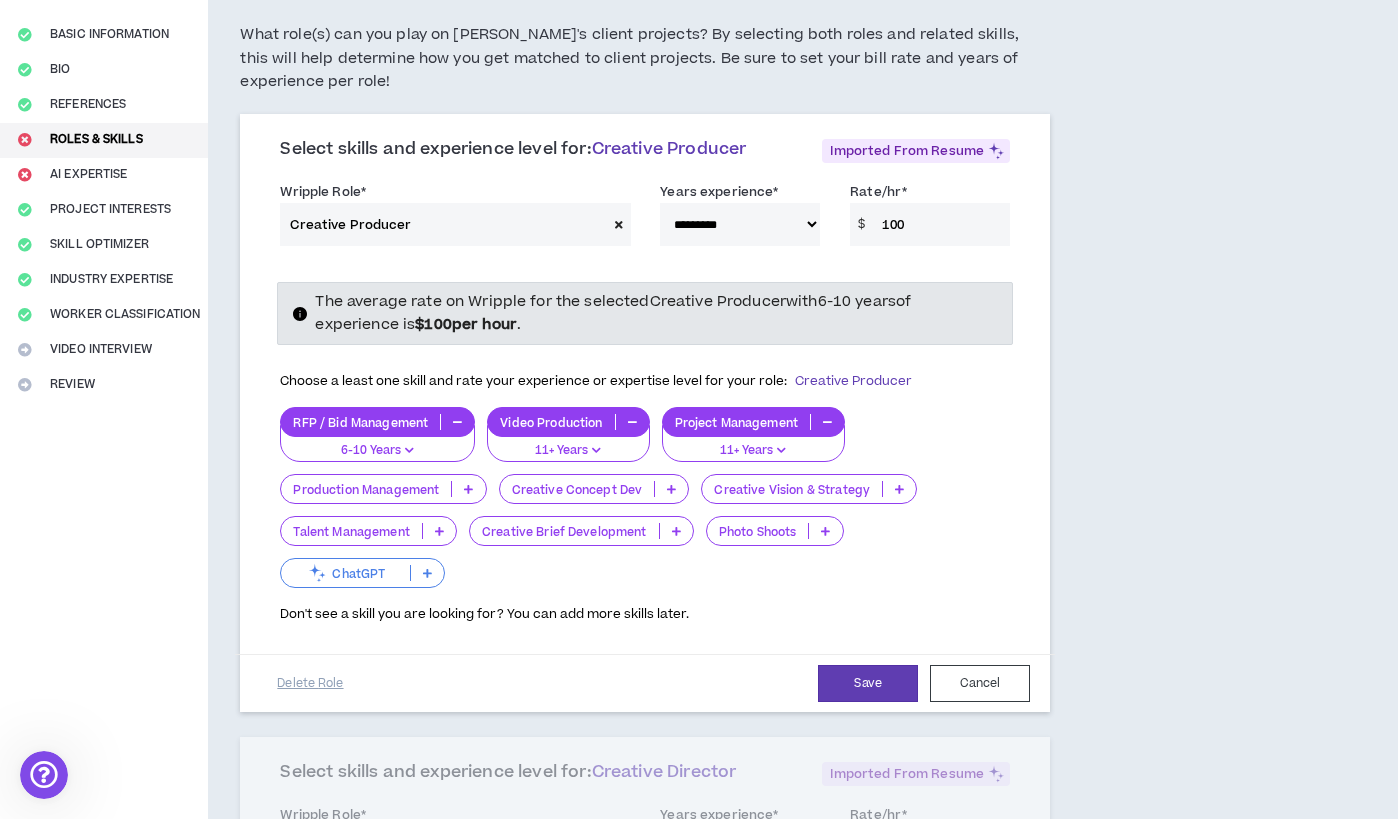 click at bounding box center [468, 489] 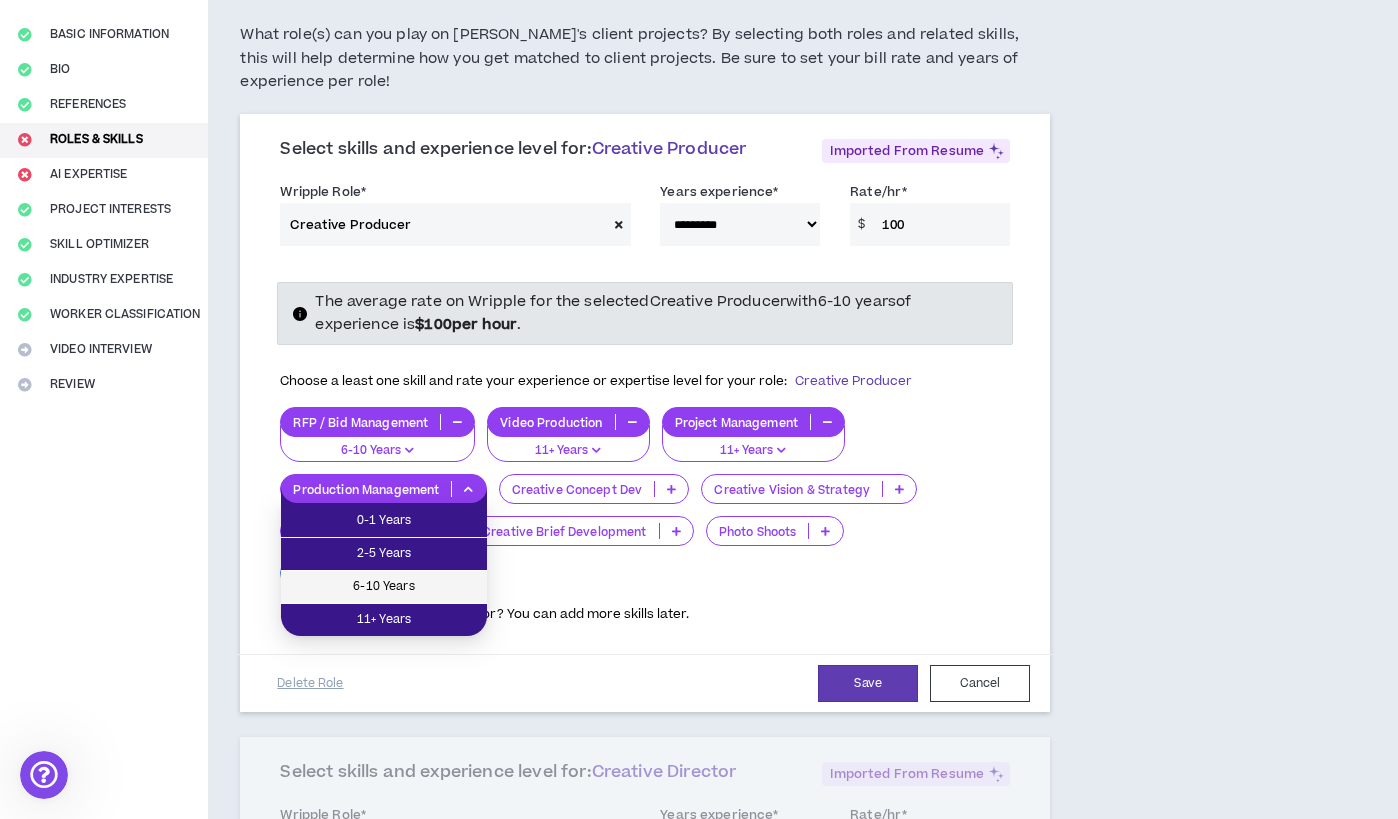 click on "6-10 Years" at bounding box center (384, 587) 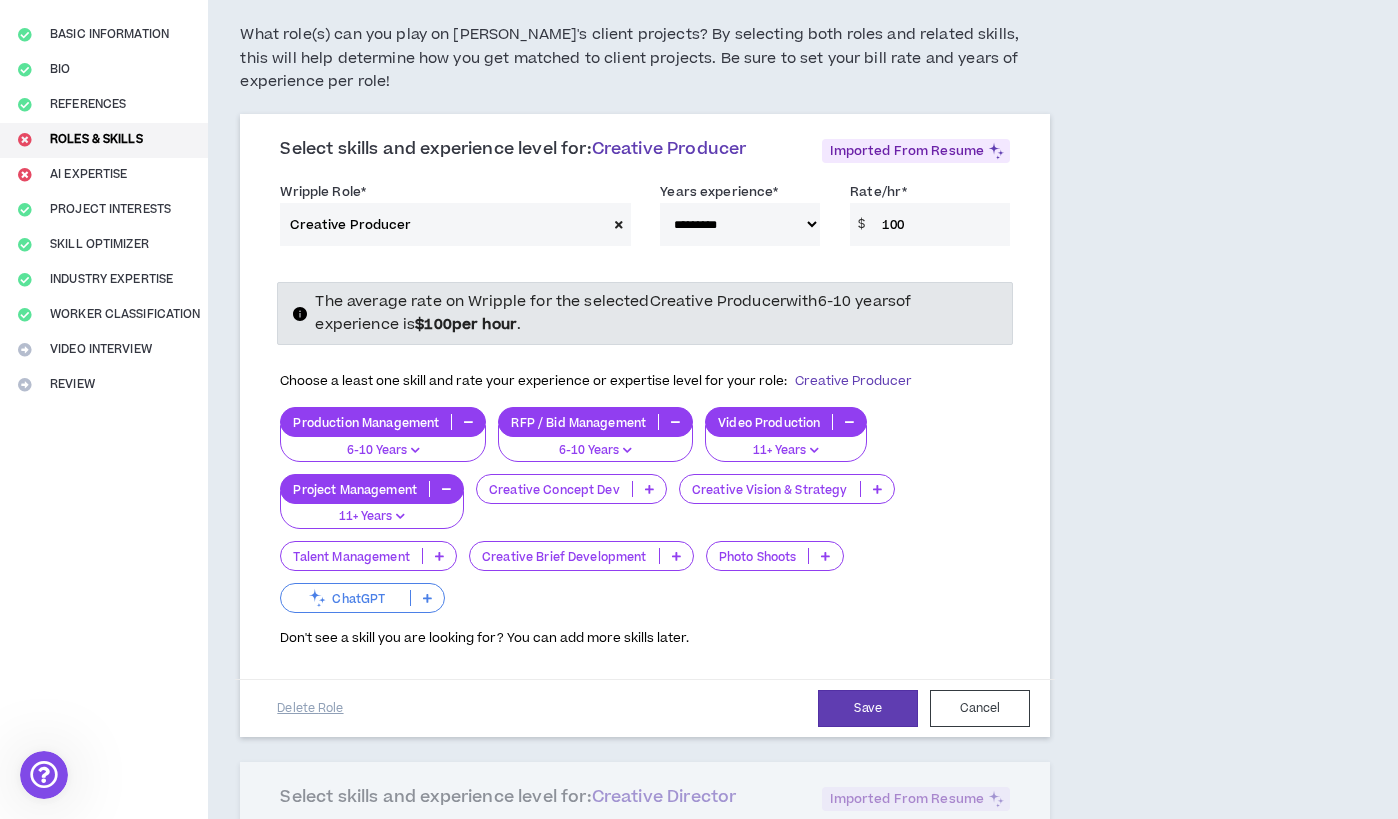 click at bounding box center [676, 556] 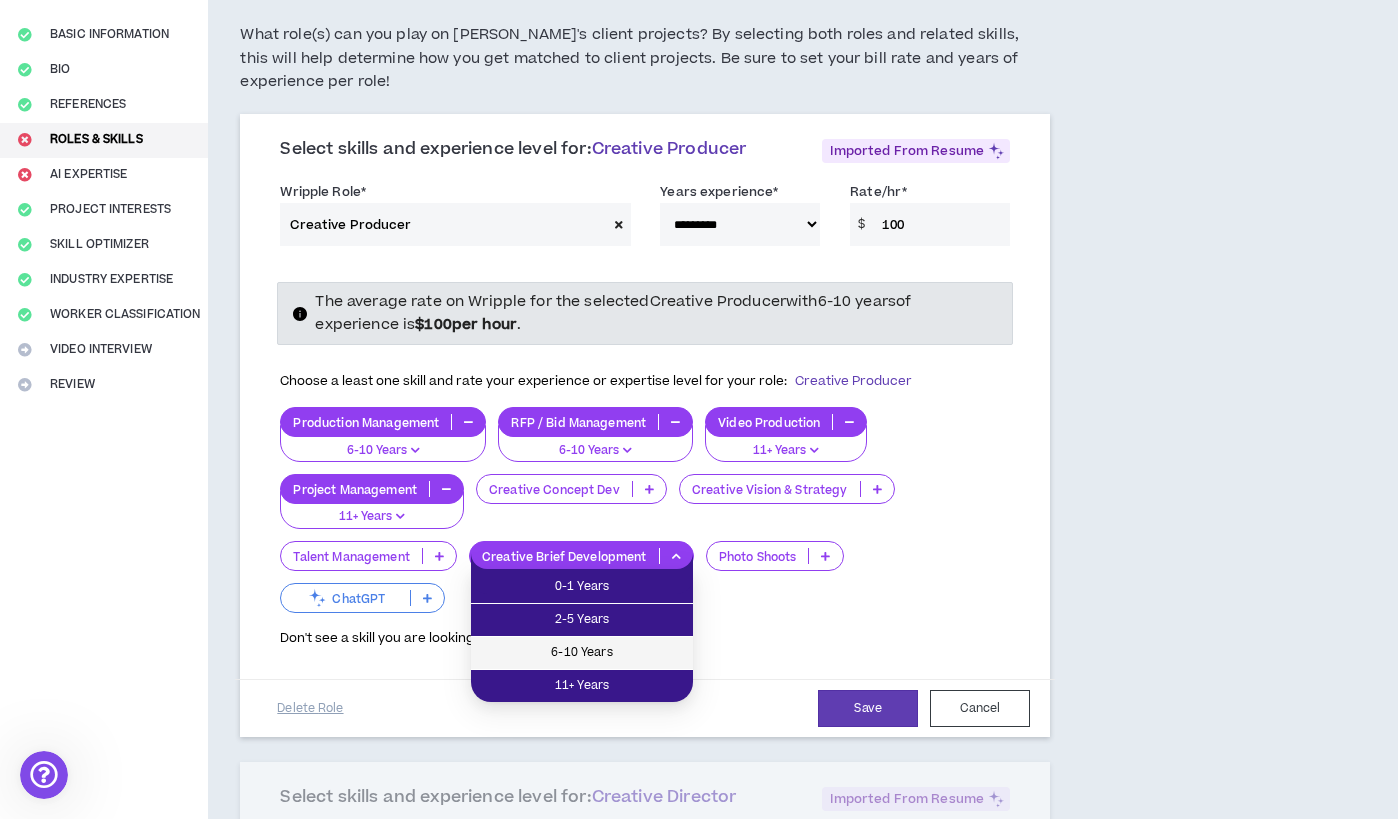 click on "6-10 Years" at bounding box center [582, 653] 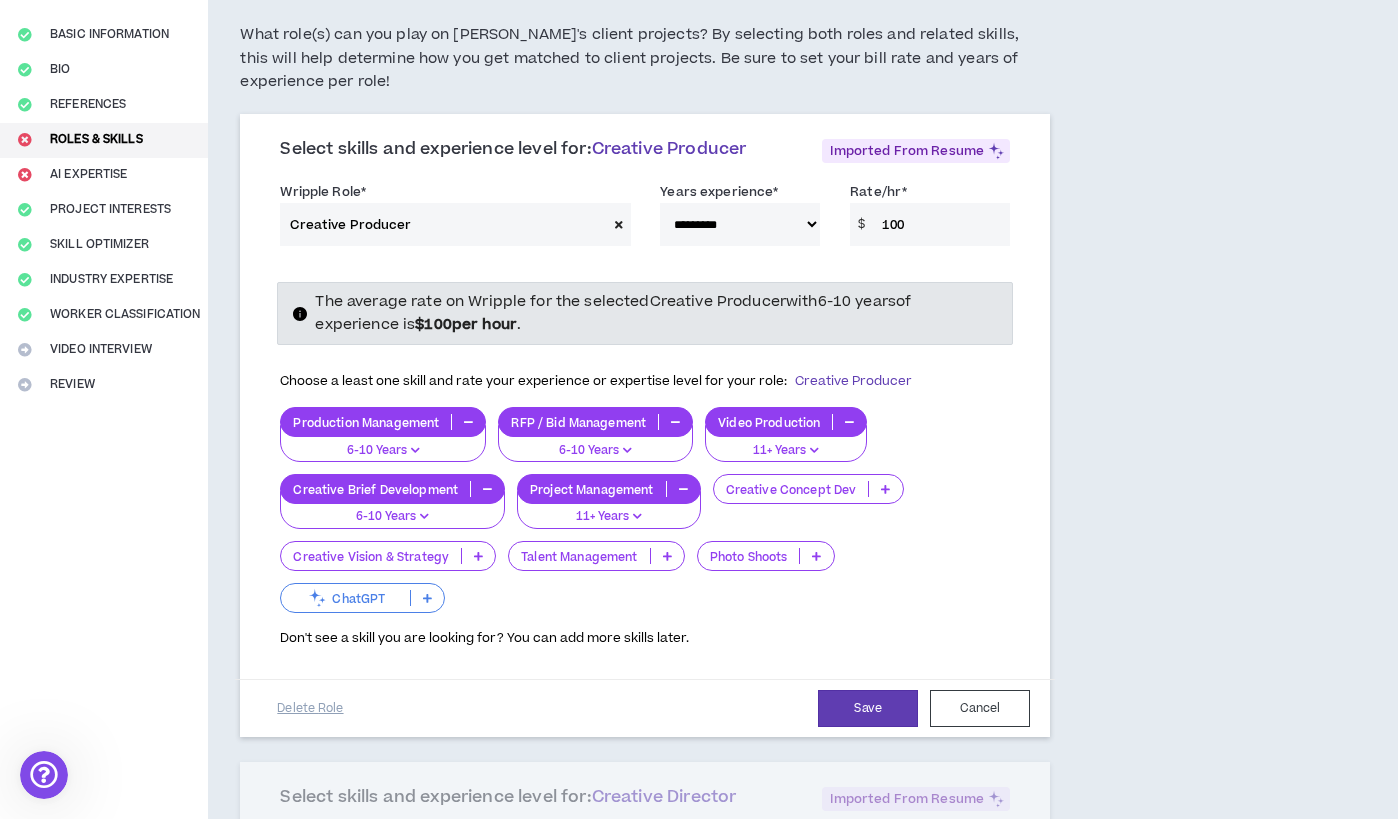 click at bounding box center [427, 598] 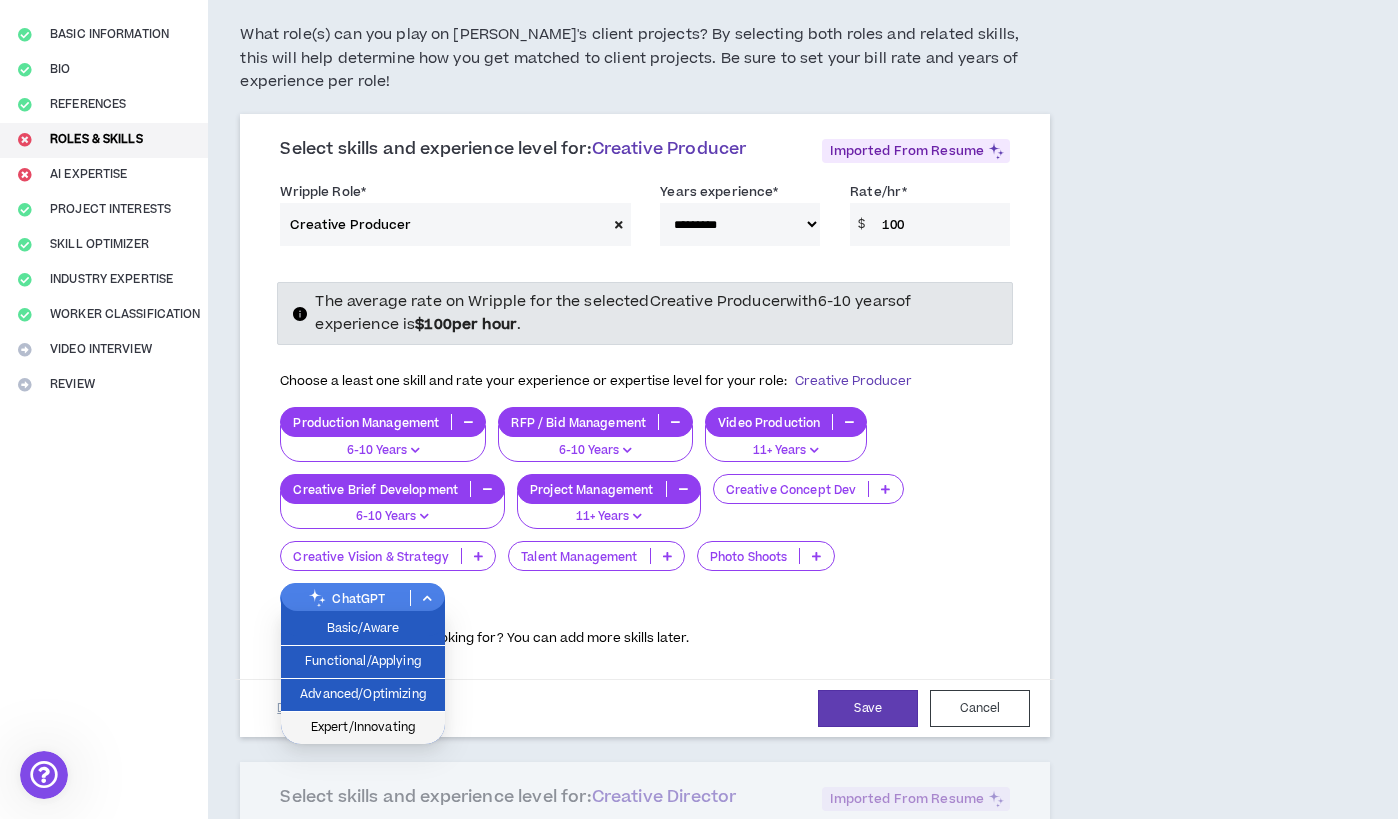 click on "Expert/Innovating" at bounding box center [363, 728] 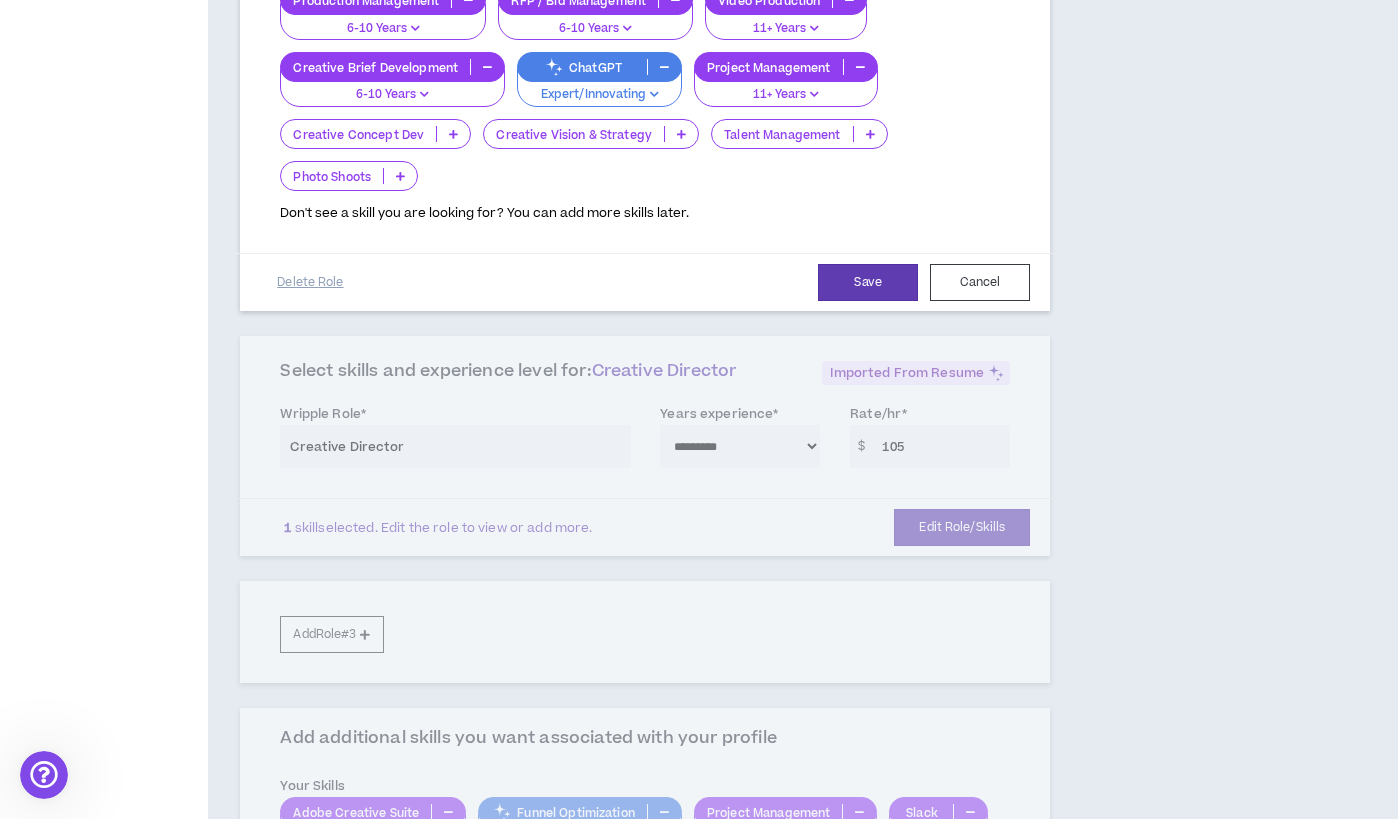 scroll, scrollTop: 164, scrollLeft: 0, axis: vertical 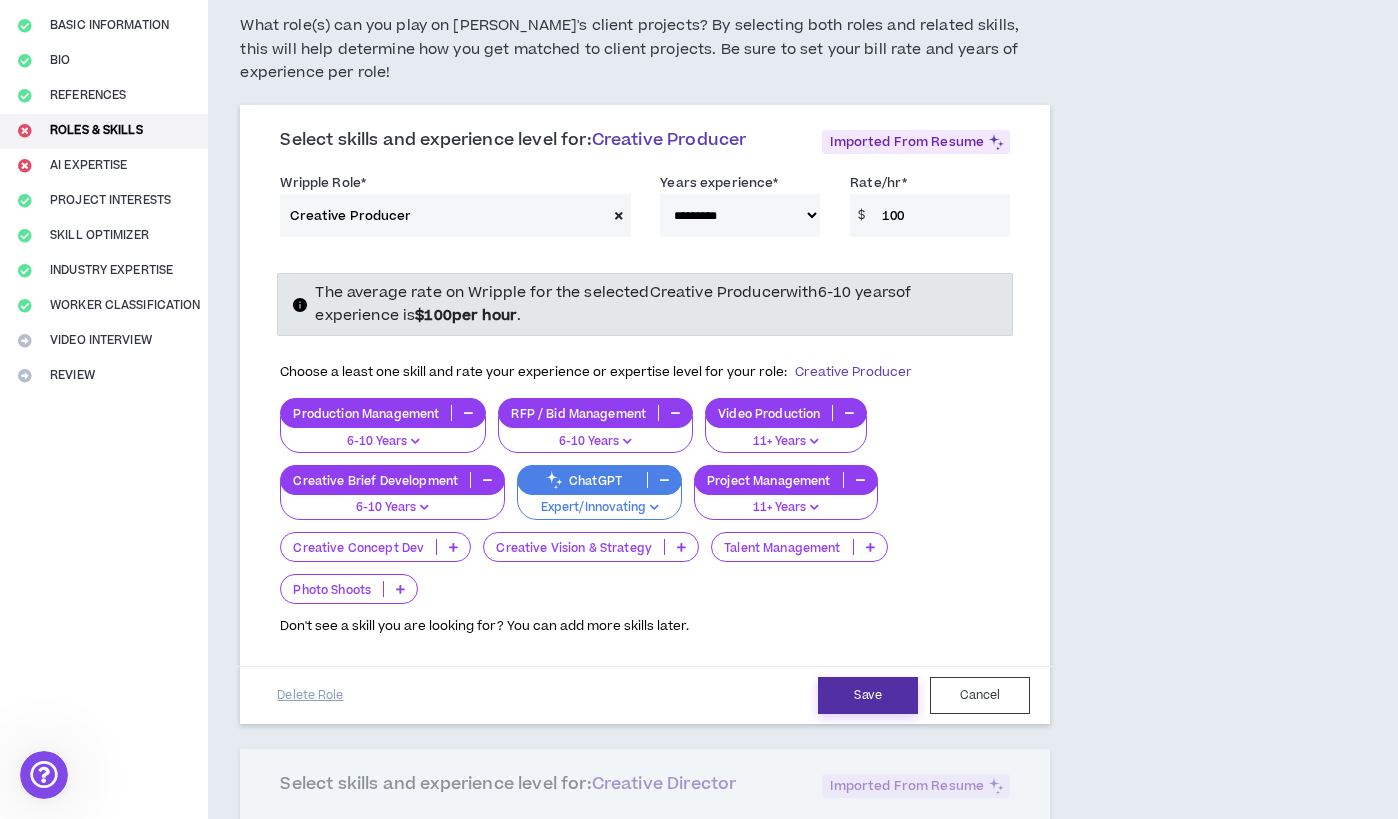 click on "Save" at bounding box center (868, 695) 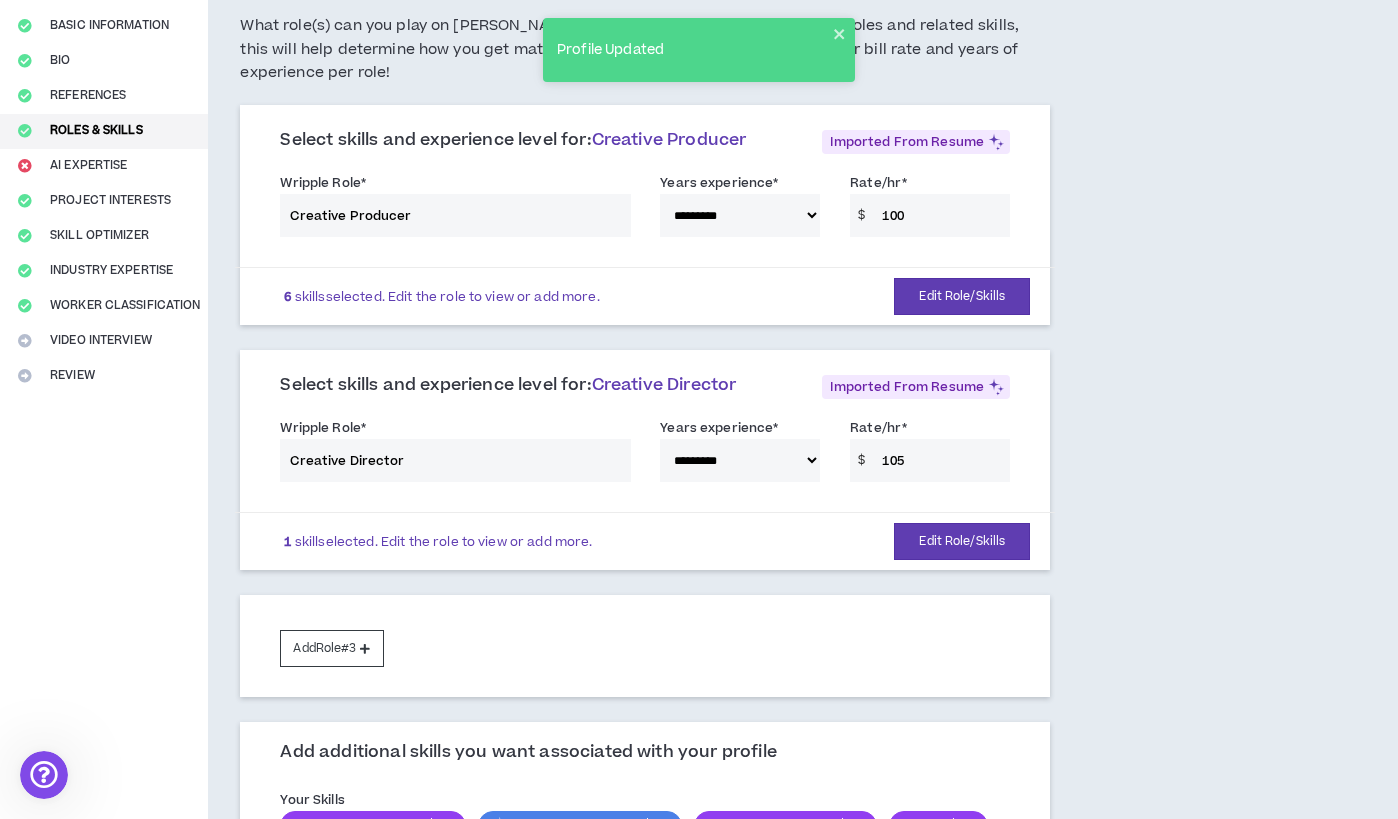 click on "**********" at bounding box center (645, 454) 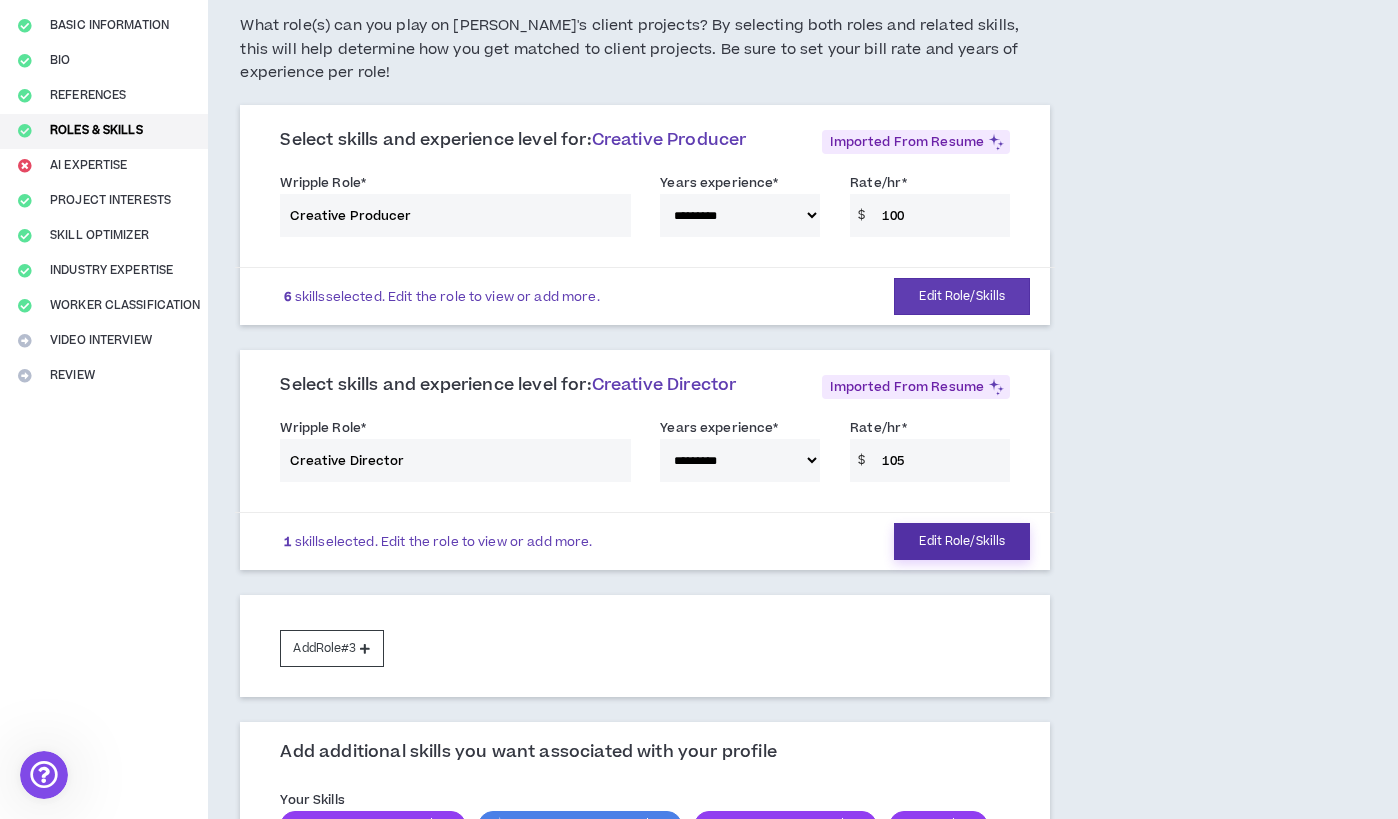 click on "Edit Role/Skills" at bounding box center [962, 541] 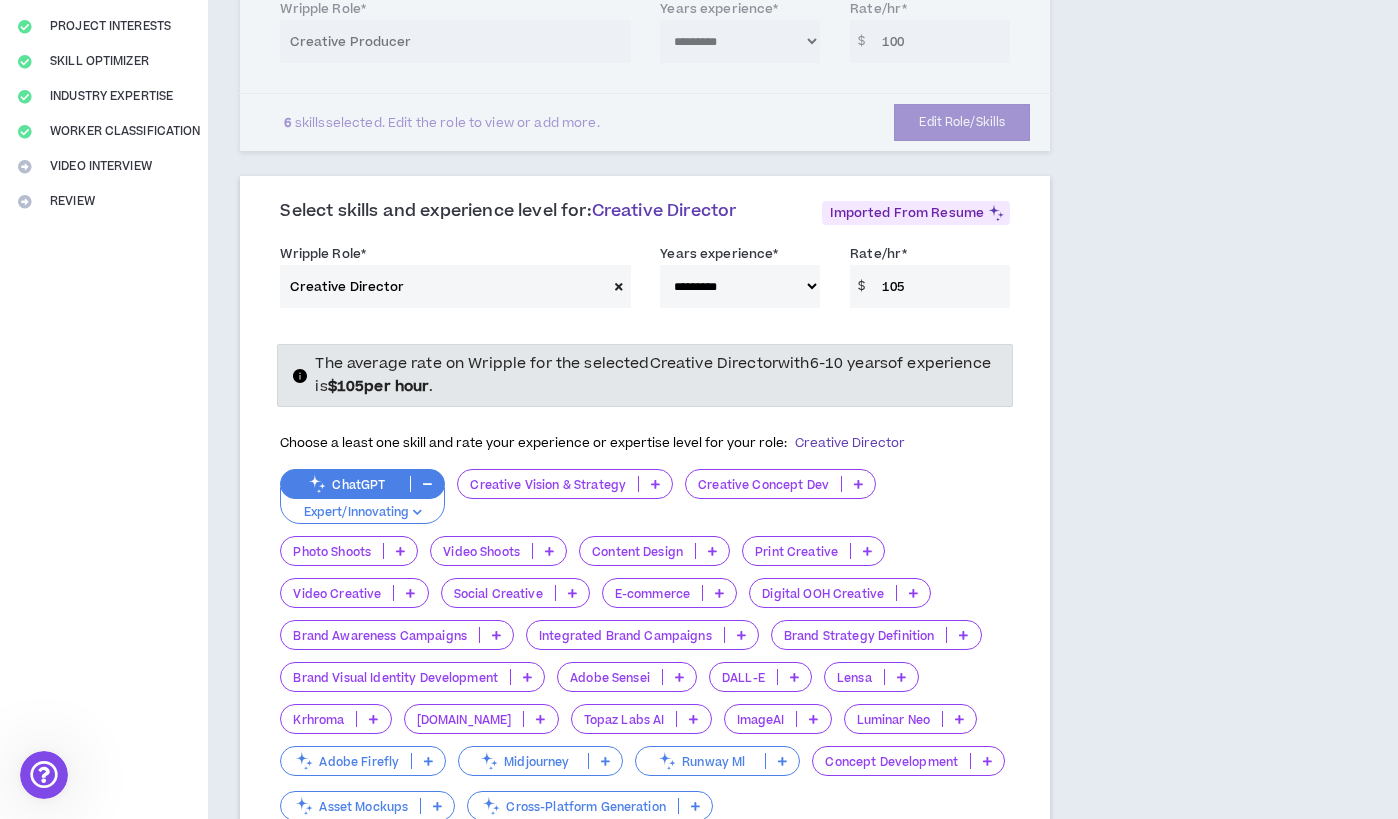 scroll, scrollTop: 342, scrollLeft: 0, axis: vertical 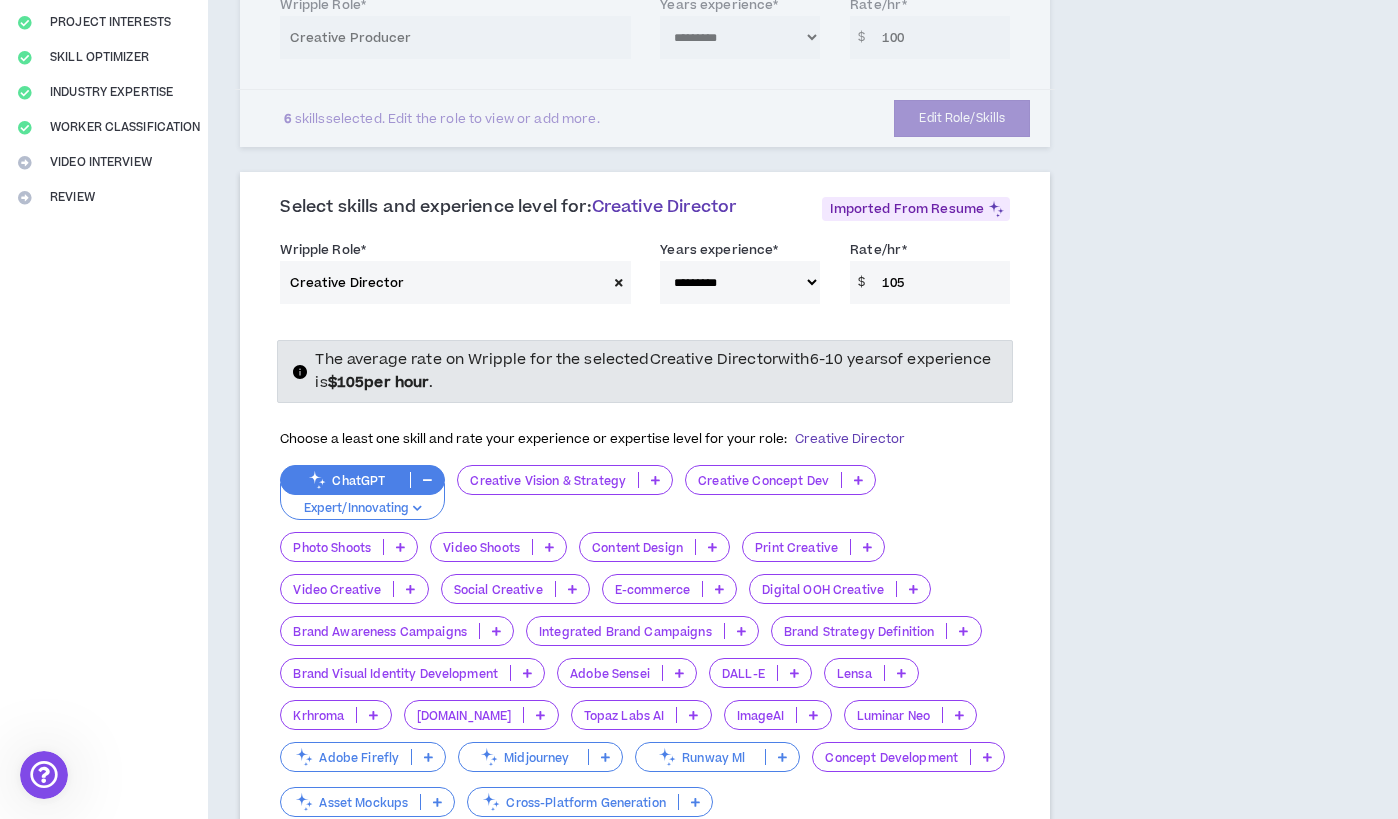click on "**********" at bounding box center [732, 756] 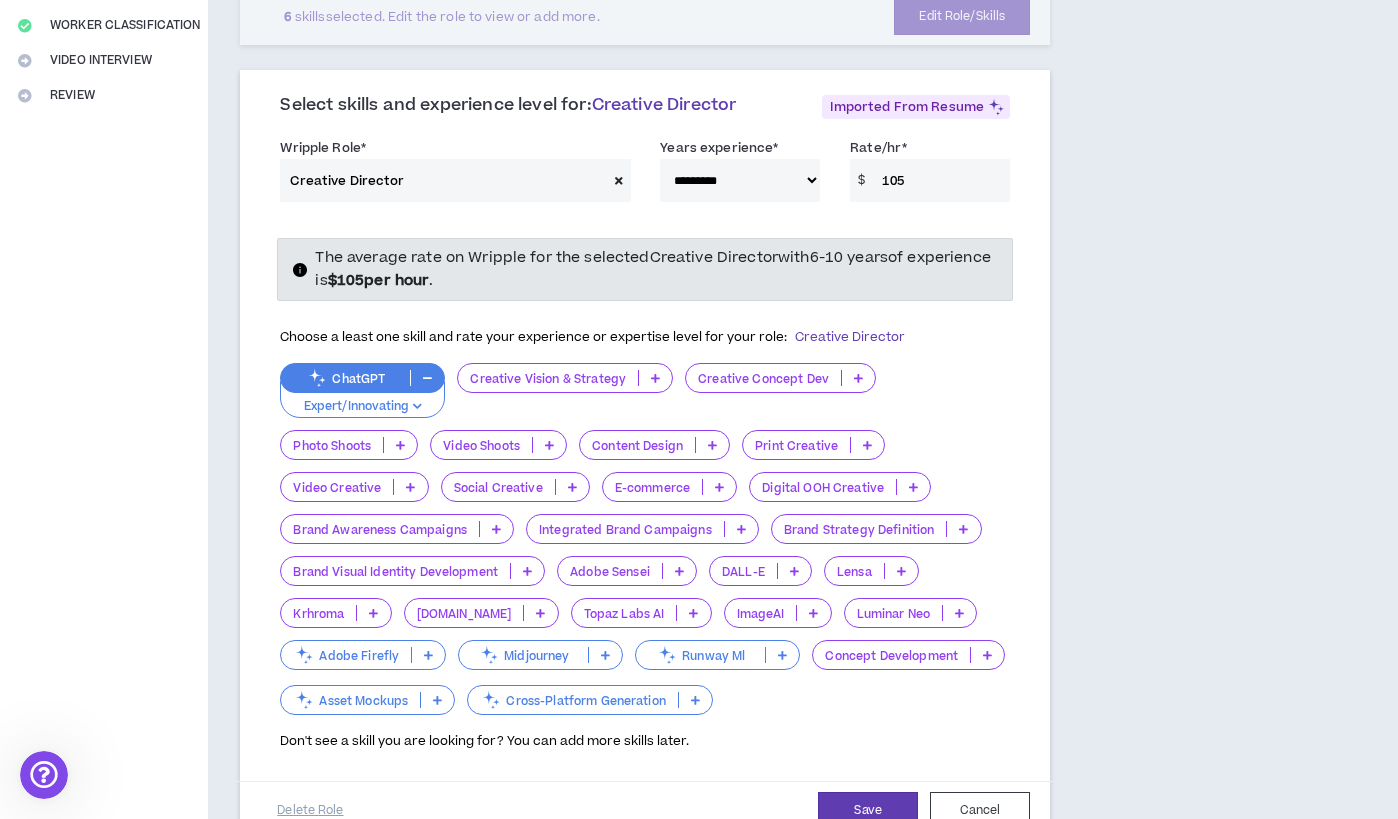 scroll, scrollTop: 768, scrollLeft: 0, axis: vertical 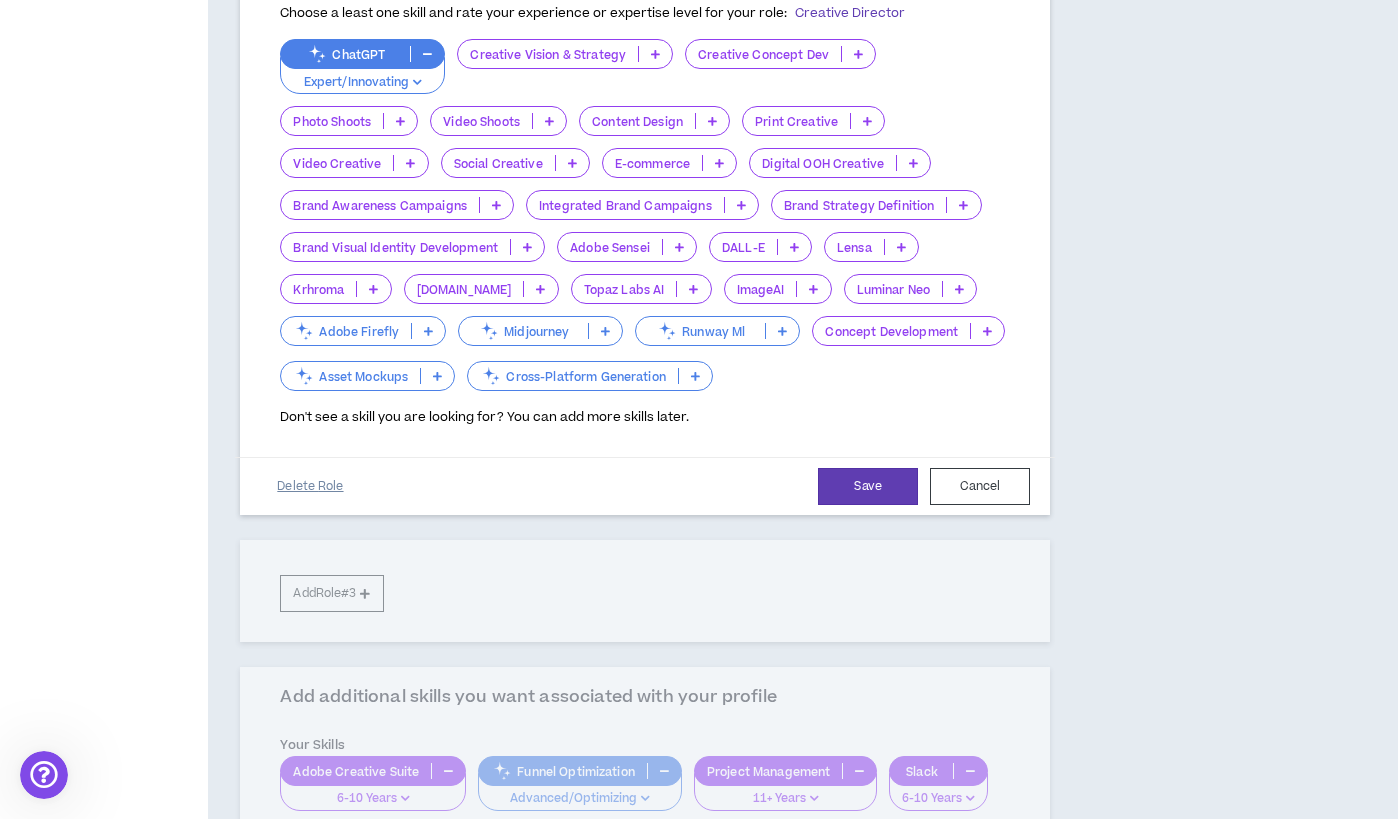 click on "Delete   Role" at bounding box center (310, 486) 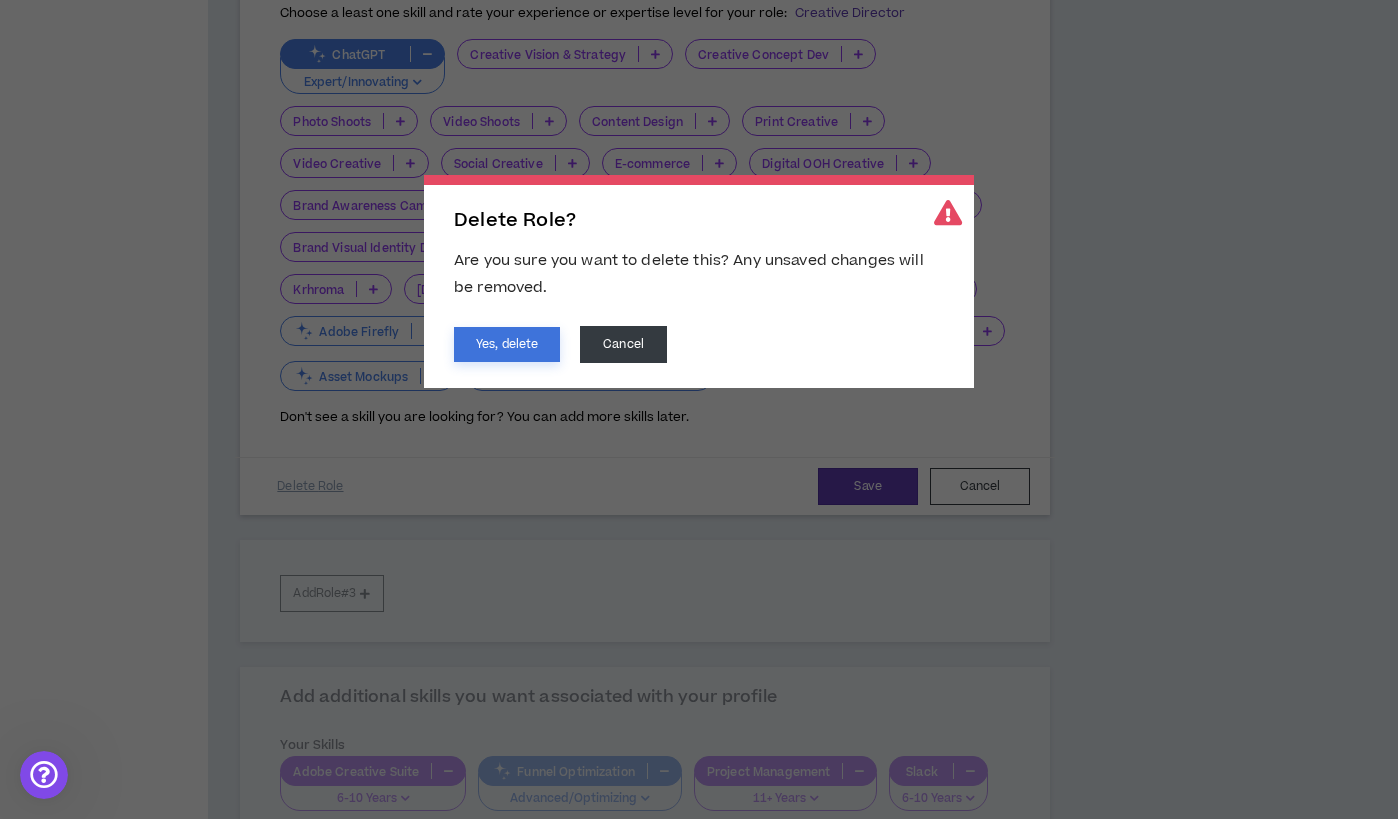 click on "Yes, delete" at bounding box center (507, 344) 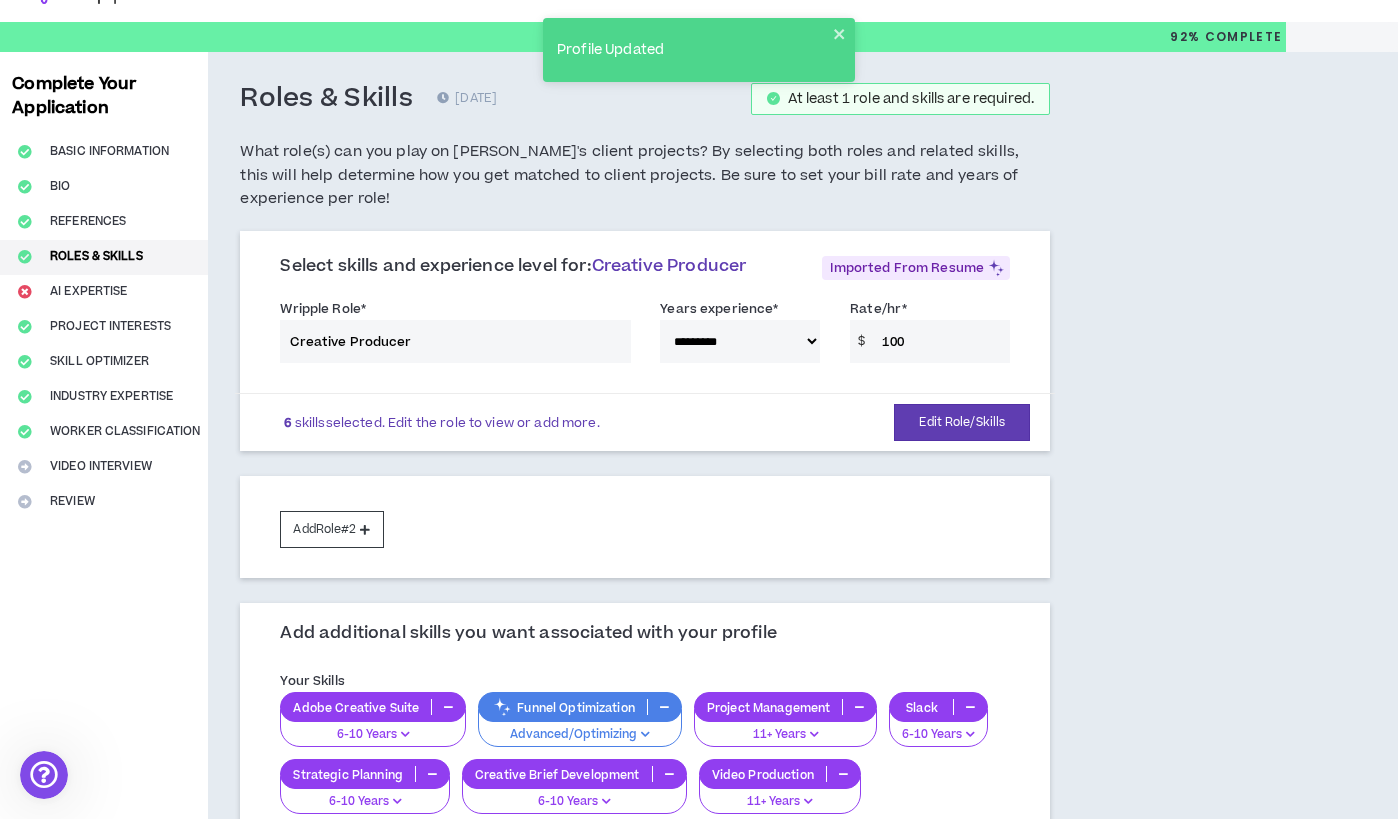 scroll, scrollTop: 37, scrollLeft: 0, axis: vertical 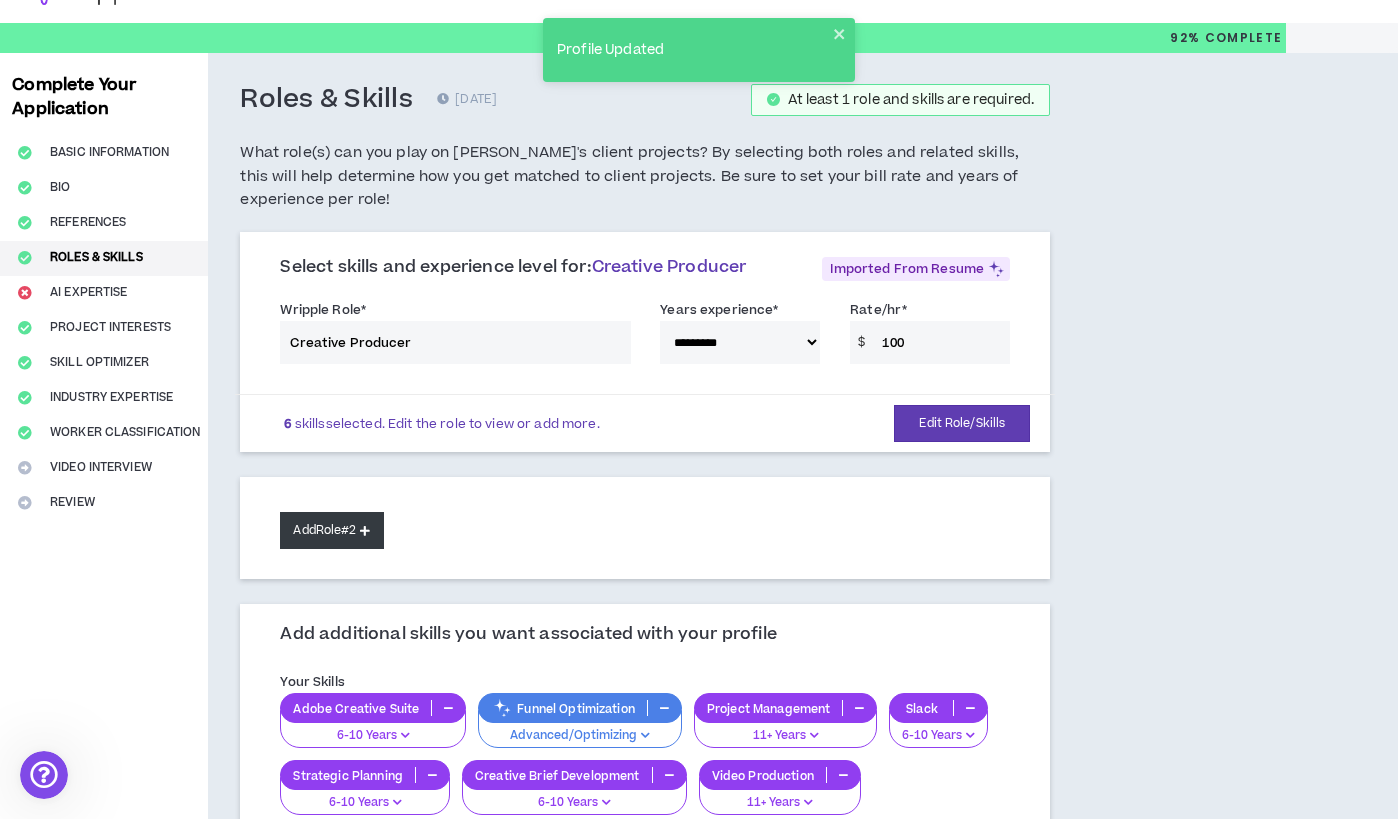 click on "Add  Role  #2" at bounding box center [331, 530] 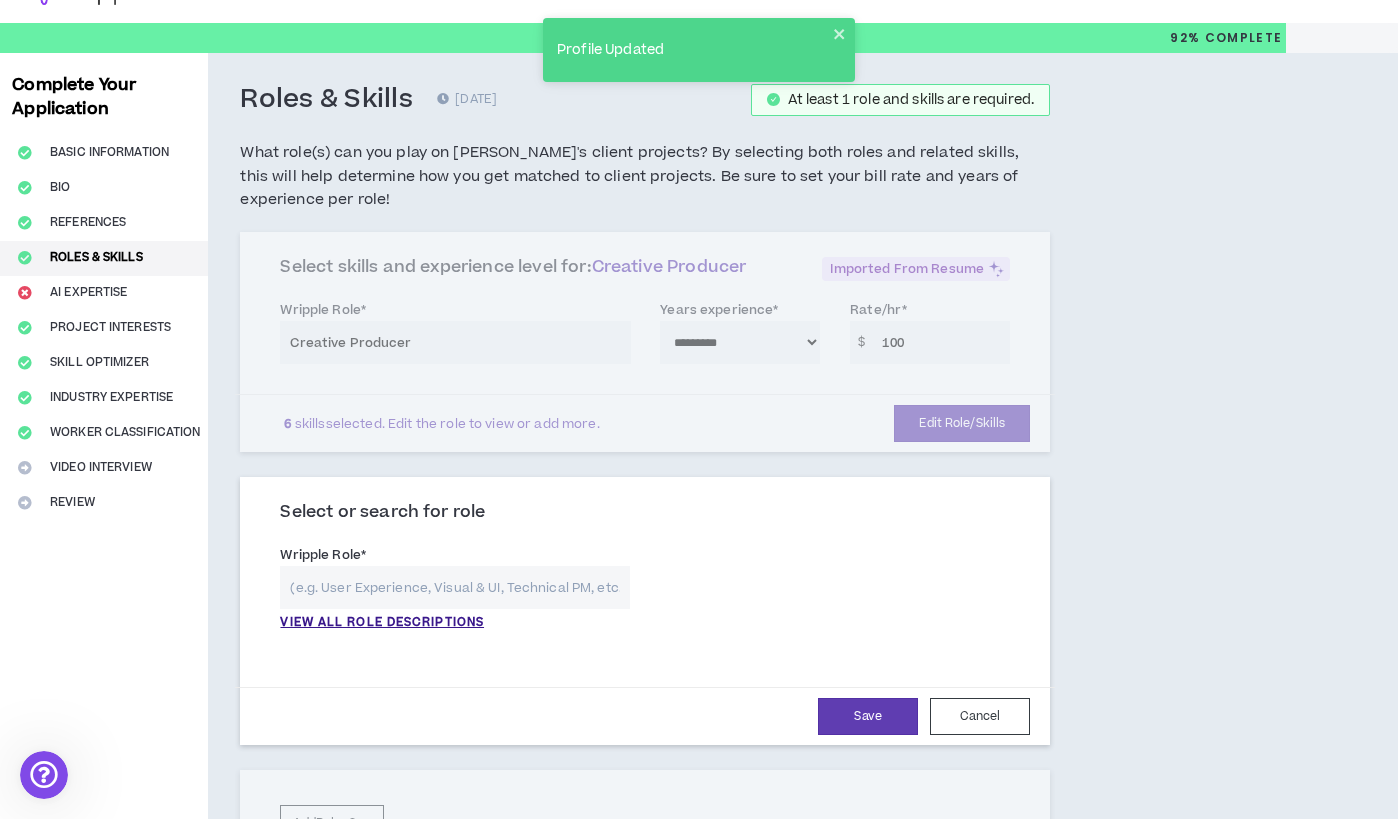 click at bounding box center (455, 587) 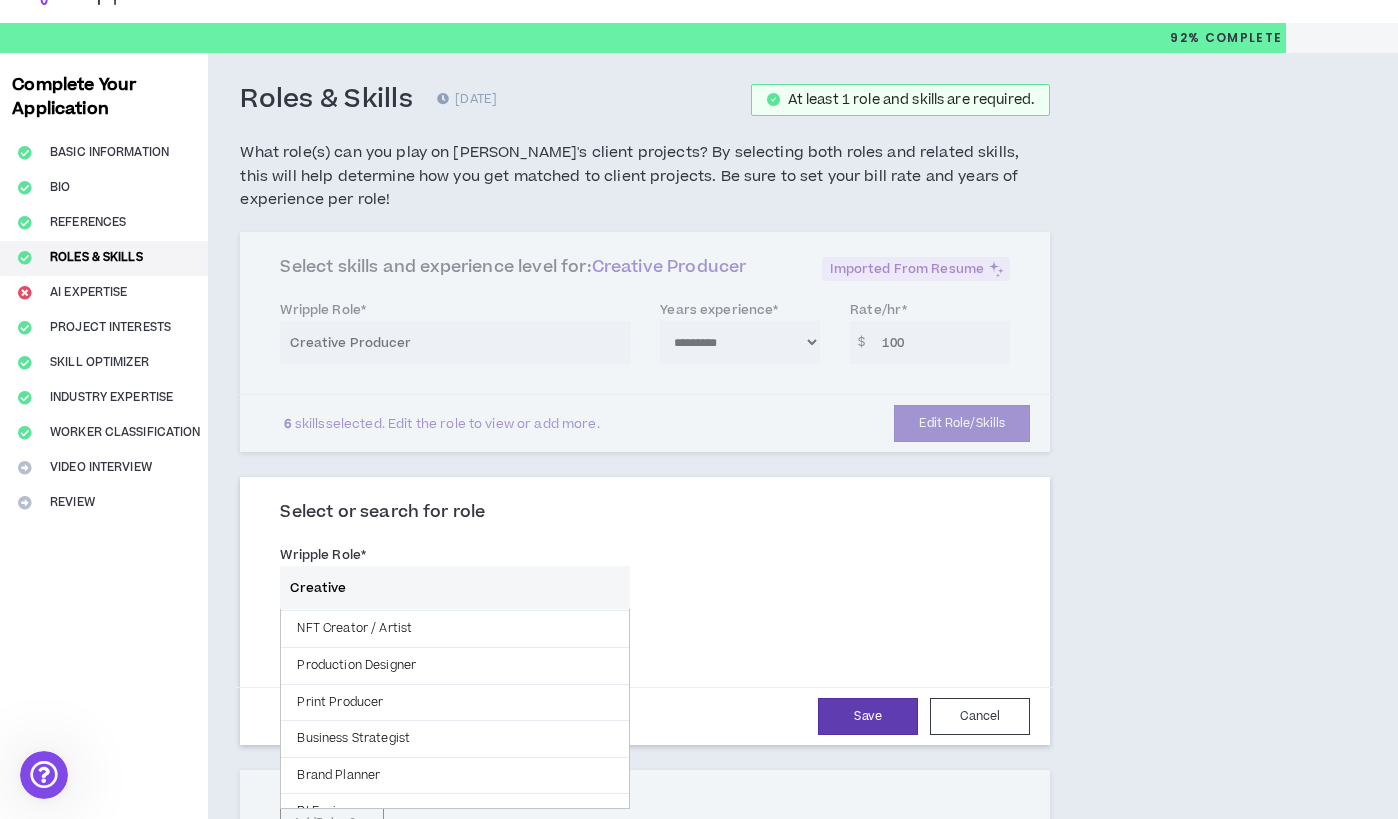 scroll, scrollTop: 422, scrollLeft: 0, axis: vertical 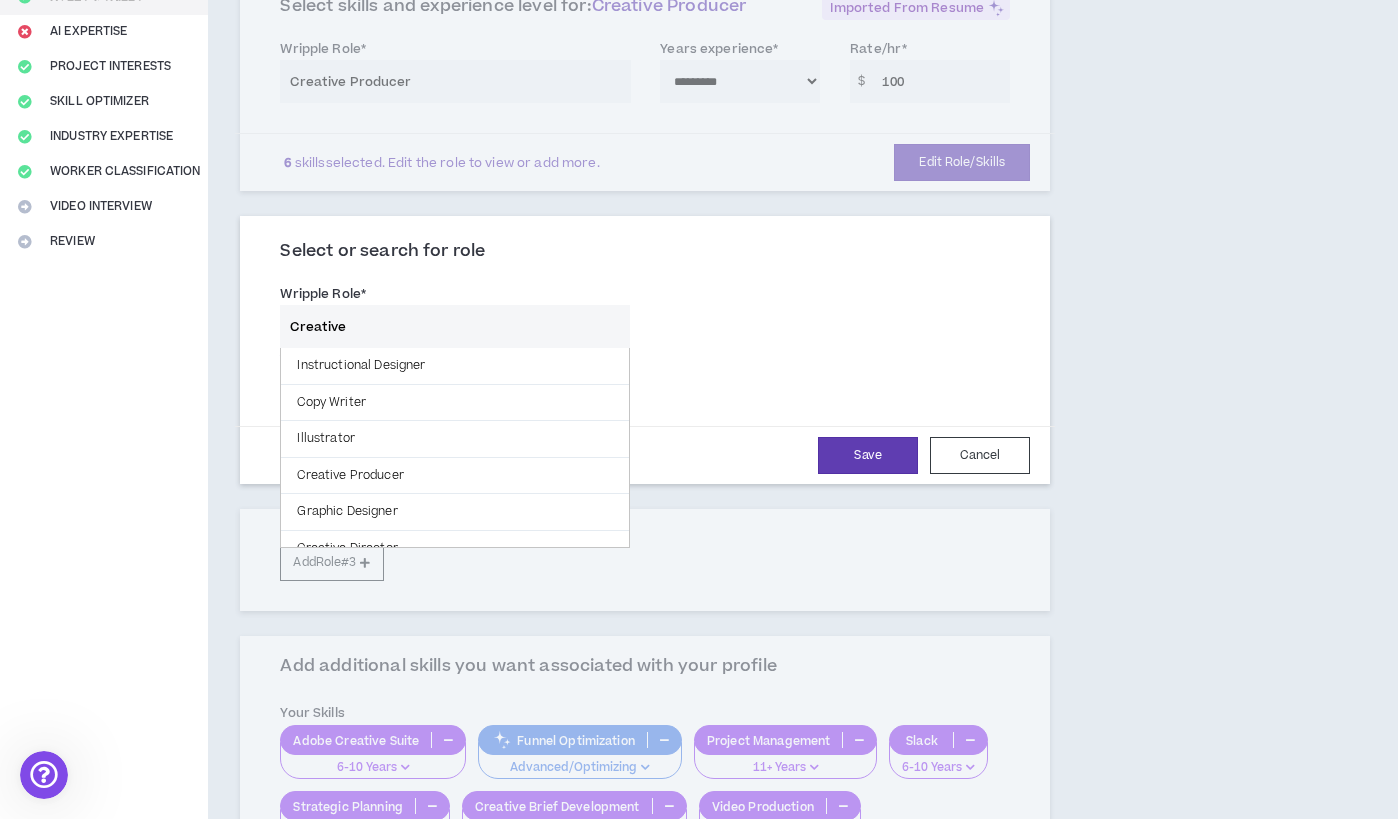 click on "Creative" at bounding box center (455, 326) 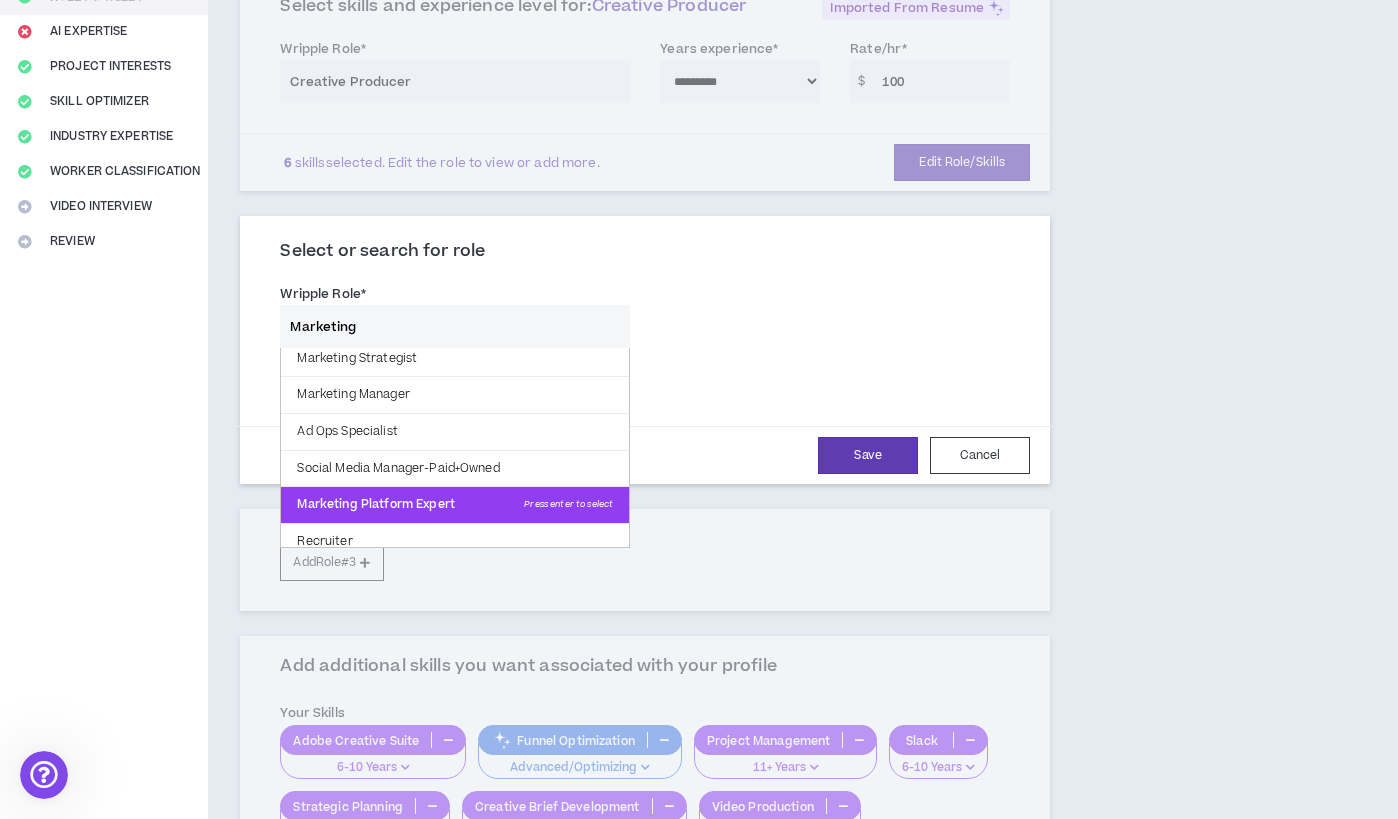 scroll, scrollTop: 0, scrollLeft: 0, axis: both 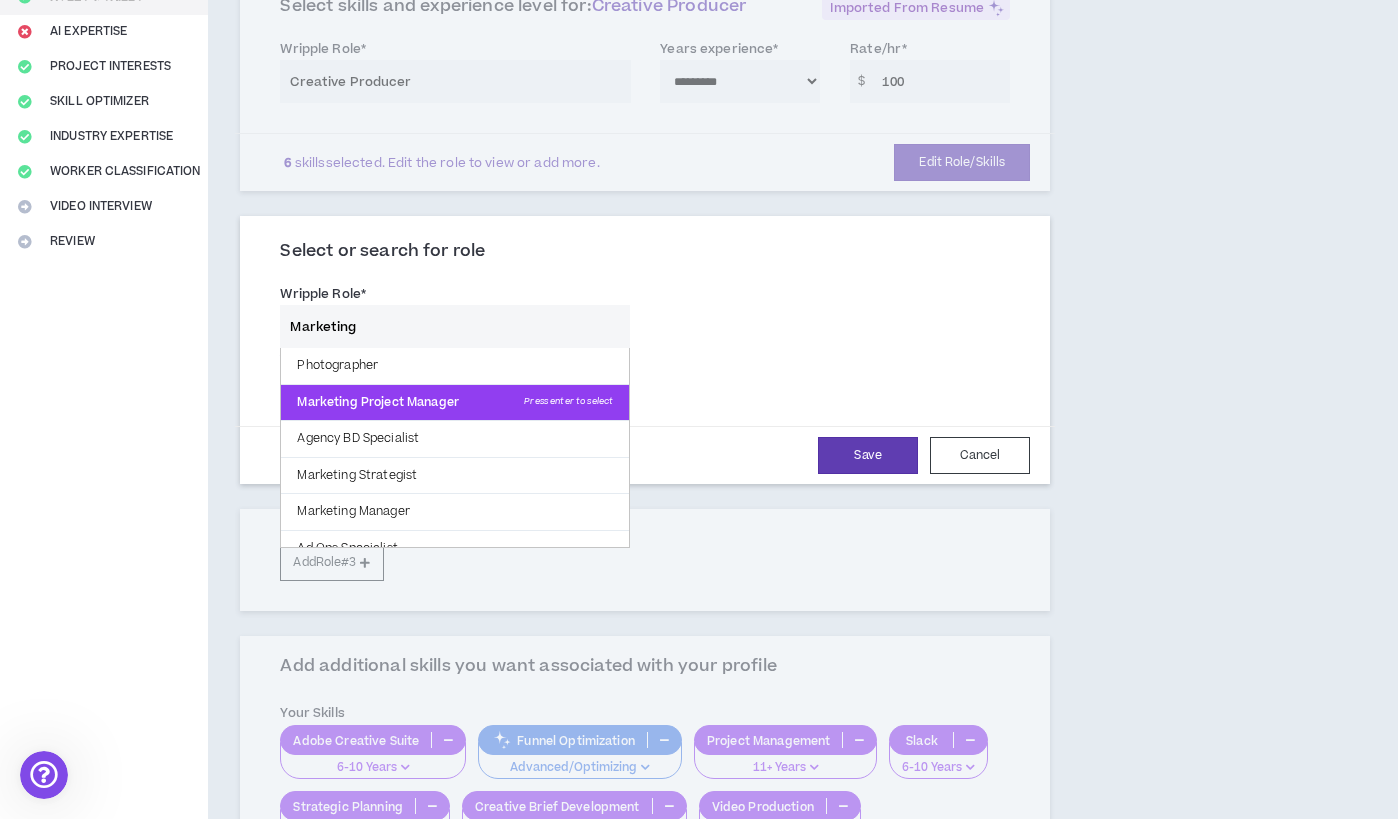 click on "Marketing Project Manager Press enter to select" at bounding box center [455, 403] 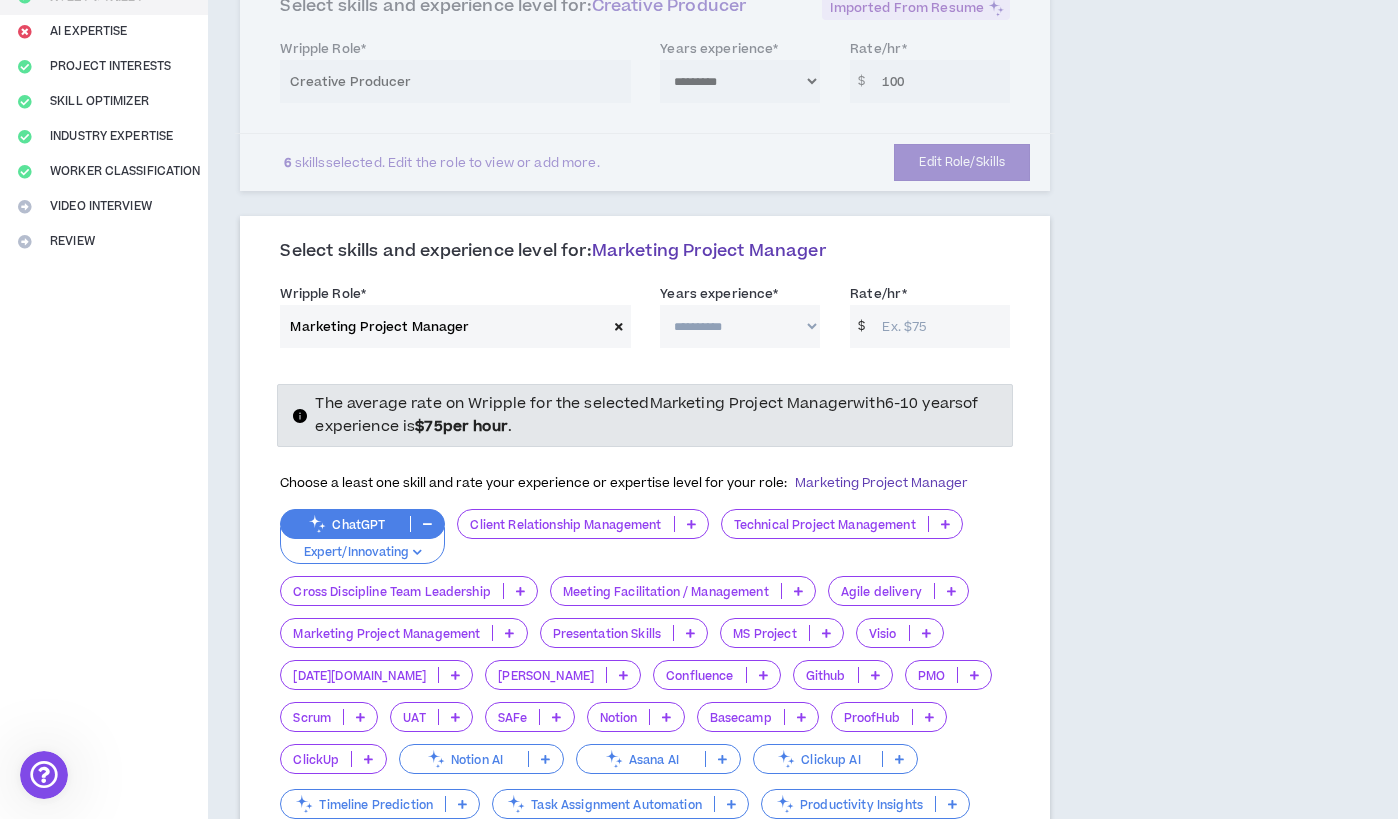 click at bounding box center [691, 524] 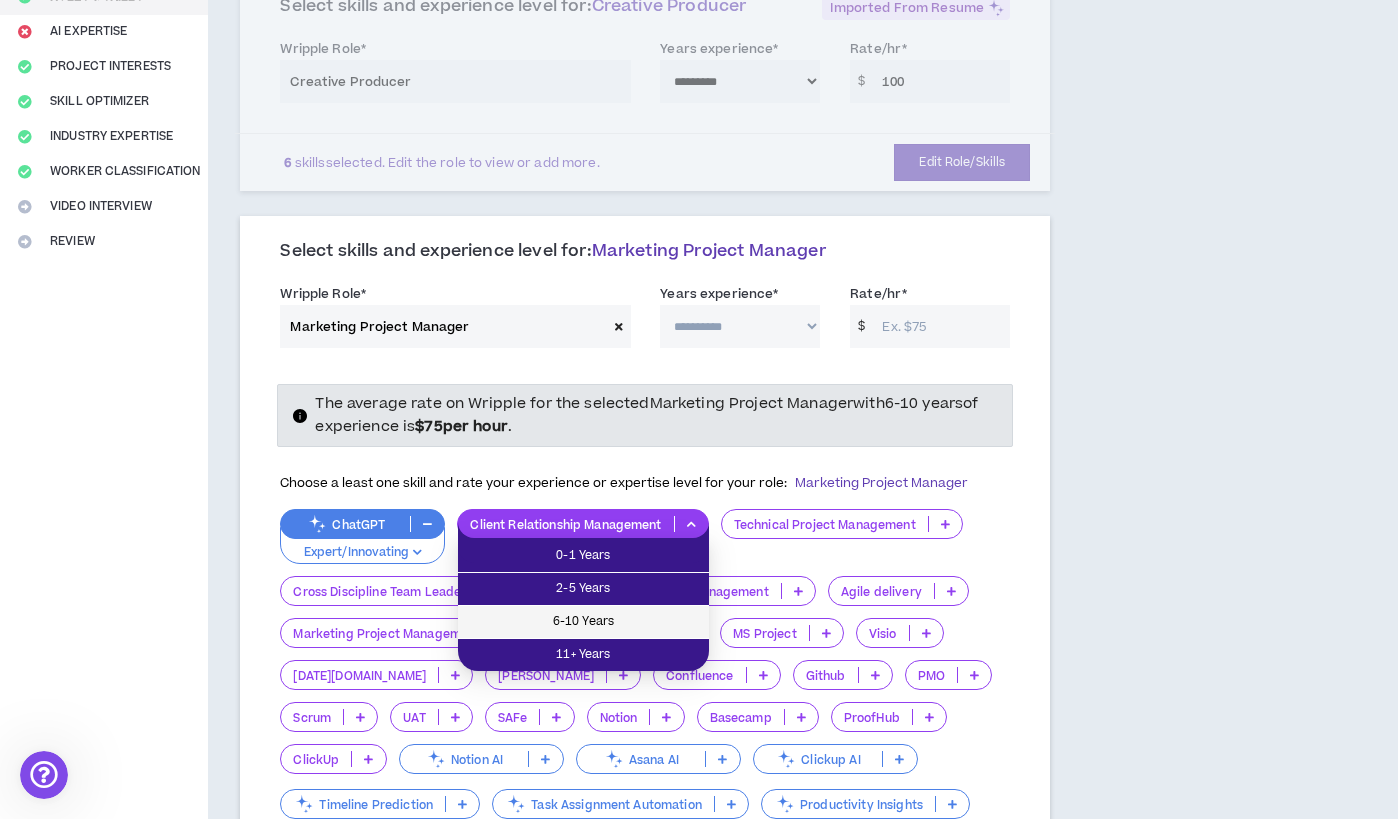 click on "6-10 Years" at bounding box center [583, 622] 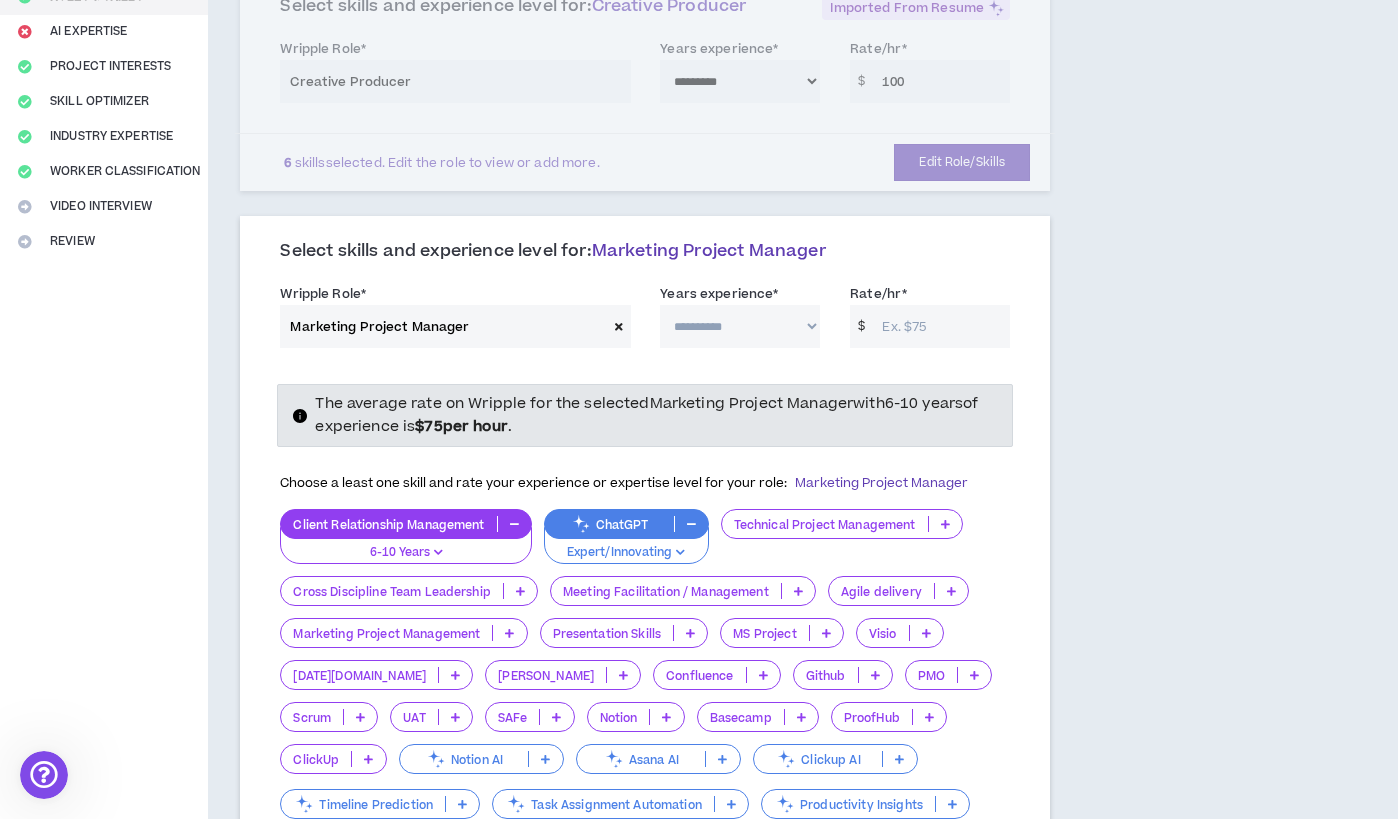 click at bounding box center (945, 524) 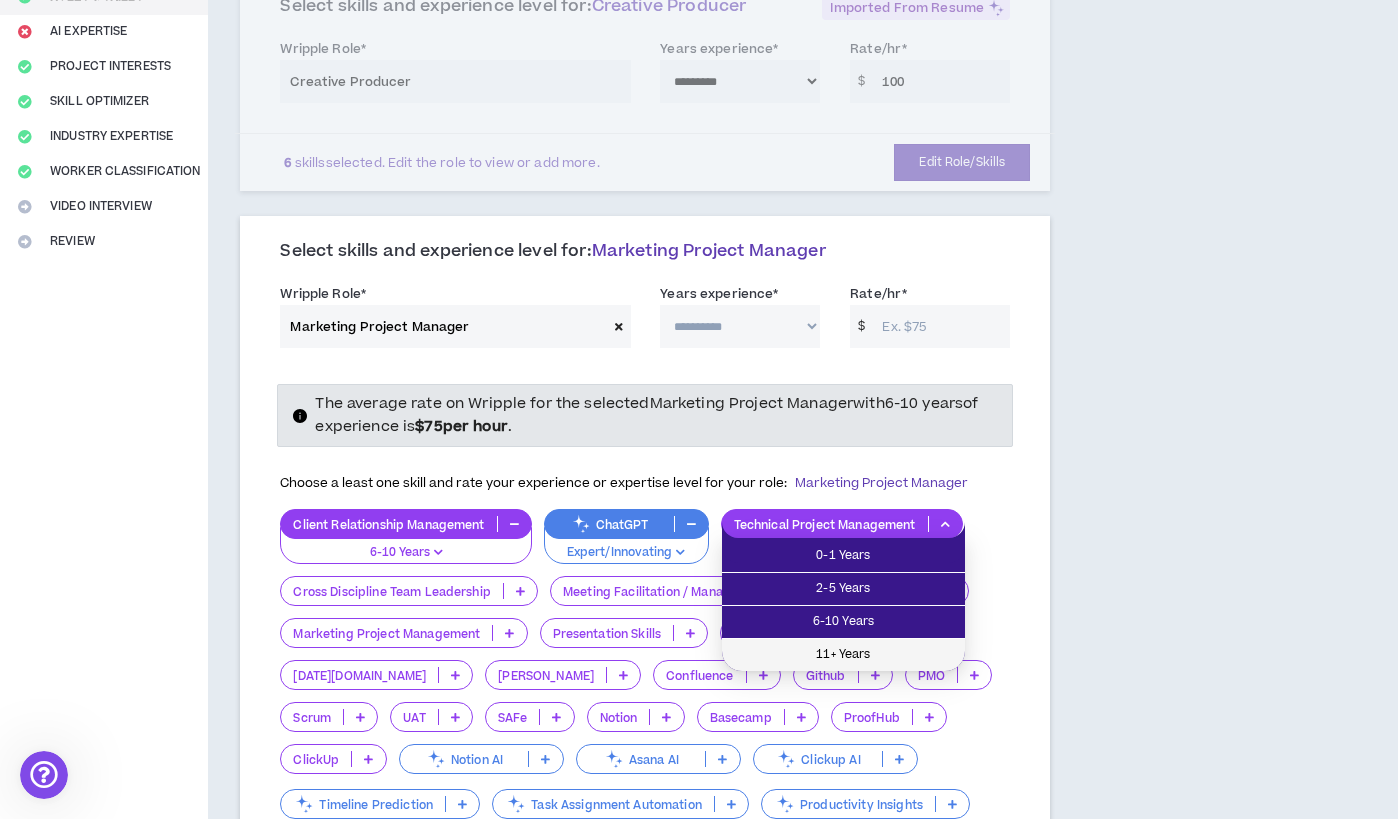 click on "11+ Years" at bounding box center (843, 655) 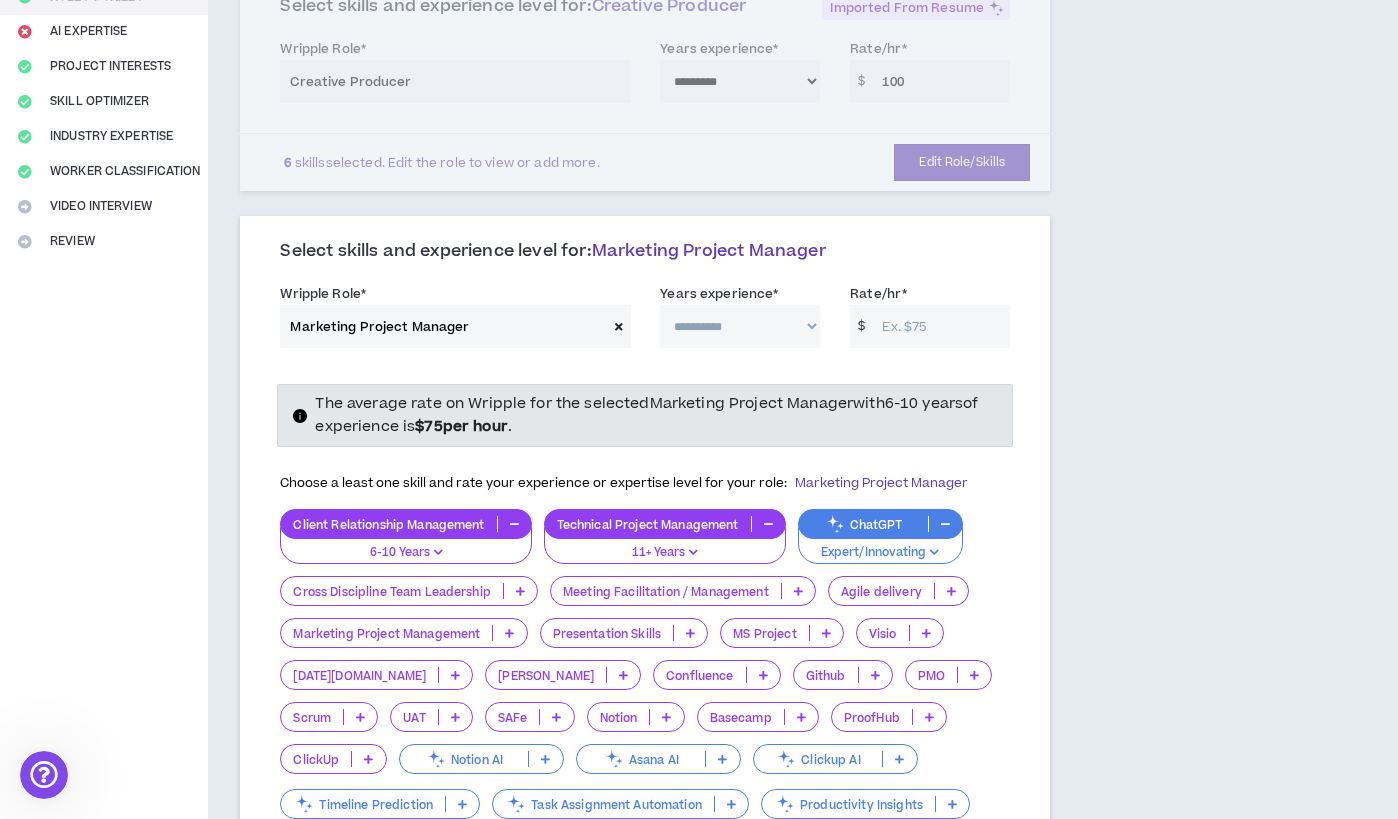 click at bounding box center (520, 591) 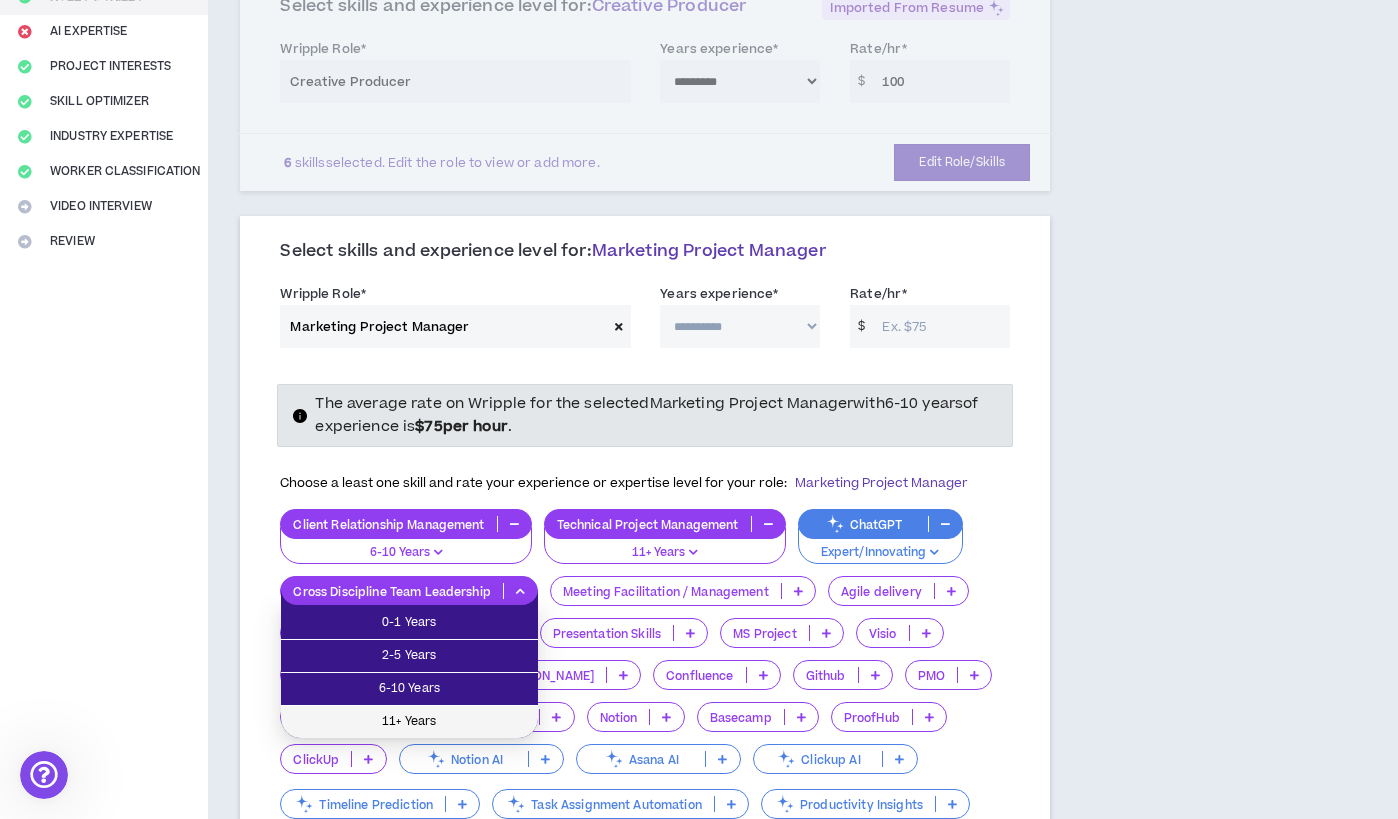 click on "11+ Years" at bounding box center (409, 722) 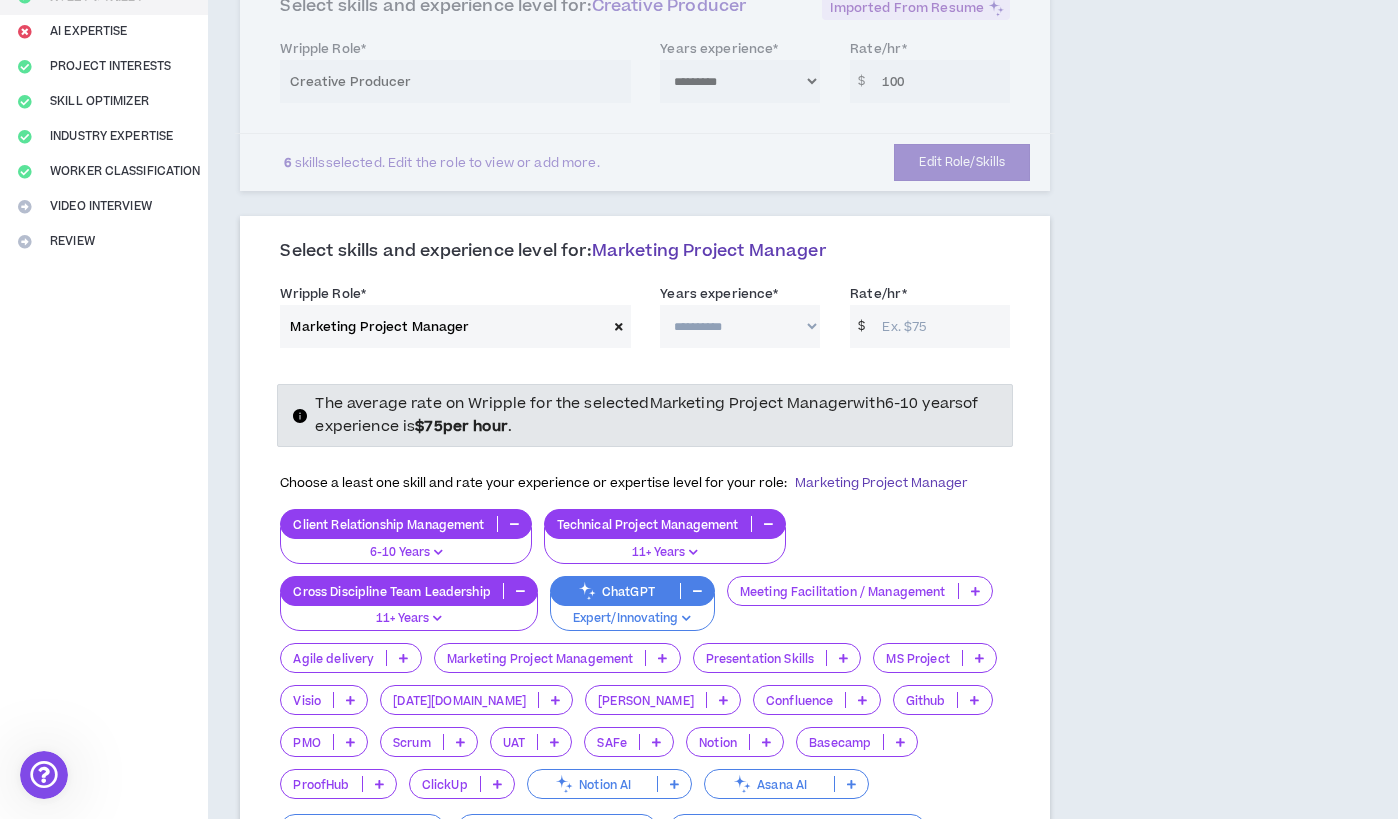 click on "**********" at bounding box center (740, 326) 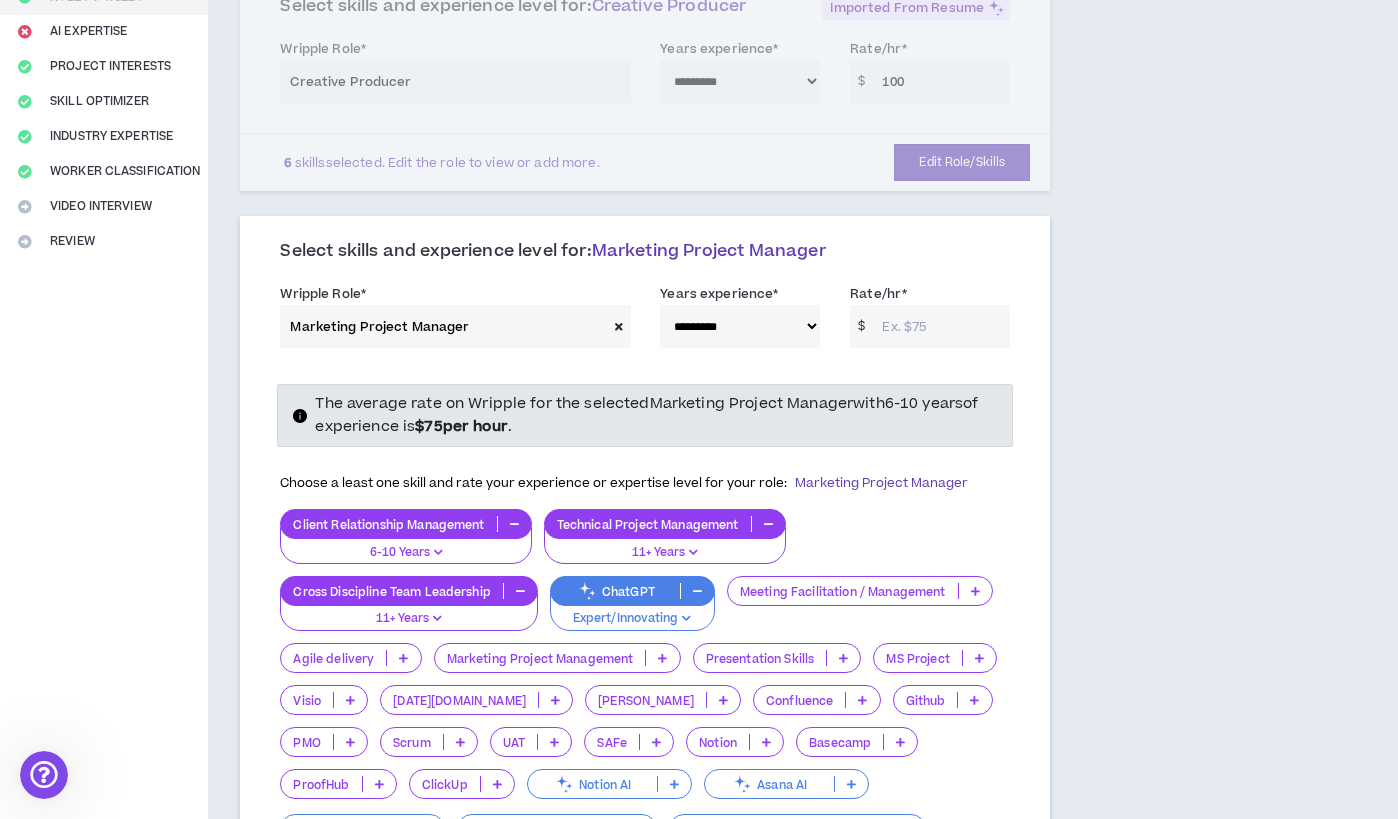 click on "Rate/hr  *" at bounding box center [941, 326] 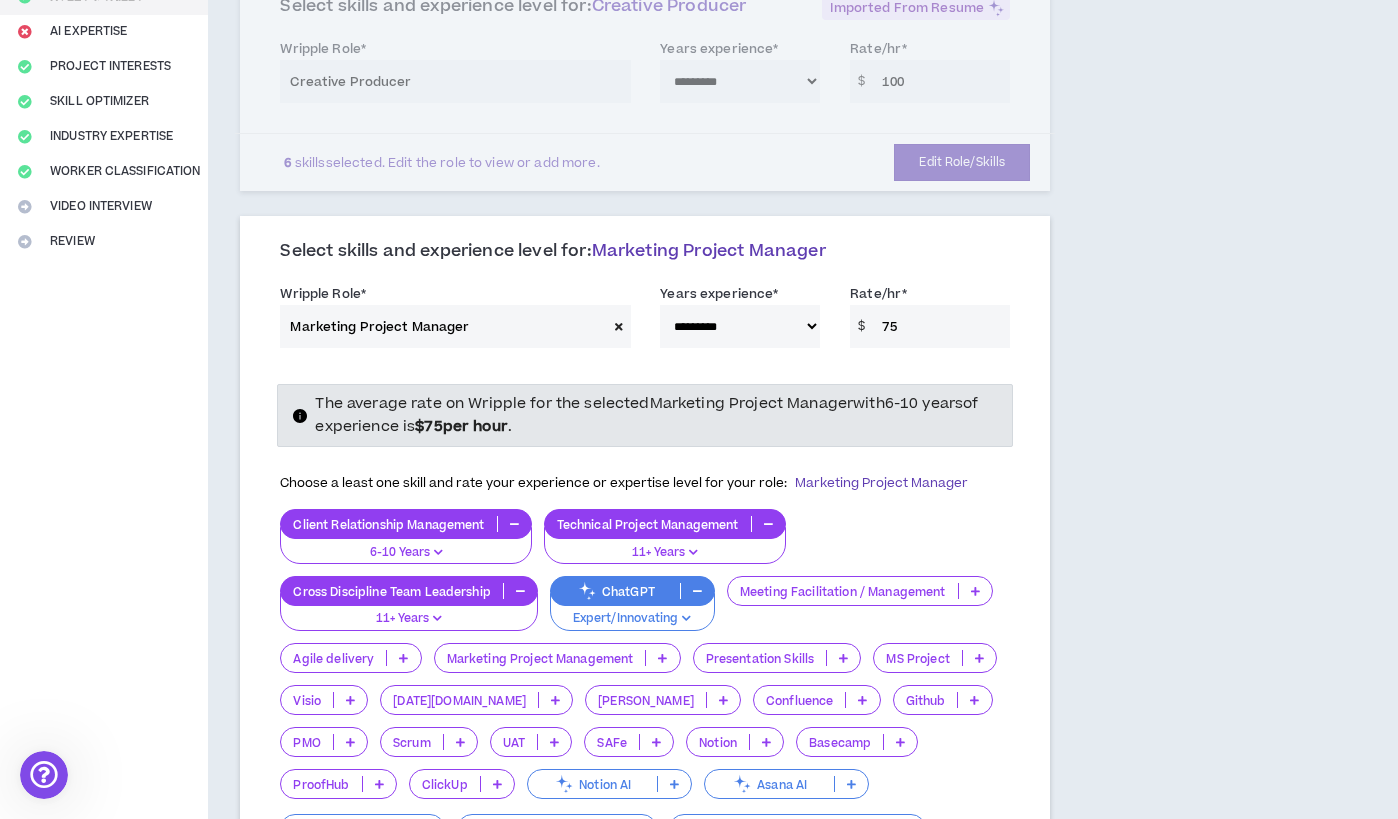 type on "75" 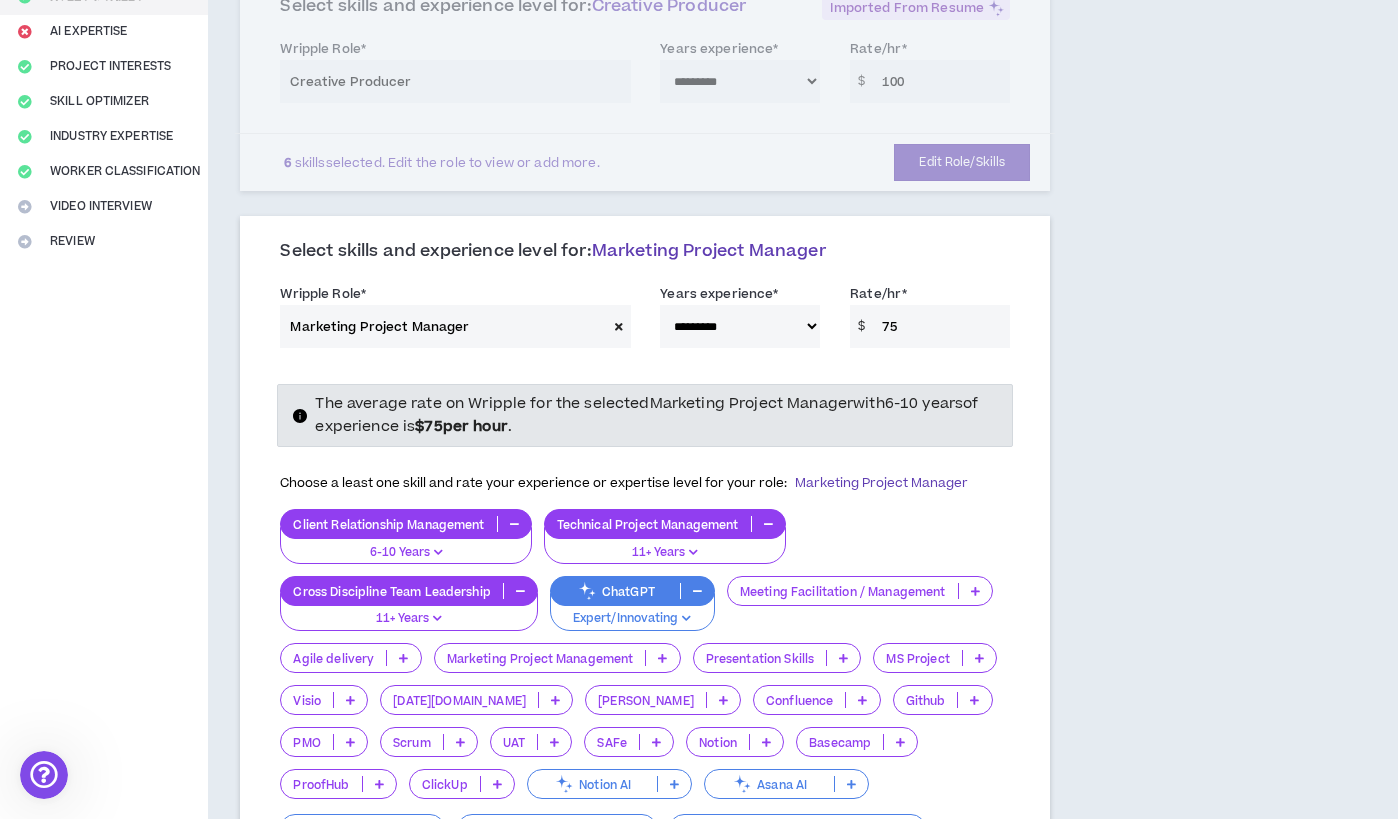 click on "**********" at bounding box center [732, 847] 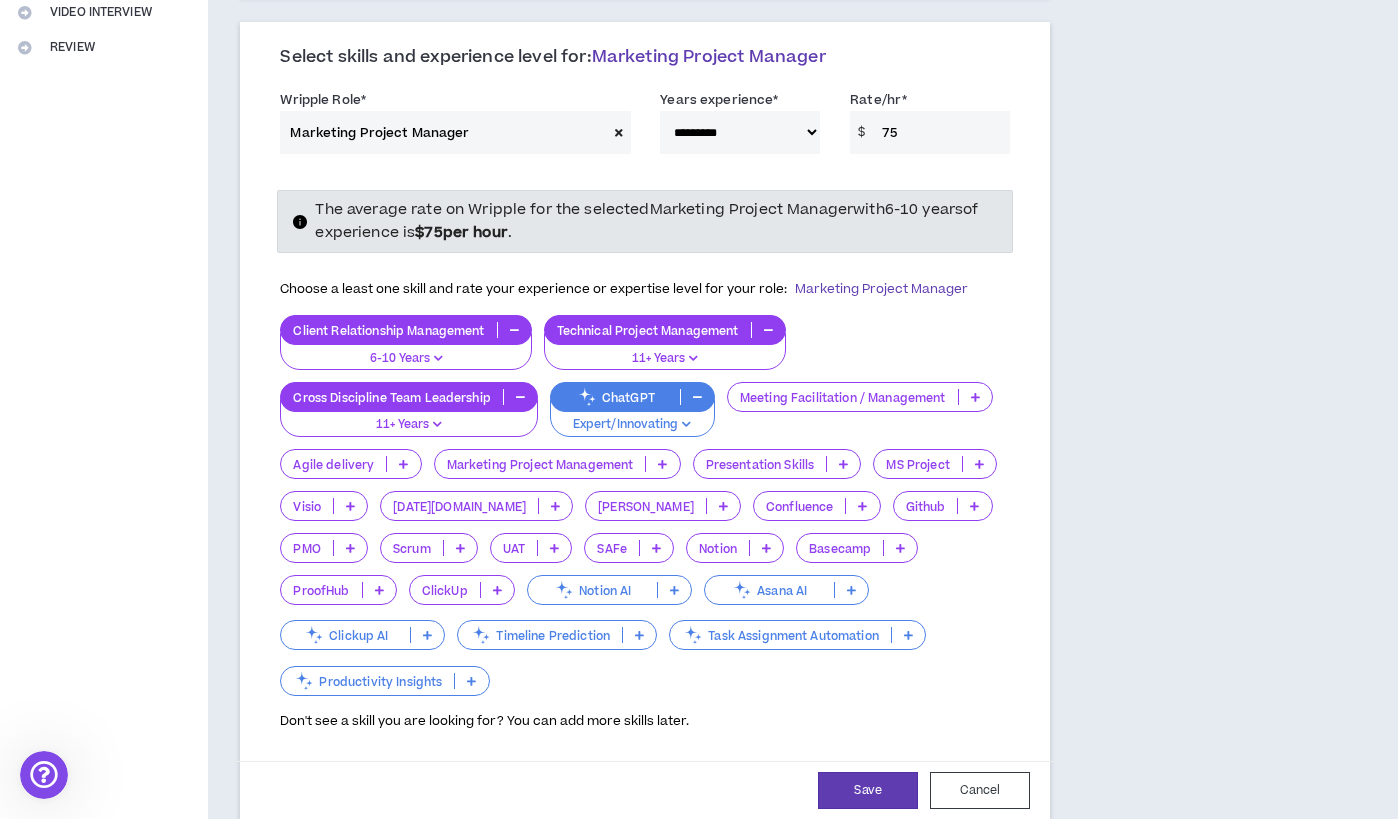 scroll, scrollTop: 596, scrollLeft: 0, axis: vertical 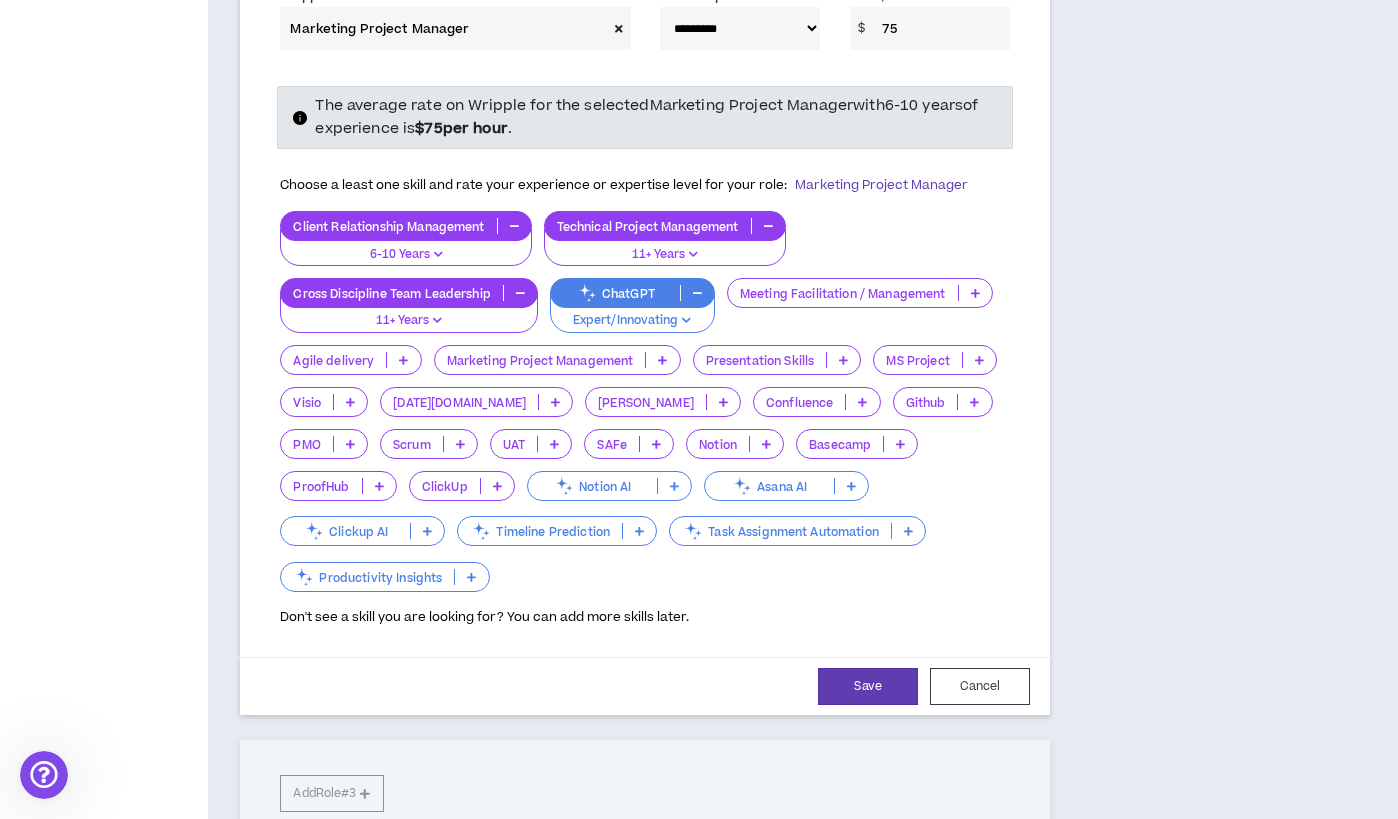 click at bounding box center [975, 293] 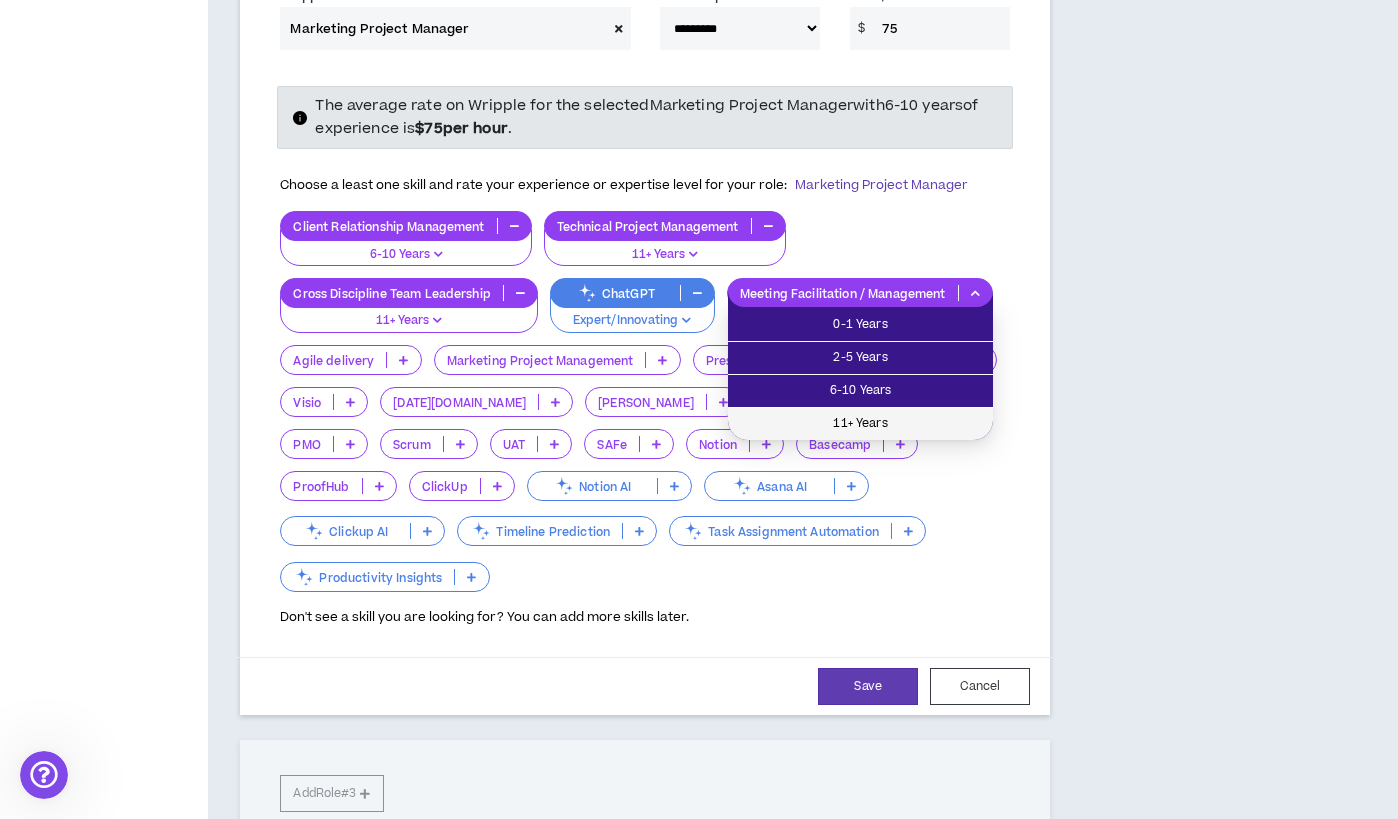 click on "11+ Years" at bounding box center (860, 424) 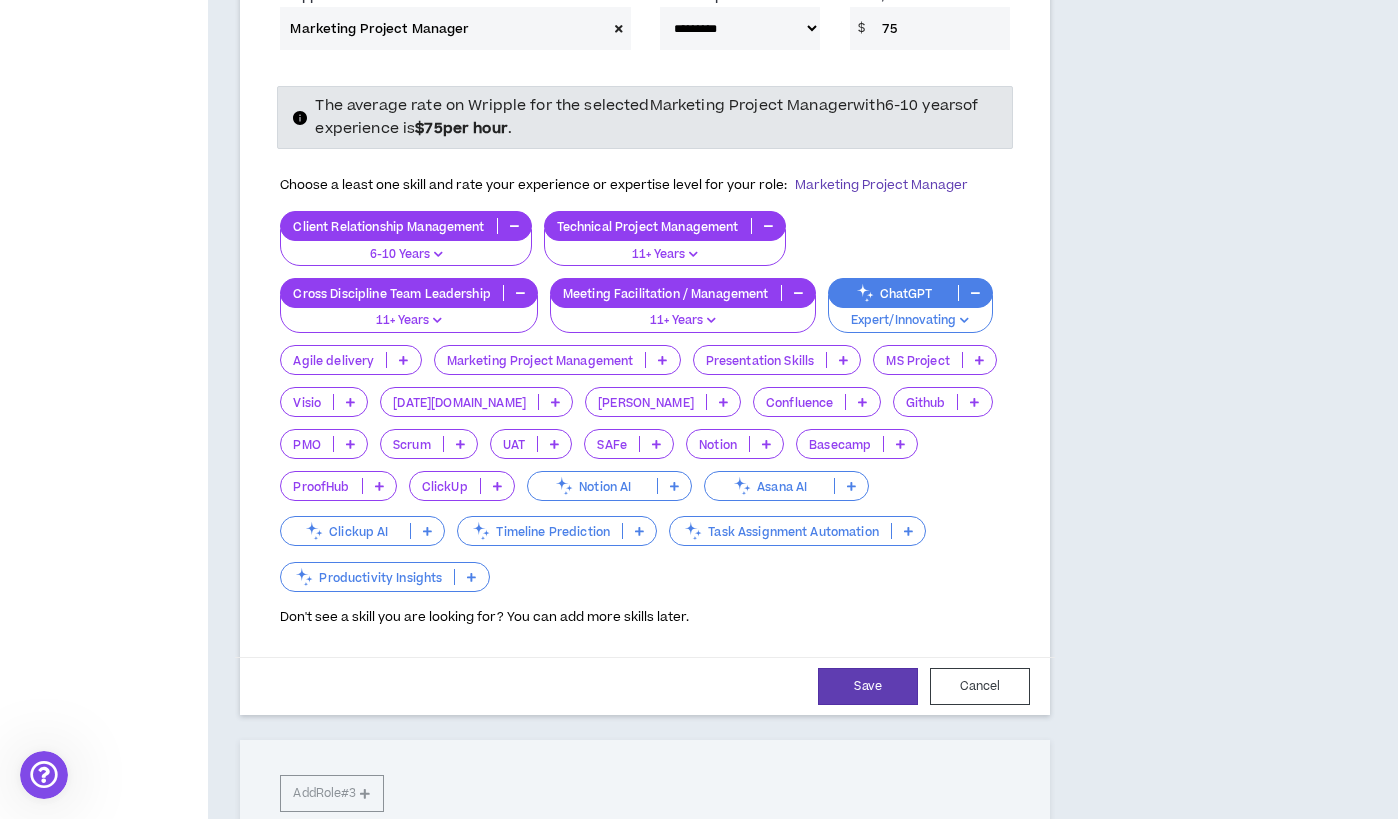 click at bounding box center (403, 360) 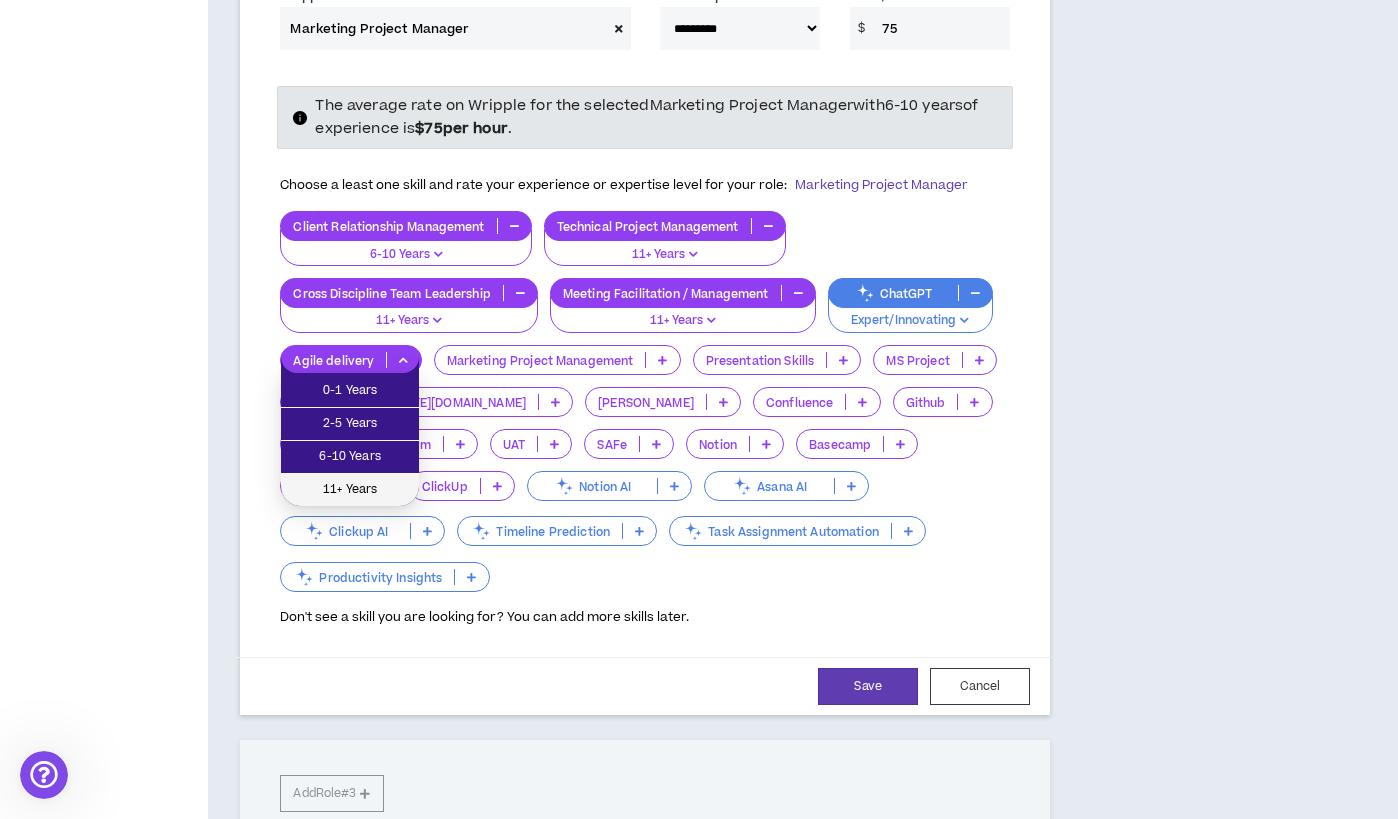 click on "11+ Years" at bounding box center [350, 490] 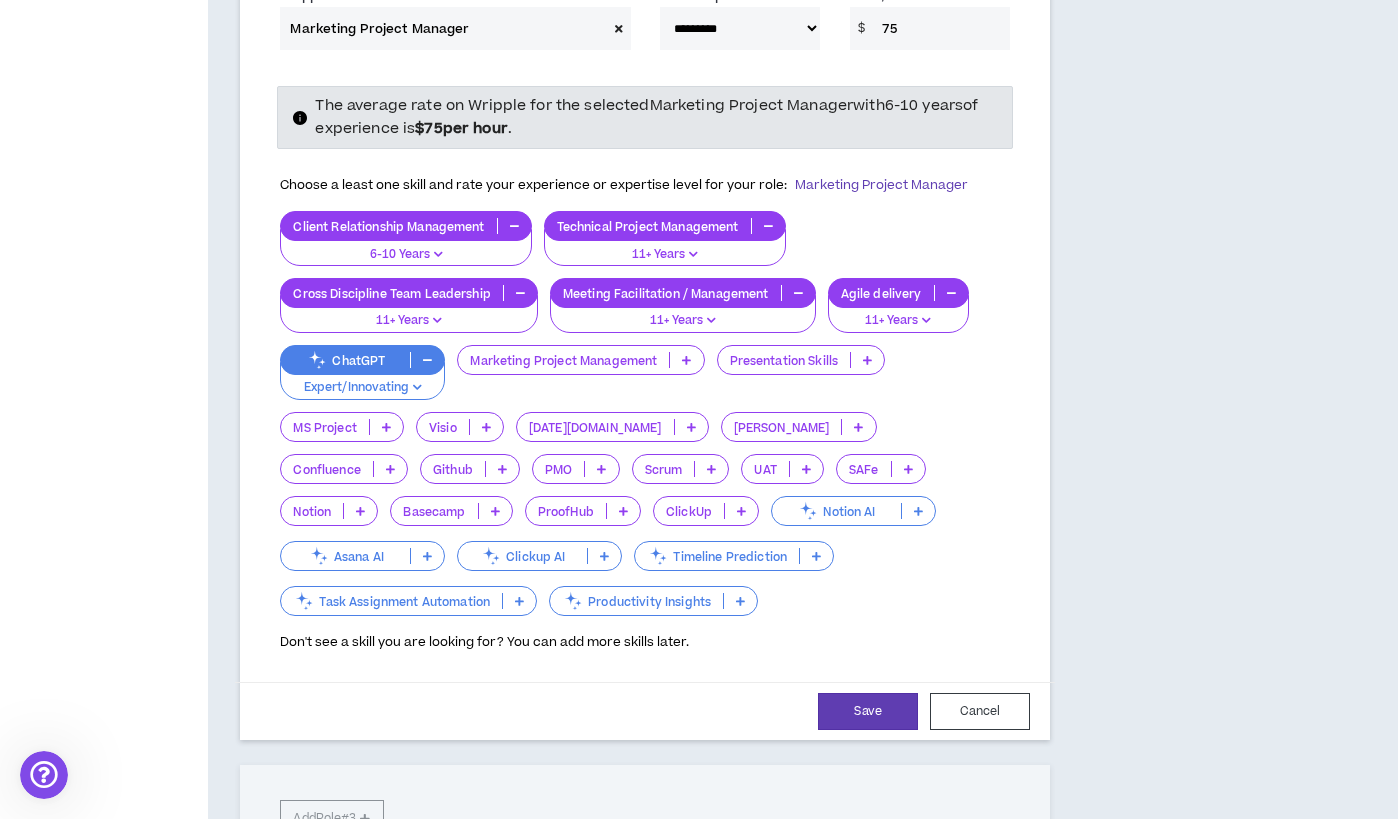 click on "Presentation Skills" at bounding box center (801, 360) 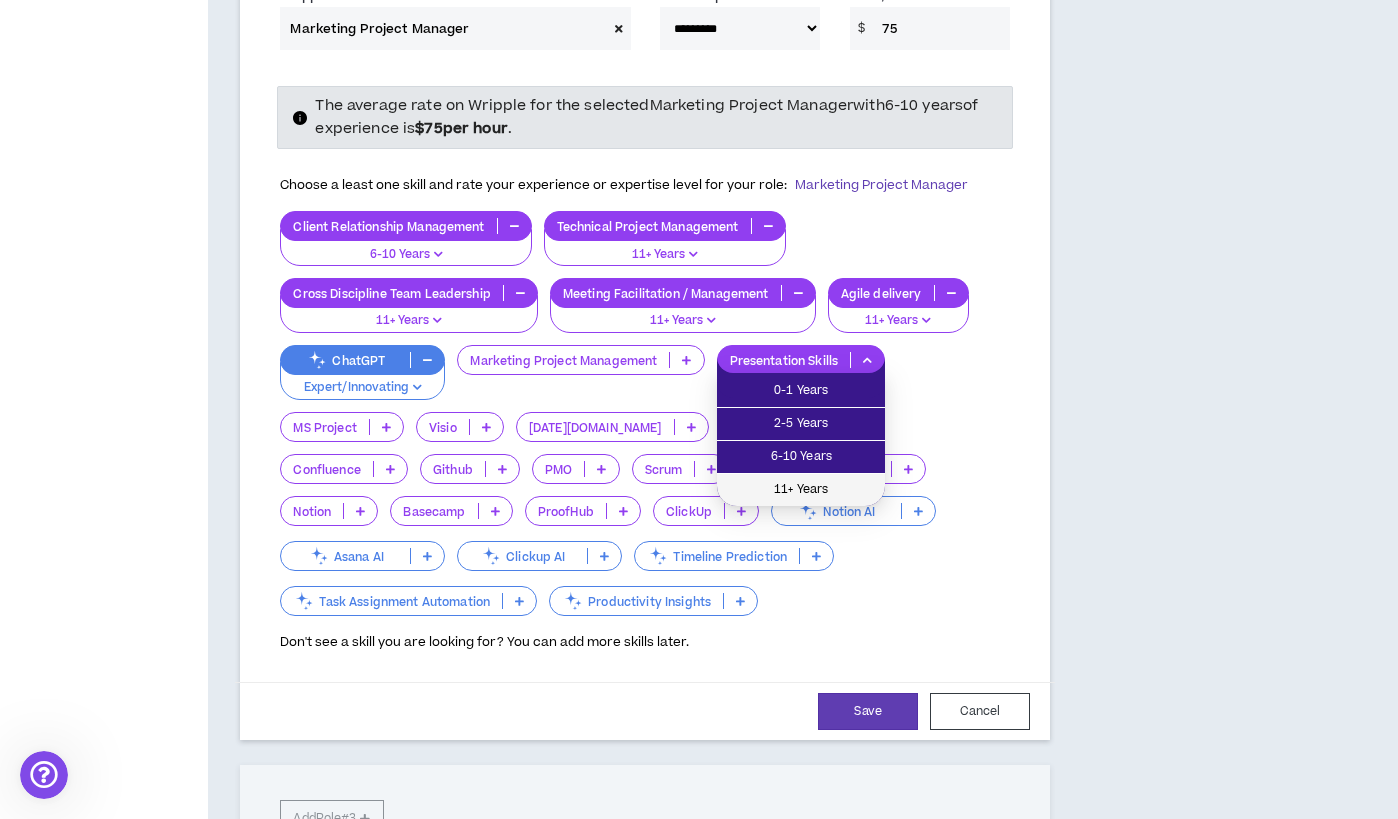 click on "11+ Years" at bounding box center (801, 490) 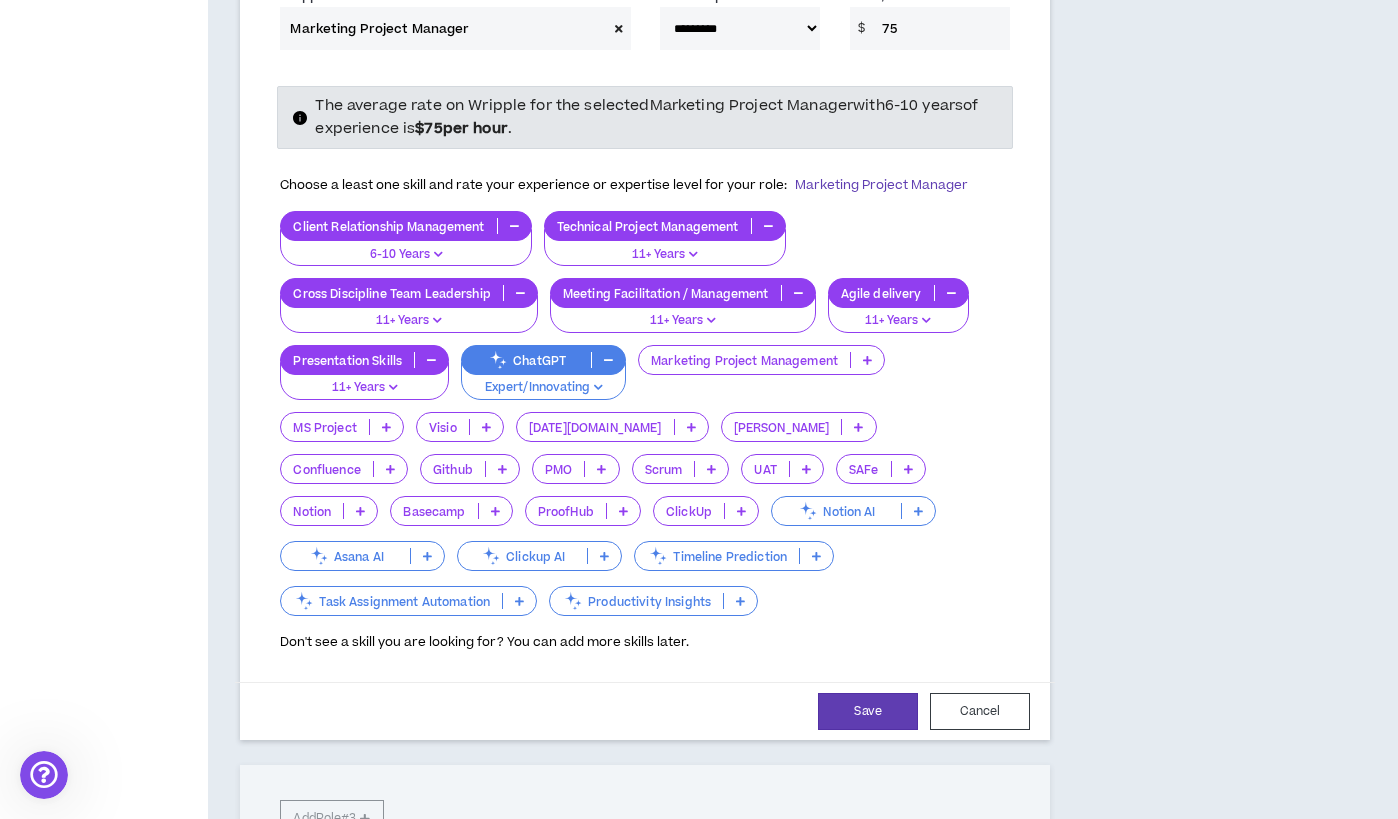 click at bounding box center (386, 427) 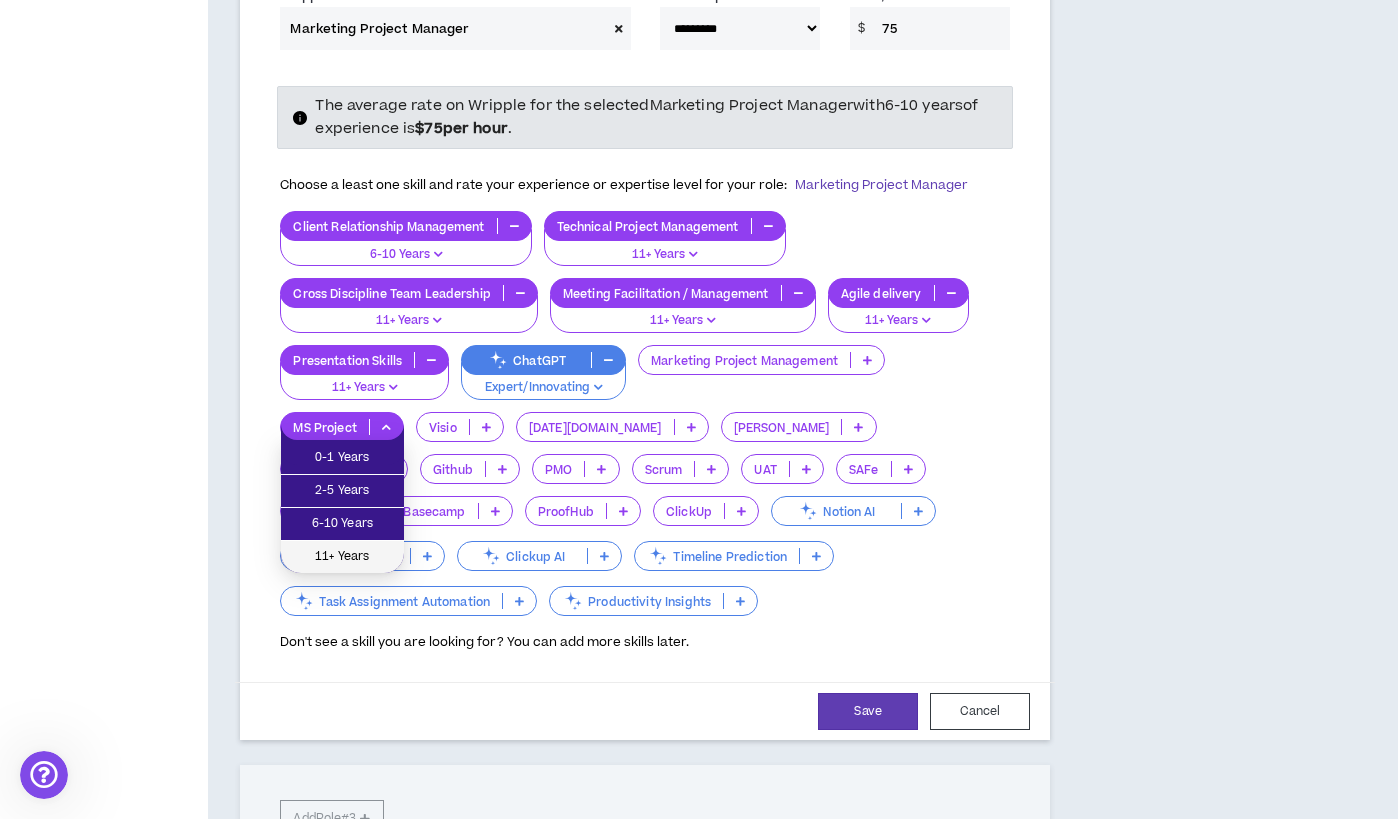 click on "11+ Years" at bounding box center [342, 557] 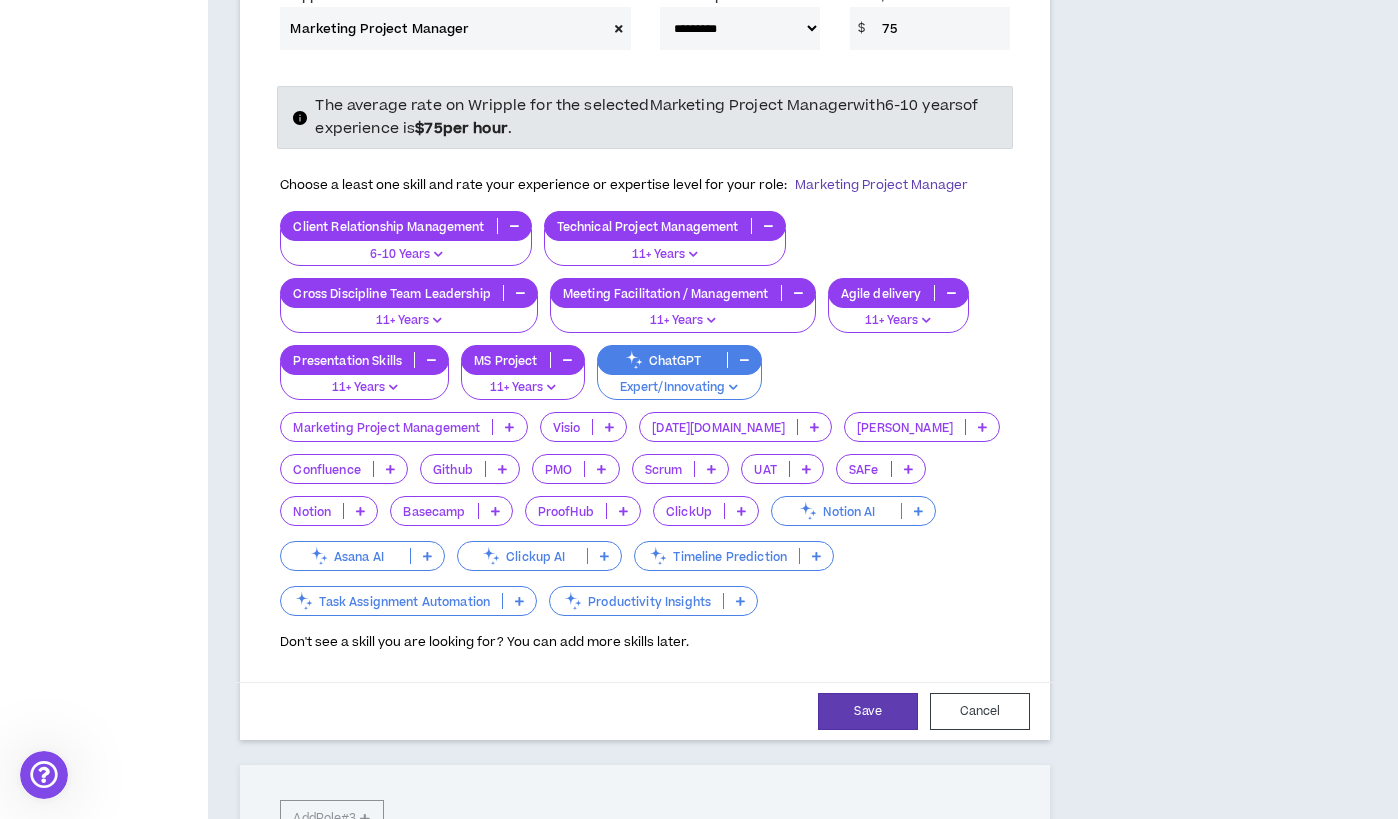 click at bounding box center (601, 469) 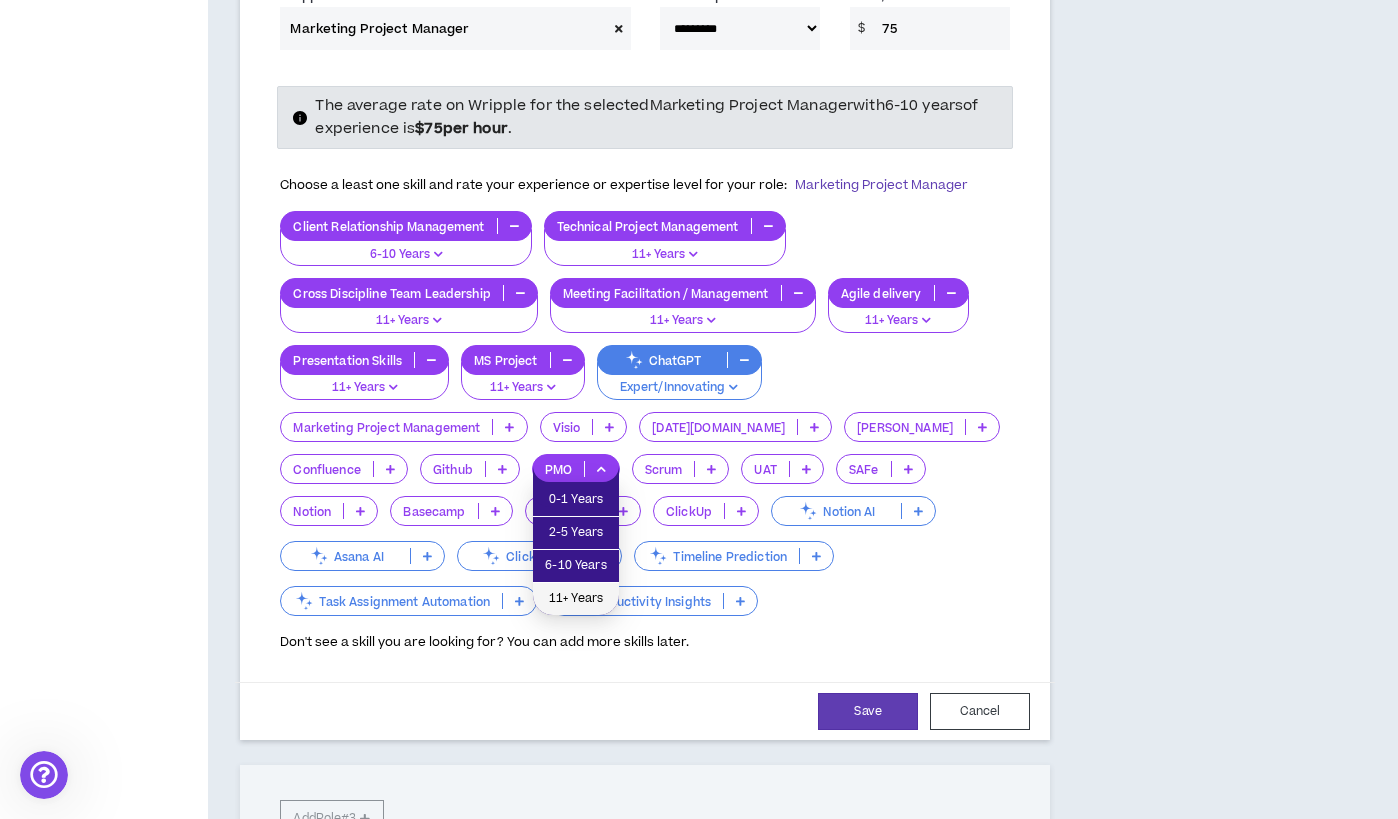 click on "11+ Years" at bounding box center (576, 599) 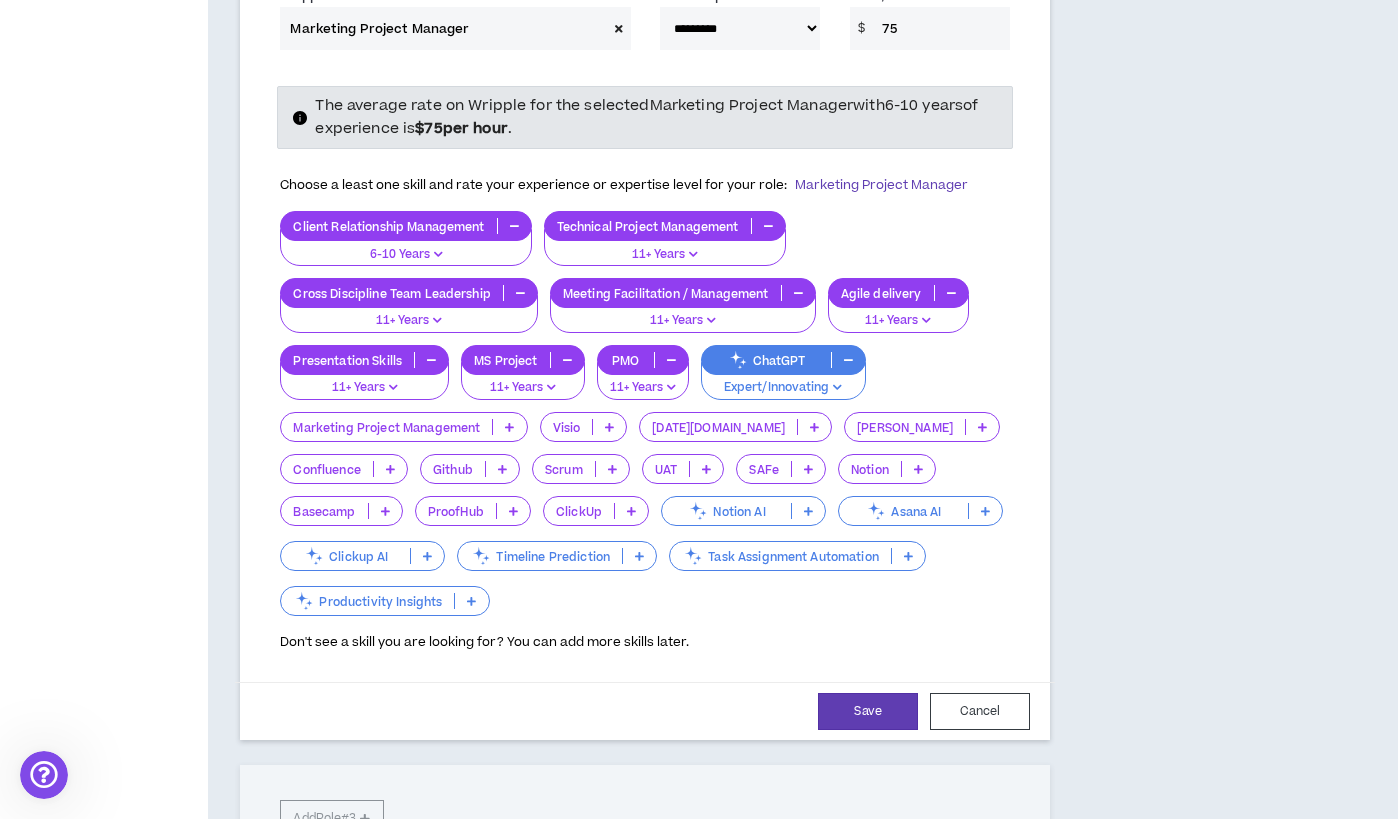 click at bounding box center (639, 556) 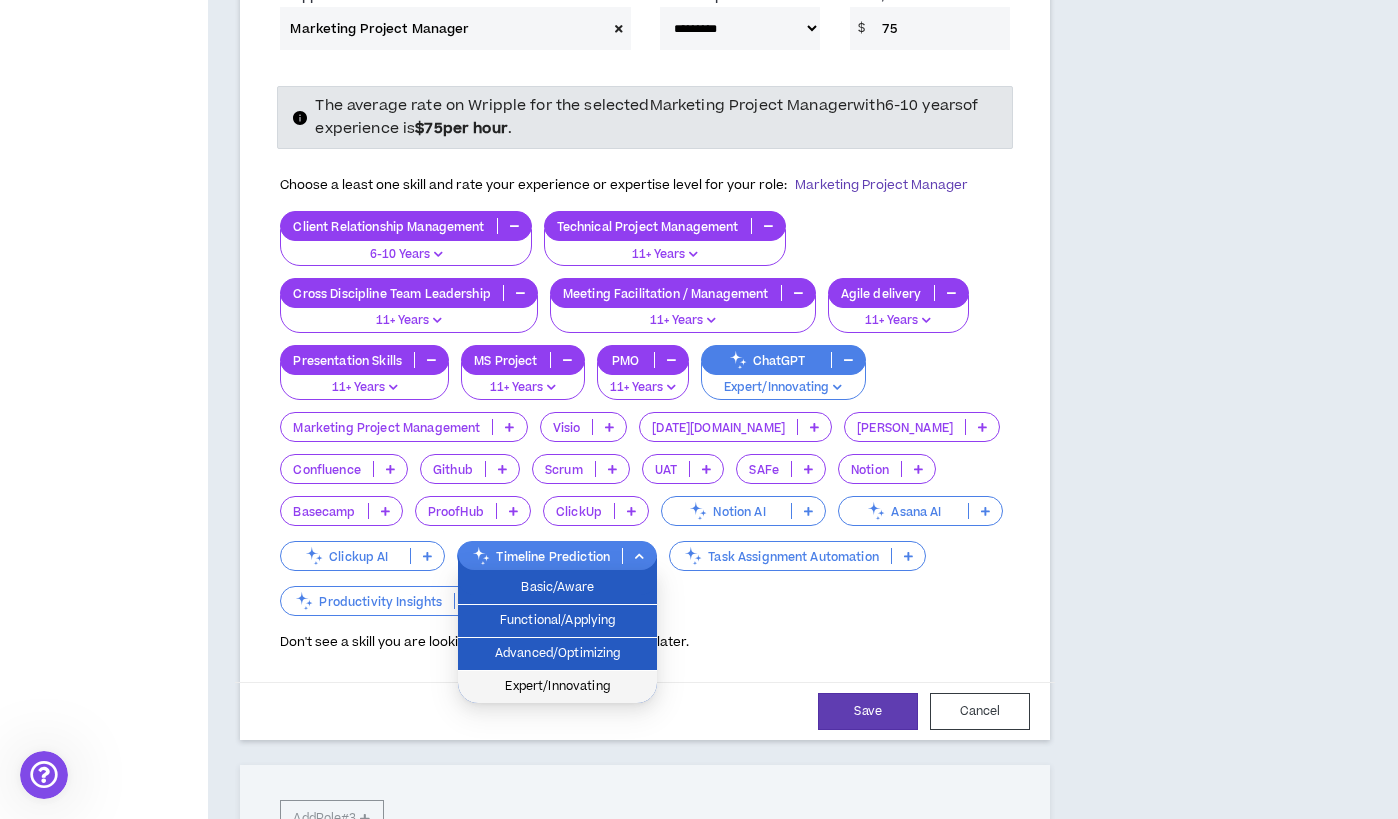 click on "Expert/Innovating" at bounding box center (557, 687) 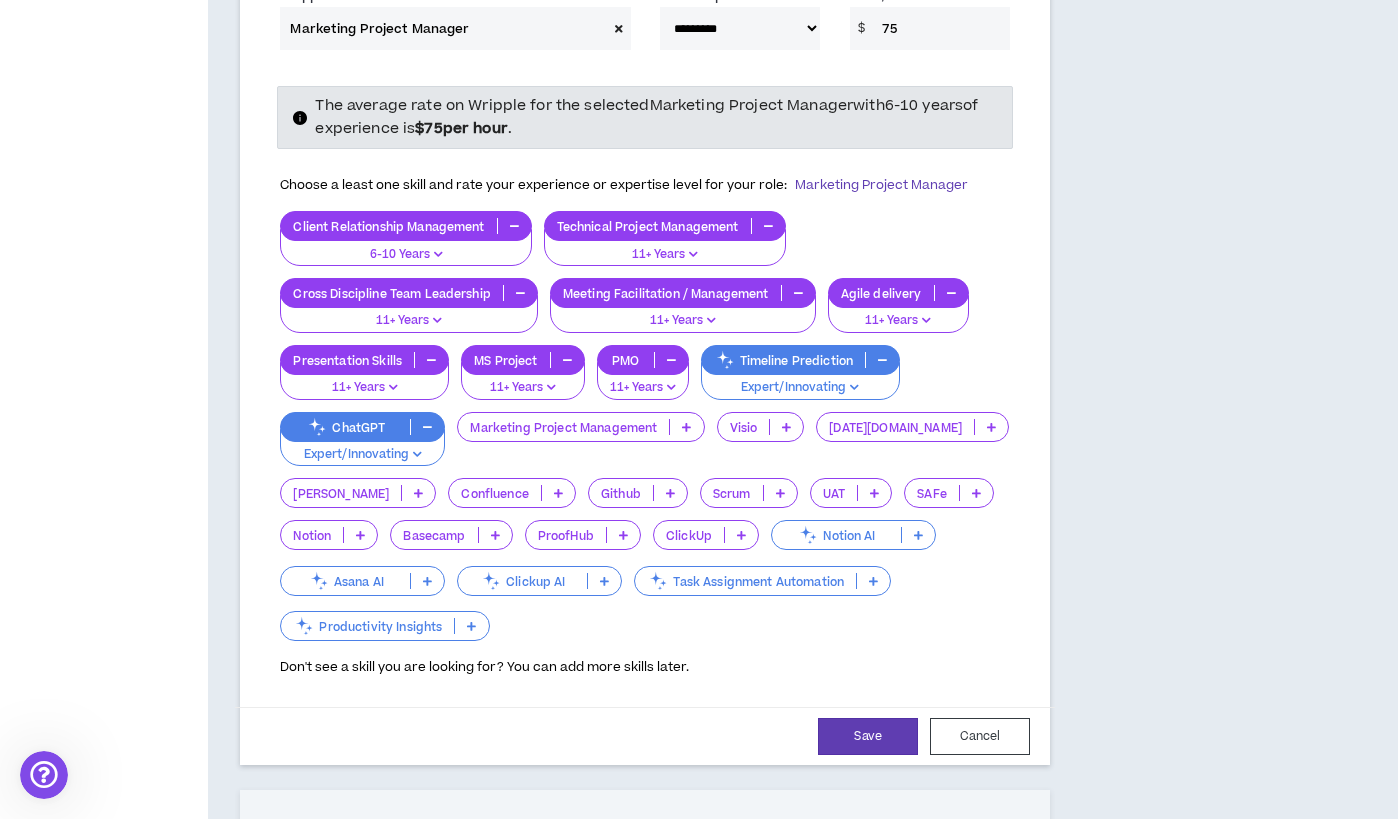 click at bounding box center (873, 581) 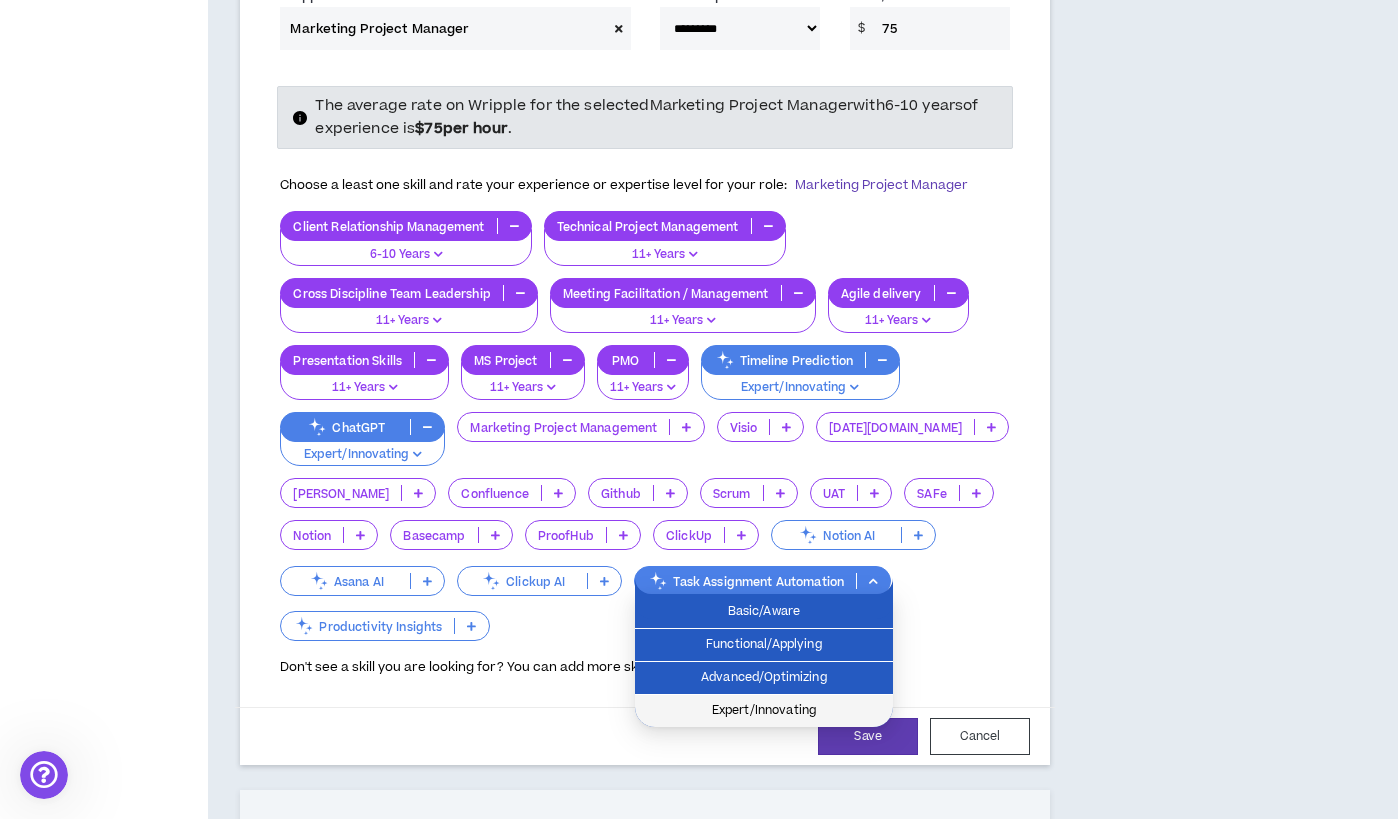 click on "Expert/Innovating" at bounding box center (764, 711) 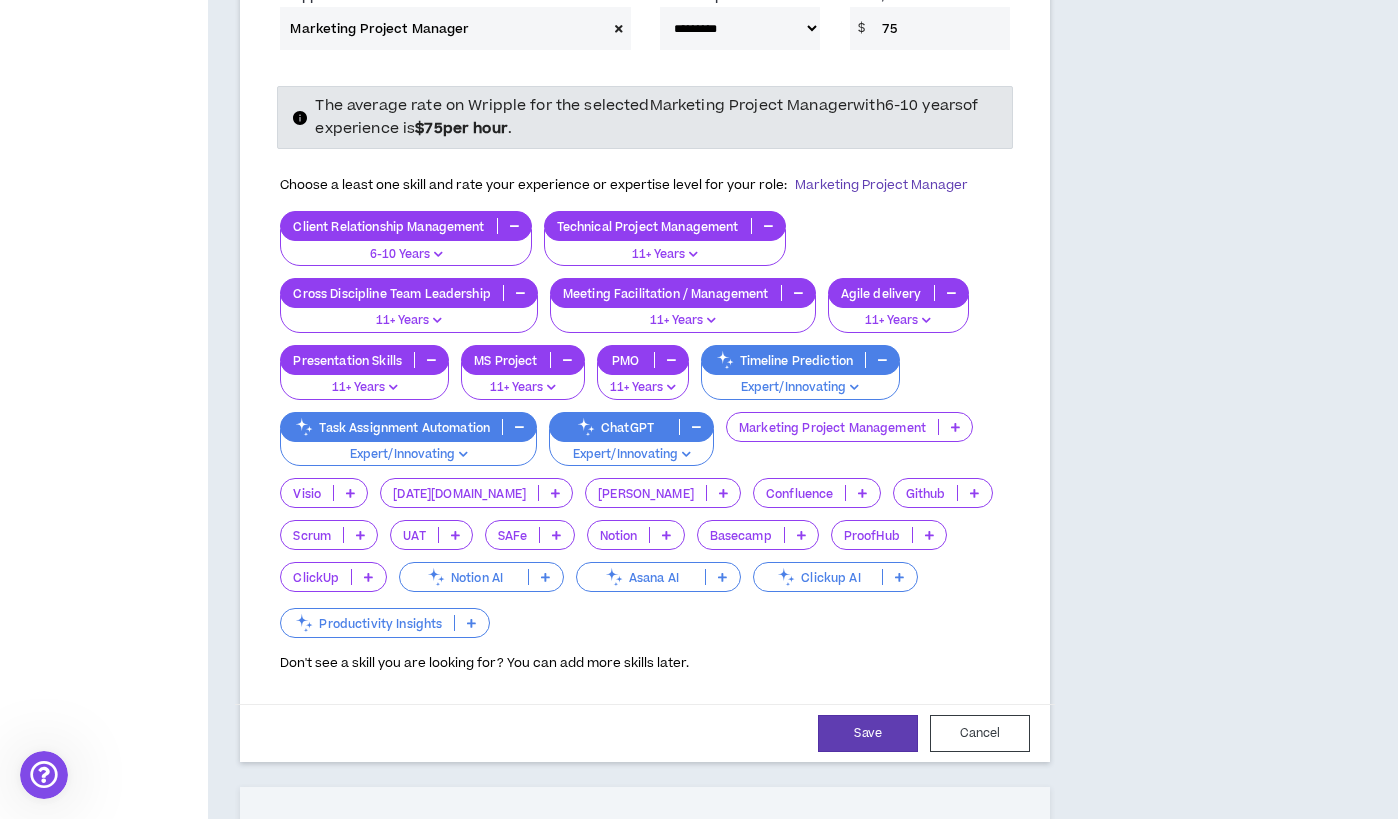 click at bounding box center [471, 623] 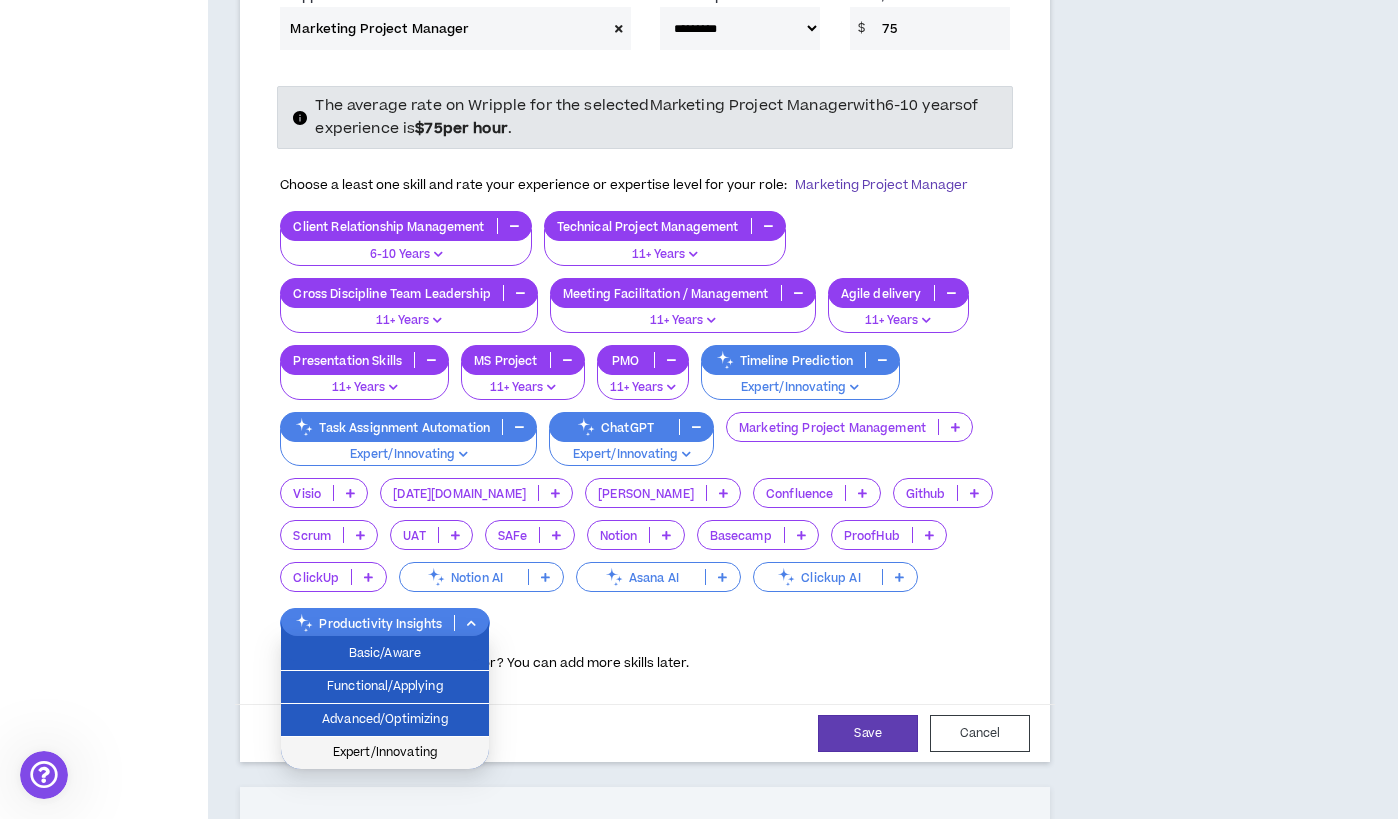 click on "Expert/Innovating" at bounding box center (385, 753) 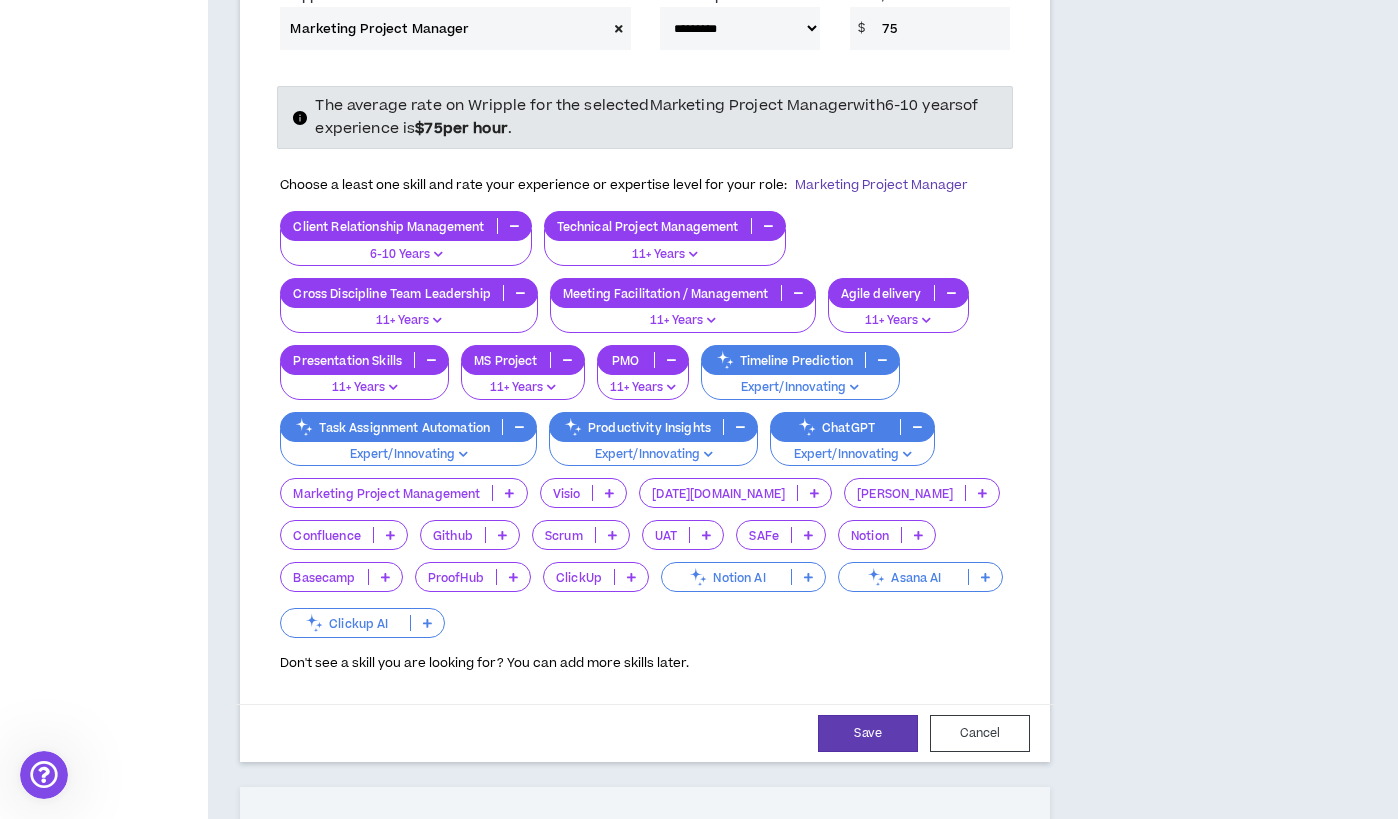 click on "Marketing Project Management" at bounding box center [403, 493] 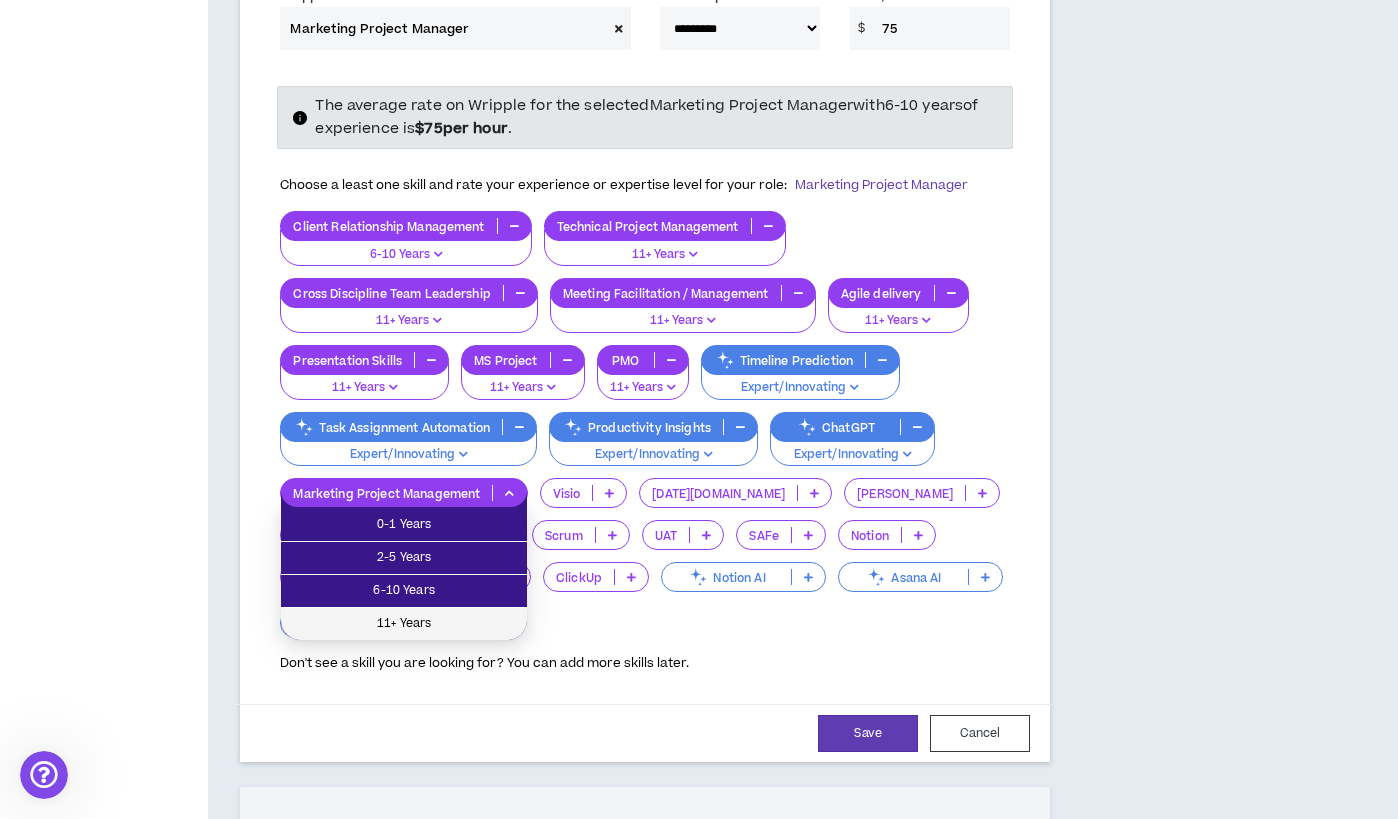 click on "11+ Years" at bounding box center (404, 624) 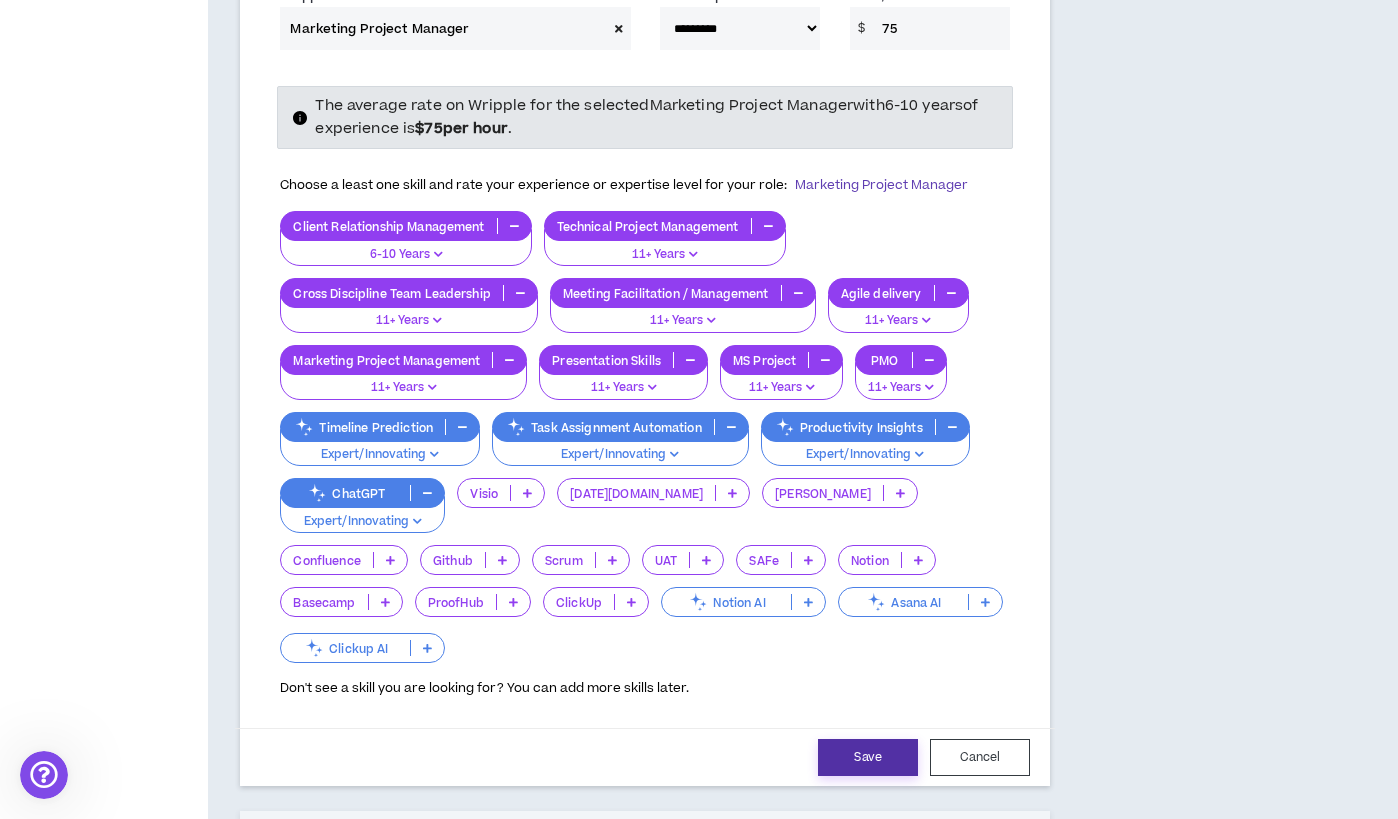 click on "Save" at bounding box center (868, 757) 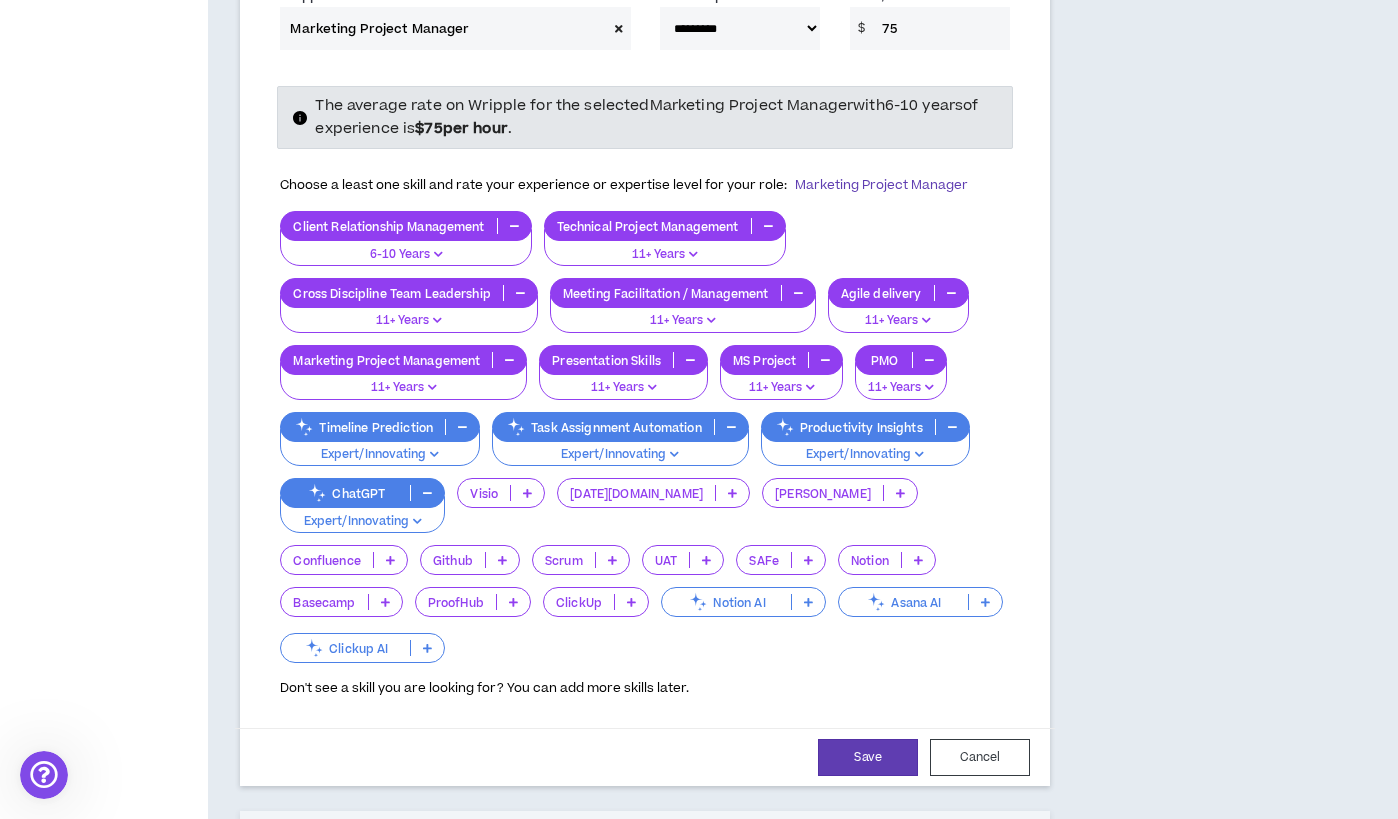 select on "***" 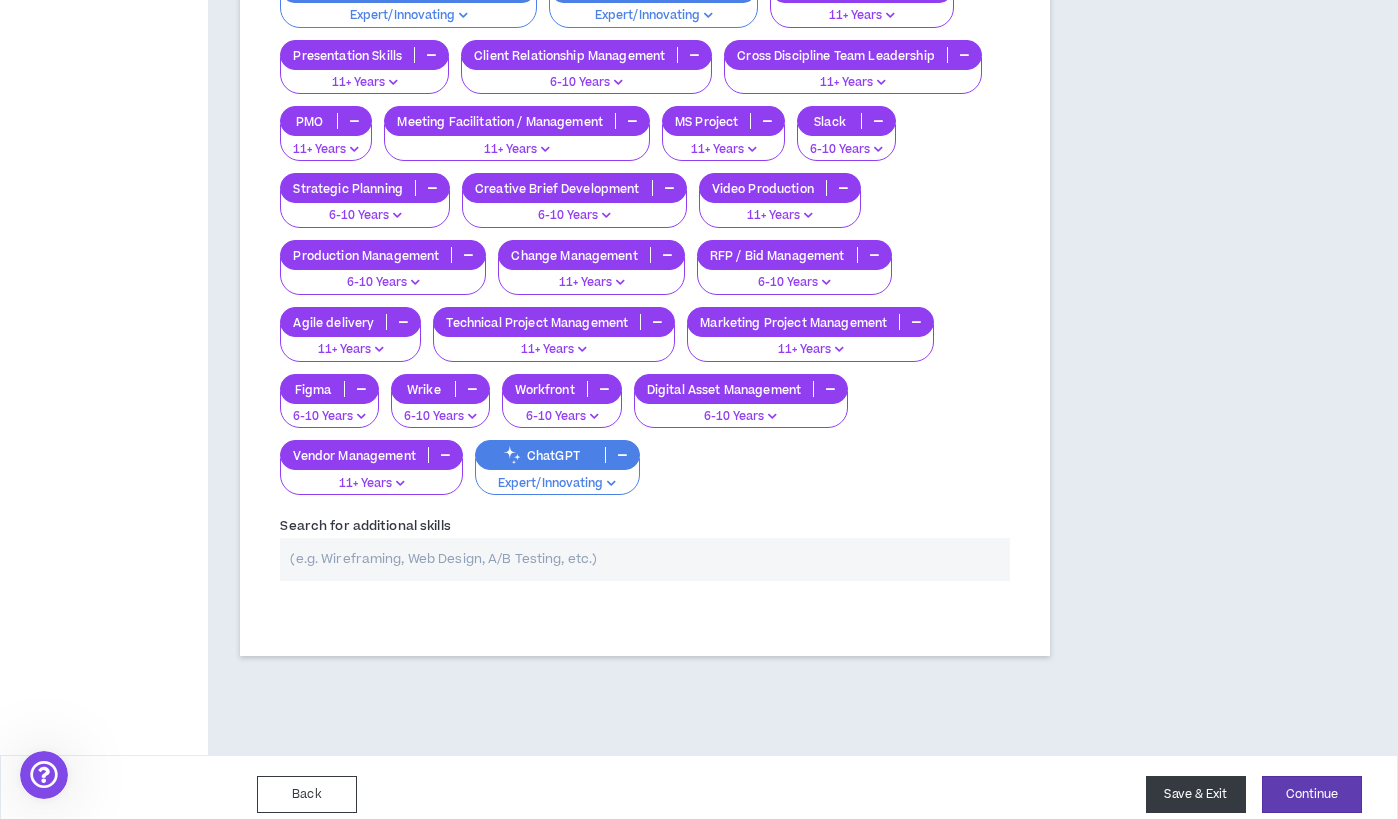 scroll, scrollTop: 1084, scrollLeft: 0, axis: vertical 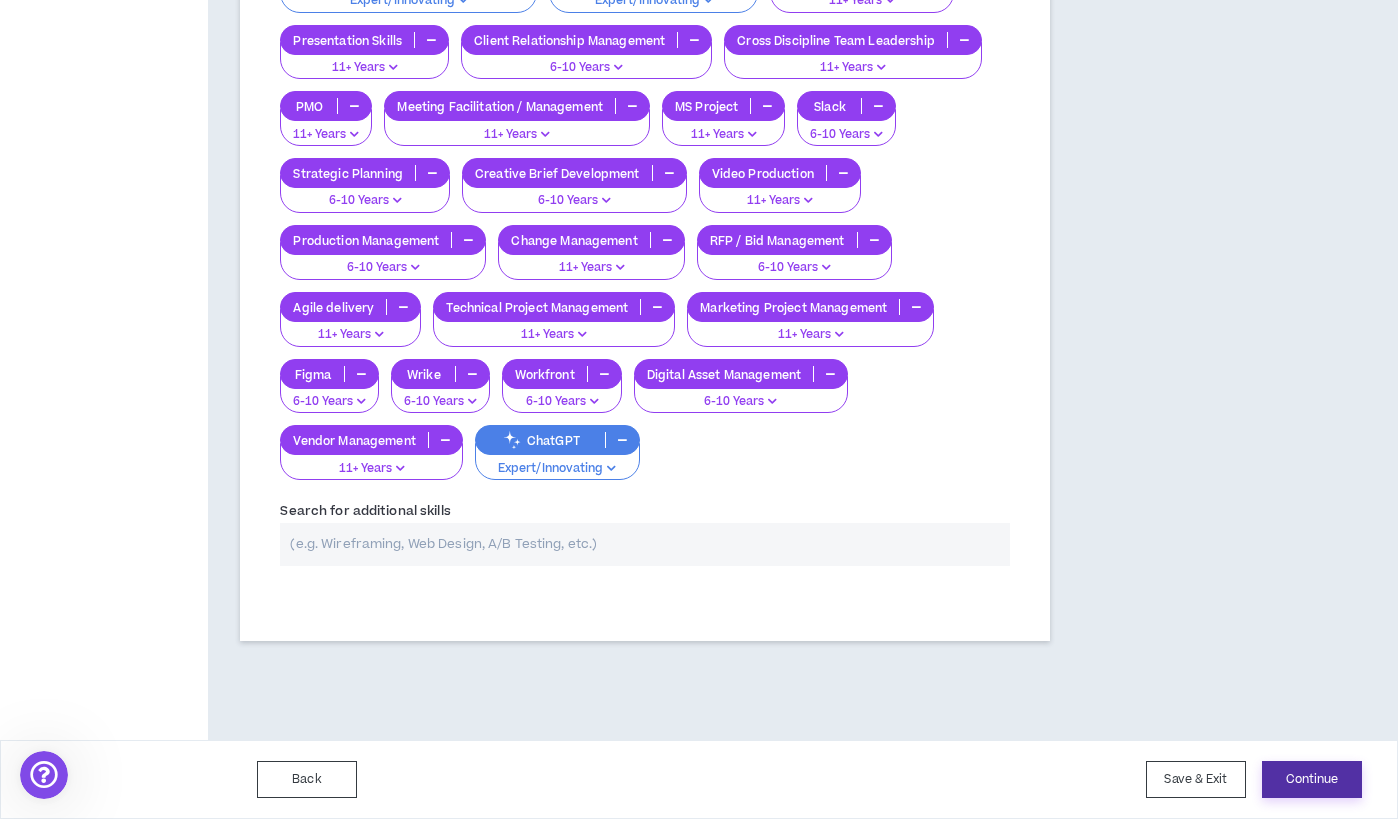 click on "Continue" at bounding box center [1312, 779] 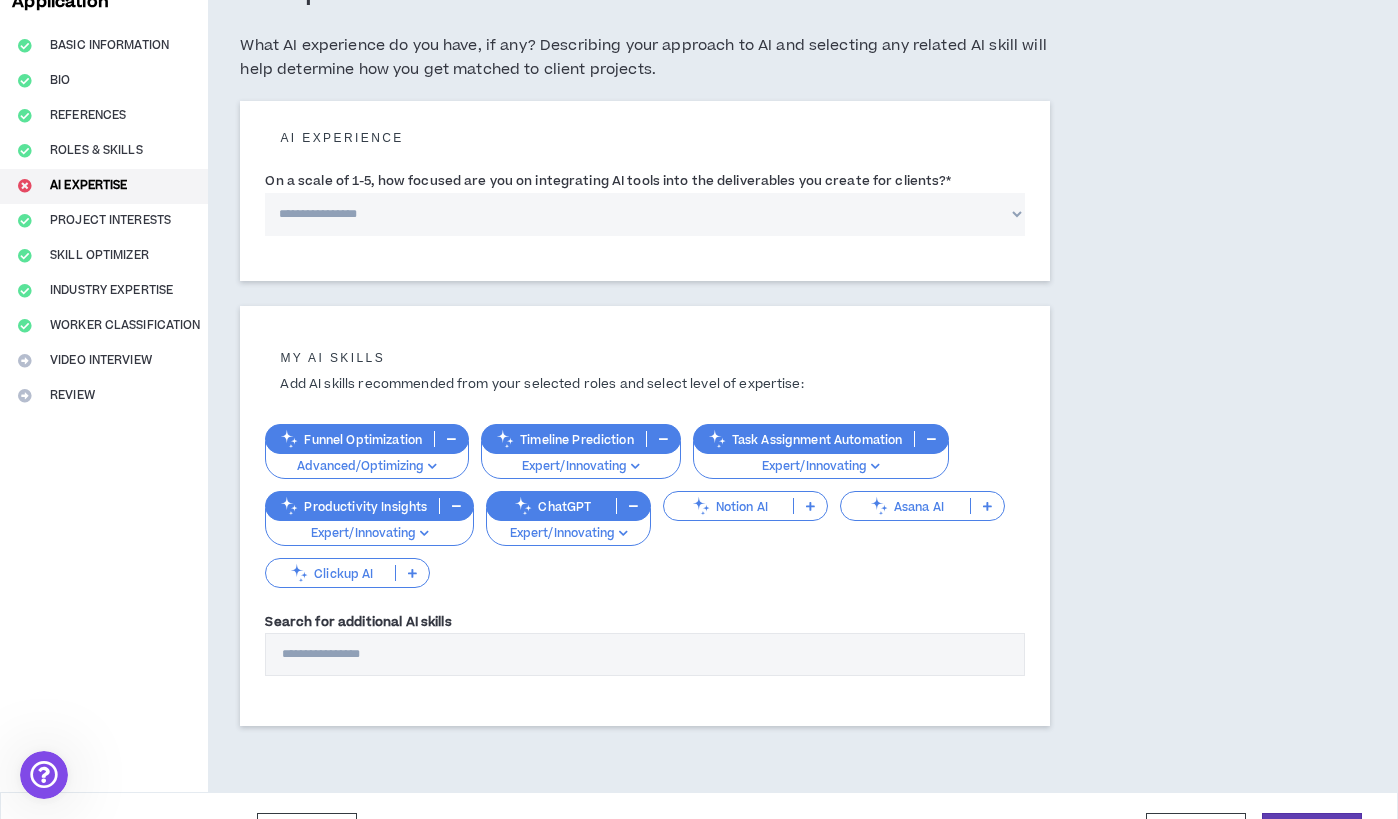 scroll, scrollTop: 0, scrollLeft: 0, axis: both 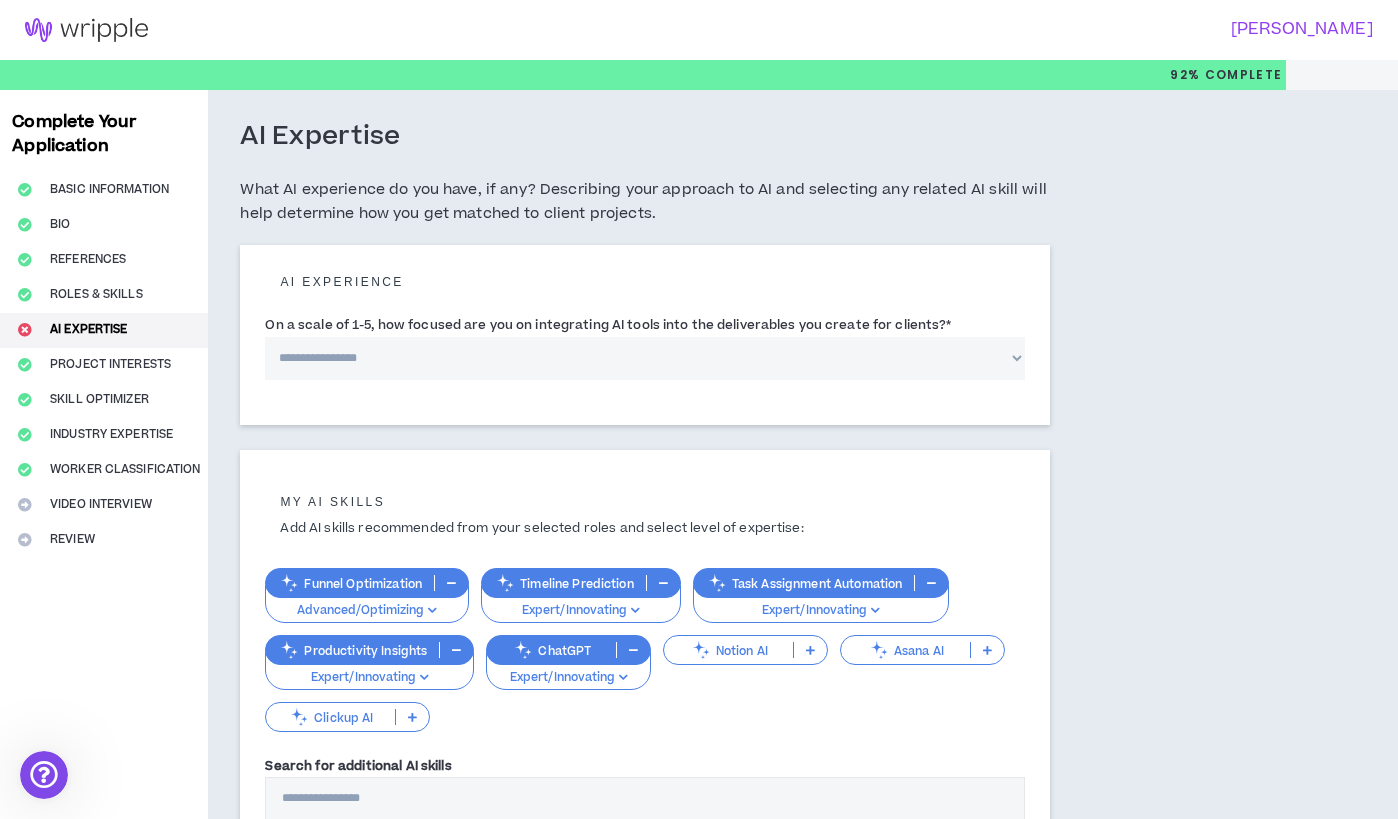 click on "**********" at bounding box center [645, 358] 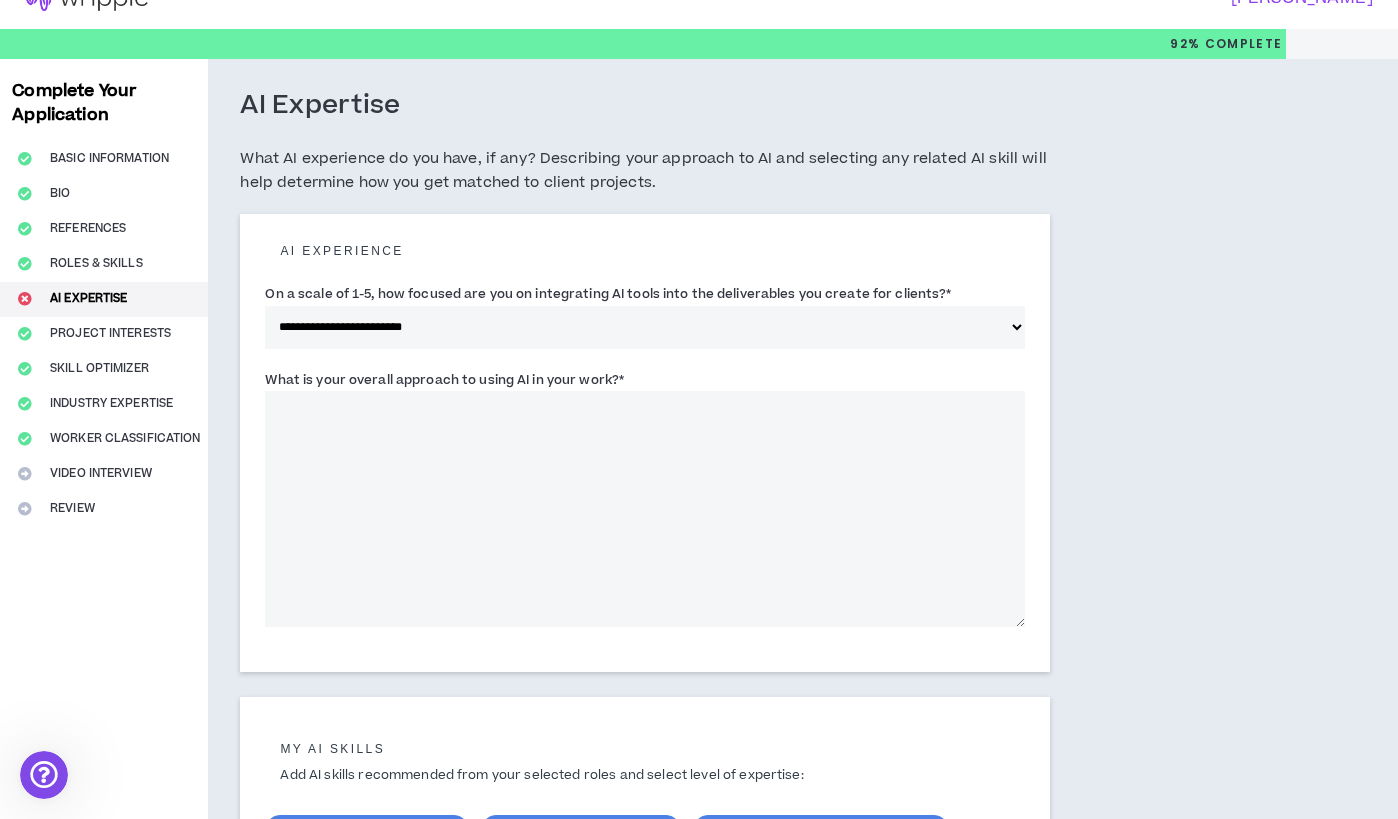 scroll, scrollTop: 53, scrollLeft: 0, axis: vertical 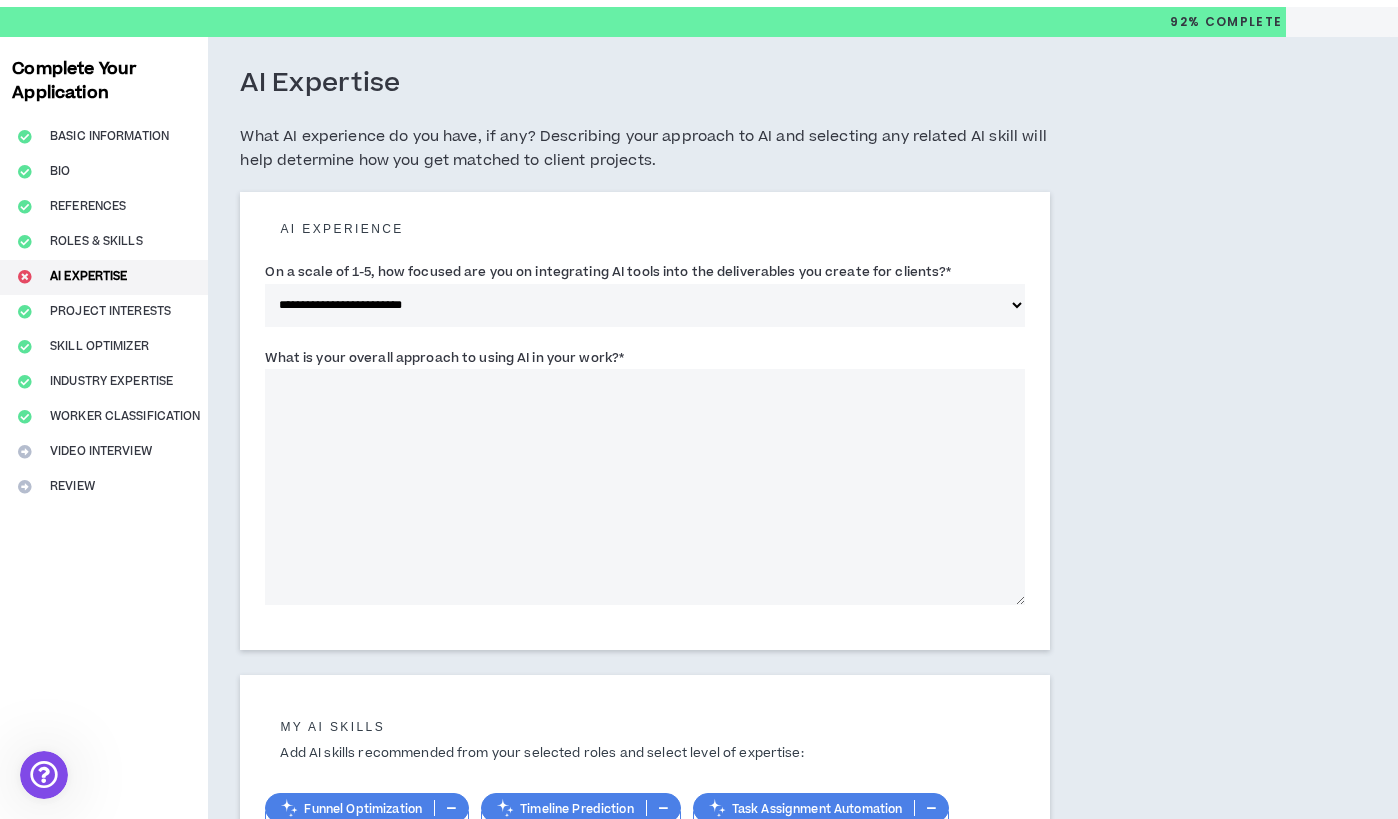 click on "What is your overall approach to using AI in your work?  *" at bounding box center [645, 487] 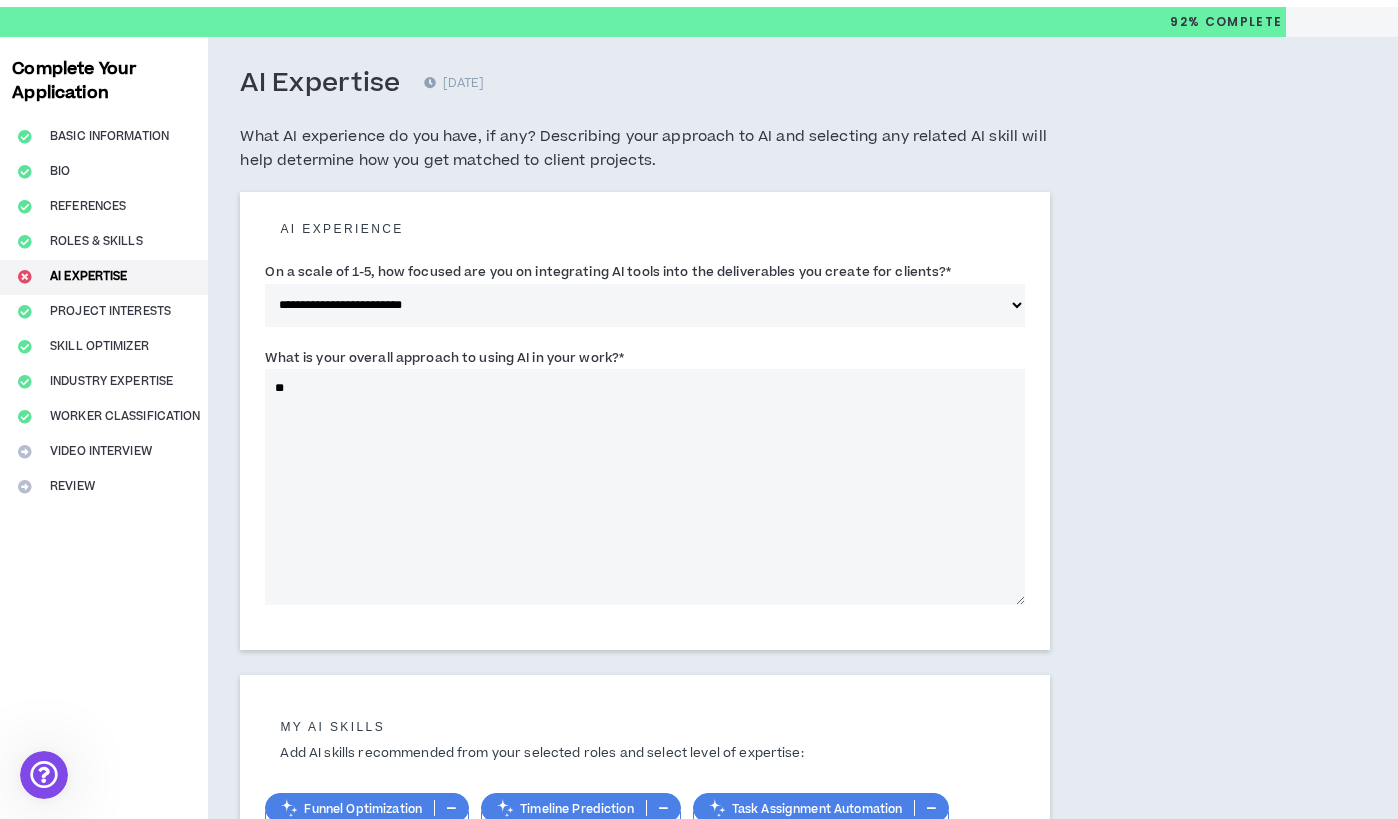 type on "*" 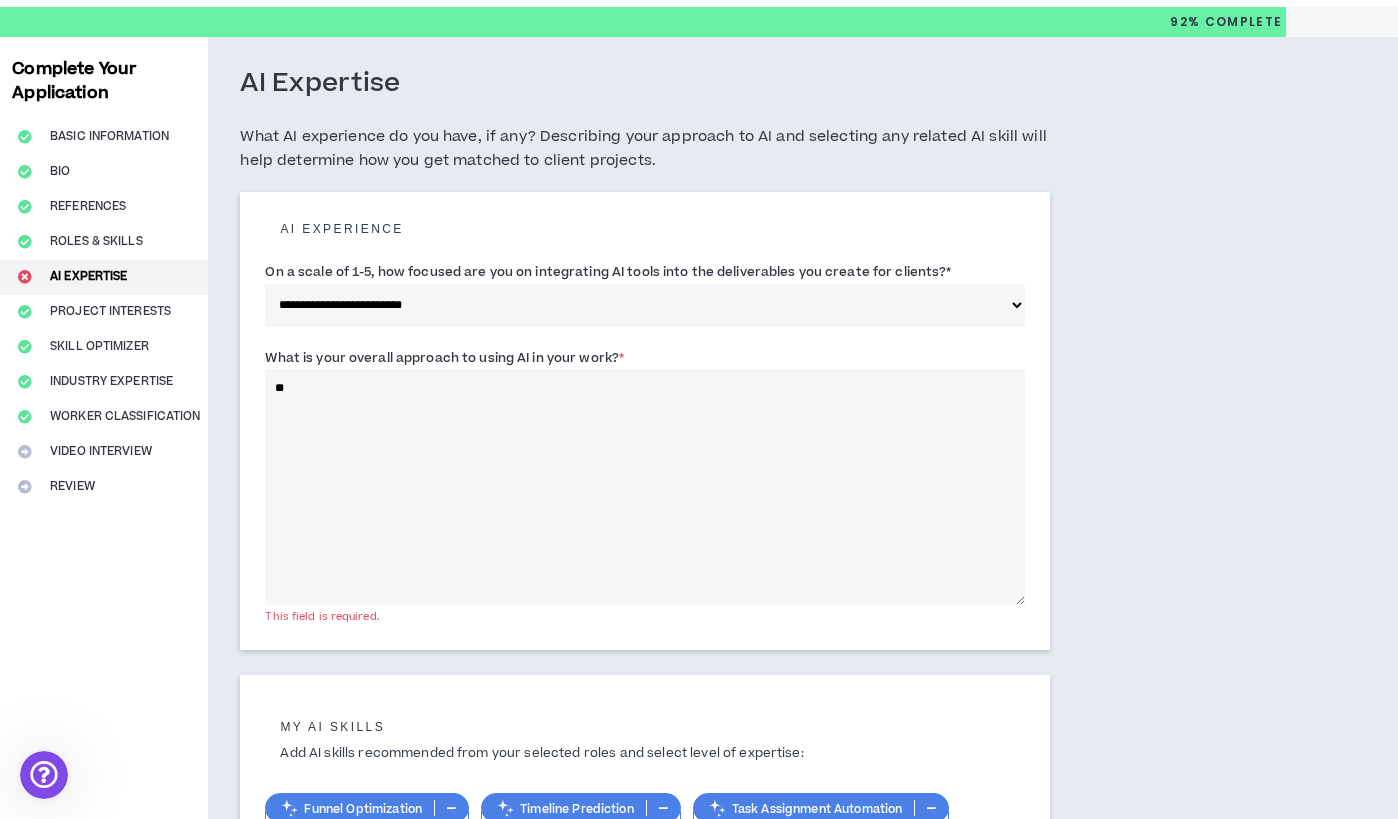 type on "*" 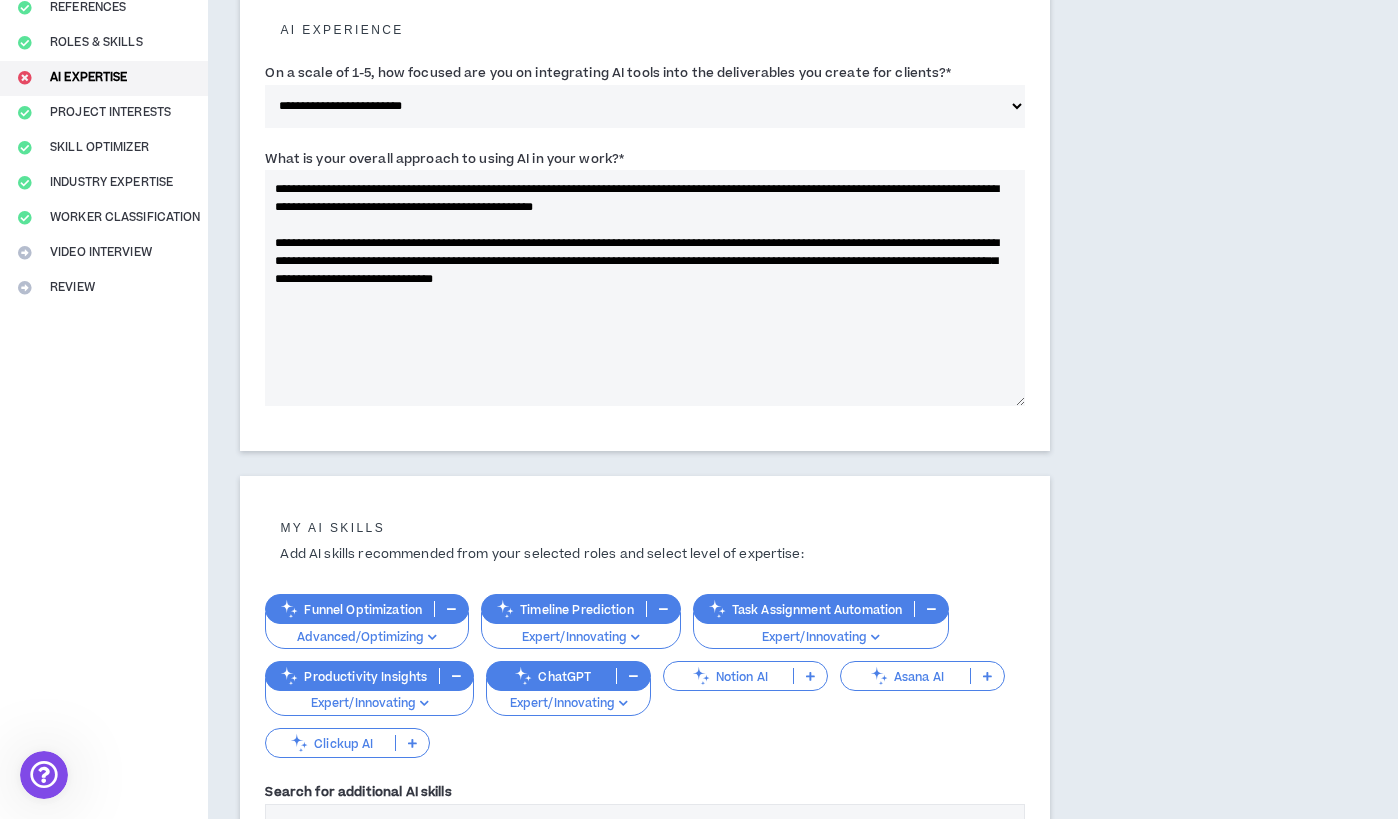 scroll, scrollTop: 475, scrollLeft: 0, axis: vertical 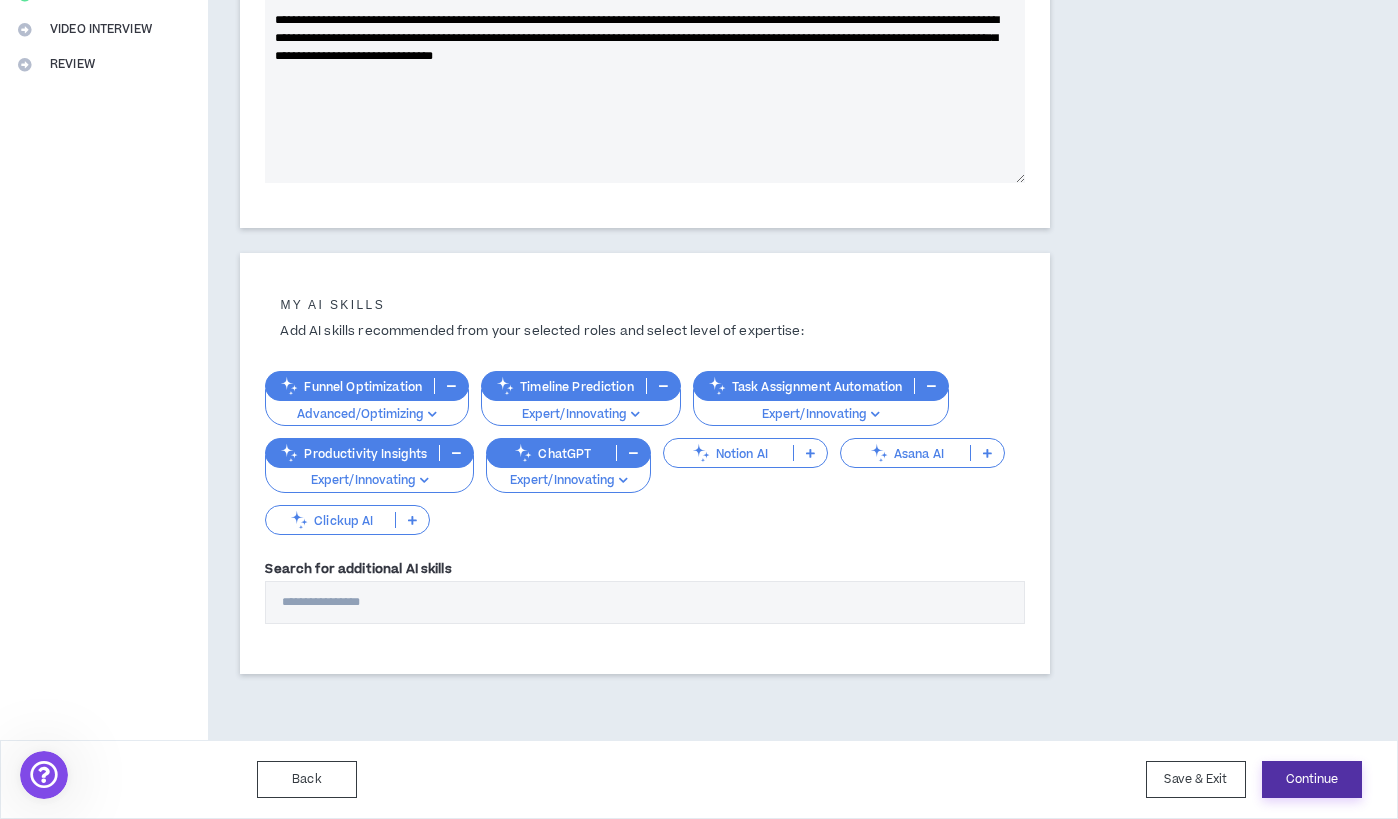 type on "**********" 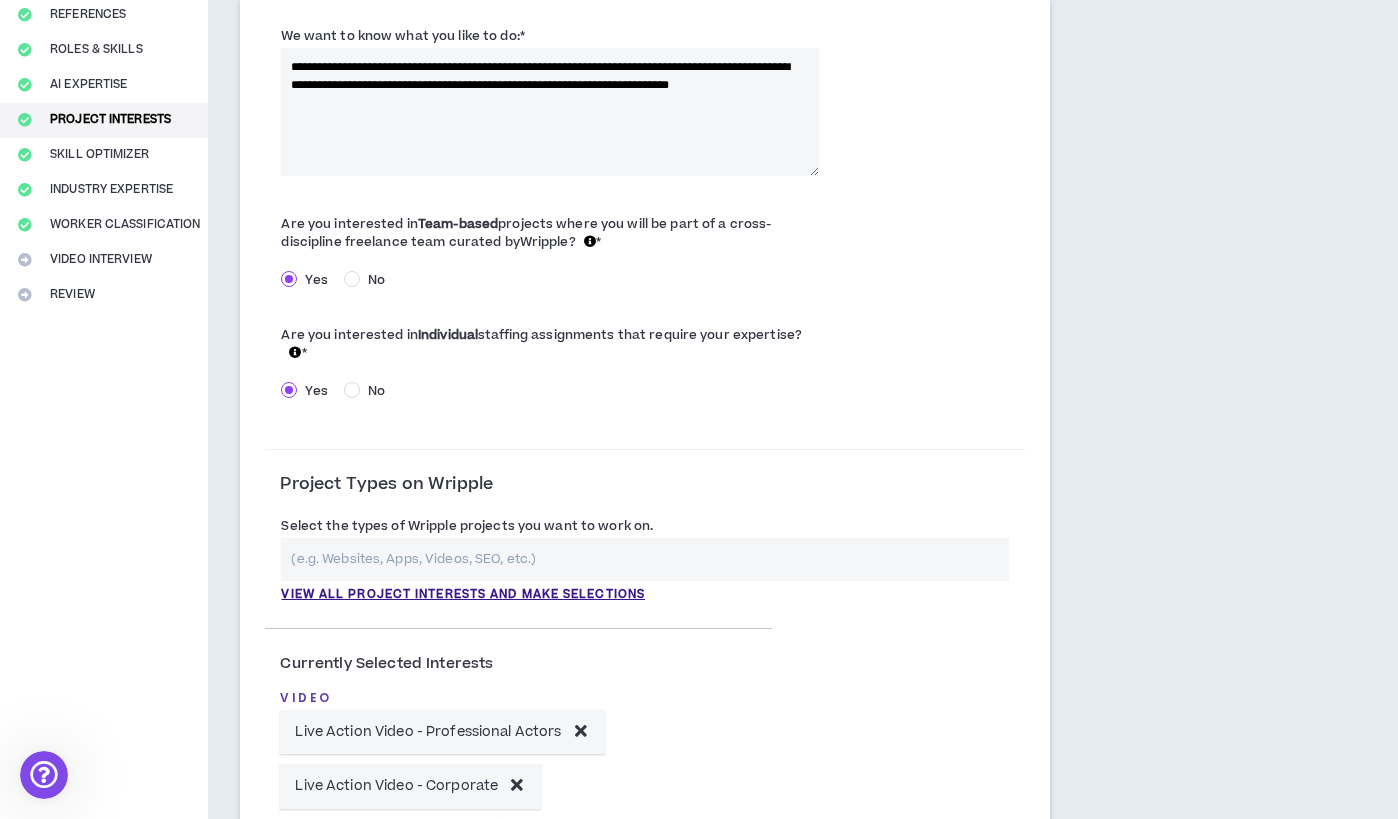 scroll, scrollTop: 413, scrollLeft: 0, axis: vertical 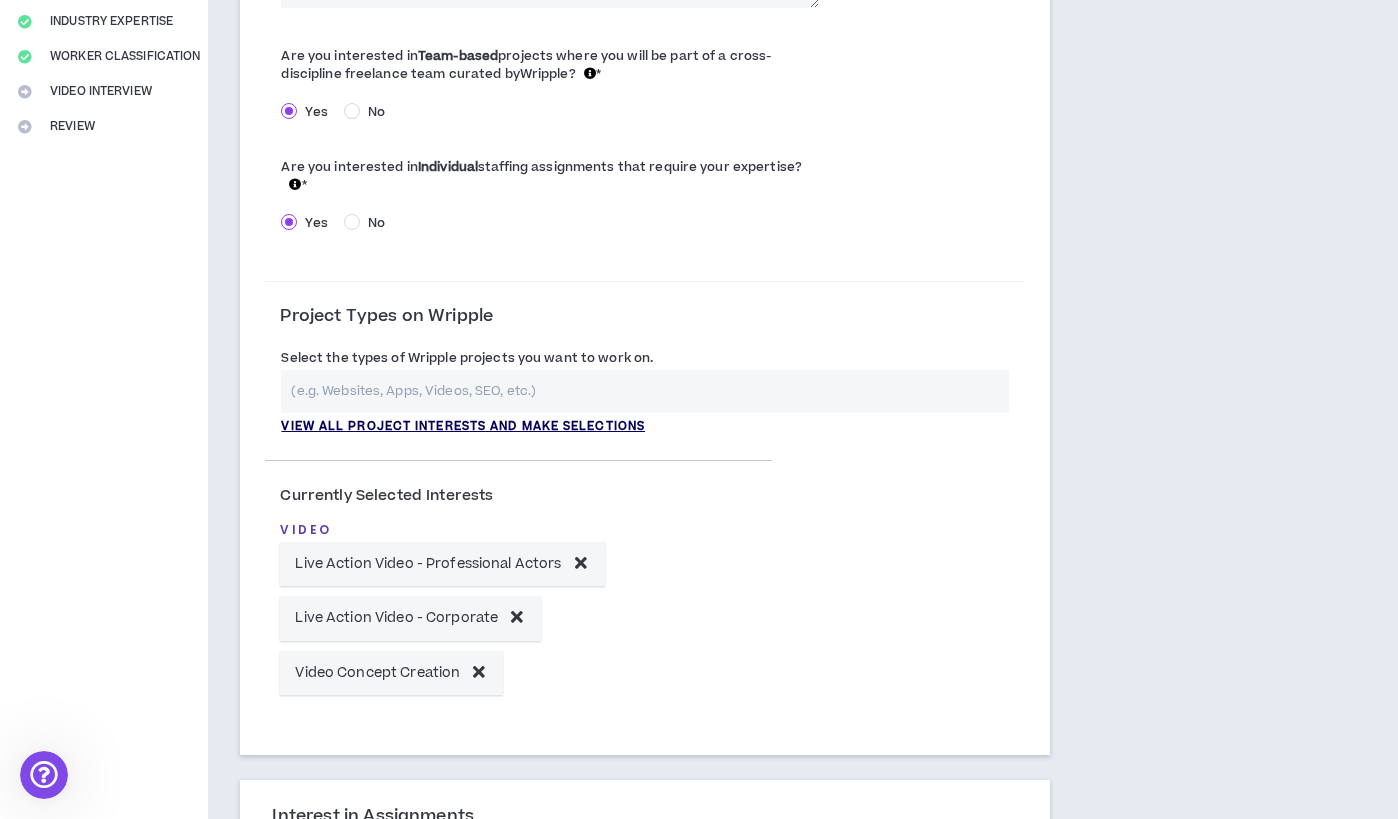 click on "View all project interests and make selections" at bounding box center (463, 427) 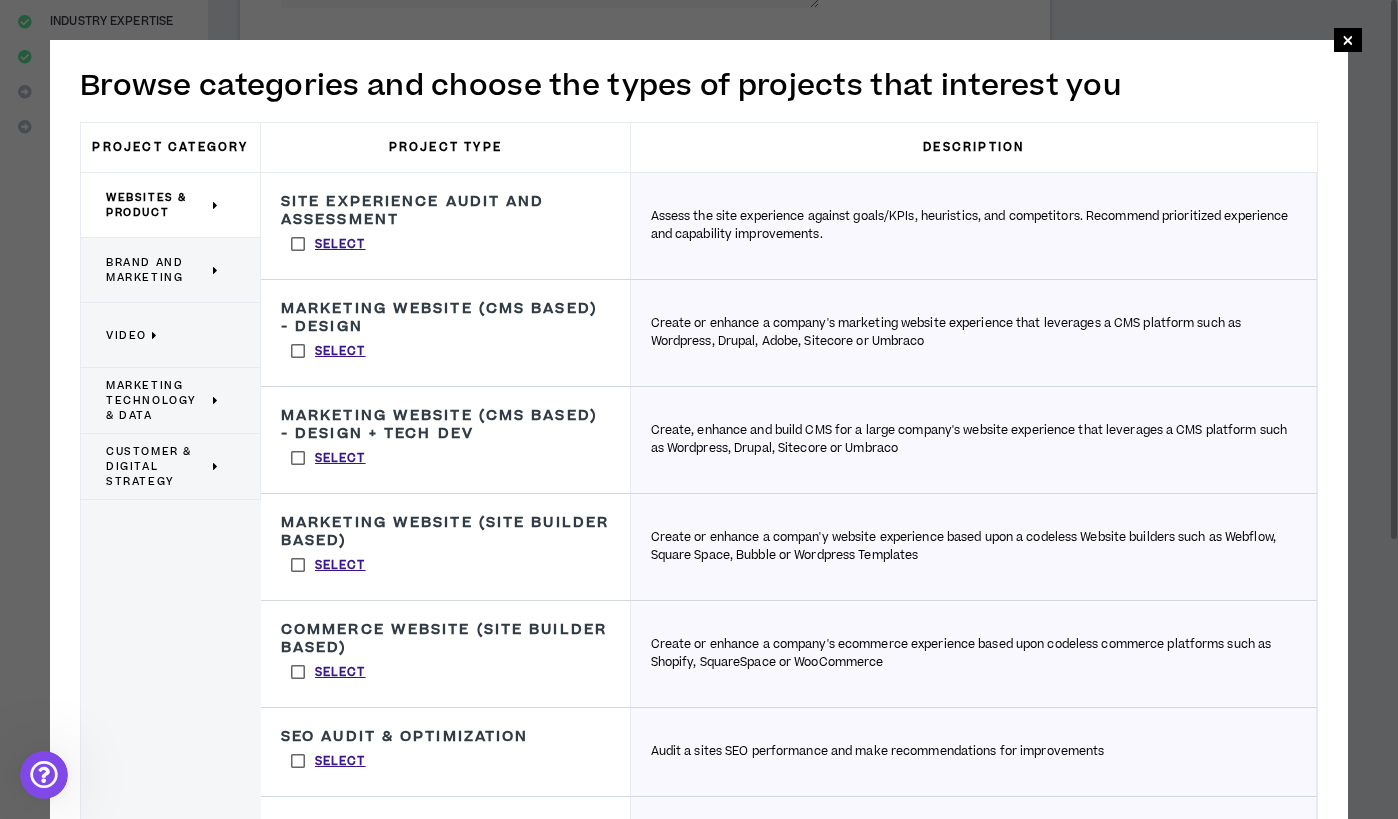 click on "Brand and Marketing" at bounding box center (157, 270) 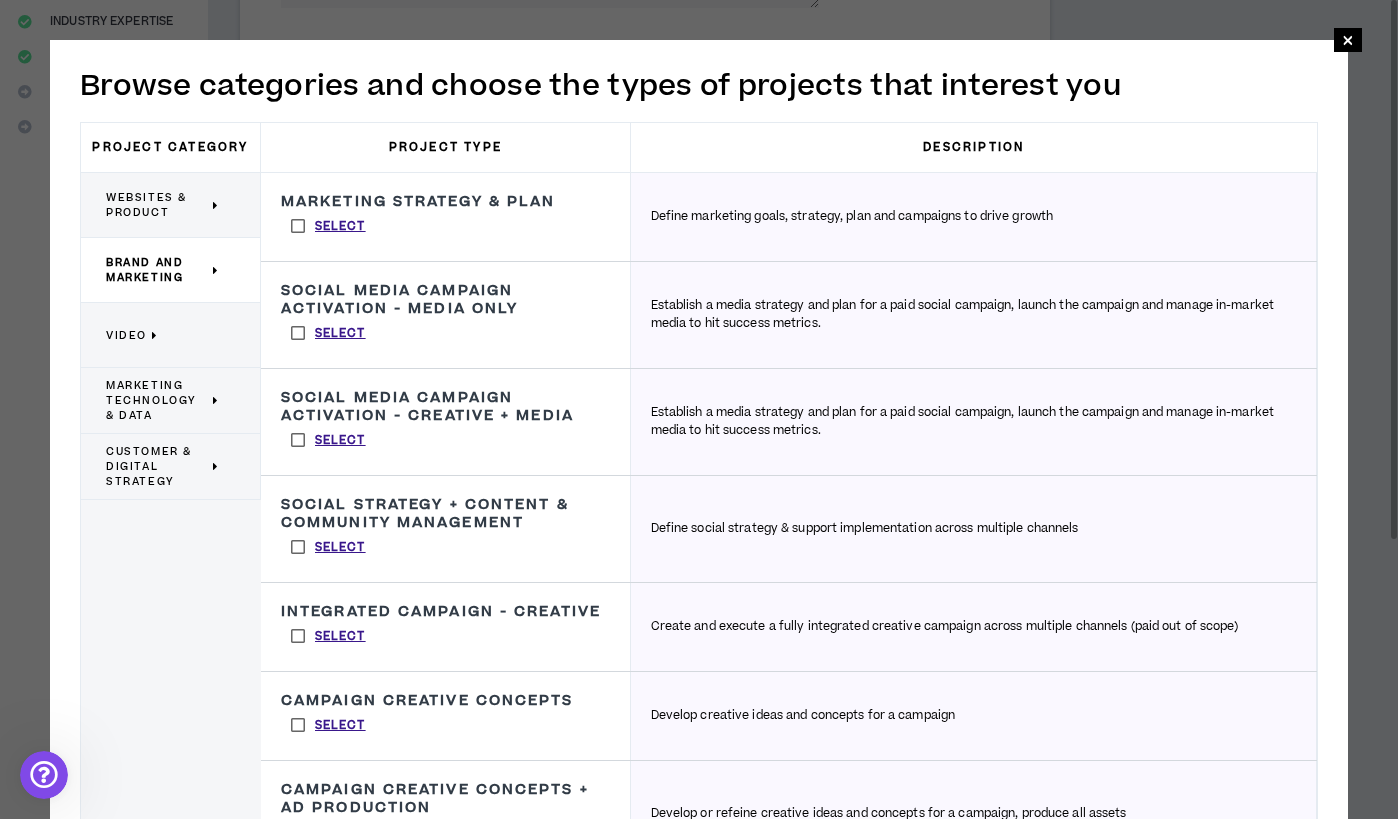 click on "Select" at bounding box center (328, 440) 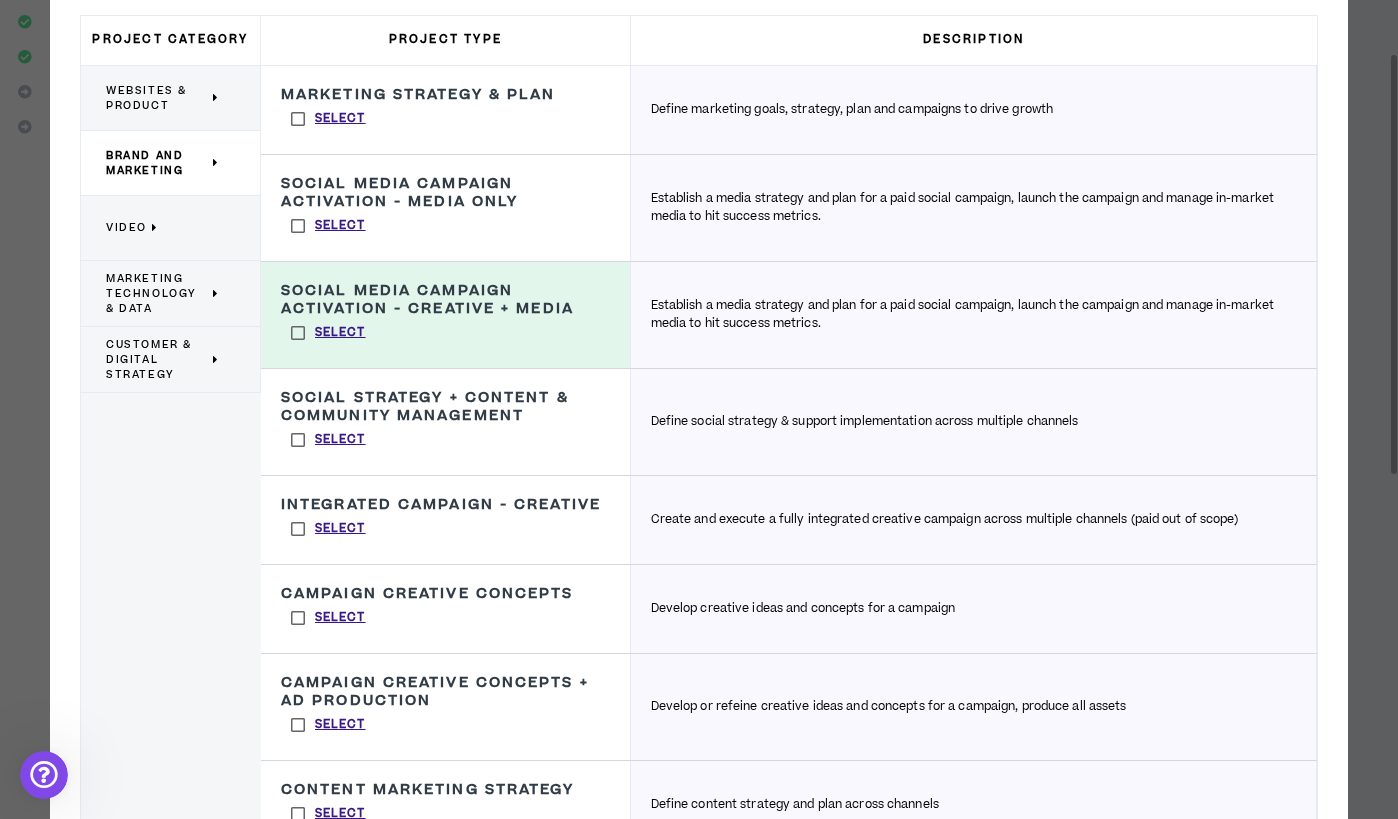 click on "Select" at bounding box center (328, 529) 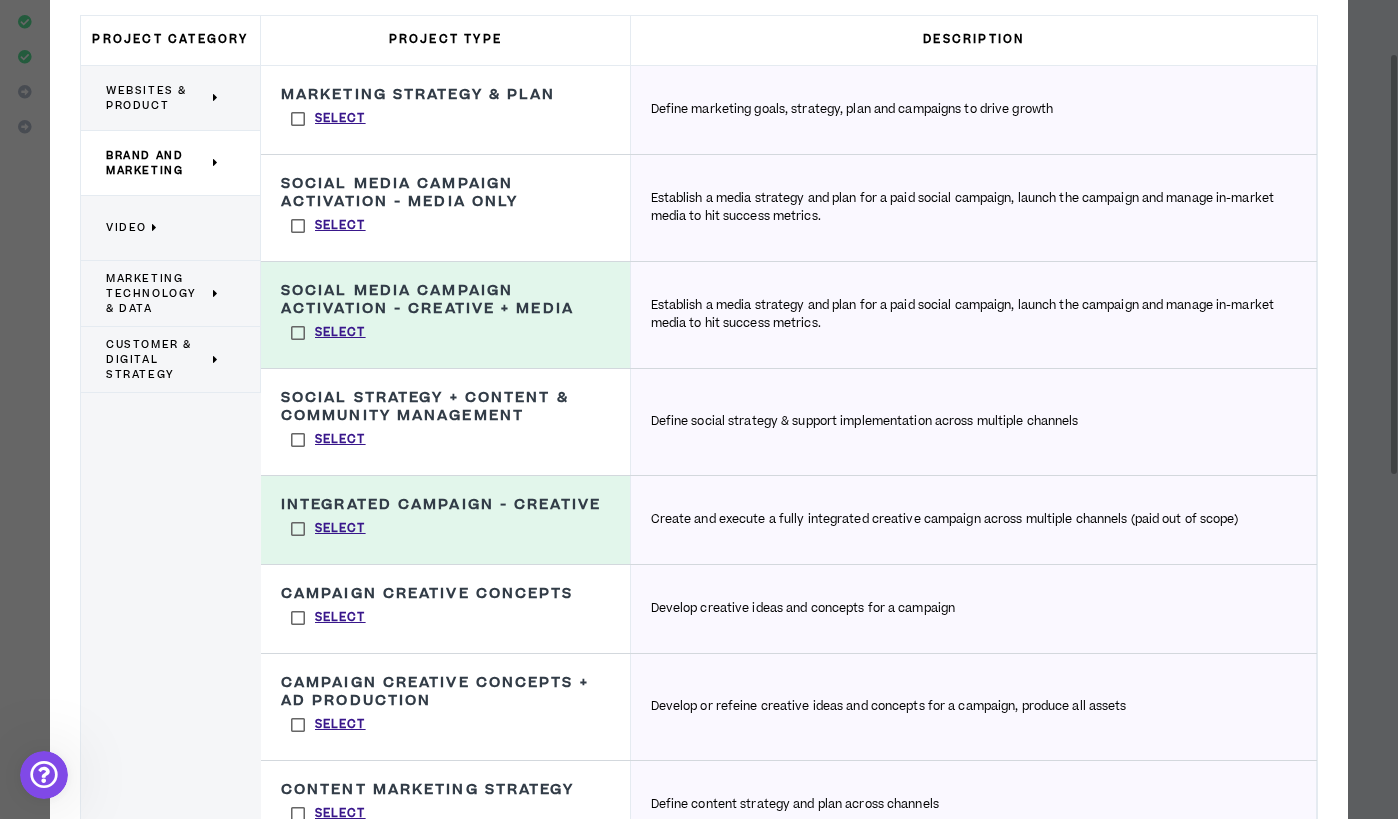 click on "Select" at bounding box center [328, 618] 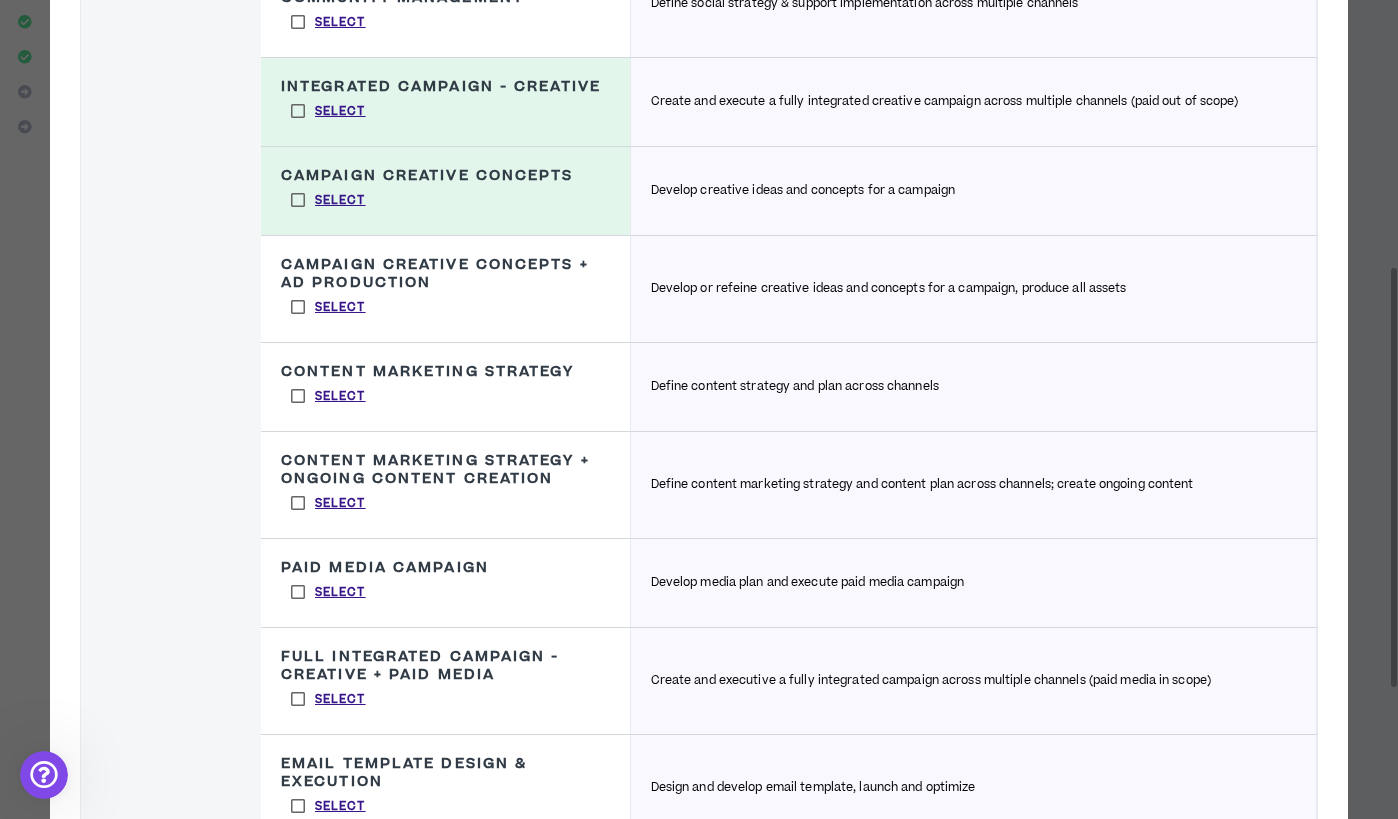 click on "Select" at bounding box center [328, 699] 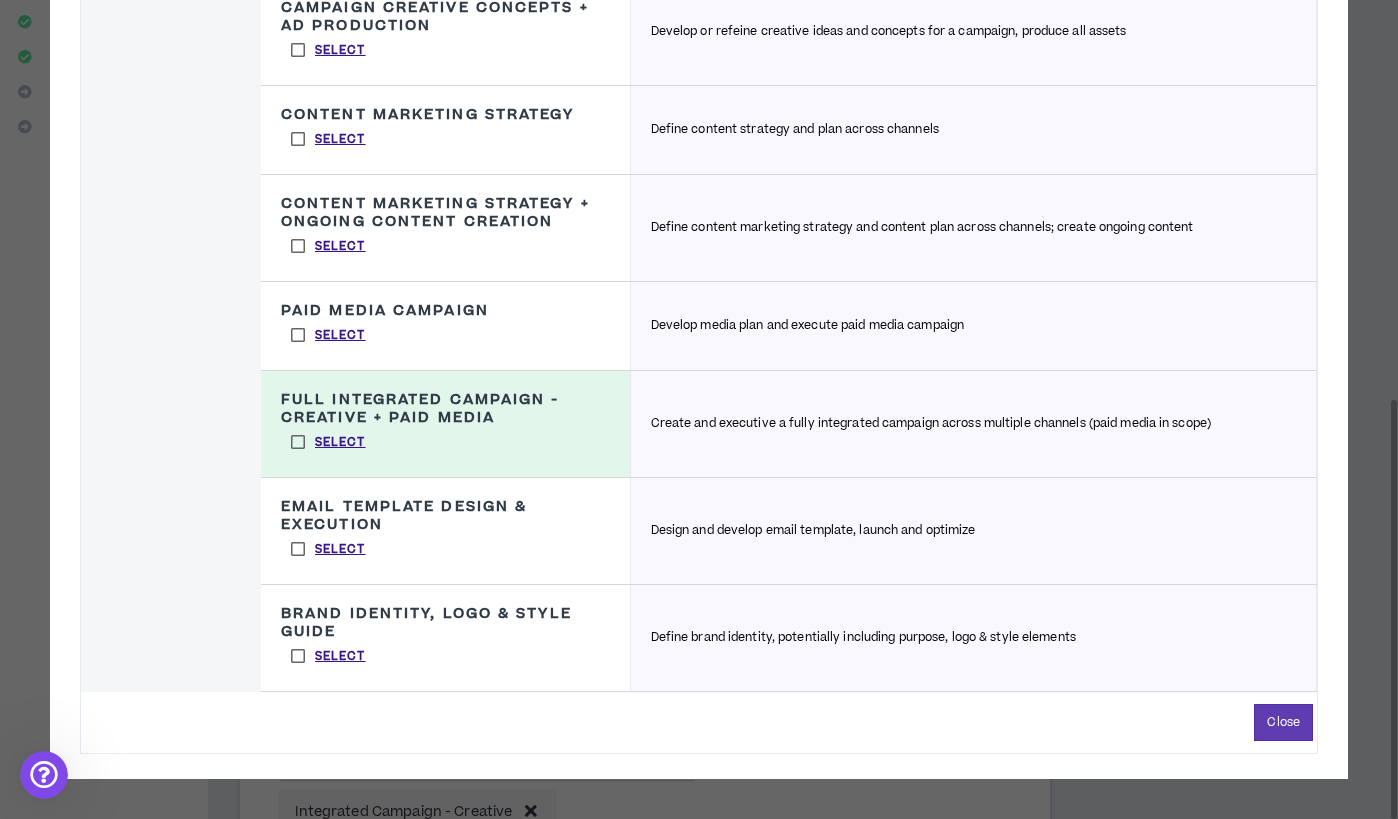 click on "Select" at bounding box center [328, 656] 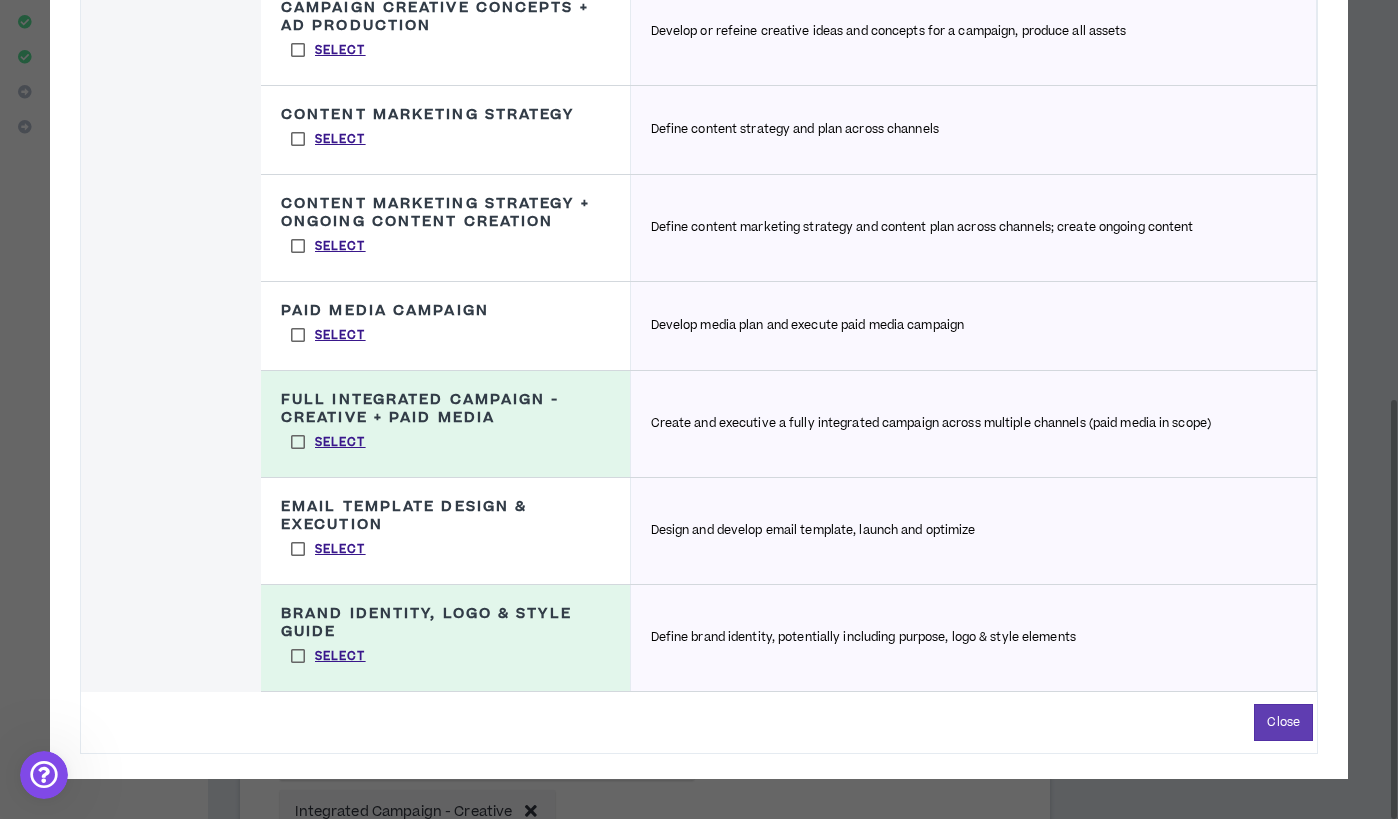 click on "Select" at bounding box center (328, 656) 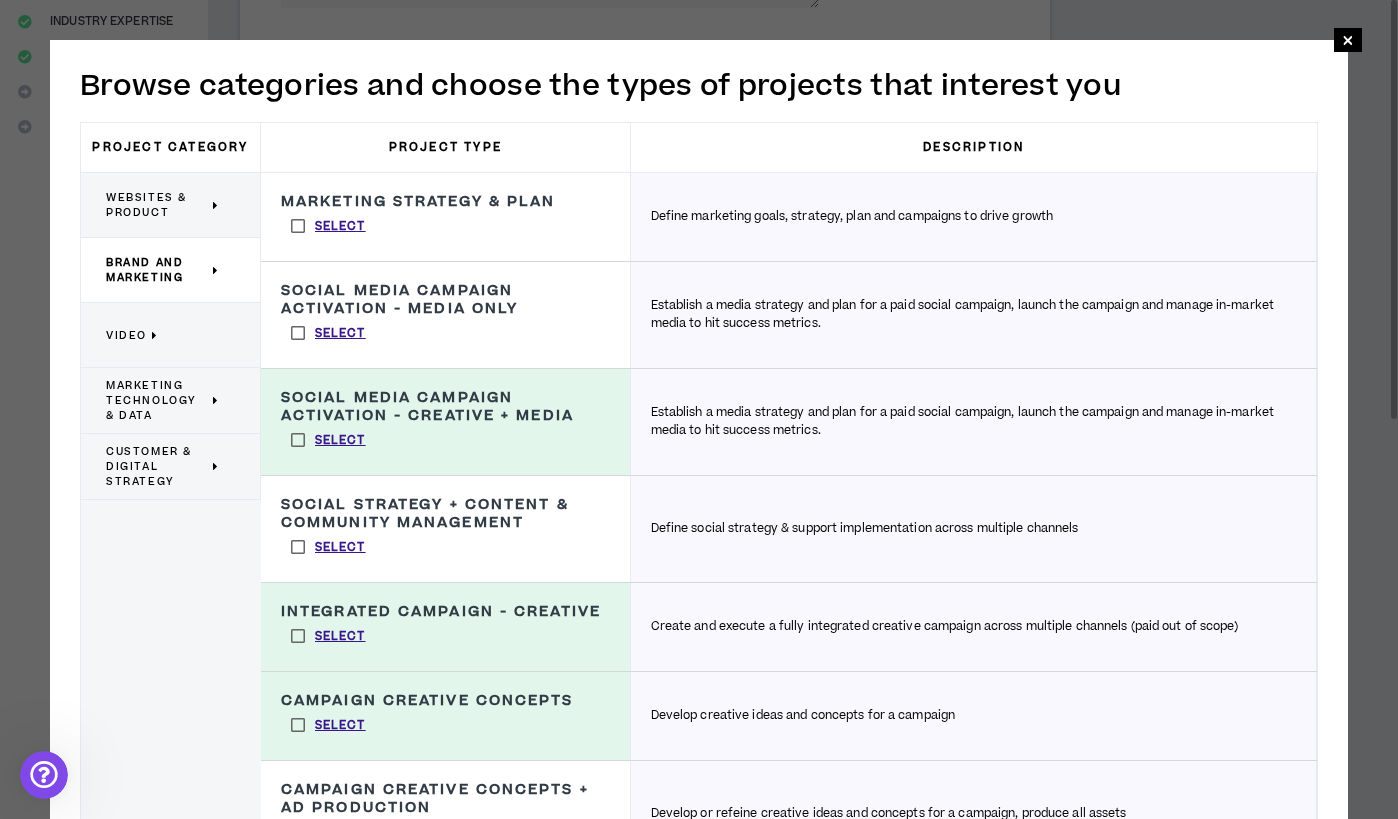 click on "Video" at bounding box center [163, 335] 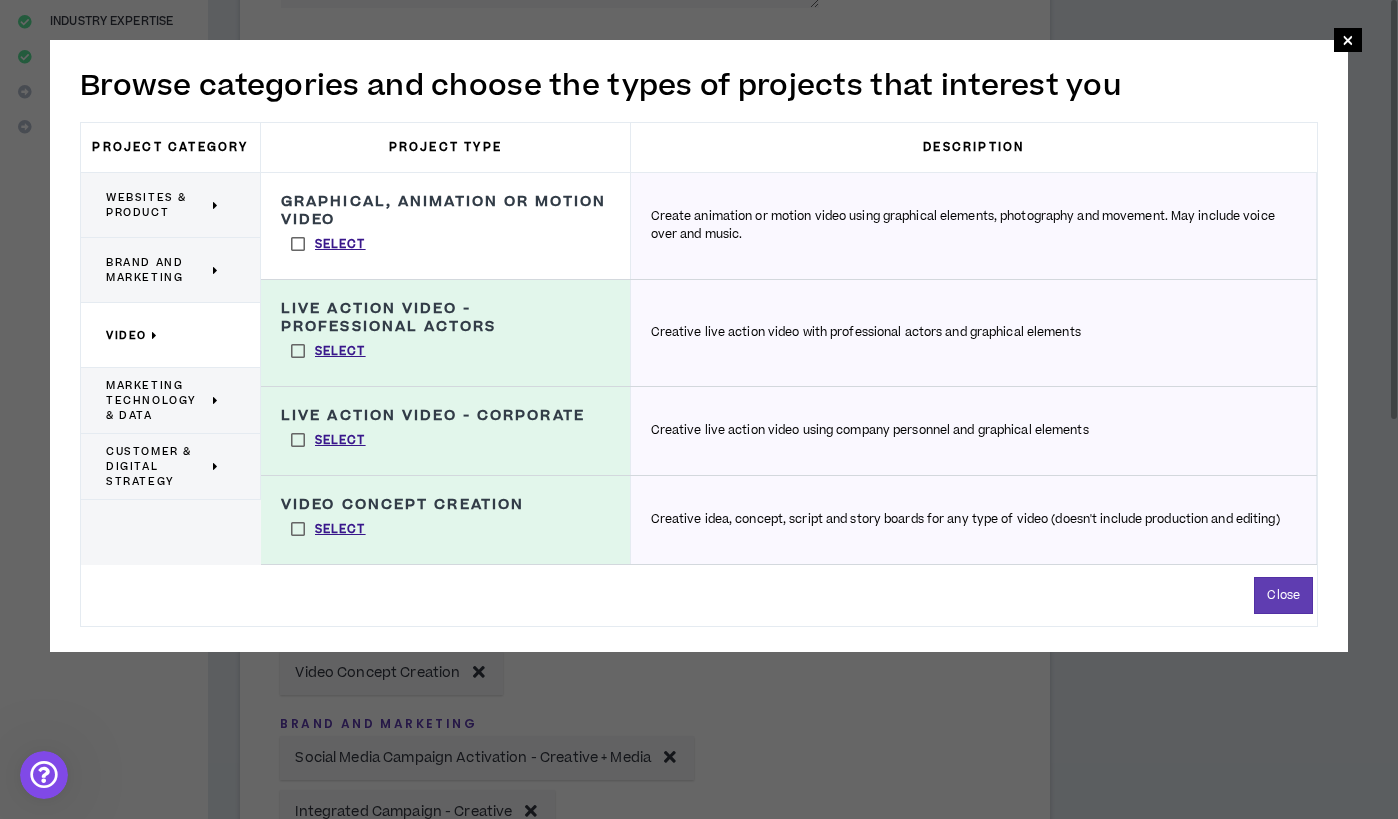click on "Marketing Technology & Data" at bounding box center [171, 401] 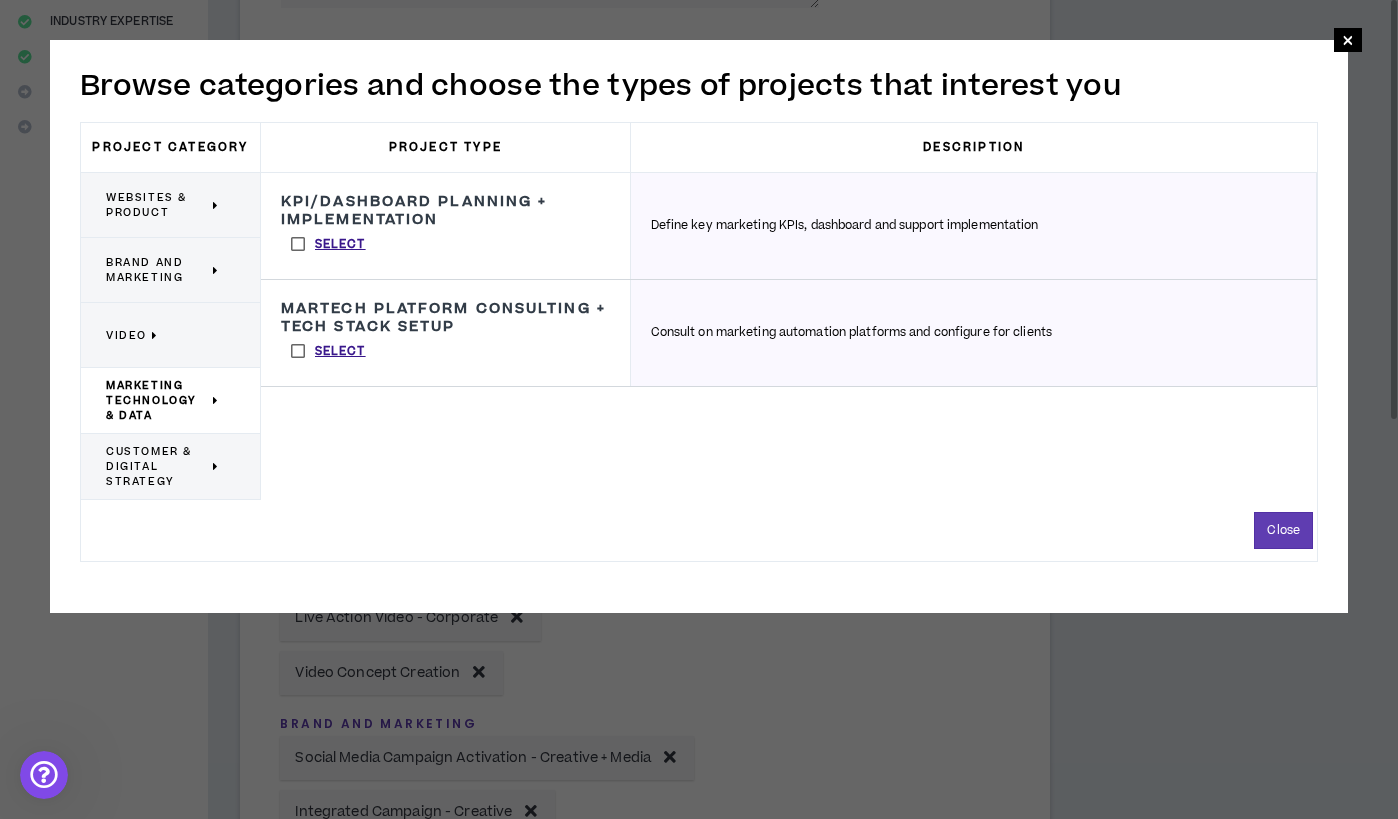 click on "Select" at bounding box center (328, 244) 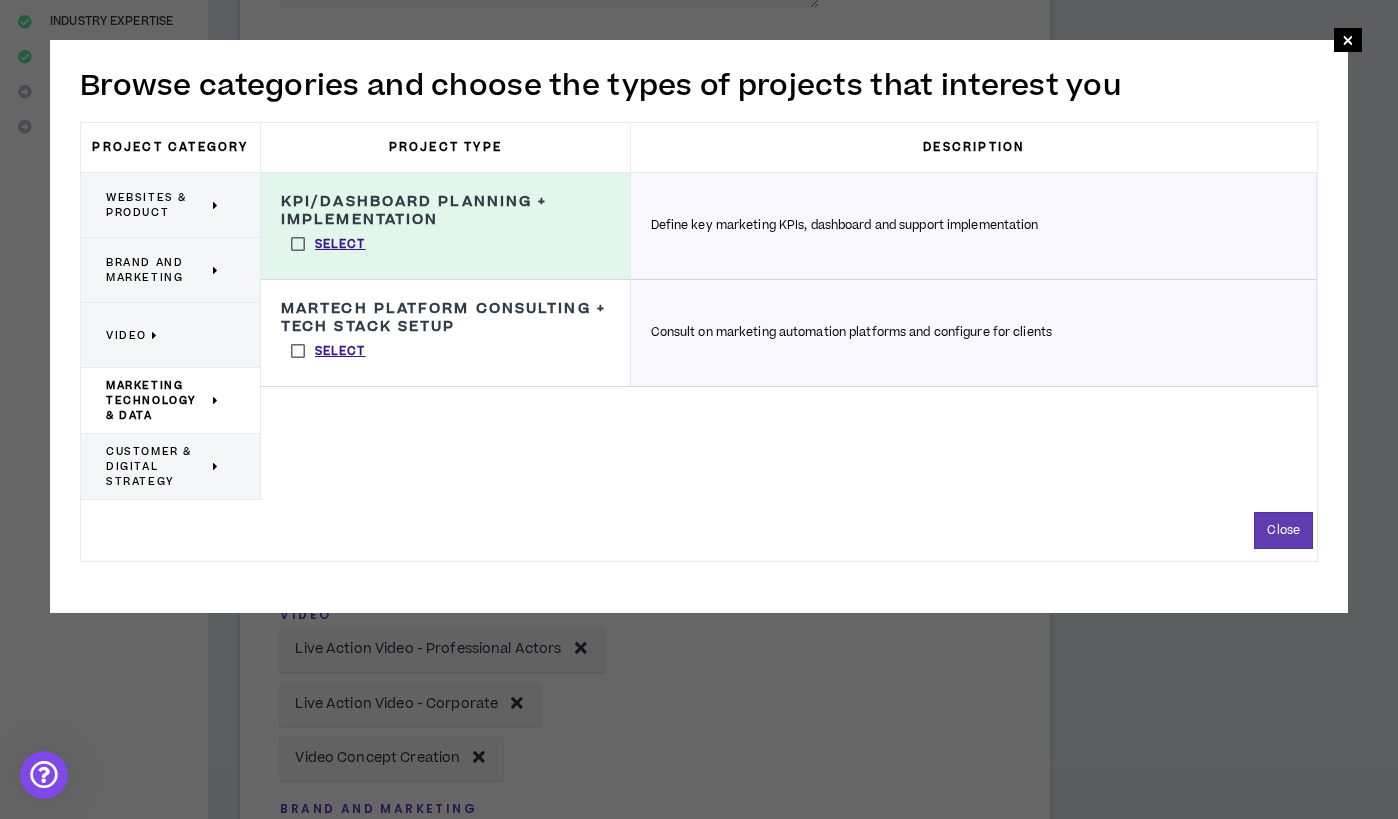 click on "Select" at bounding box center (328, 351) 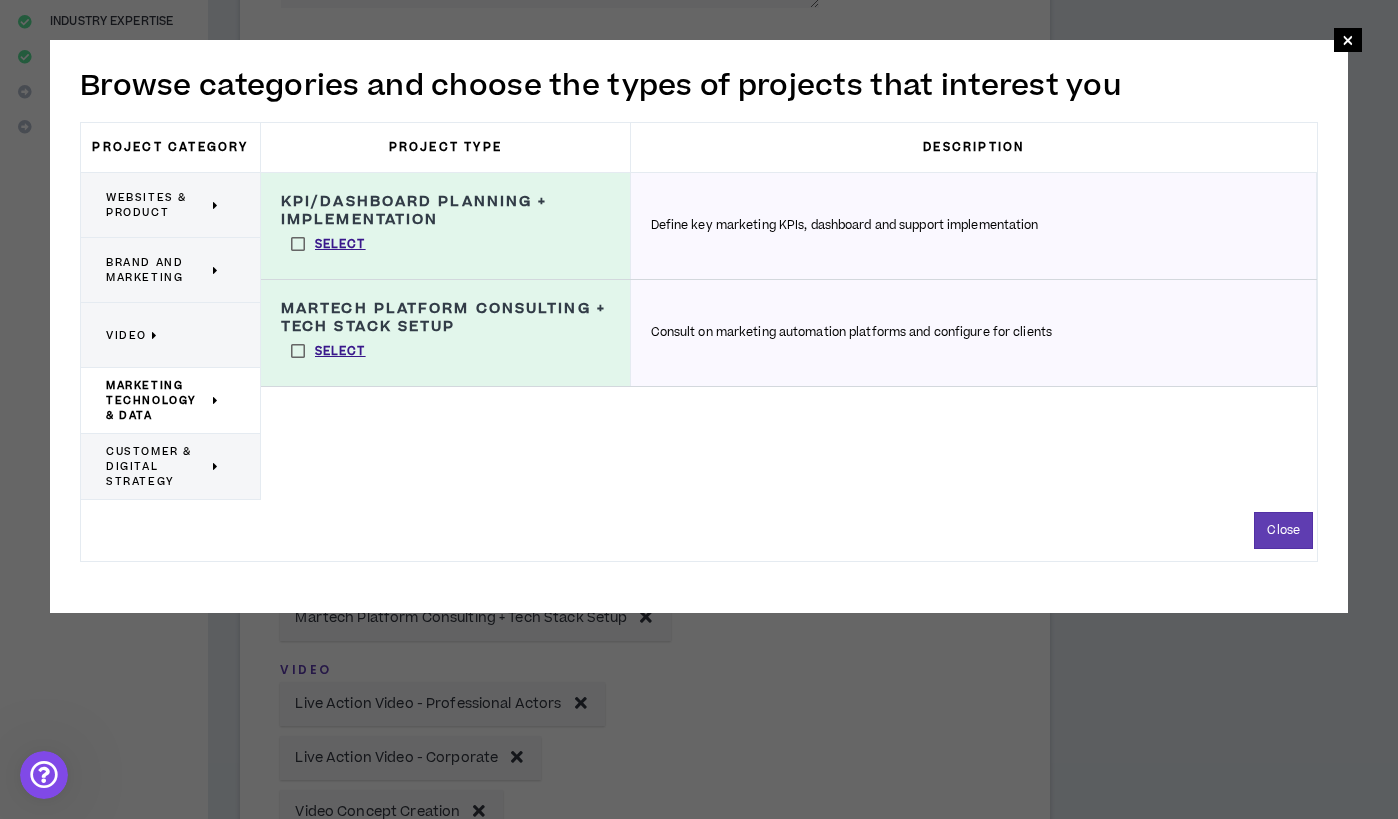 click on "Customer & Digital Strategy" at bounding box center [157, 466] 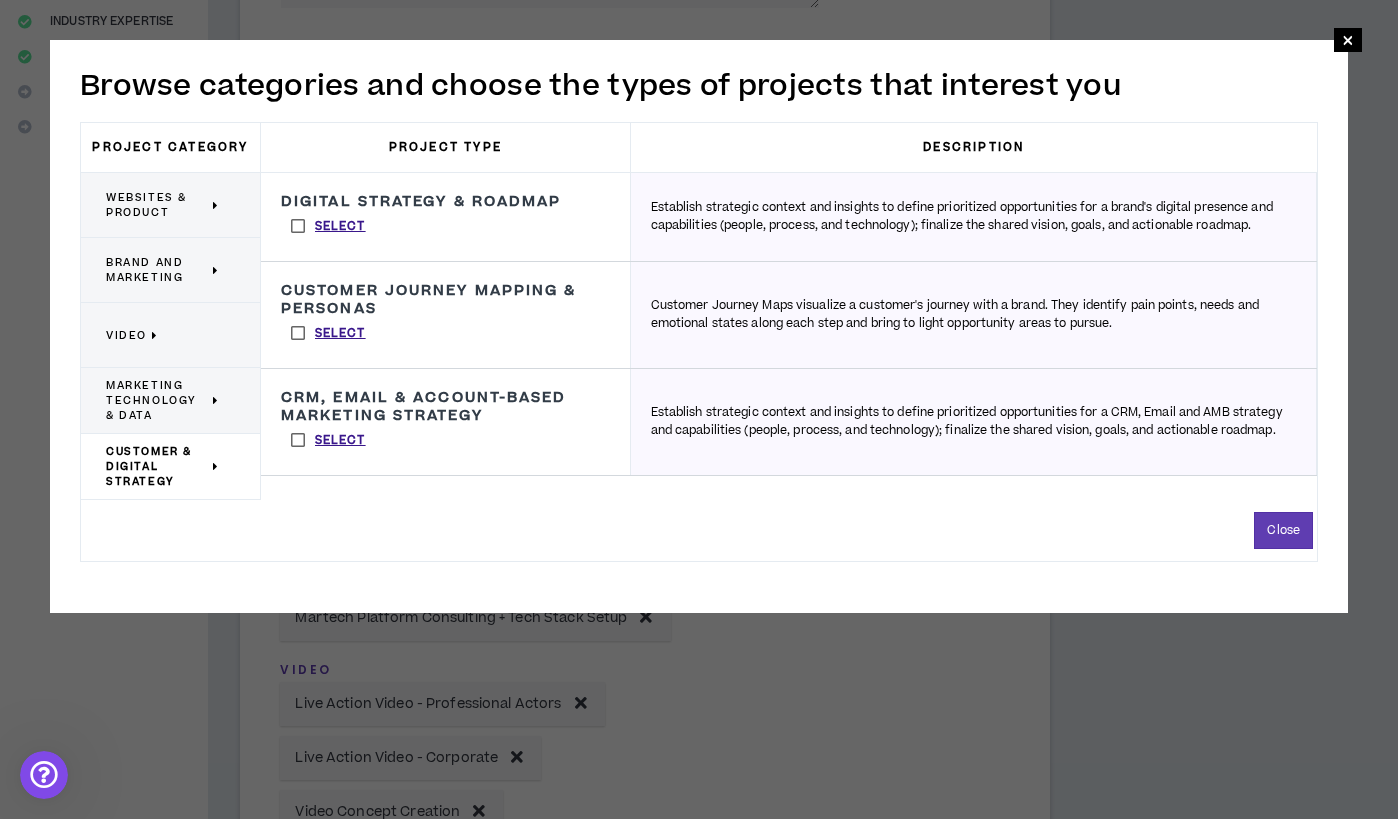 click on "Websites & Product" at bounding box center [163, 205] 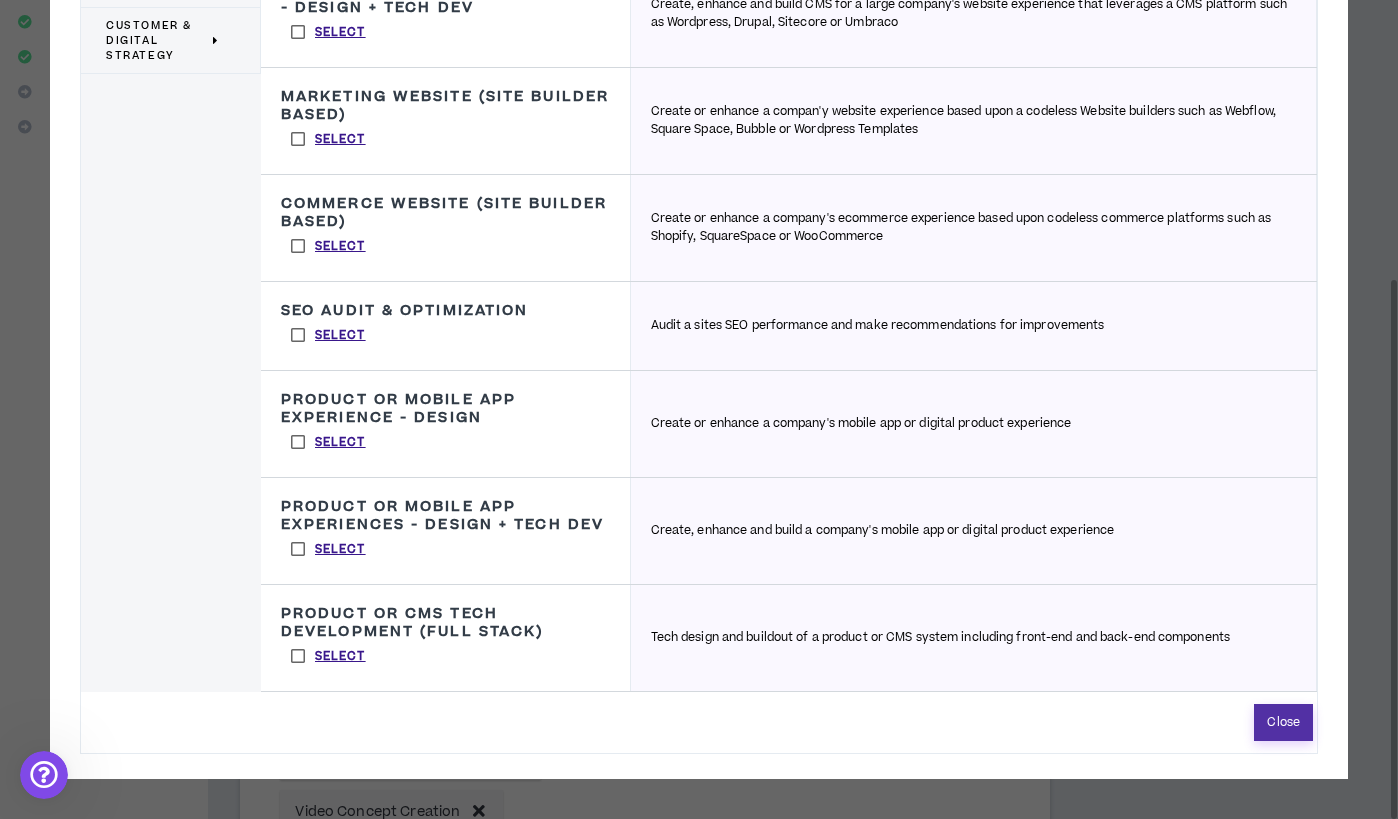 click on "Close" at bounding box center [1283, 722] 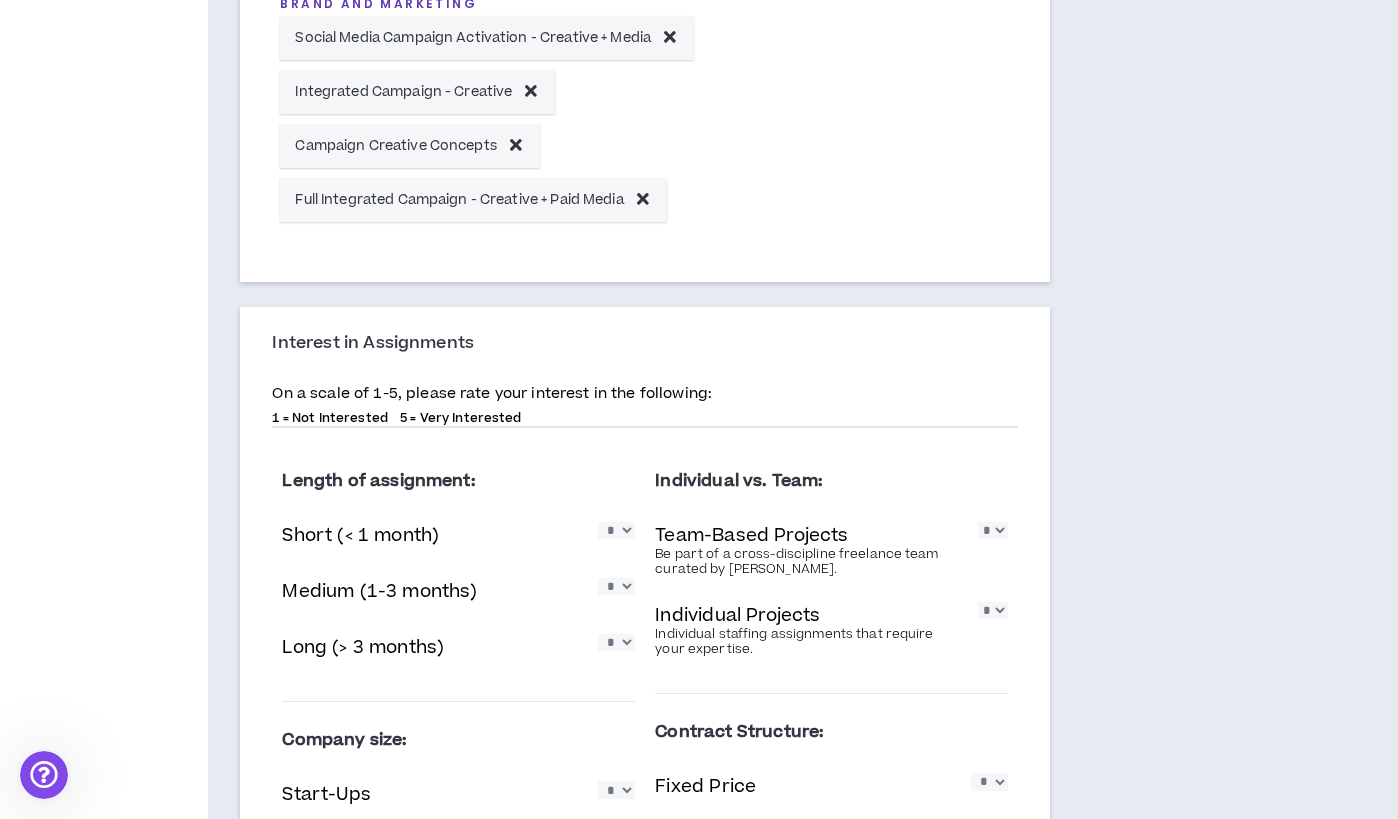 scroll, scrollTop: 1274, scrollLeft: 0, axis: vertical 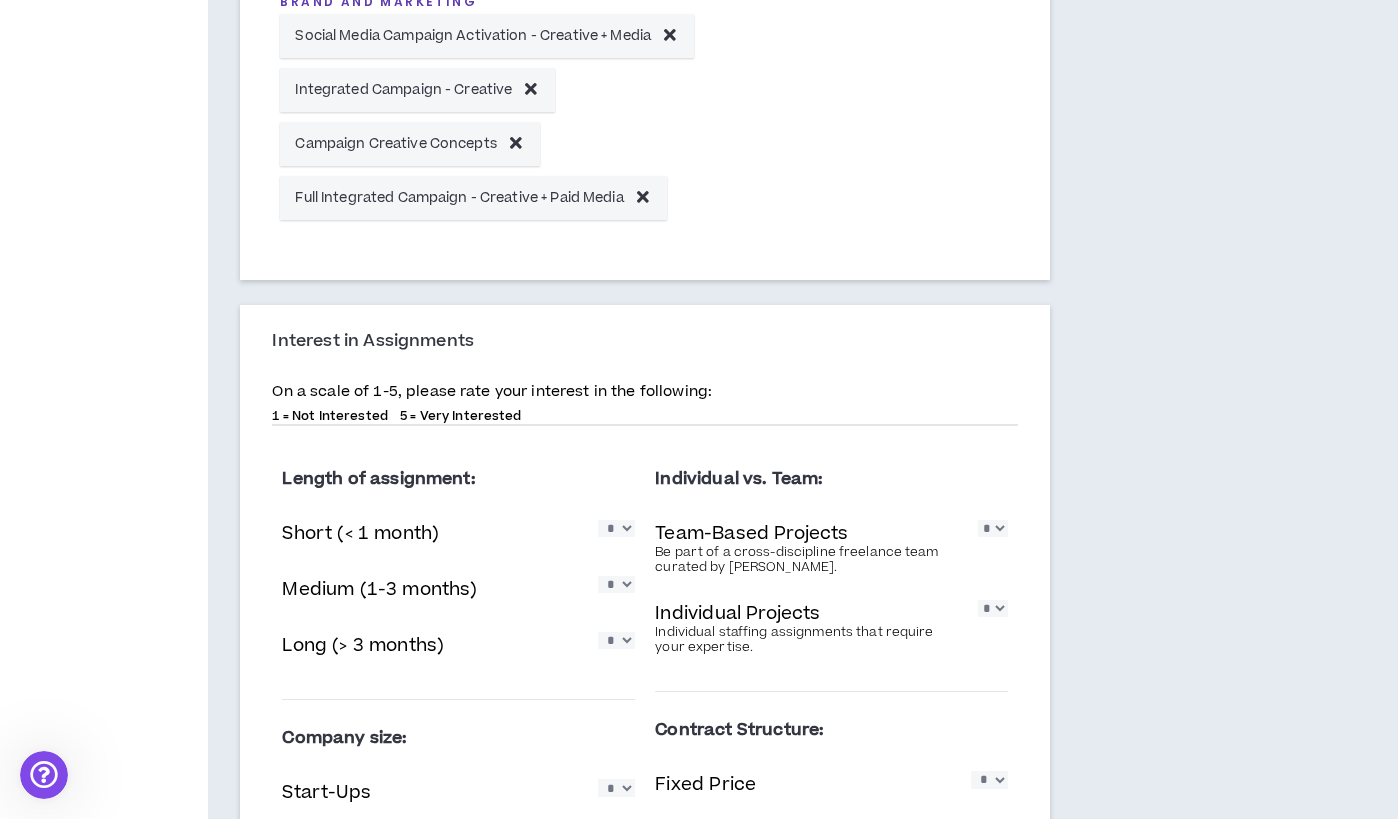 click on "* * * * *" at bounding box center (616, 640) 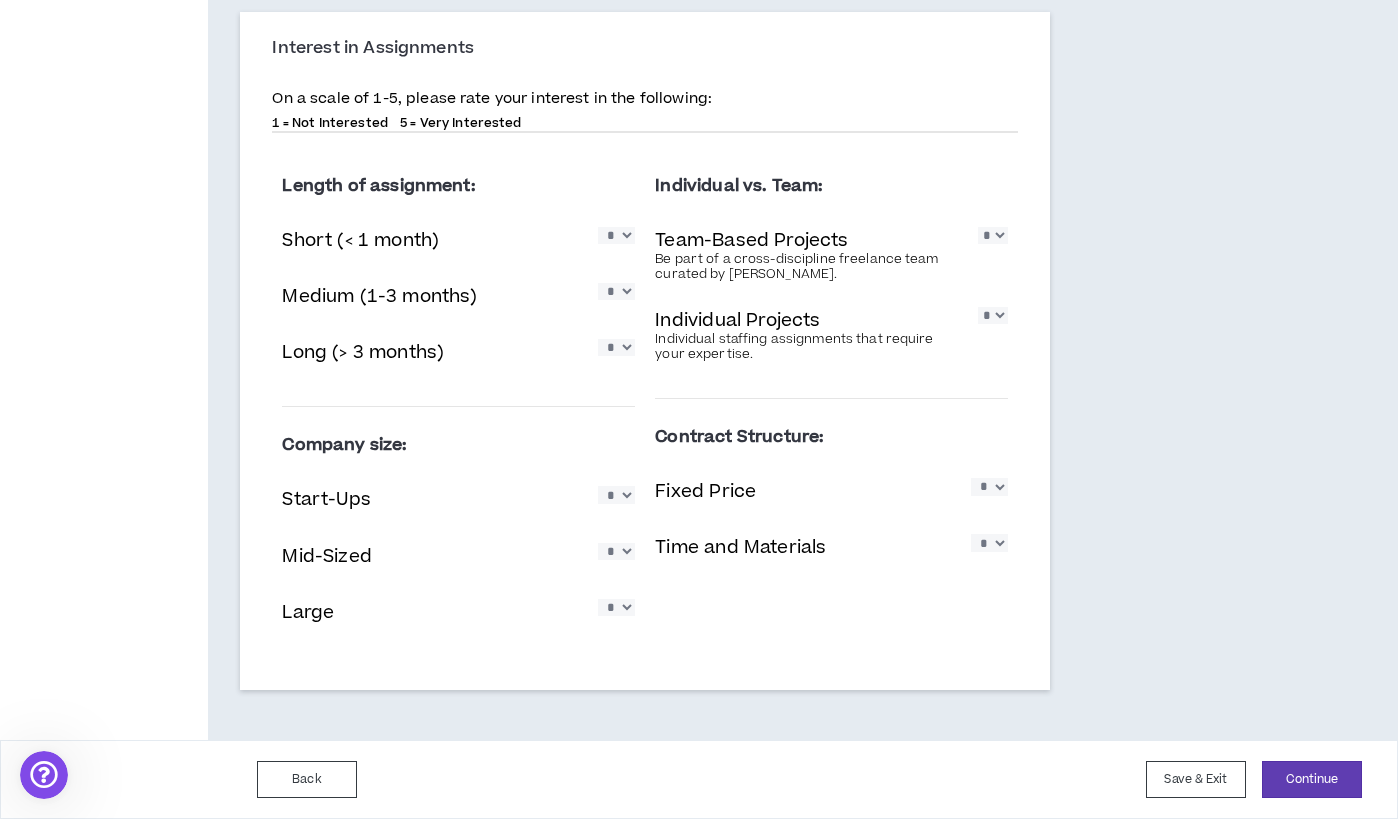 click on "* * * * *" at bounding box center [616, 494] 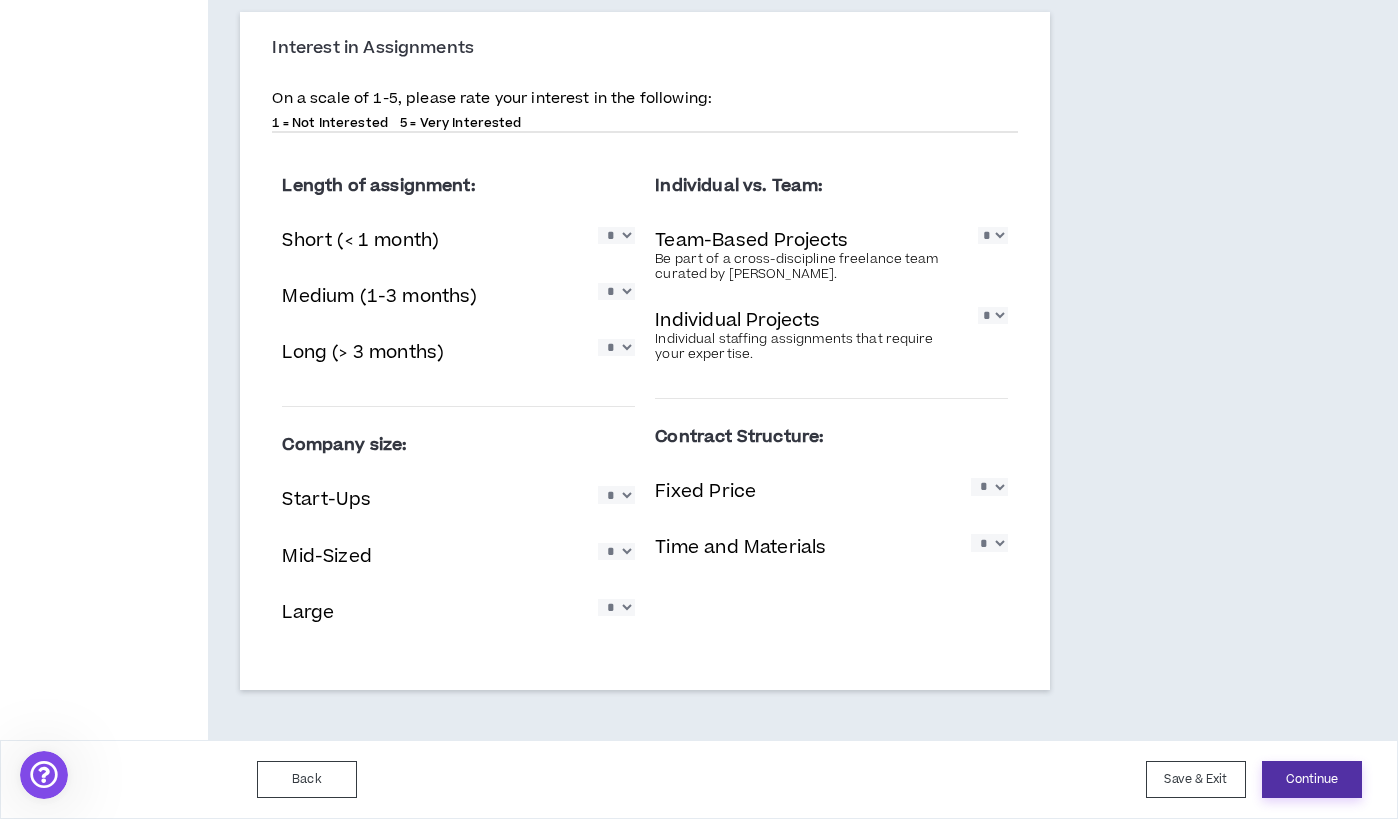 click on "Continue" at bounding box center (1312, 779) 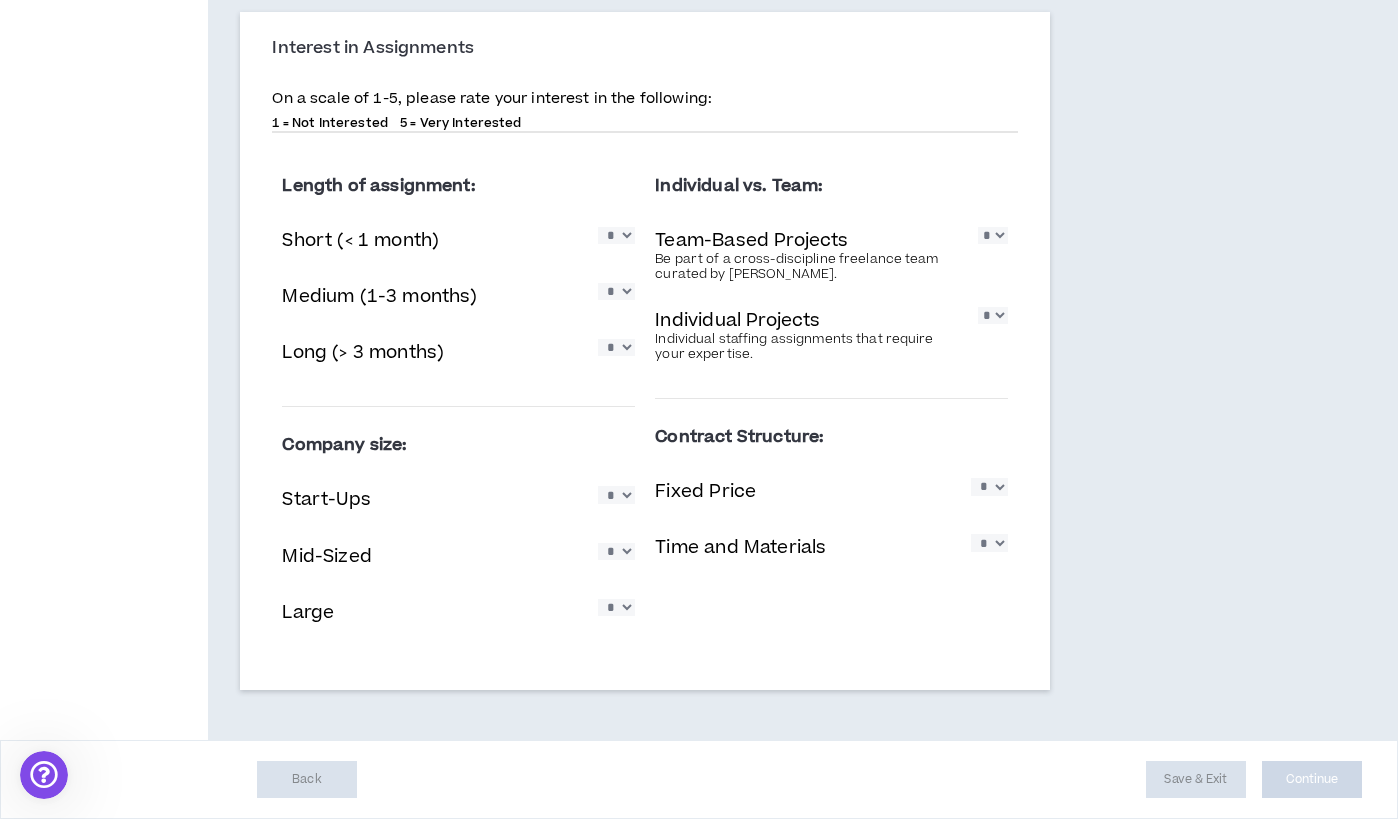 scroll, scrollTop: 0, scrollLeft: 0, axis: both 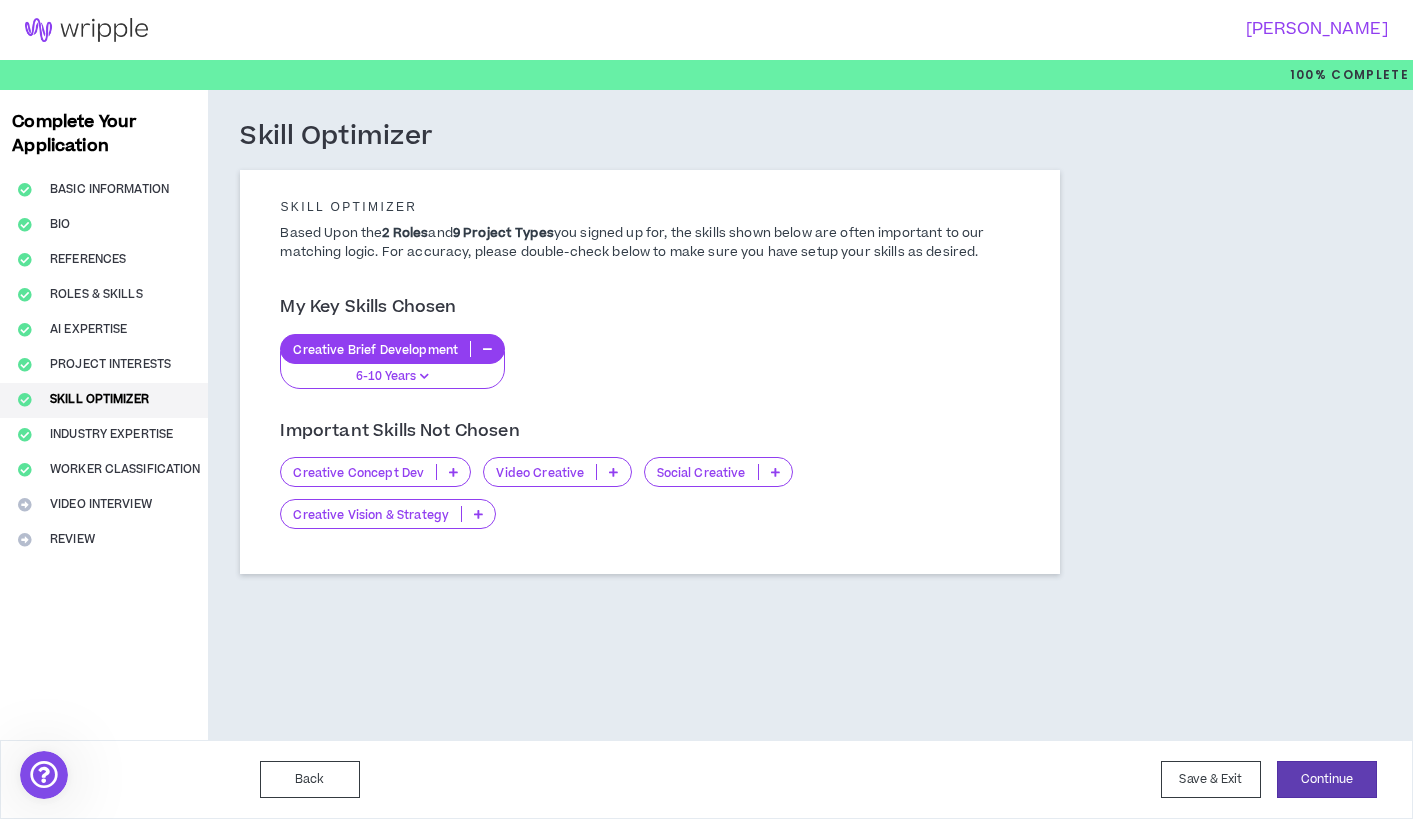 click at bounding box center (453, 472) 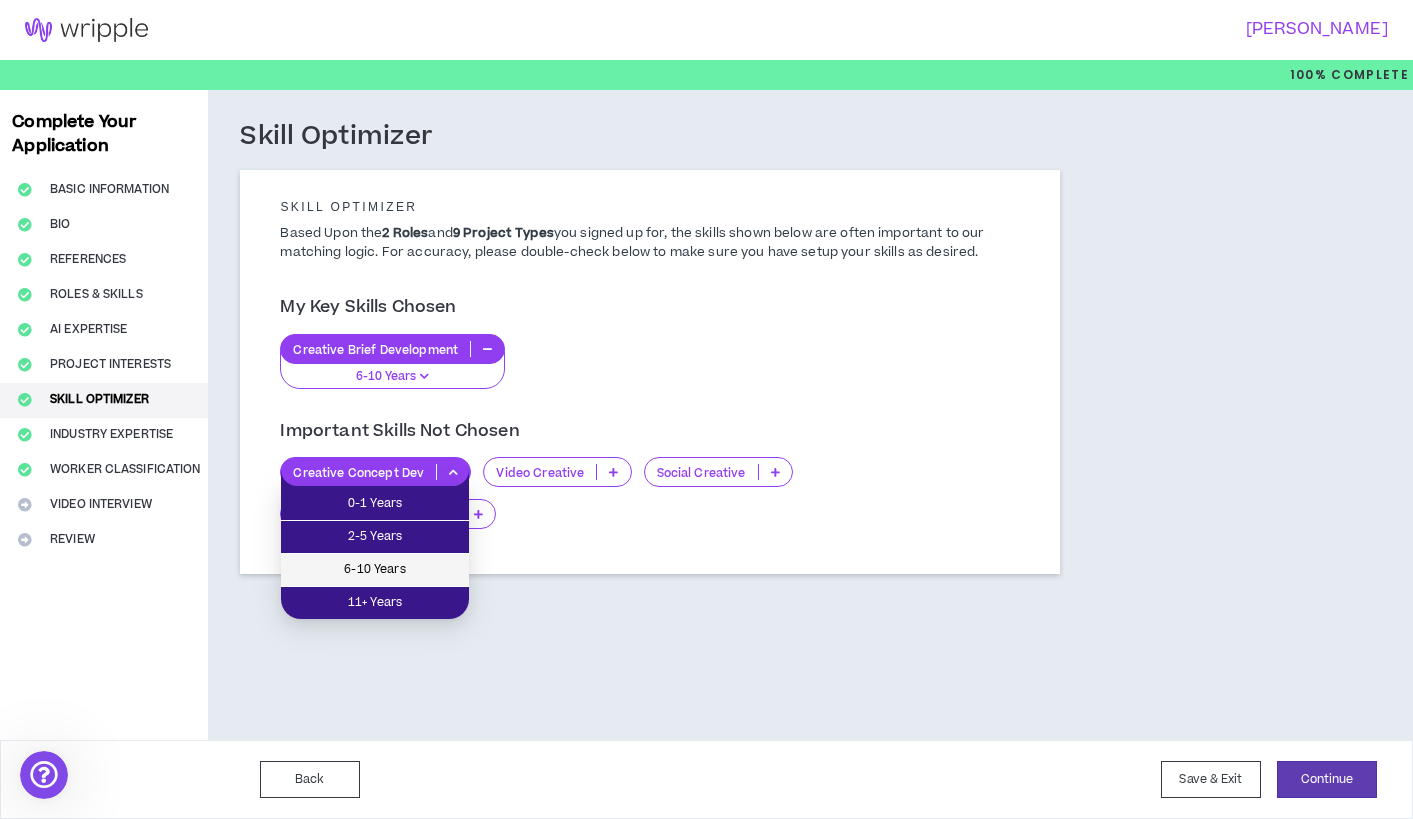 click on "6-10 Years" at bounding box center (375, 570) 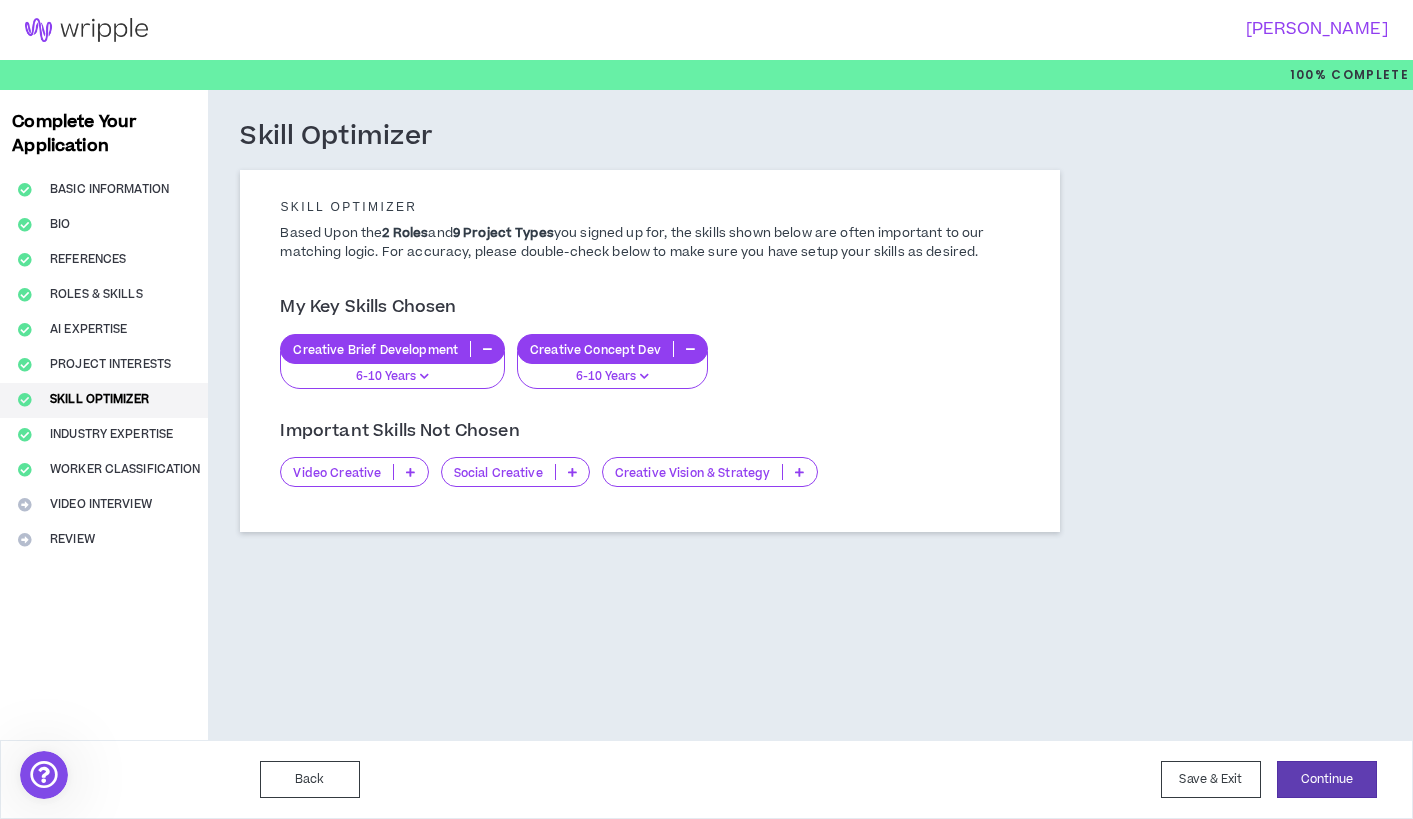 click at bounding box center [410, 472] 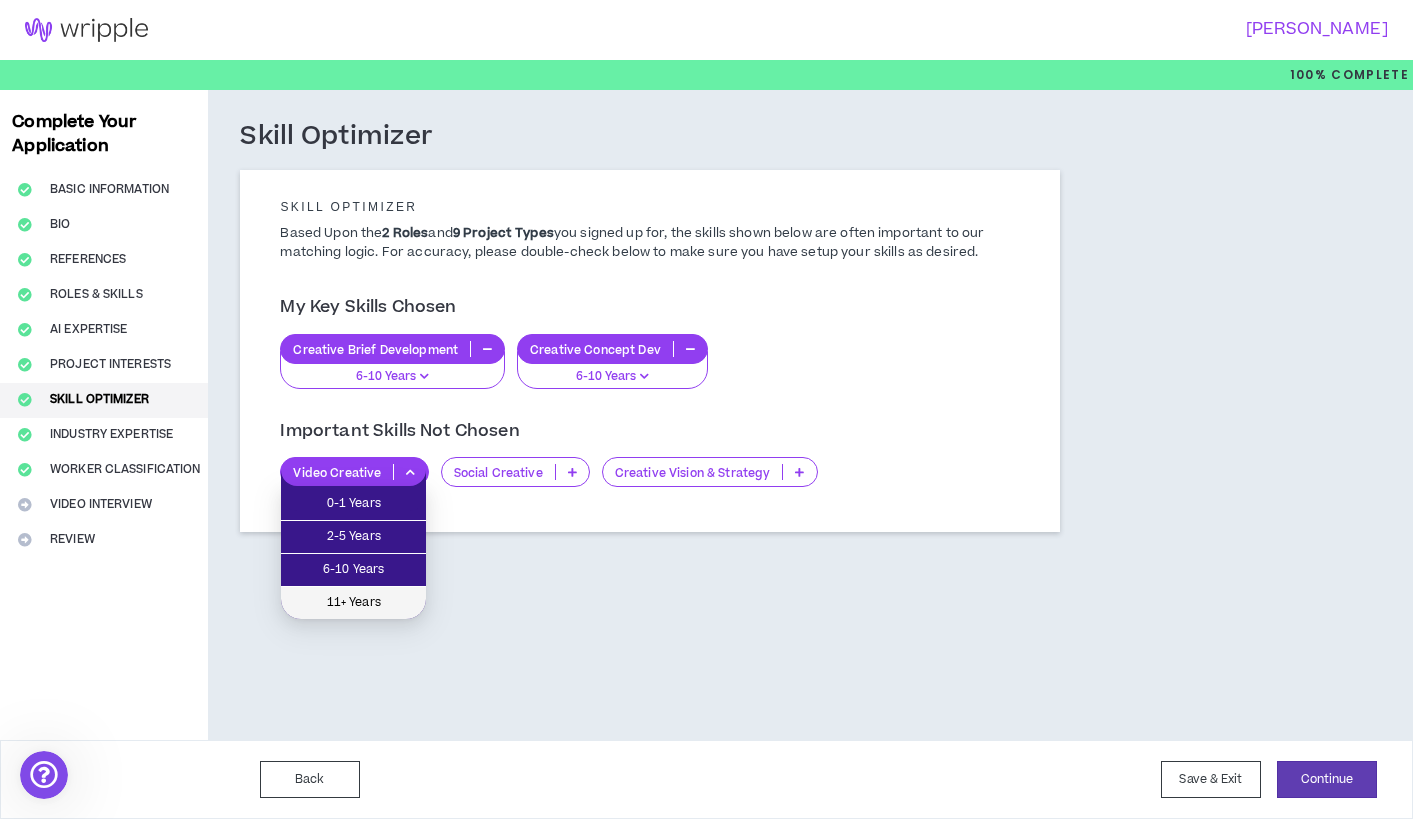 click on "11+ Years" at bounding box center (353, 603) 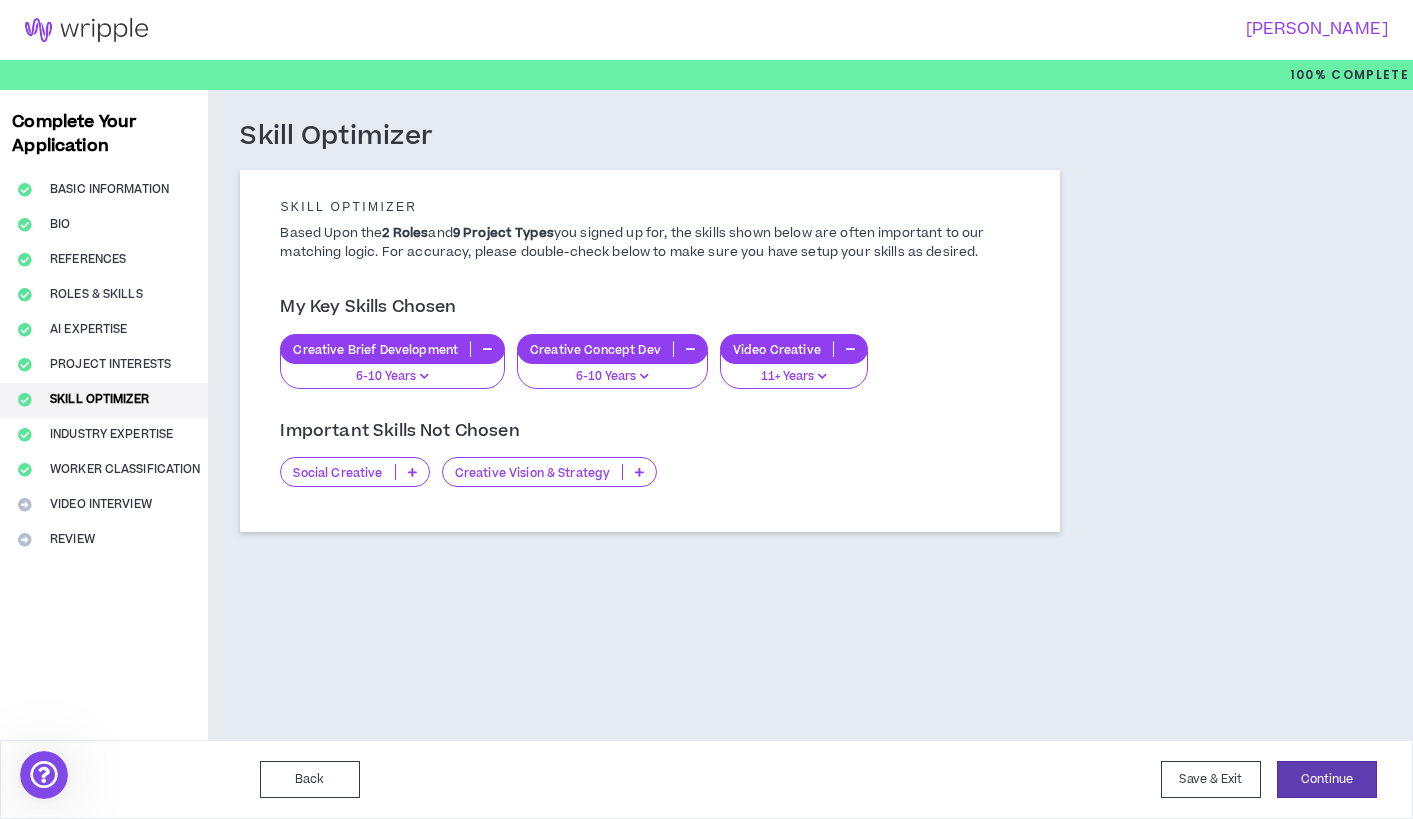 click at bounding box center [412, 472] 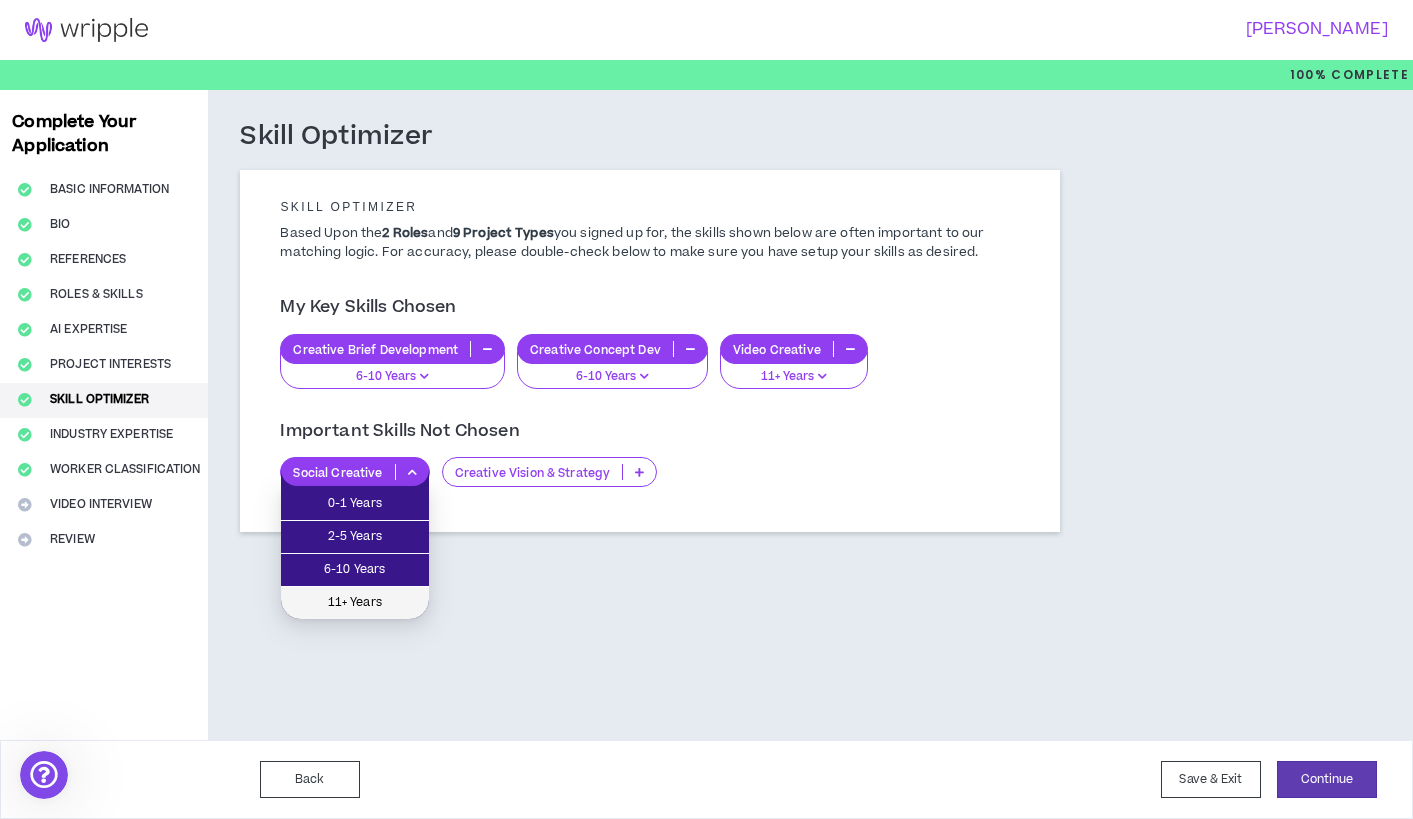 click on "11+ Years" at bounding box center (355, 603) 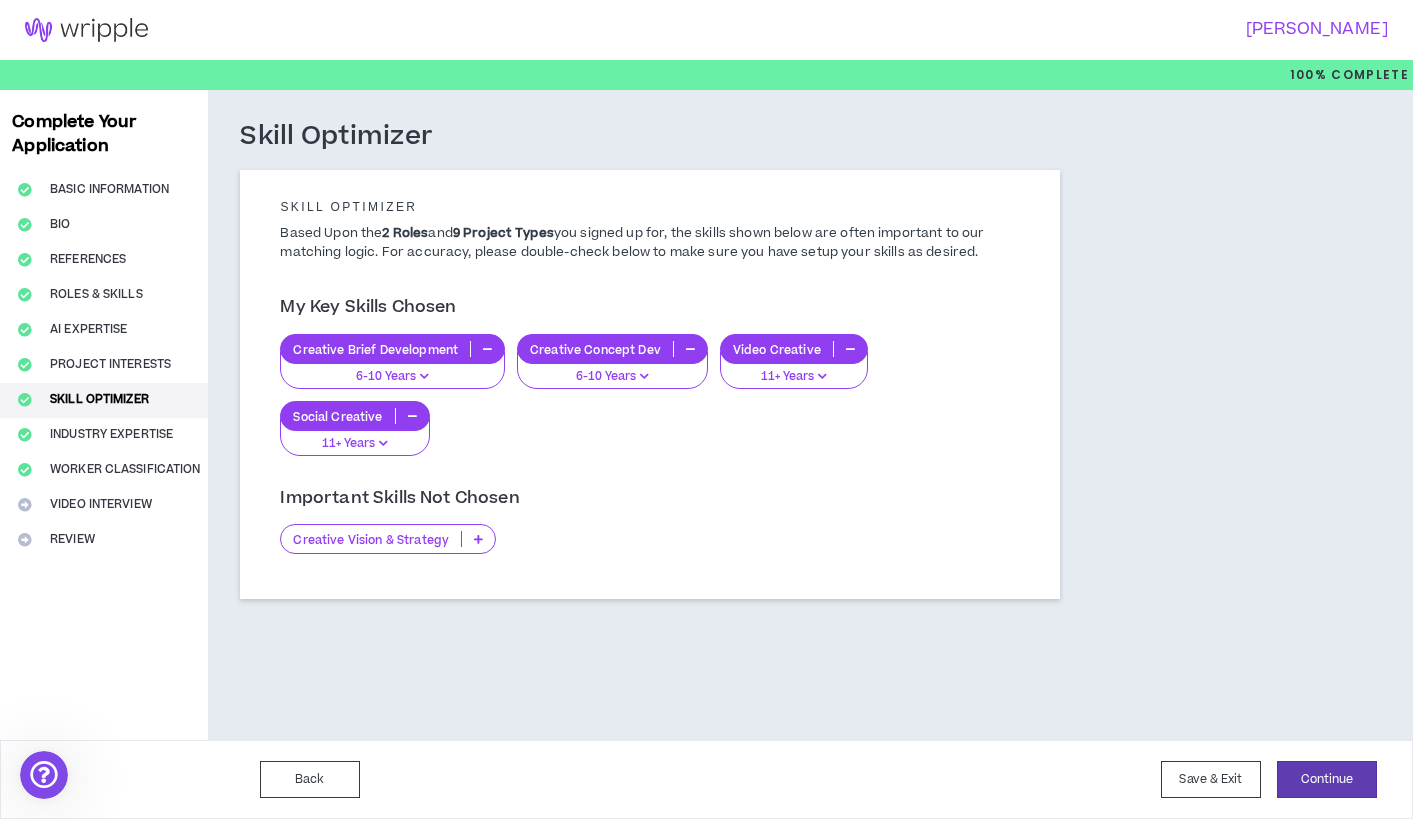 click at bounding box center (478, 539) 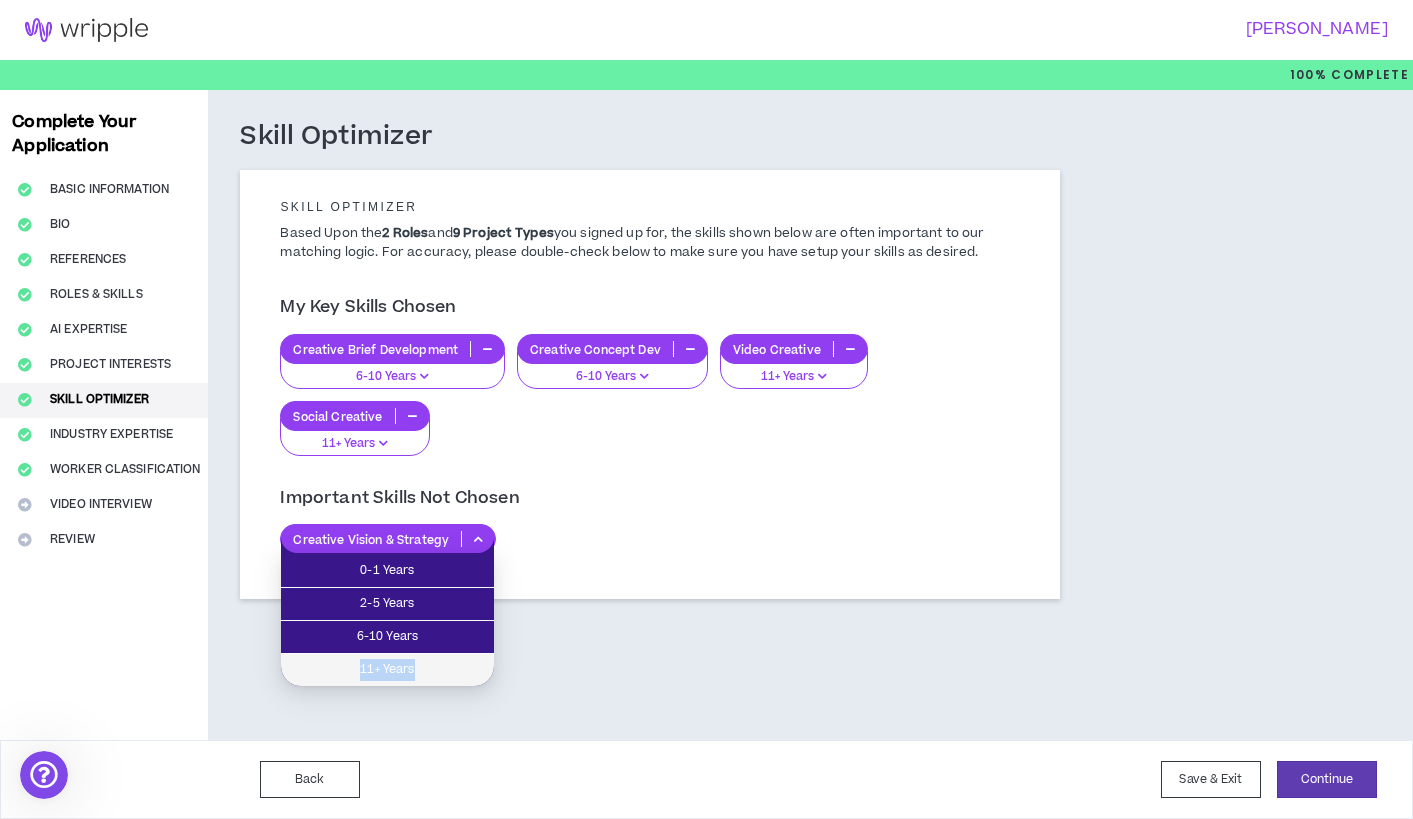 click on "11+ Years" at bounding box center (387, 670) 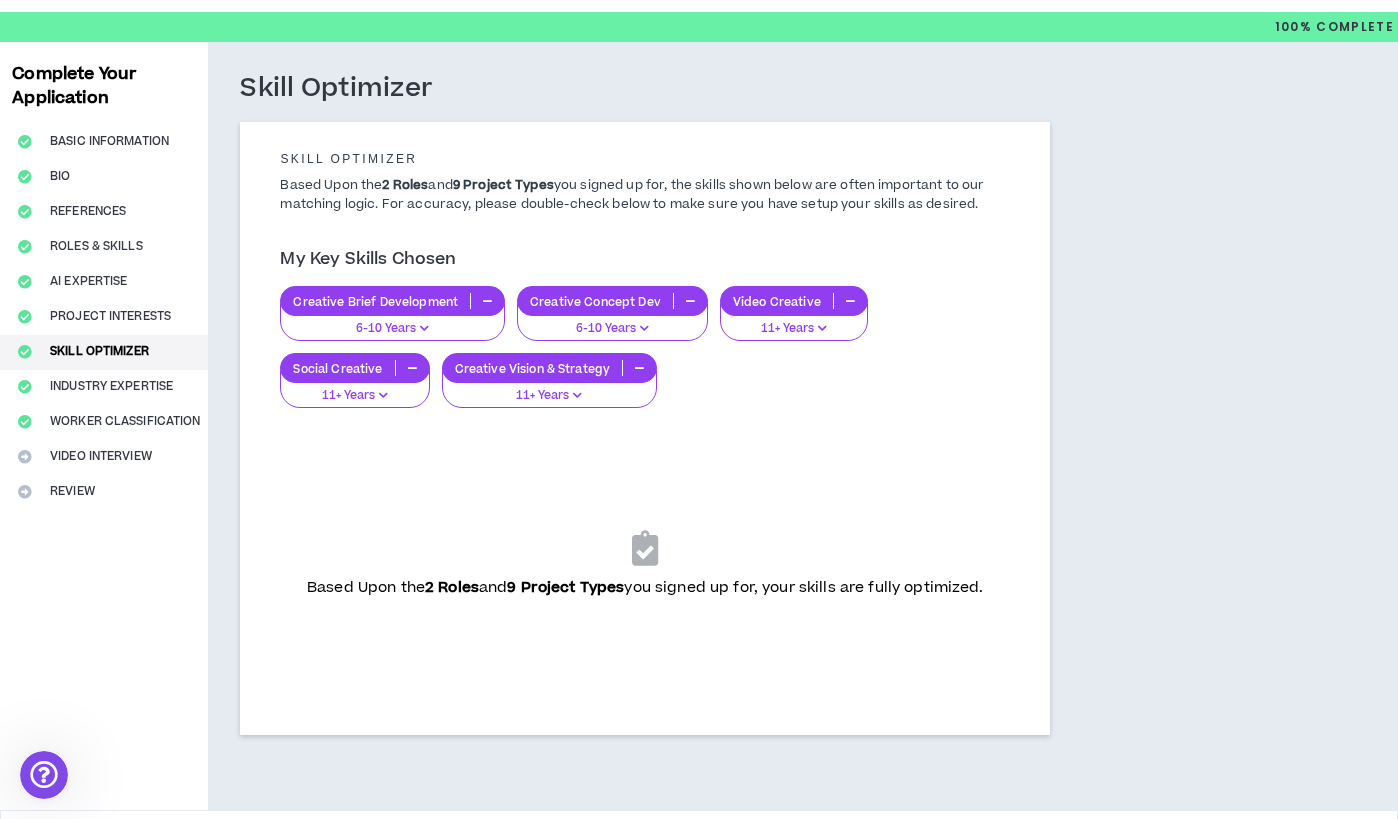scroll, scrollTop: 118, scrollLeft: 0, axis: vertical 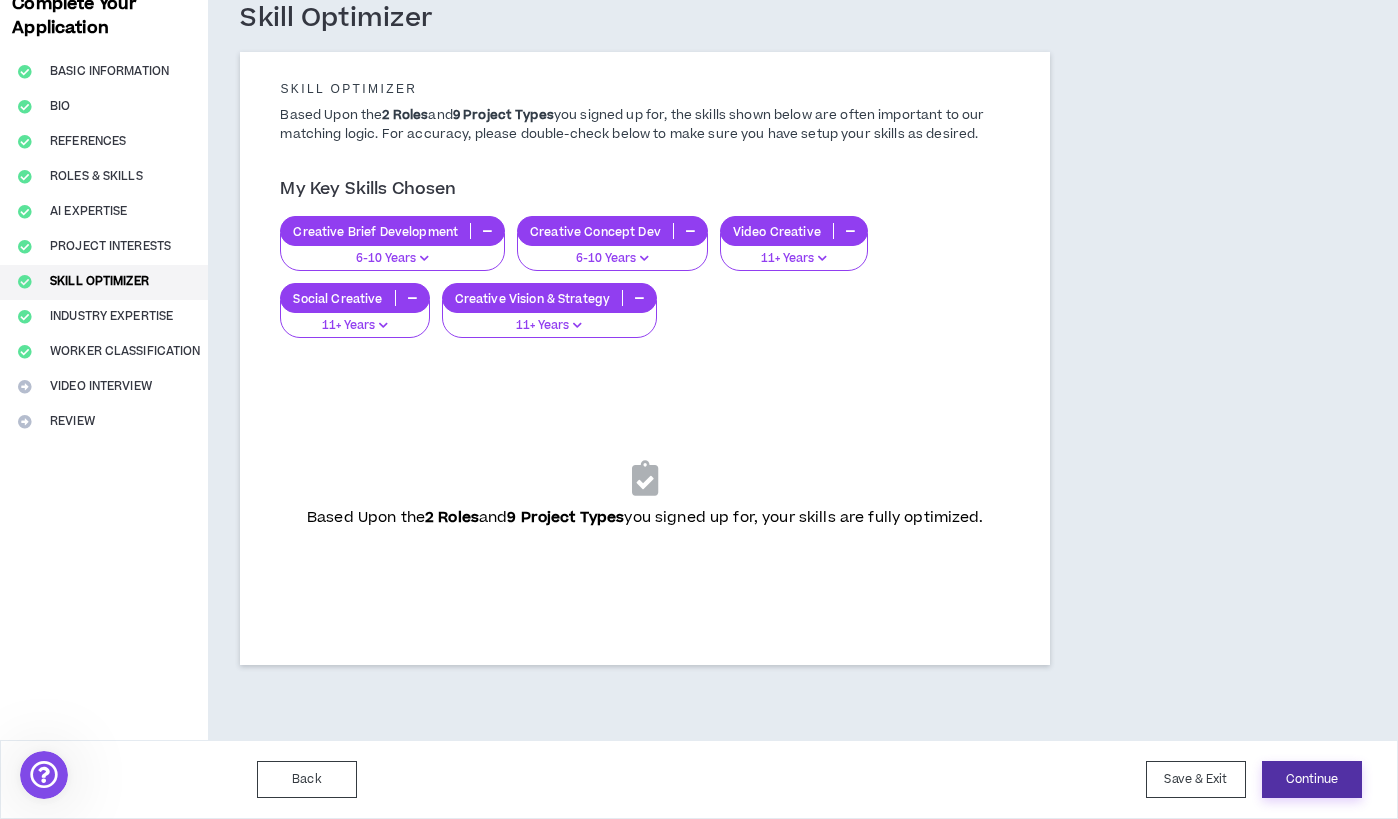 click on "Continue" at bounding box center (1312, 779) 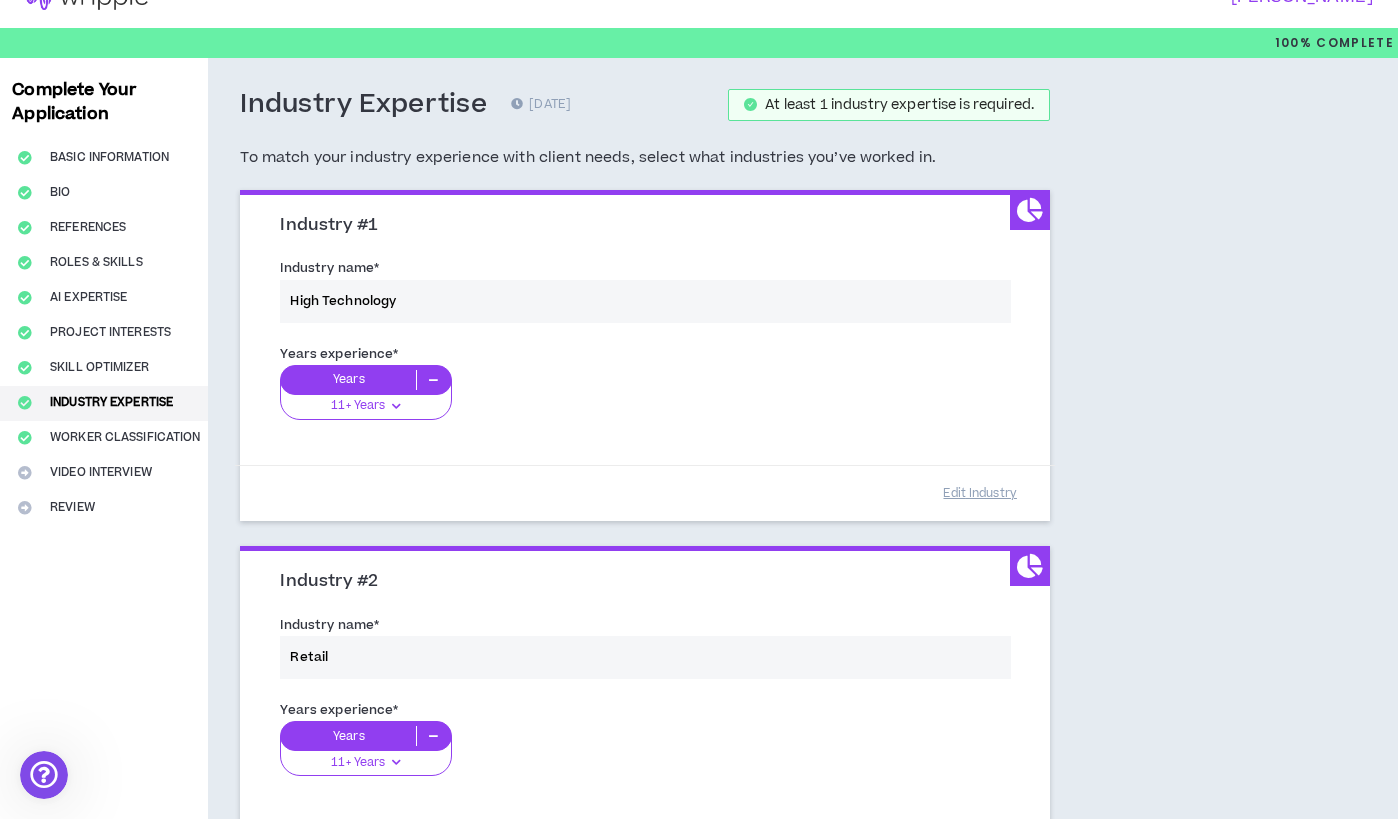 scroll, scrollTop: 0, scrollLeft: 0, axis: both 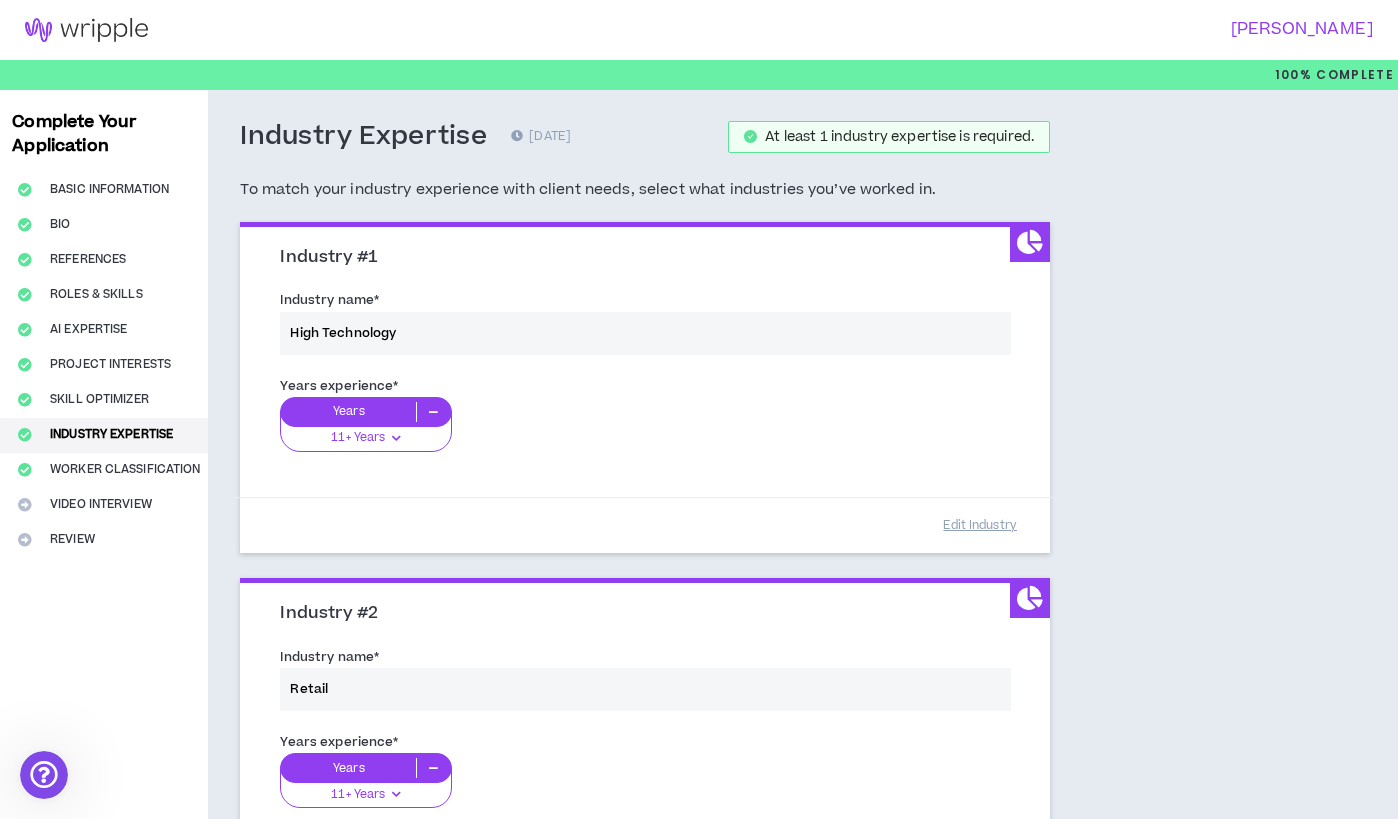click on "Industry name  * High Technology" at bounding box center (645, 326) 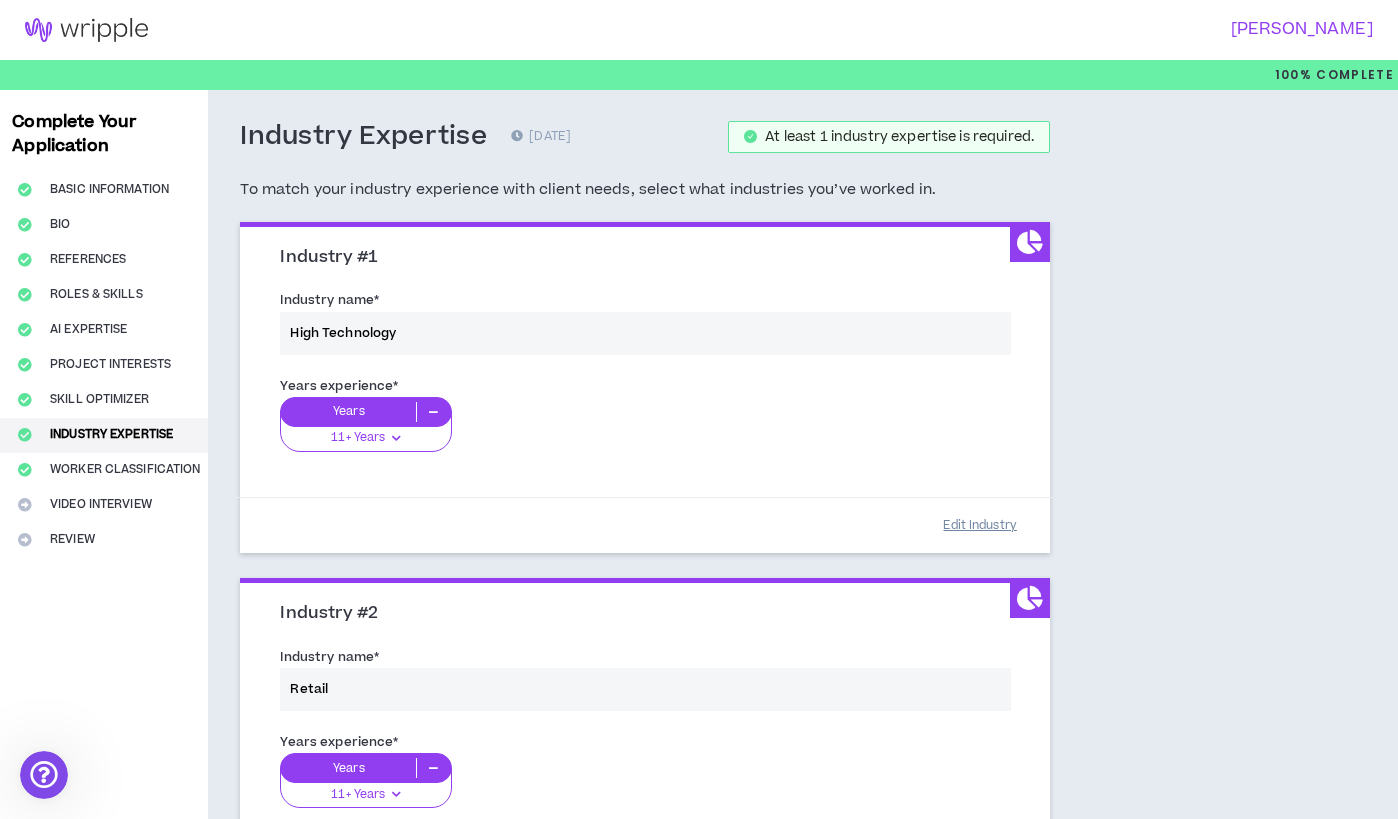 click on "Edit   Industry" at bounding box center (980, 525) 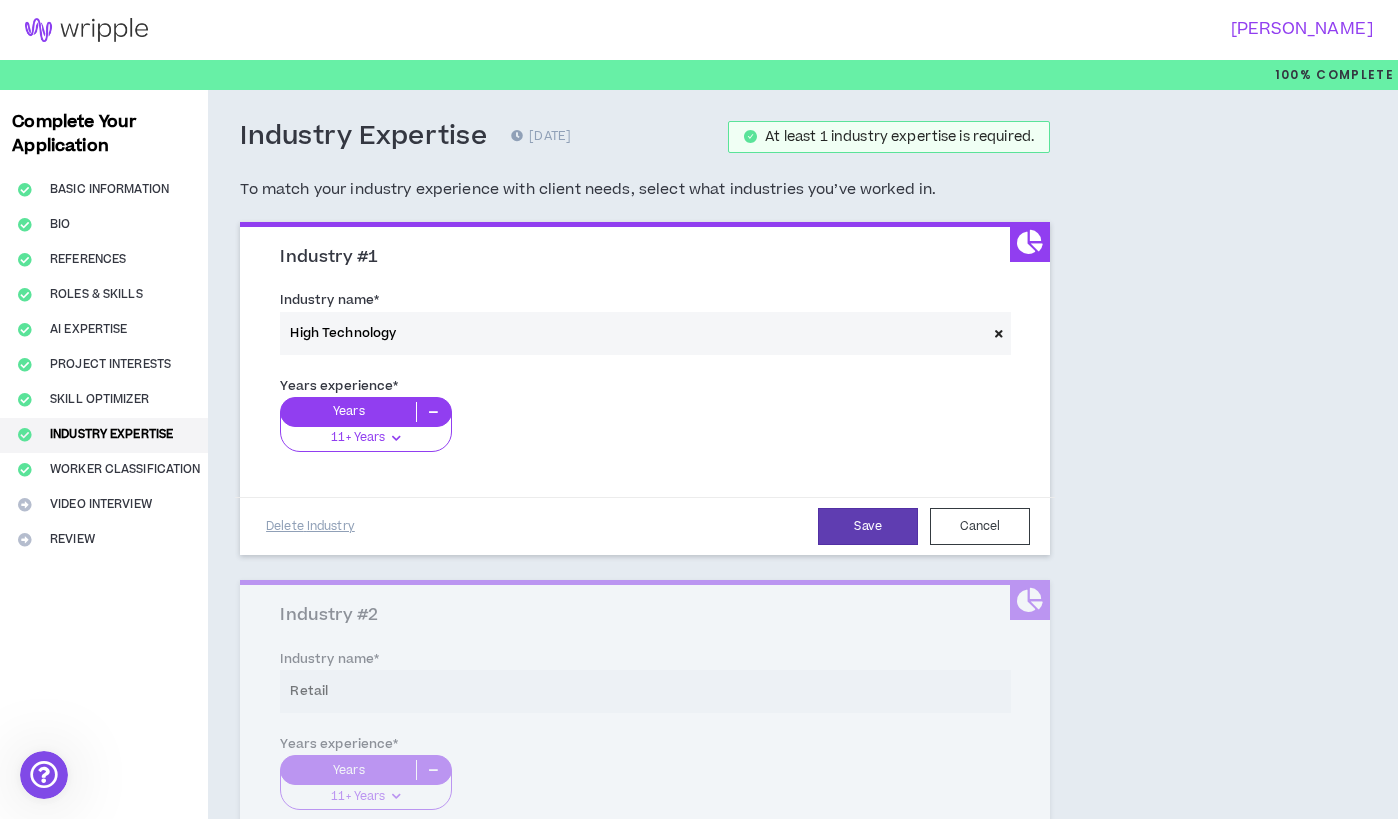 click at bounding box center [999, 333] 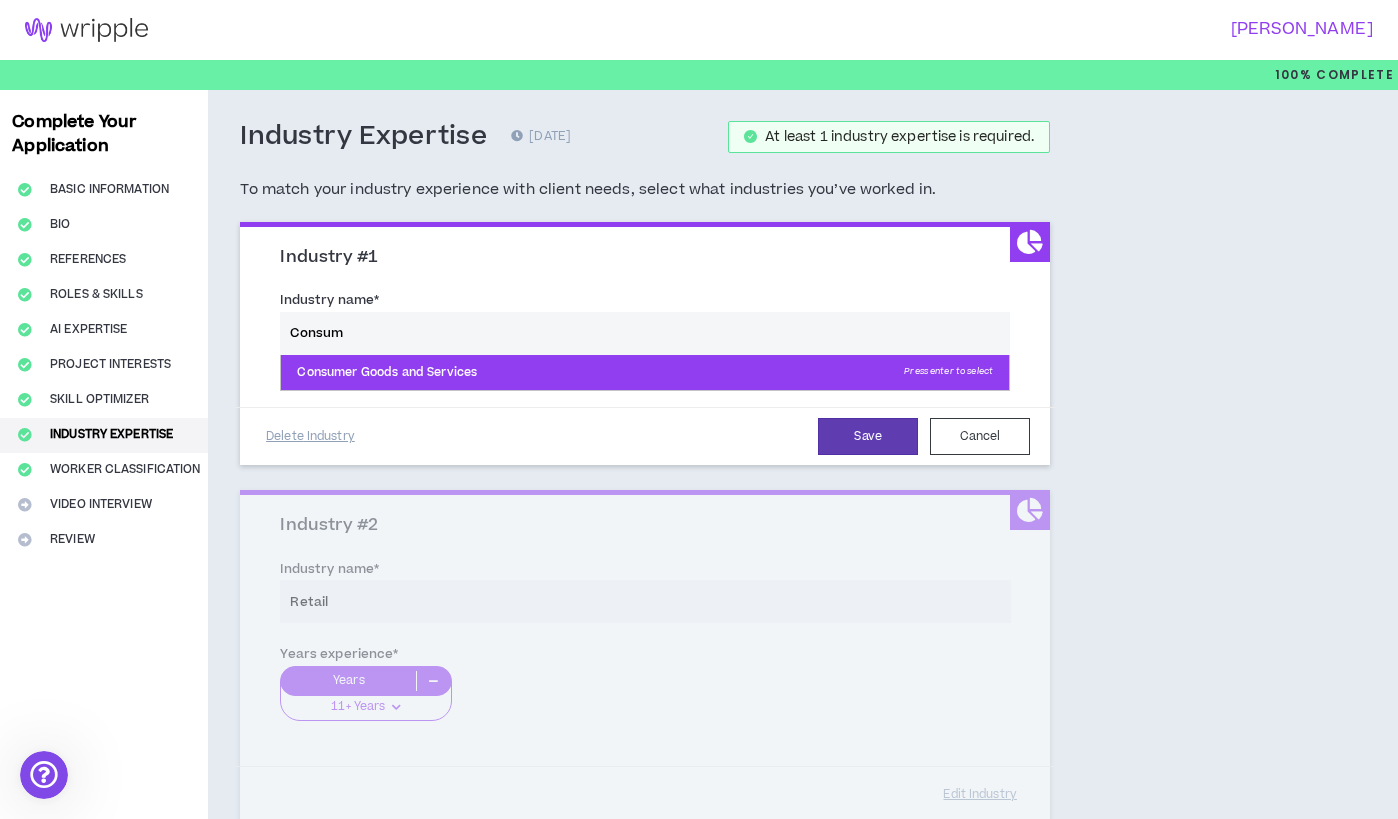 click on "Consumer Goods and Services Press enter to select" at bounding box center (645, 373) 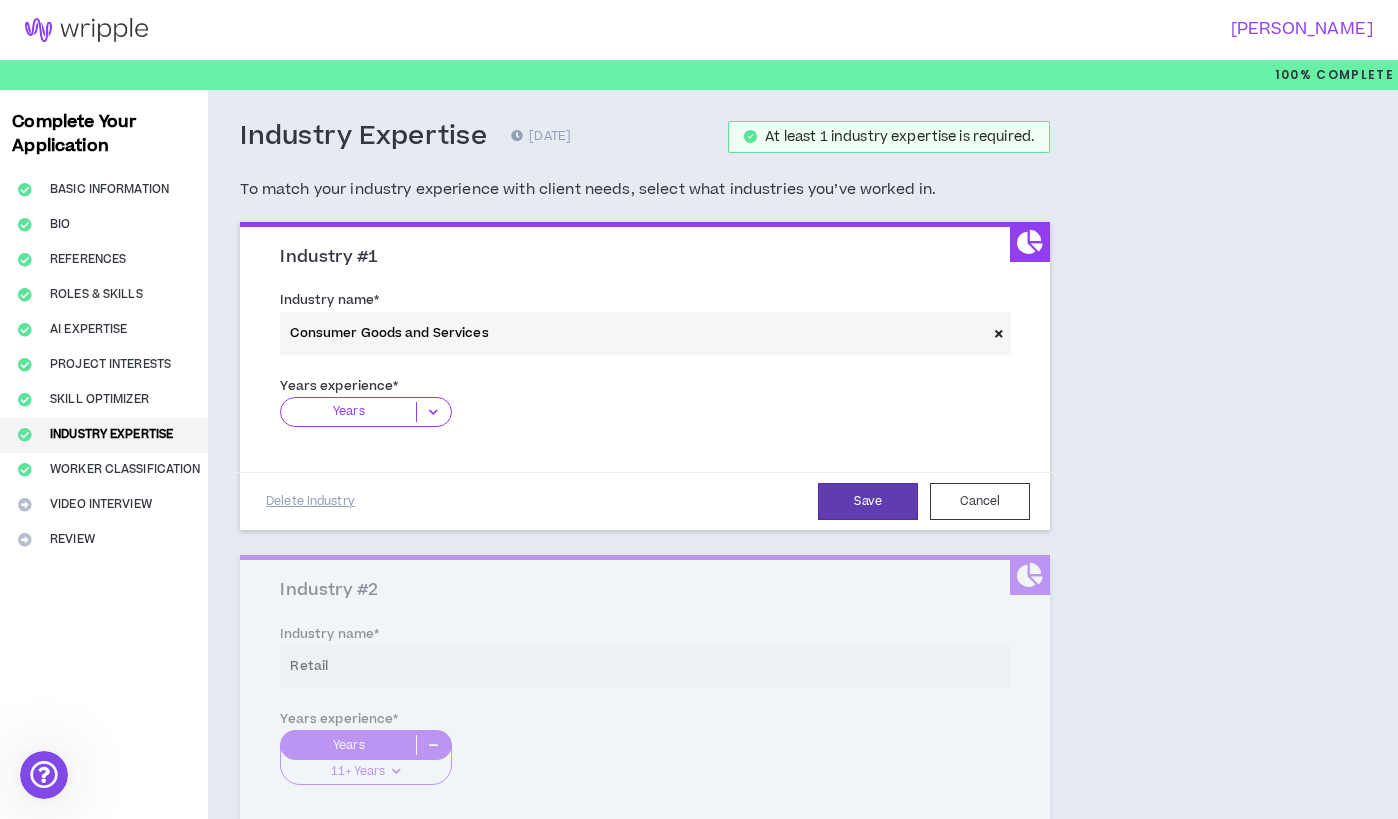 click on "Years" at bounding box center [348, 412] 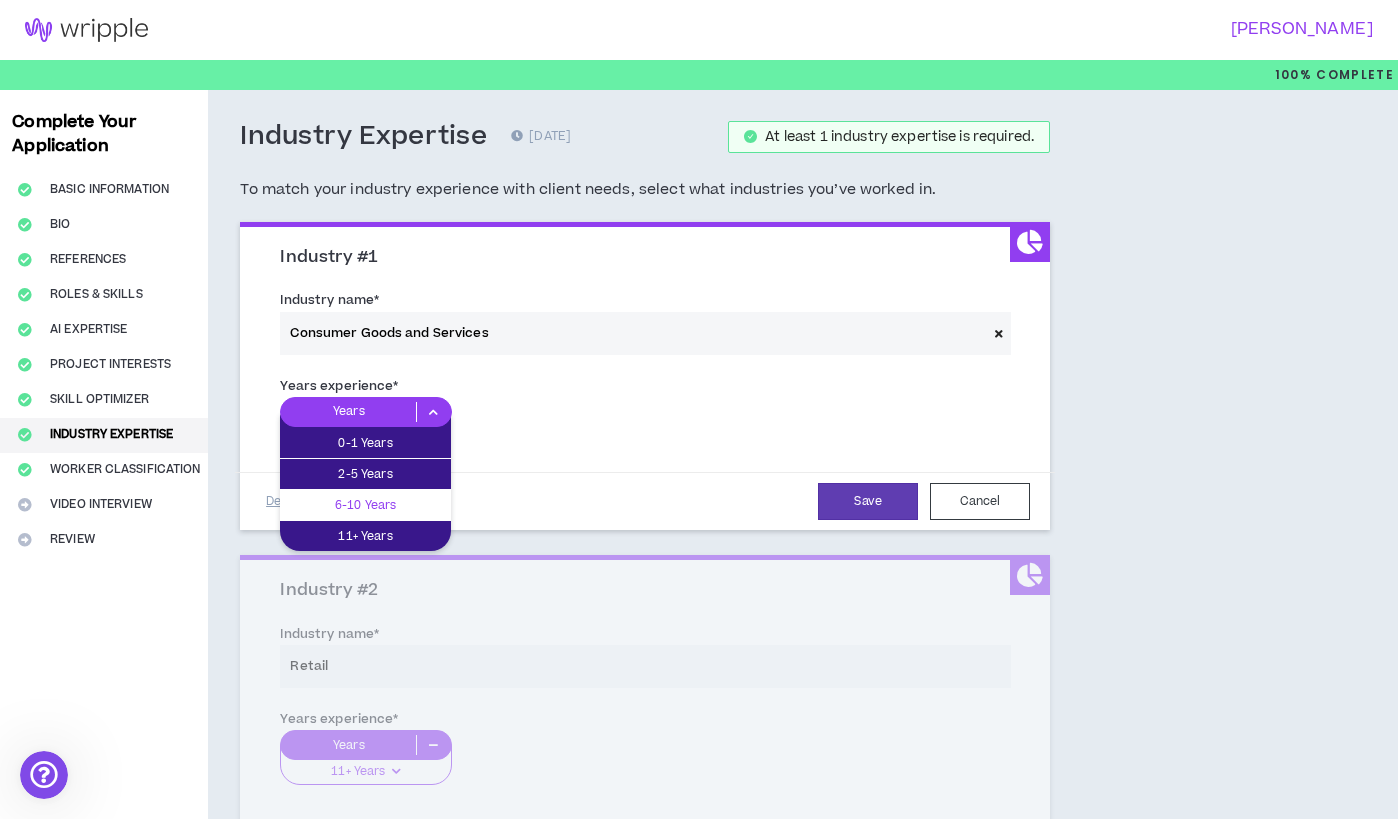 click on "6-10 Years" at bounding box center (365, 505) 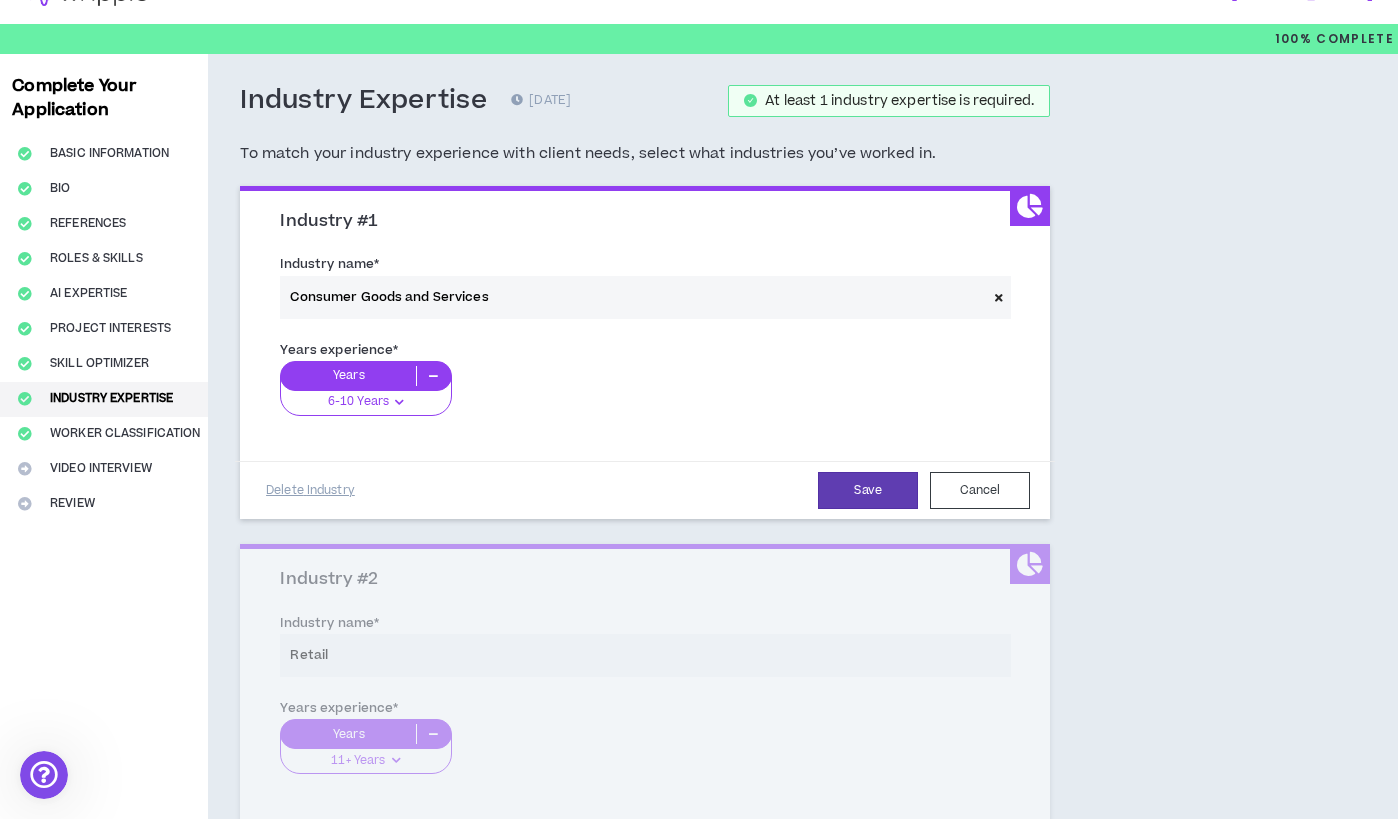 scroll, scrollTop: 299, scrollLeft: 0, axis: vertical 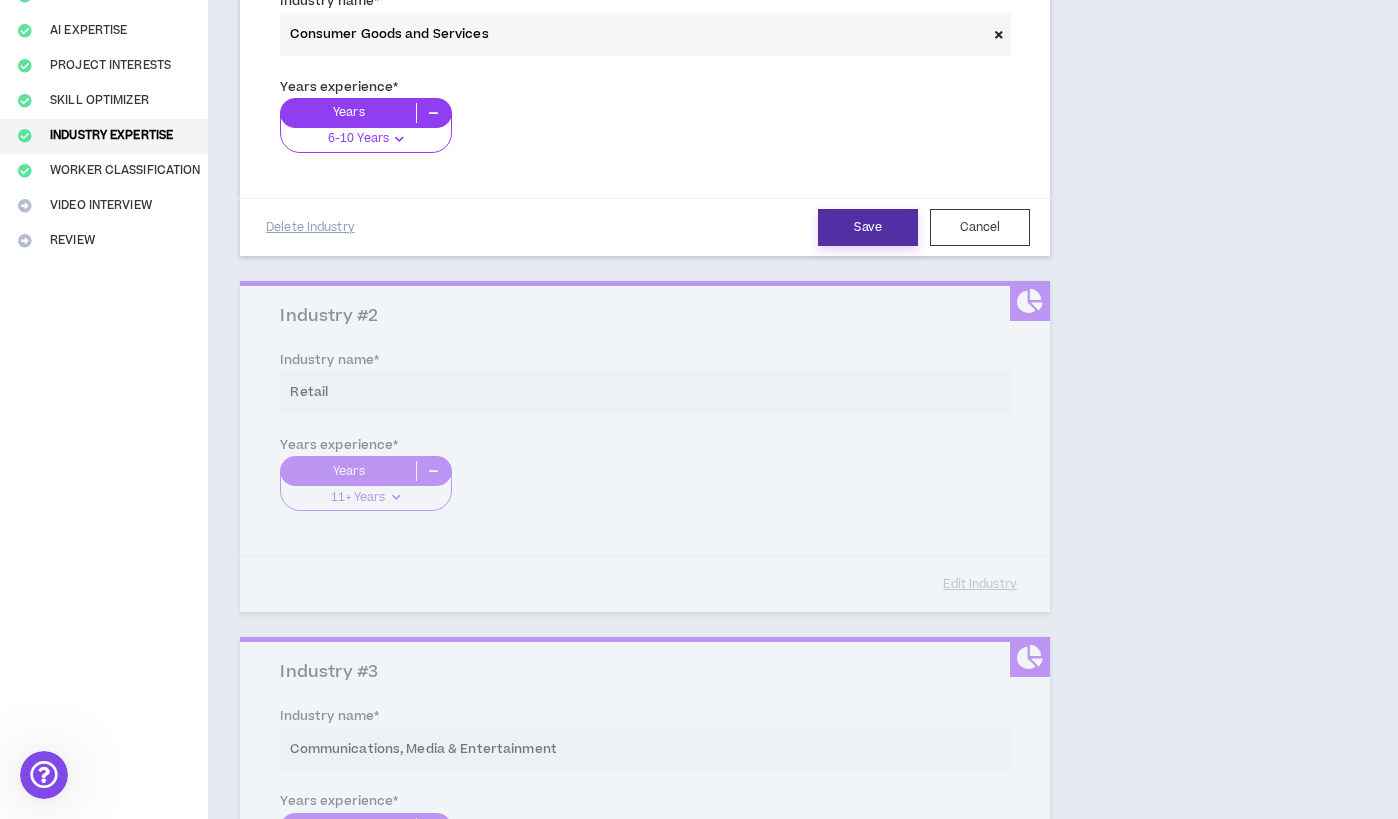 click on "Save" at bounding box center [868, 227] 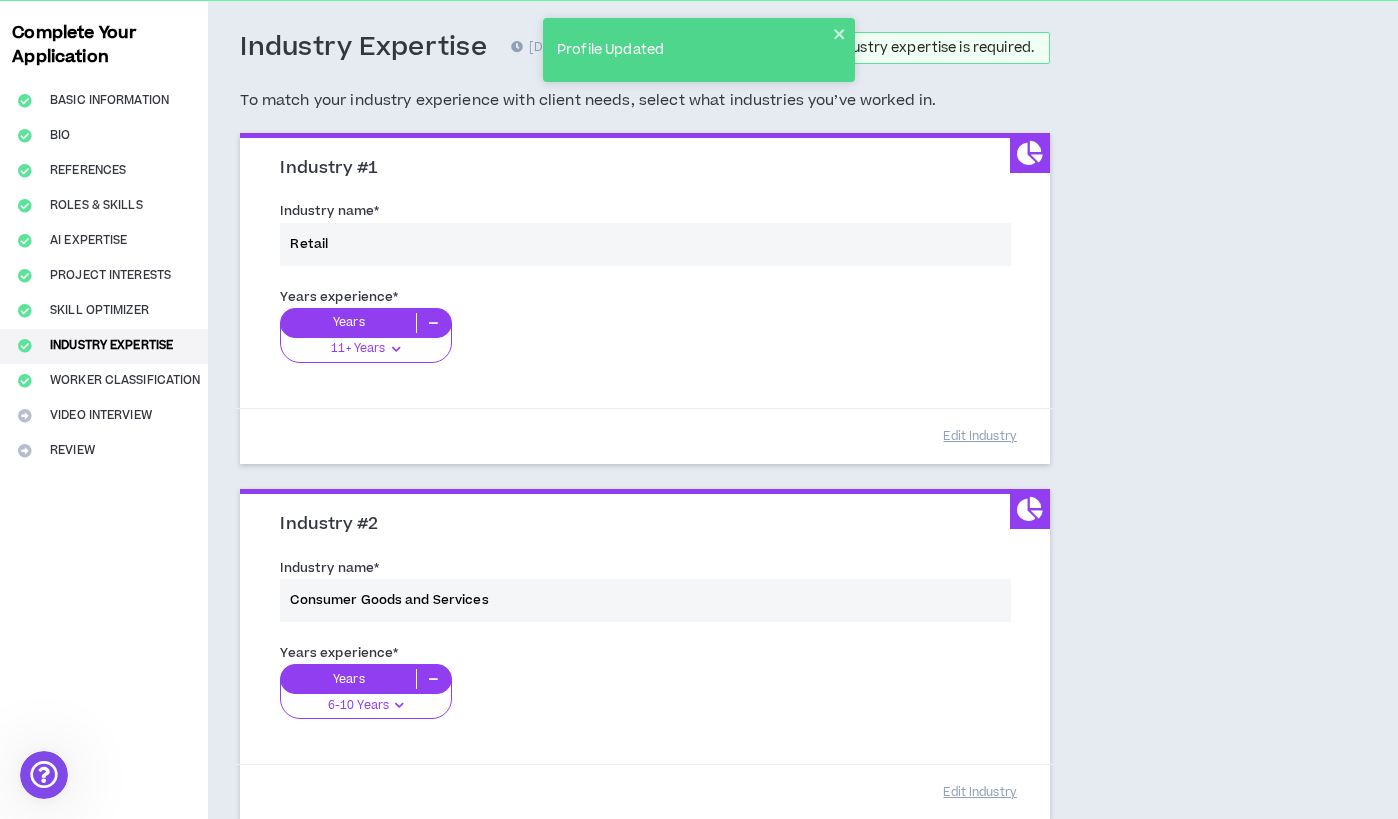 scroll, scrollTop: 82, scrollLeft: 0, axis: vertical 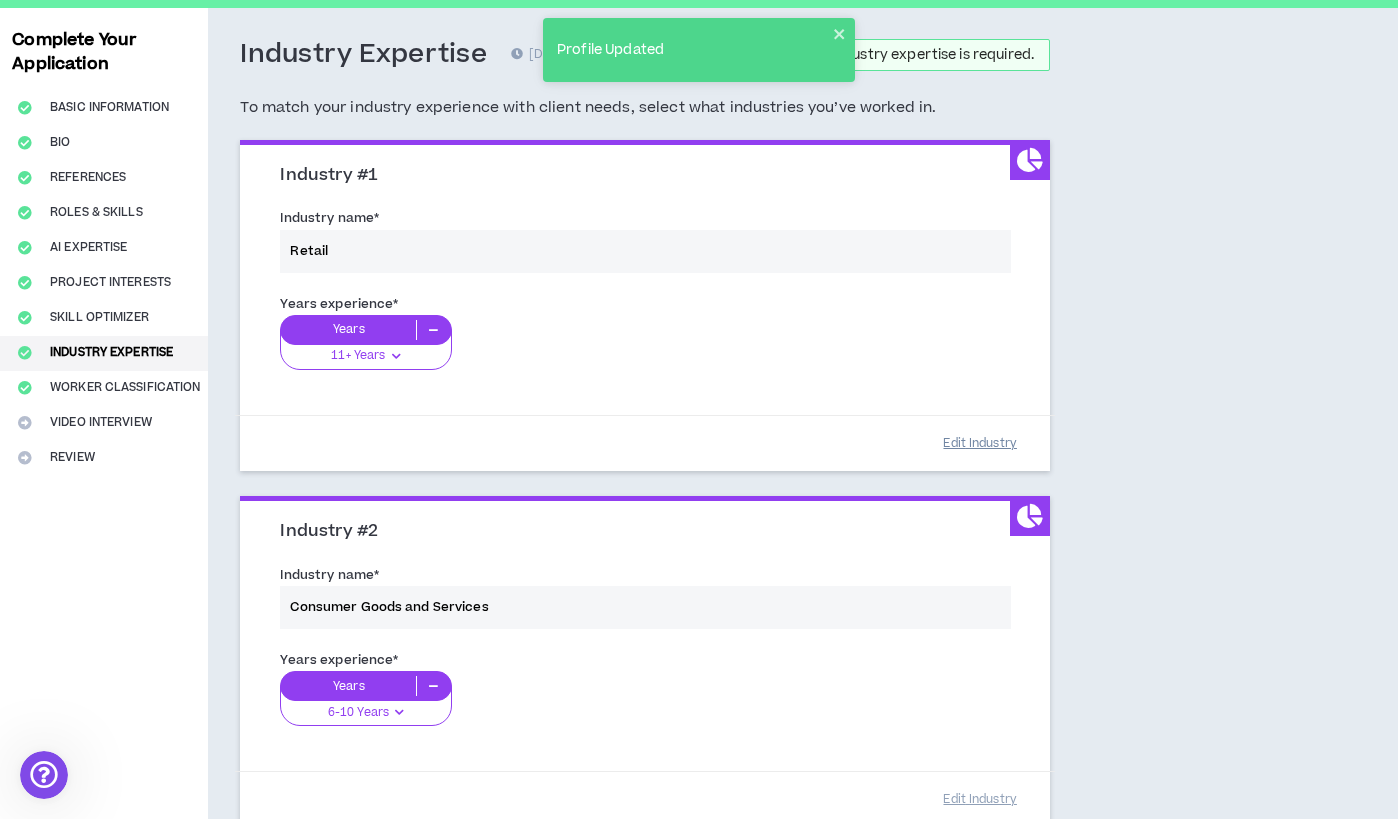 click on "Edit   Industry" at bounding box center (980, 443) 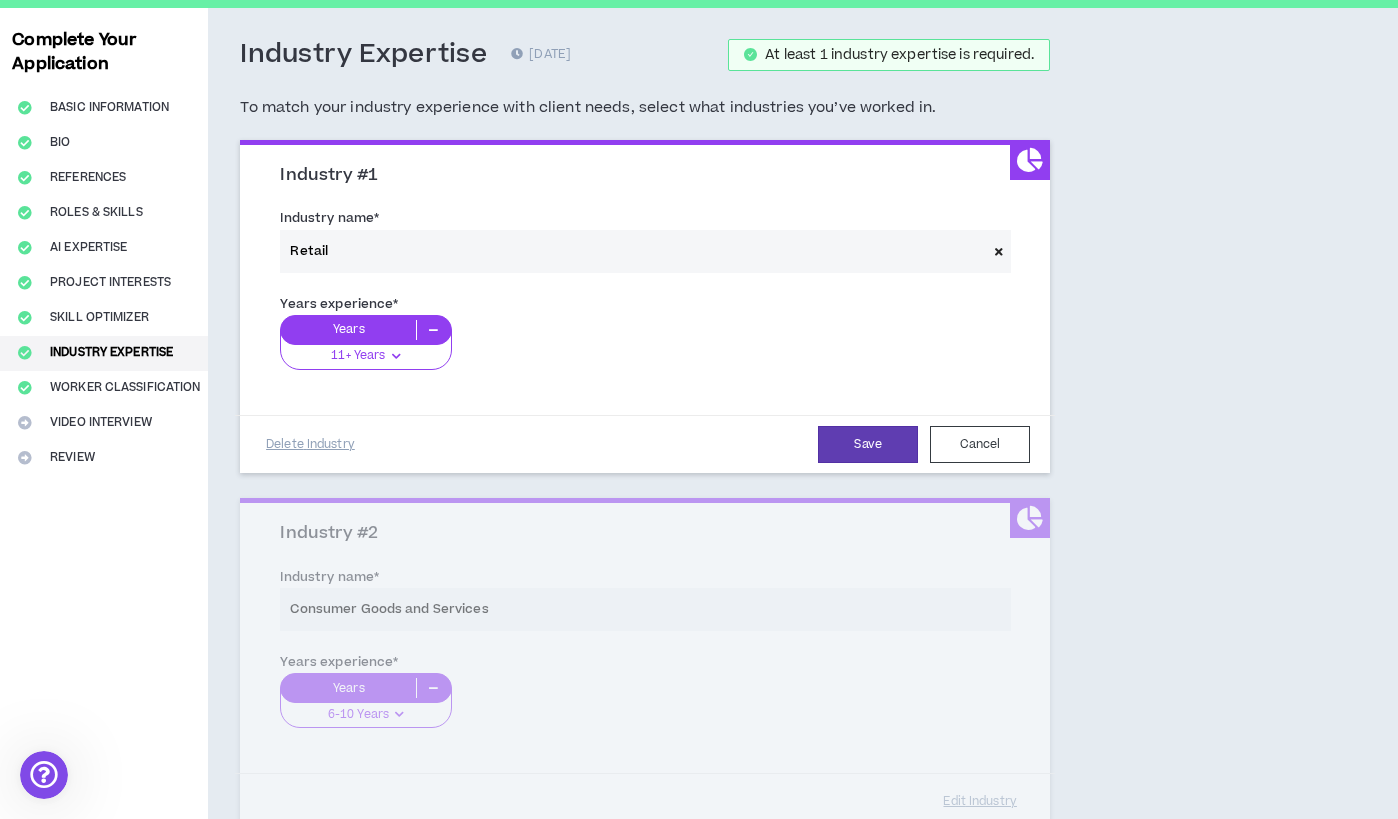 click at bounding box center (999, 251) 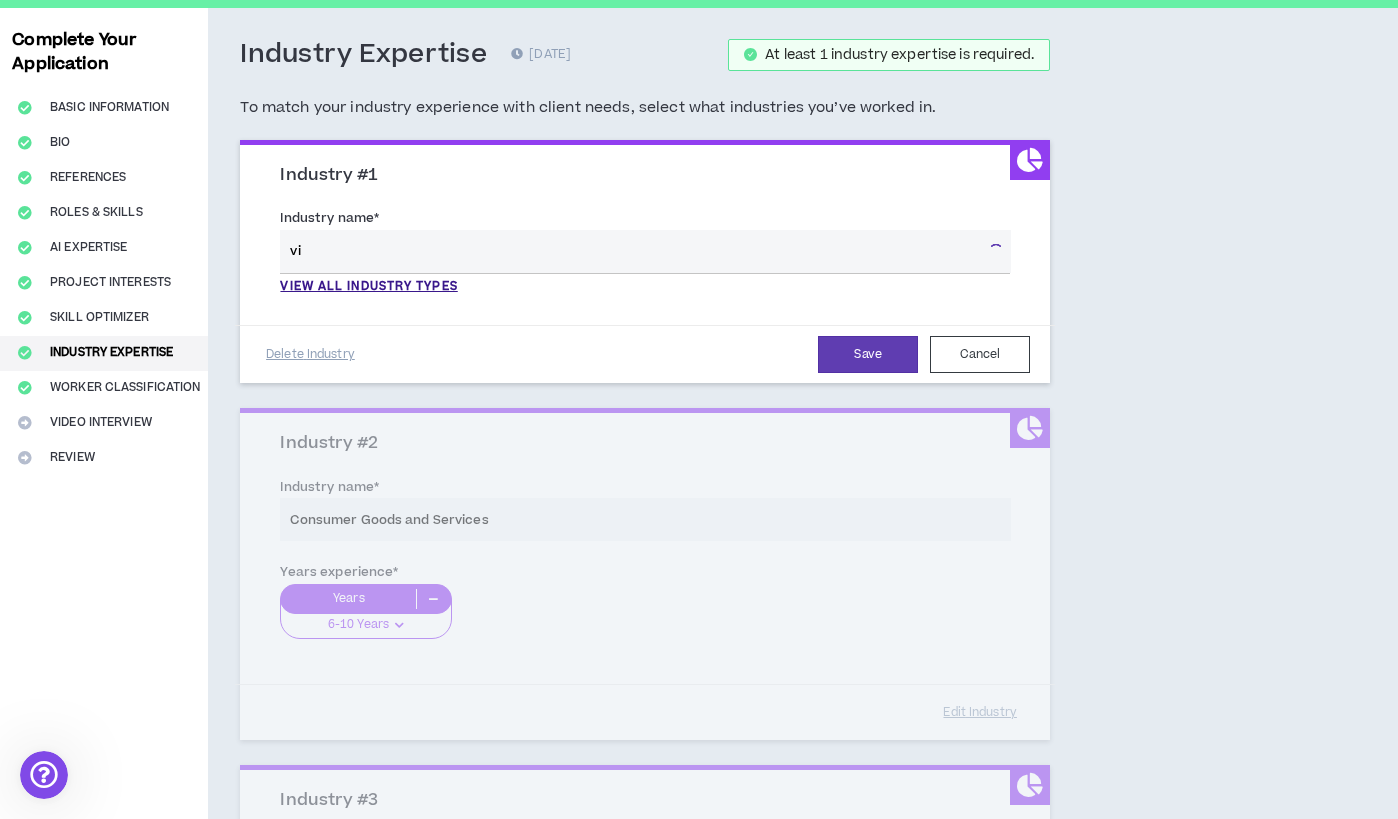 type on "v" 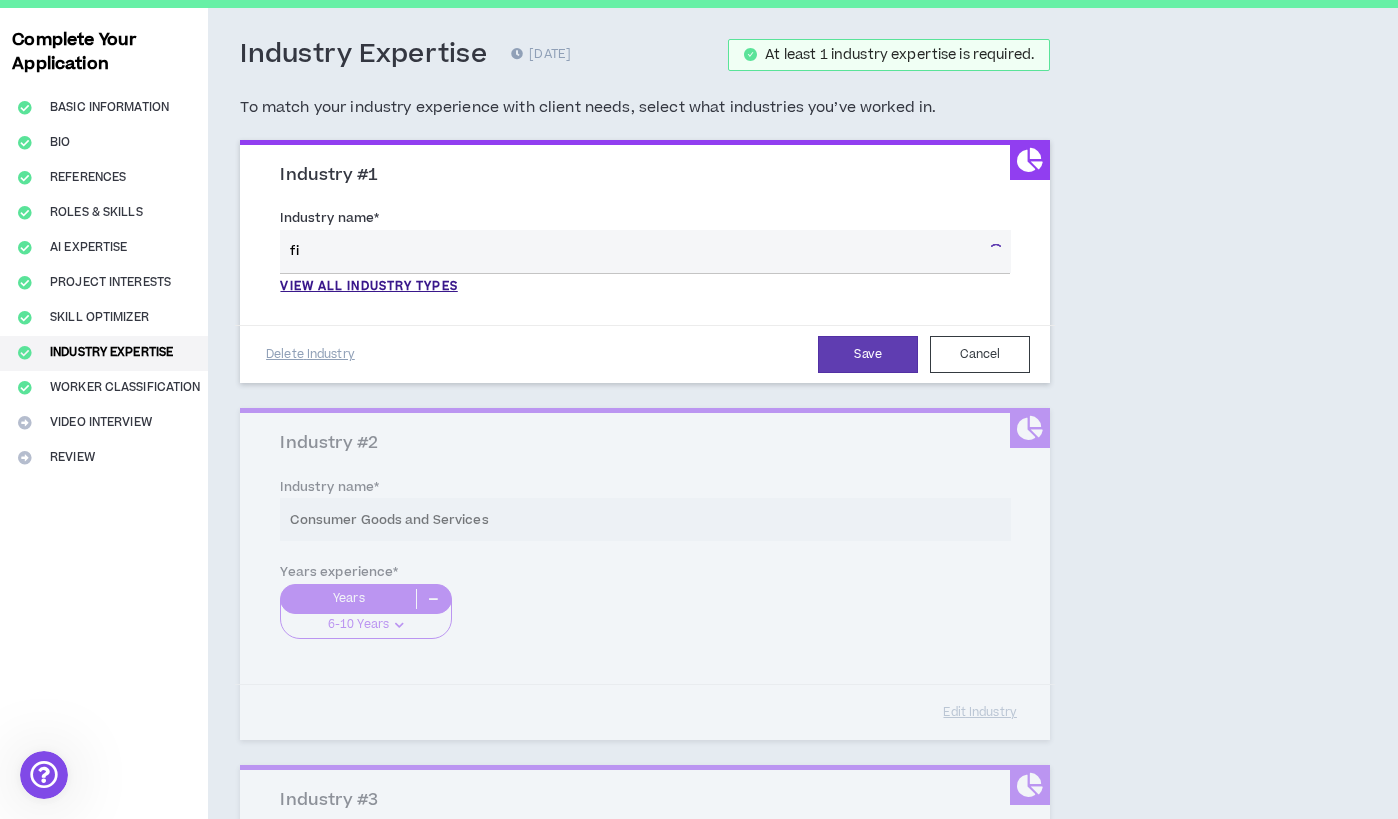 type on "f" 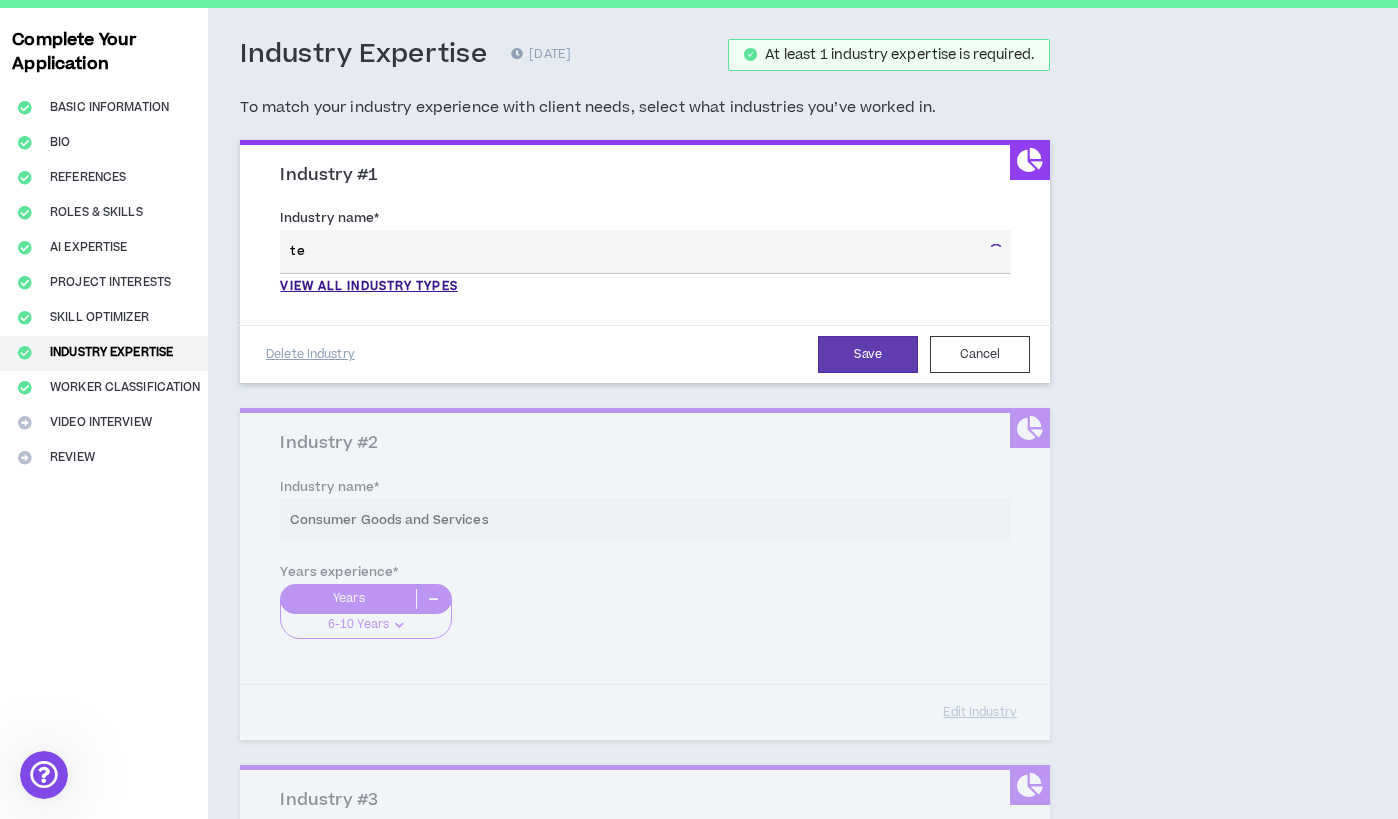 type on "t" 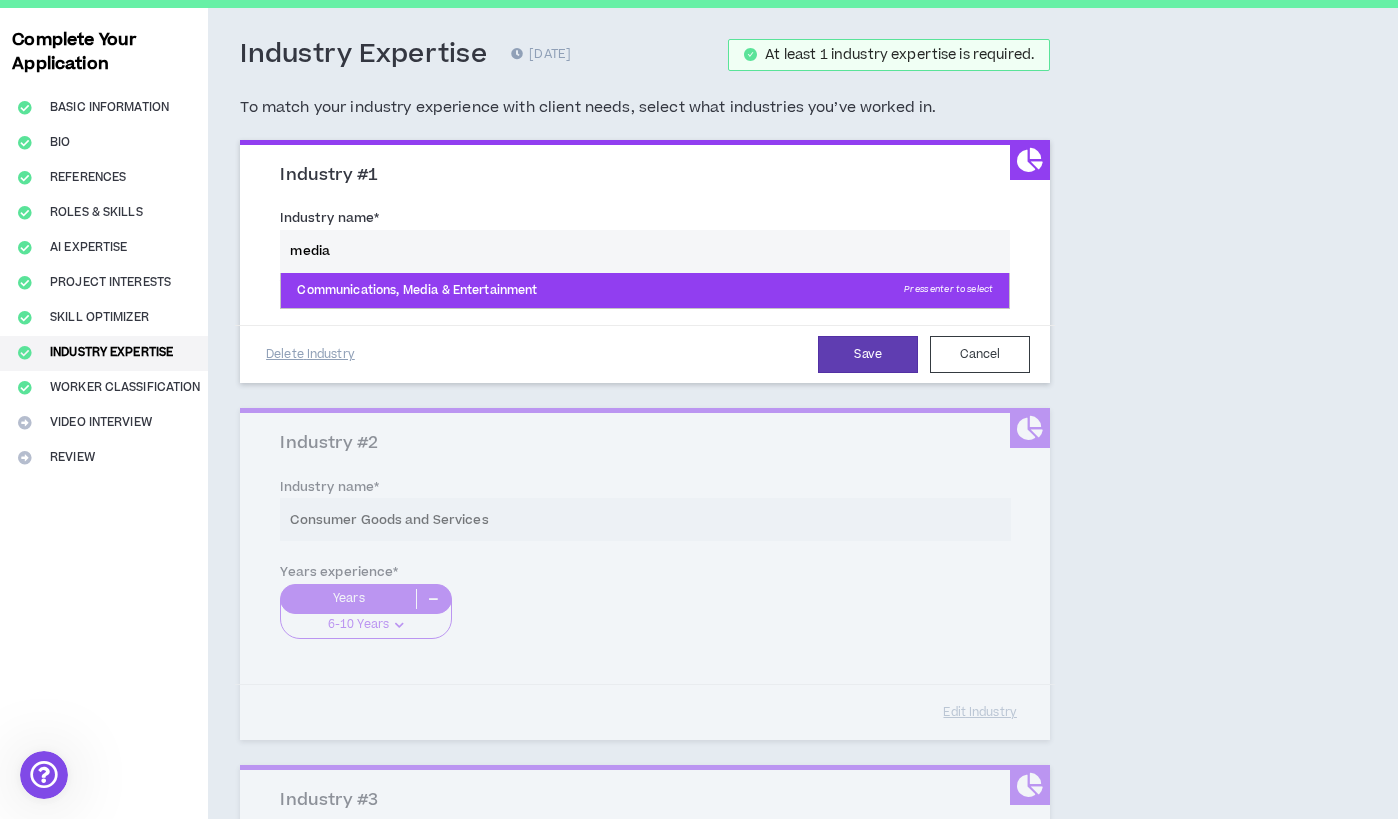 click on "Communications, Media & Entertainment Press enter to select" at bounding box center [645, 291] 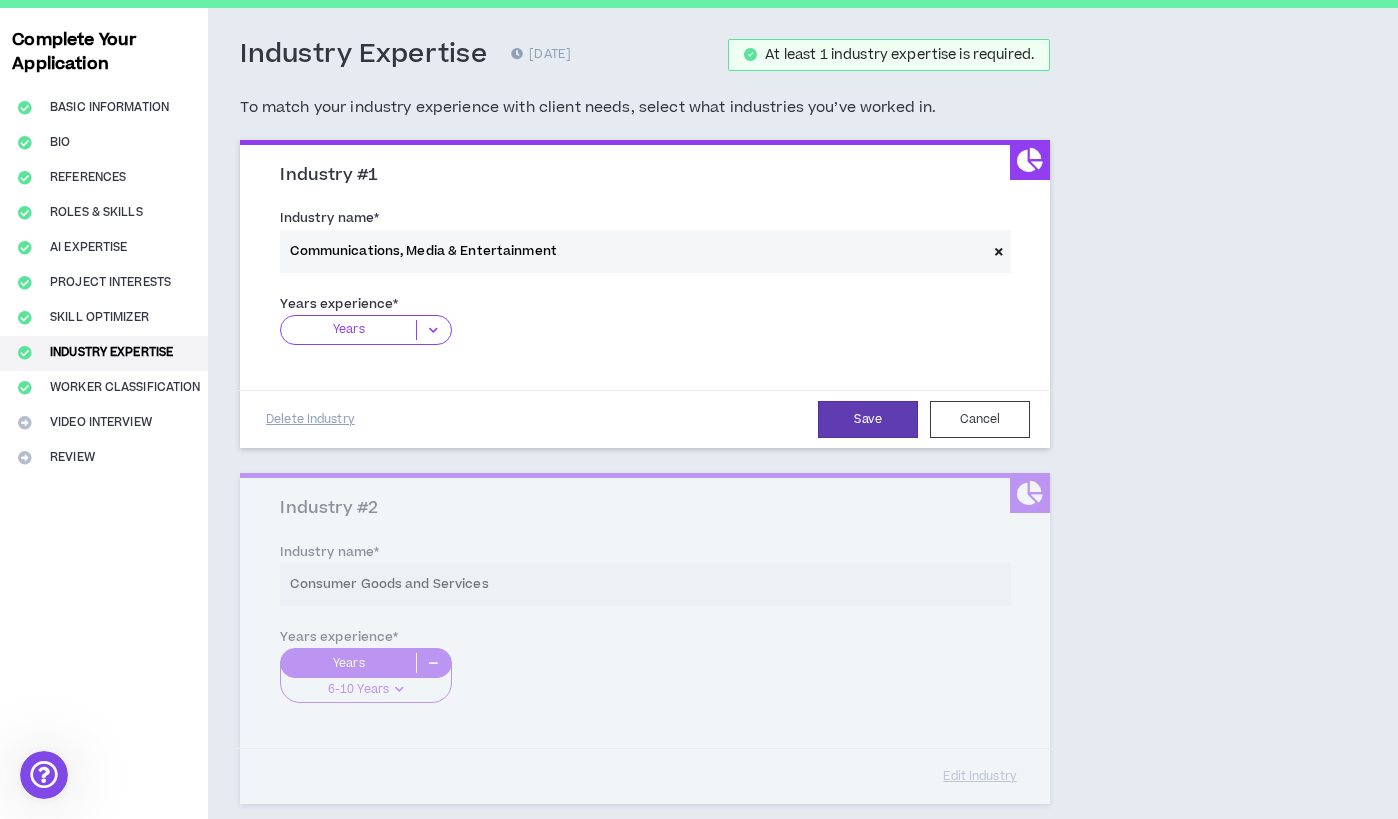 click on "Years" at bounding box center [348, 330] 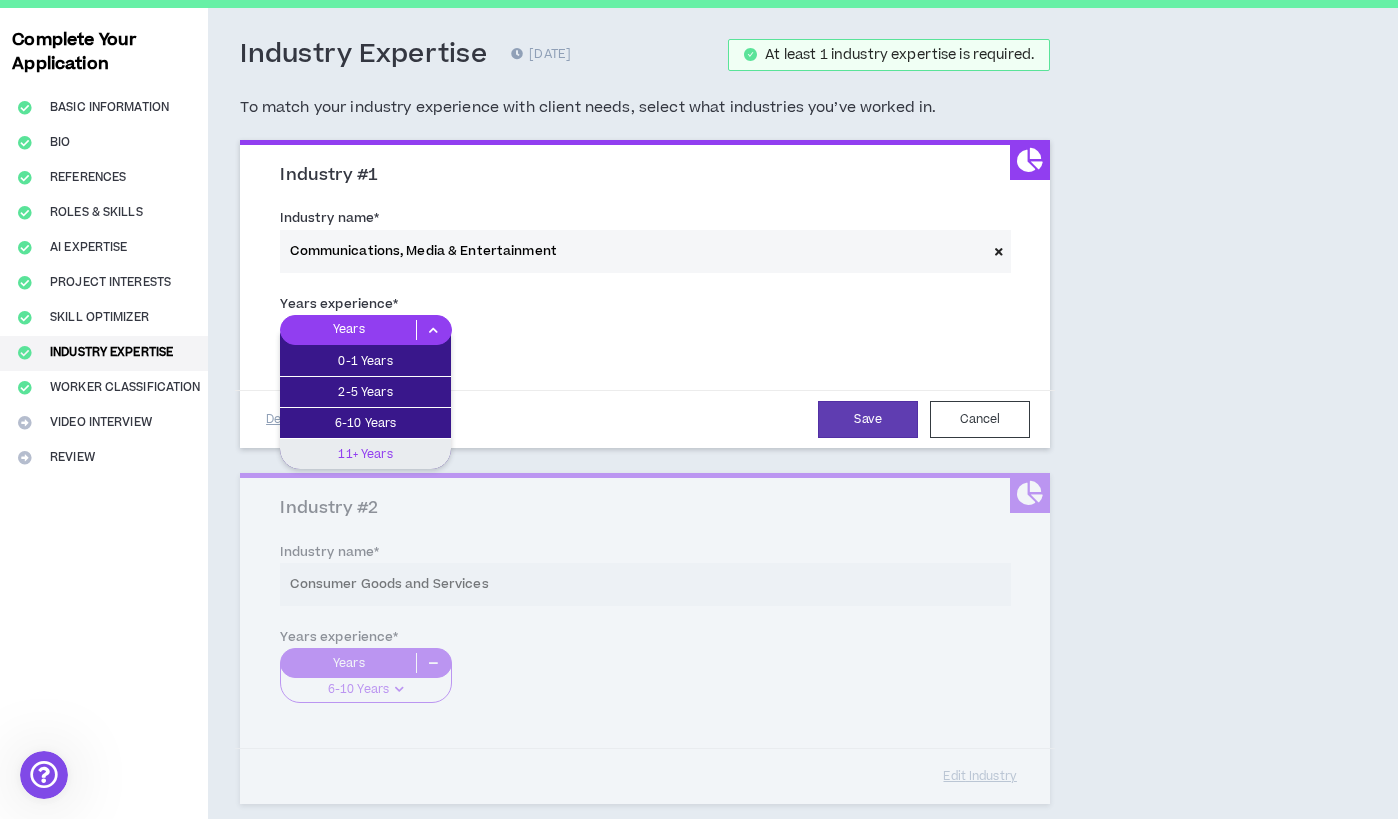 drag, startPoint x: 399, startPoint y: 452, endPoint x: 449, endPoint y: 442, distance: 50.990196 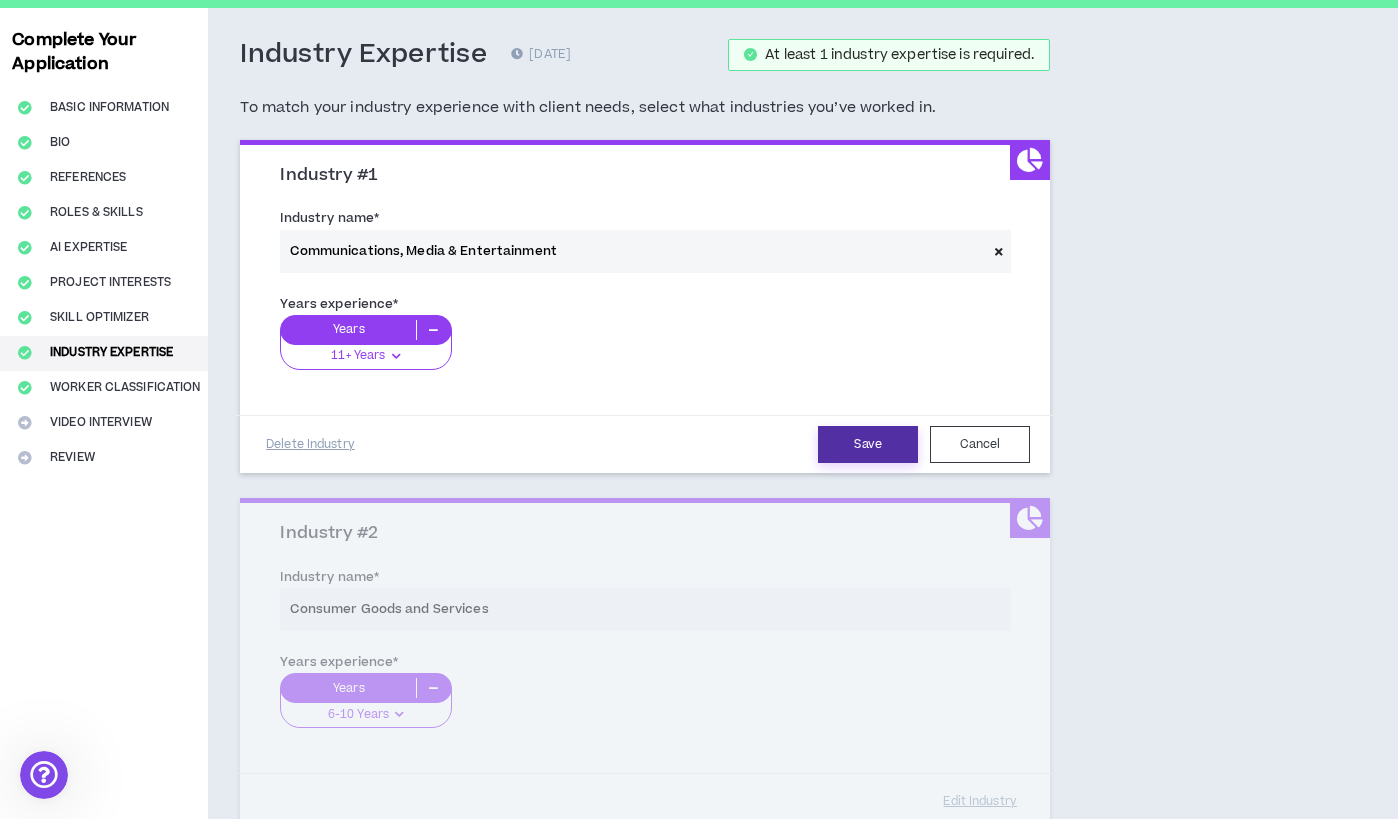 click on "Save" at bounding box center (868, 444) 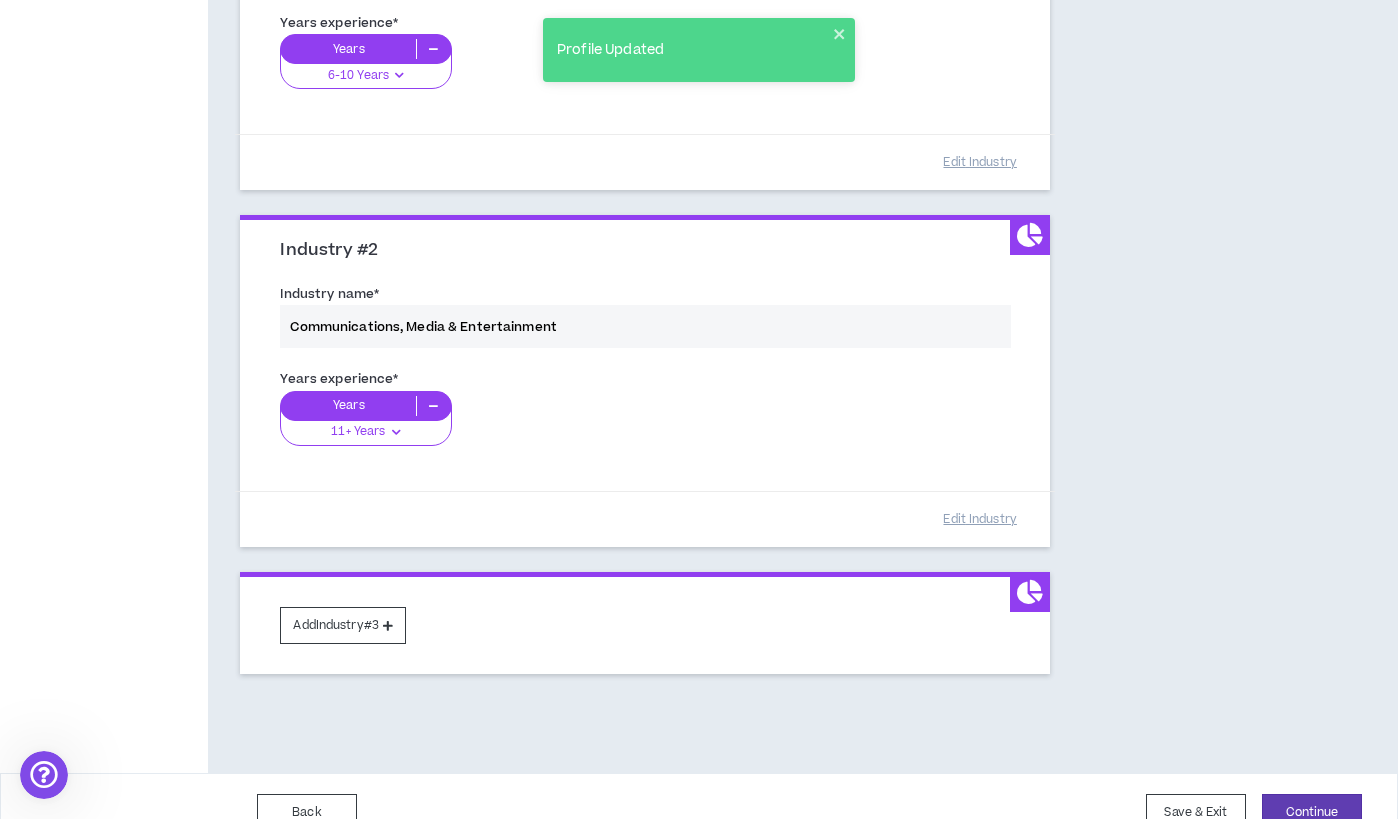 scroll, scrollTop: 752, scrollLeft: 0, axis: vertical 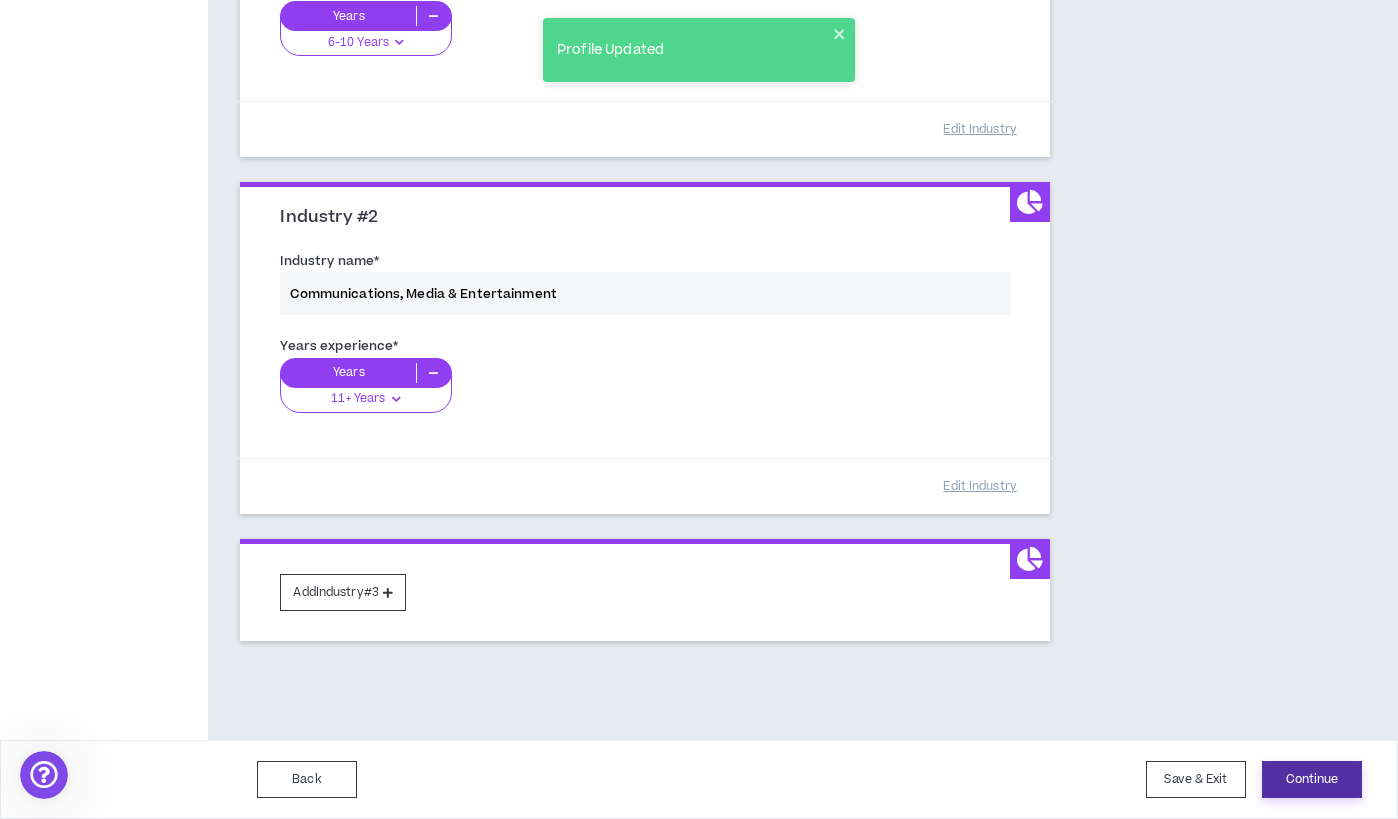 click on "Continue" at bounding box center [1312, 779] 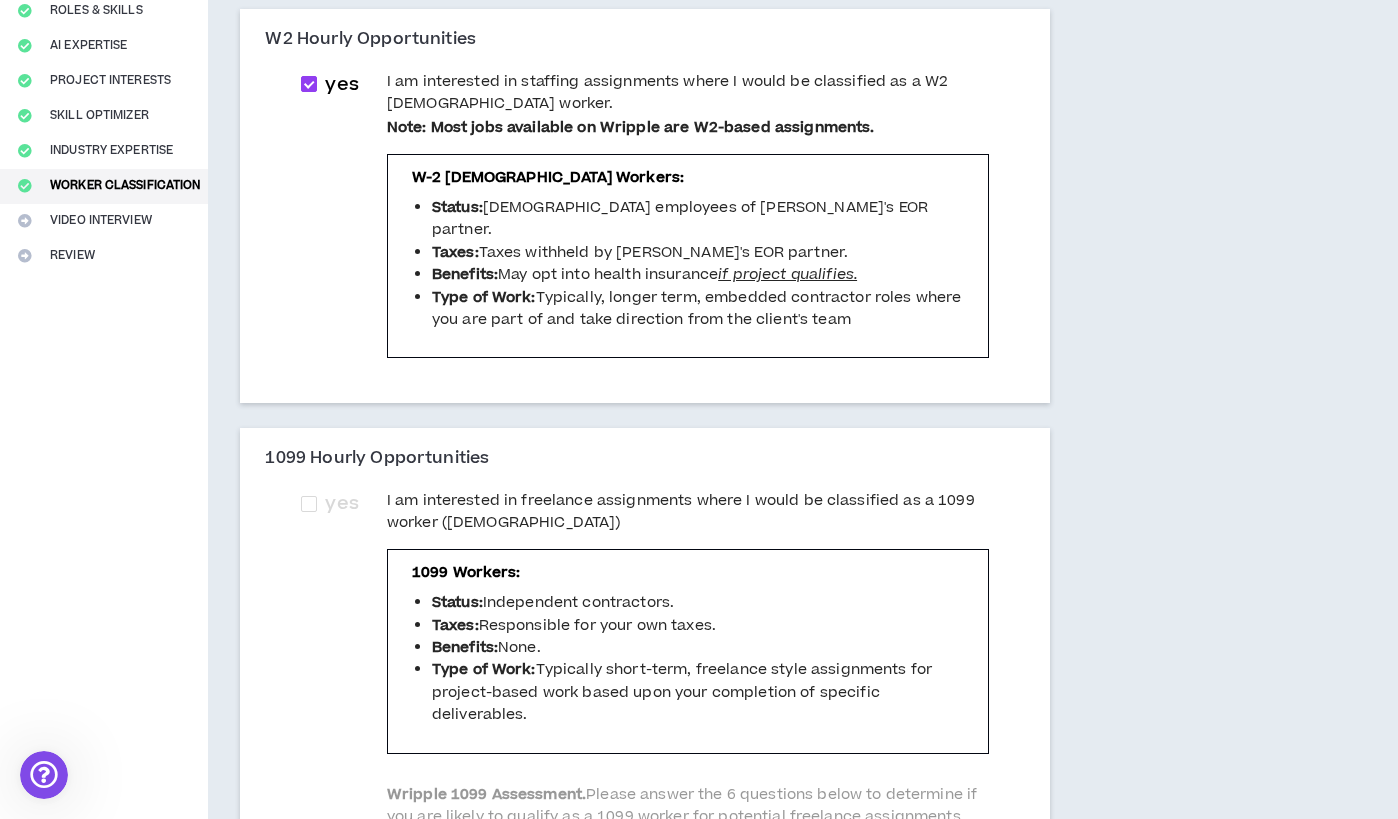 scroll, scrollTop: 294, scrollLeft: 0, axis: vertical 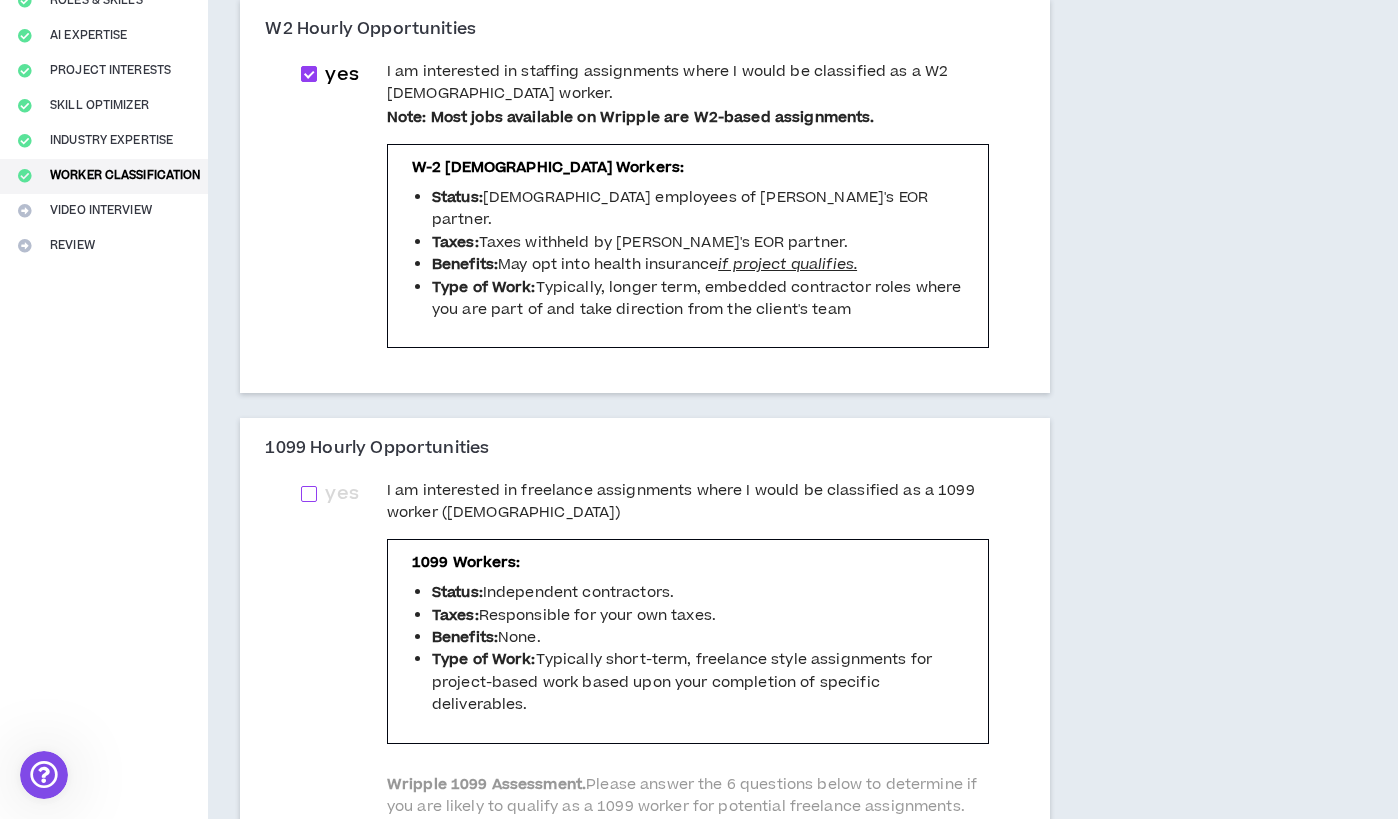 click at bounding box center (309, 494) 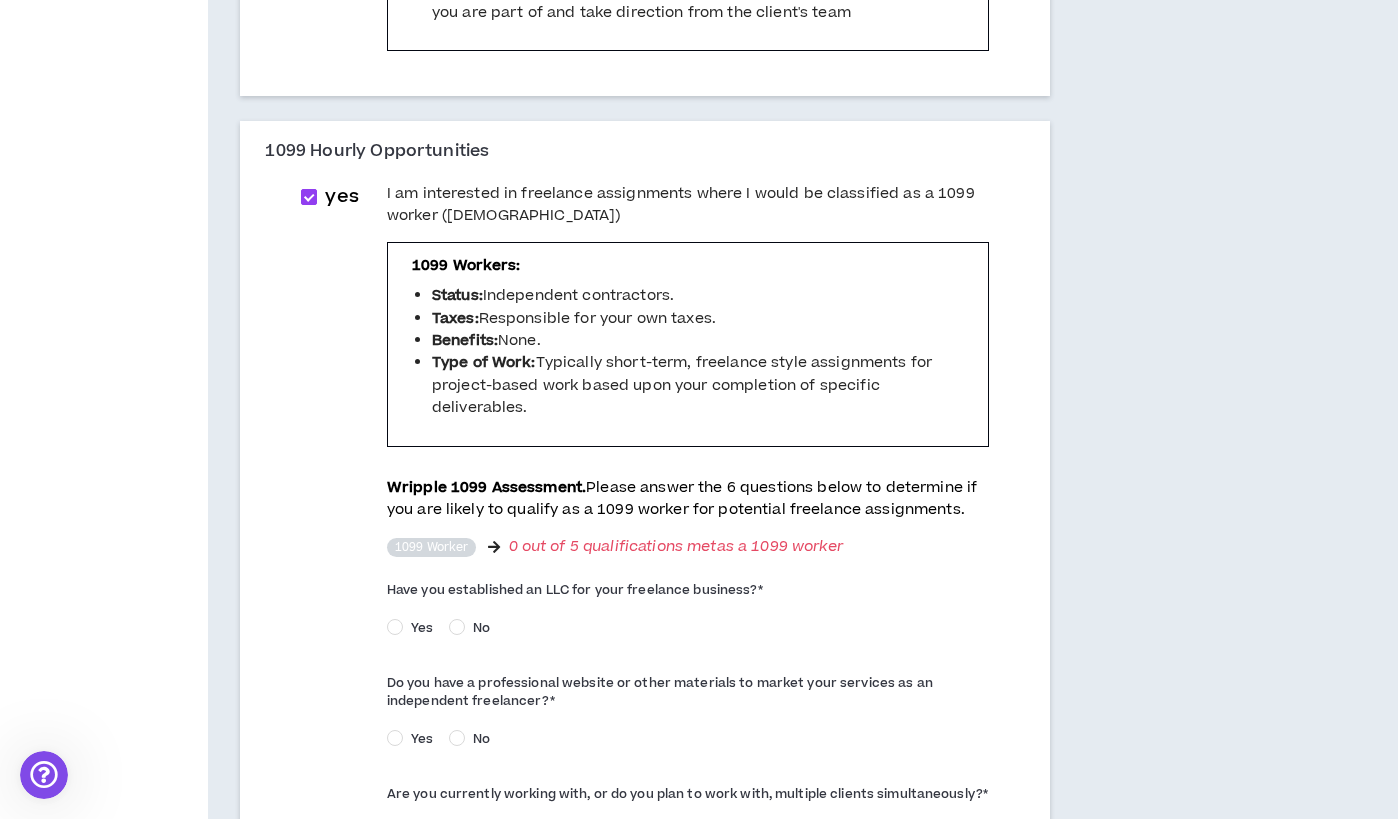 scroll, scrollTop: 662, scrollLeft: 0, axis: vertical 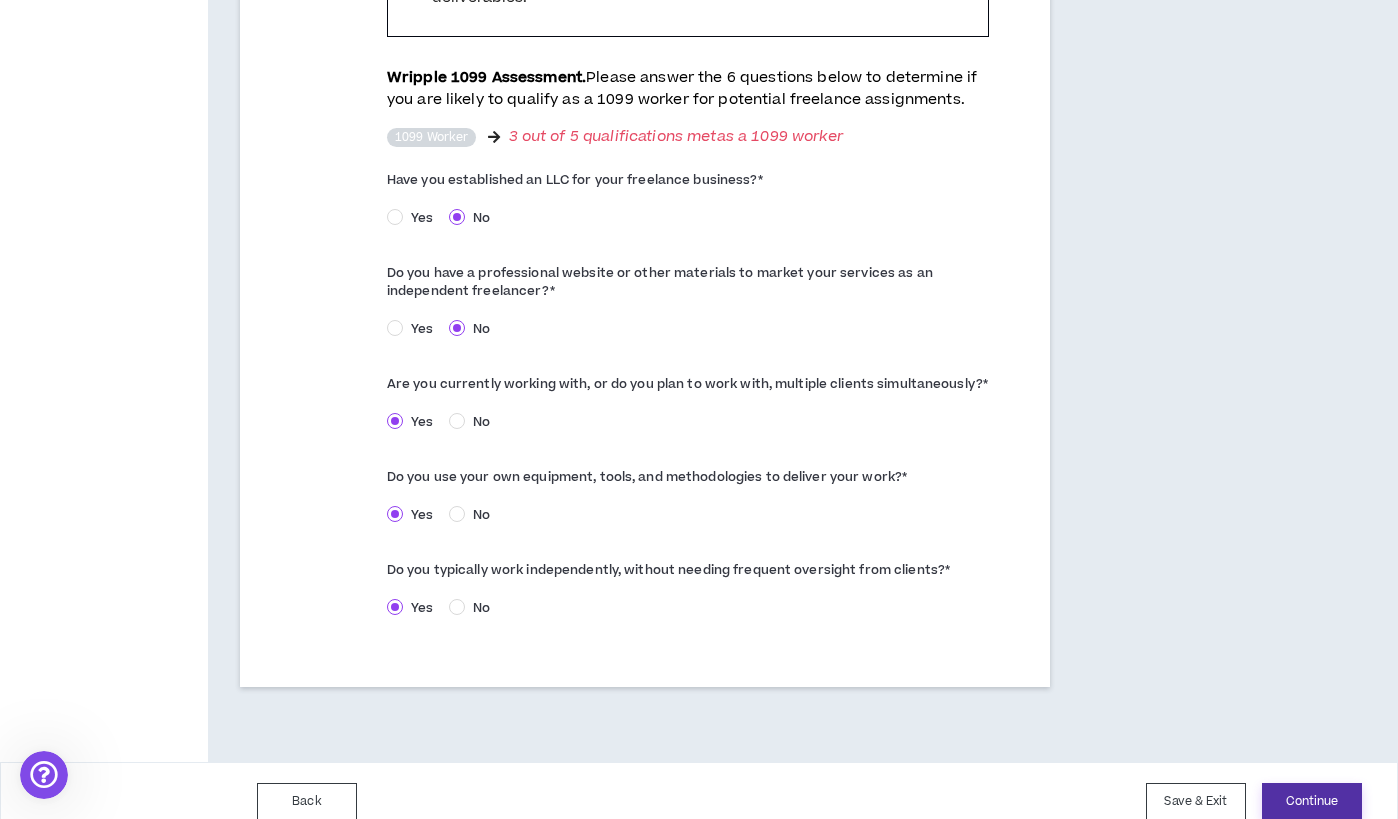 click on "Continue" at bounding box center (1312, 801) 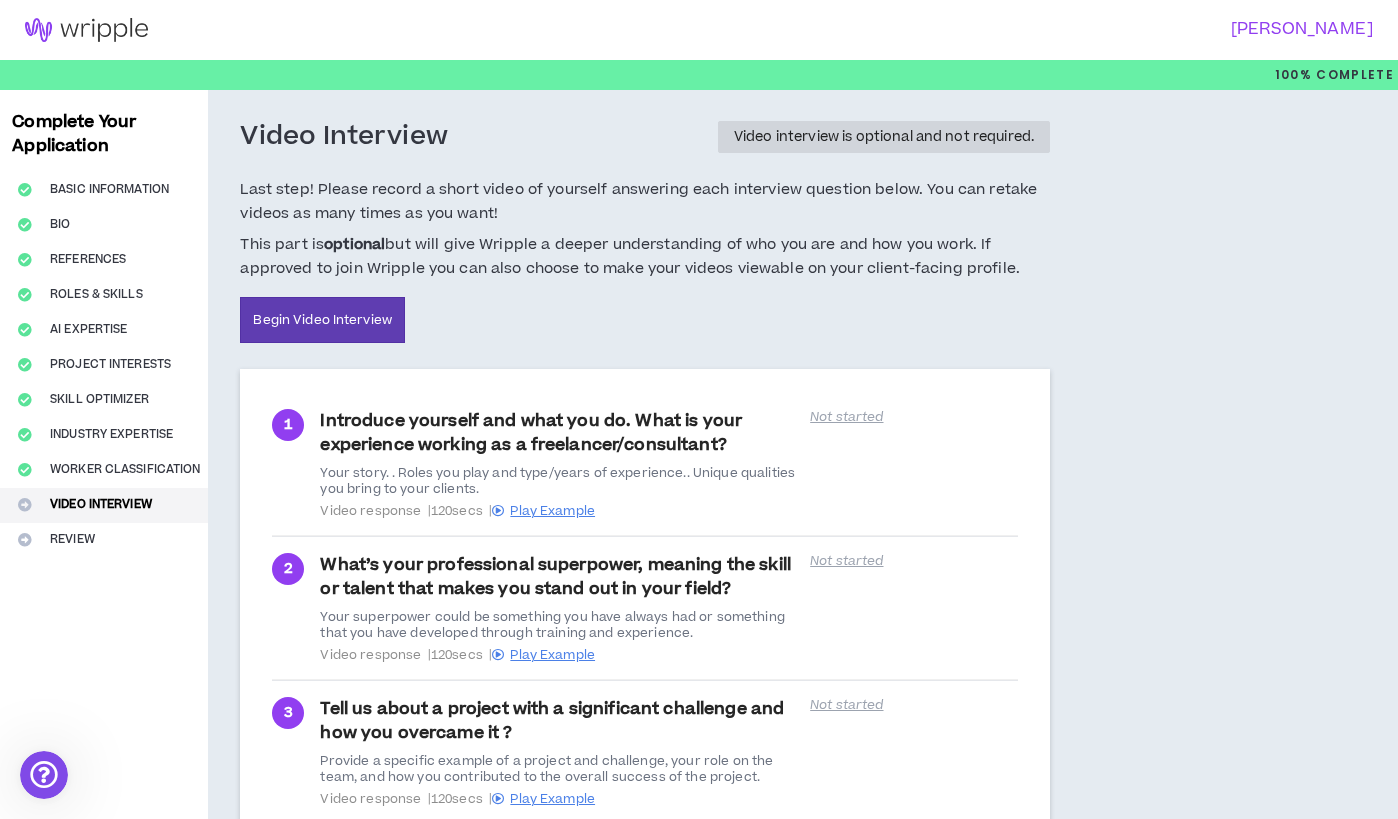 scroll, scrollTop: 157, scrollLeft: 0, axis: vertical 